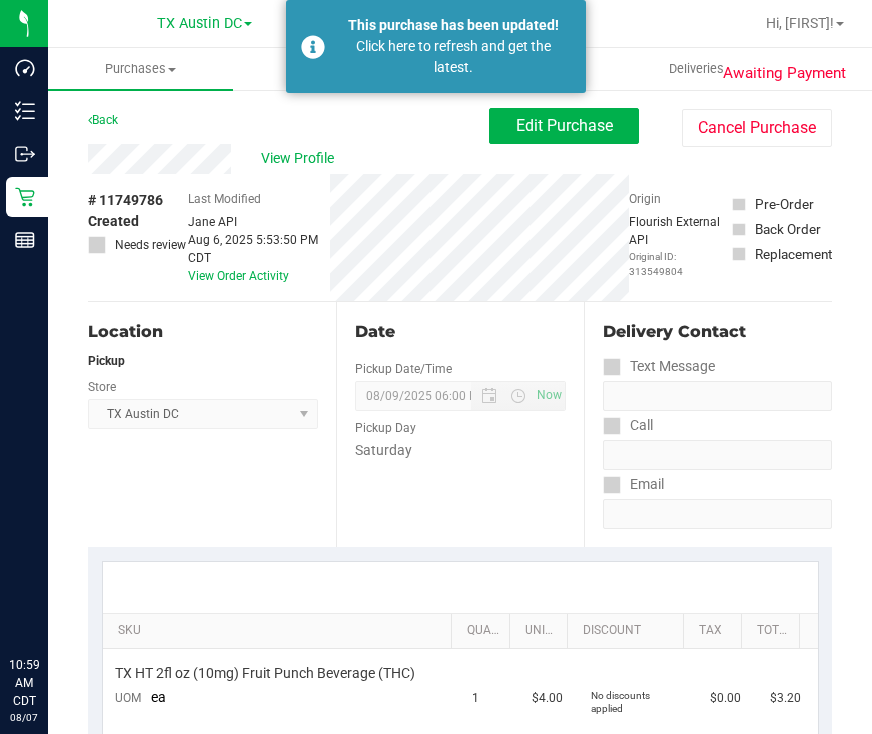 scroll, scrollTop: 0, scrollLeft: 0, axis: both 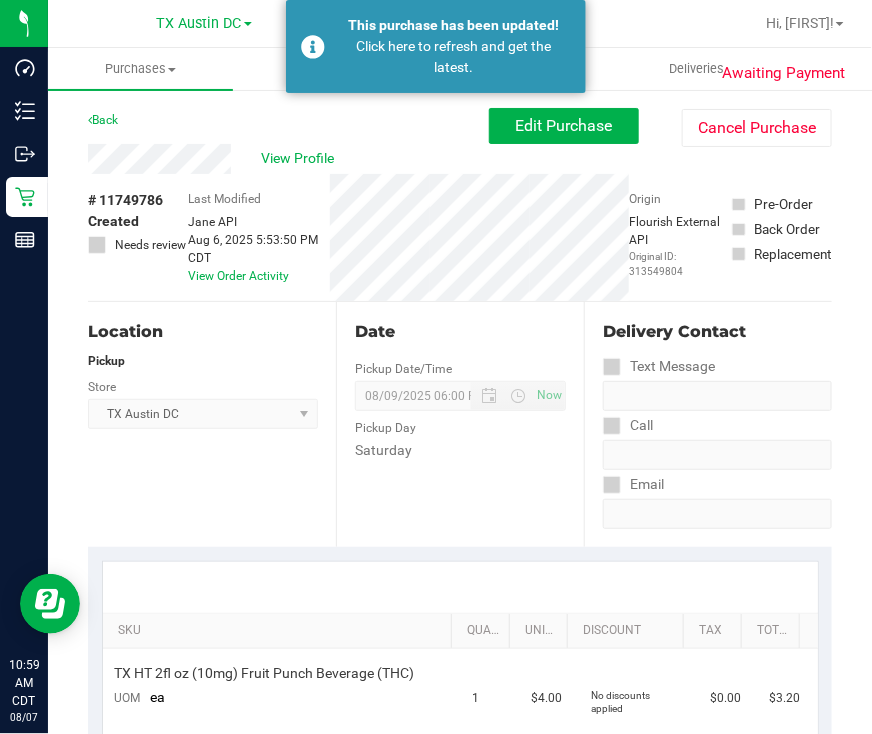 drag, startPoint x: 0, startPoint y: 0, endPoint x: 275, endPoint y: 51, distance: 279.68912 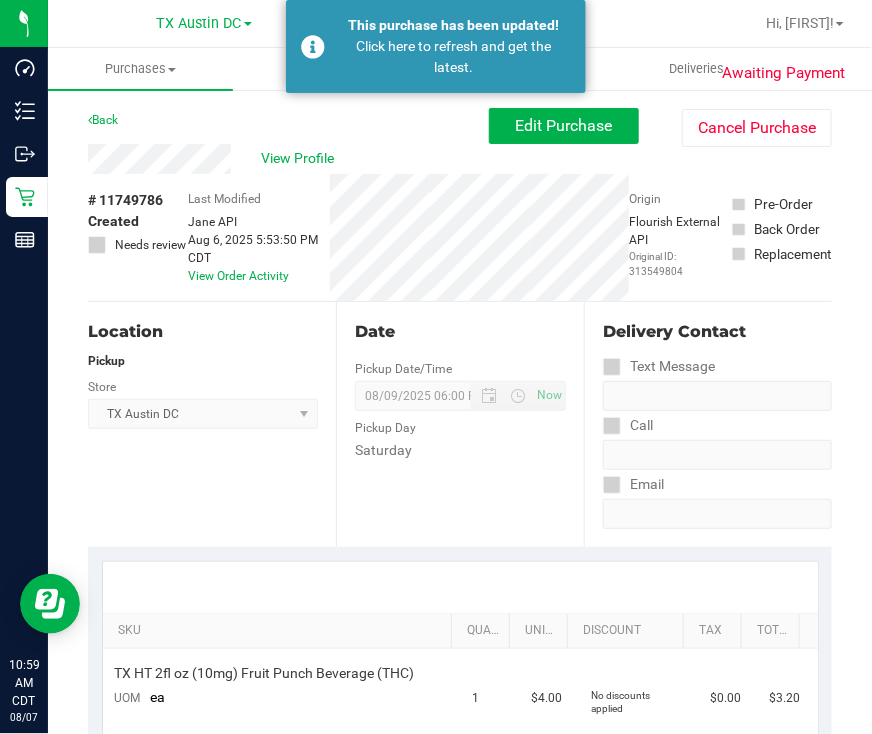 click on "Click here to refresh and get the latest." at bounding box center (453, 57) 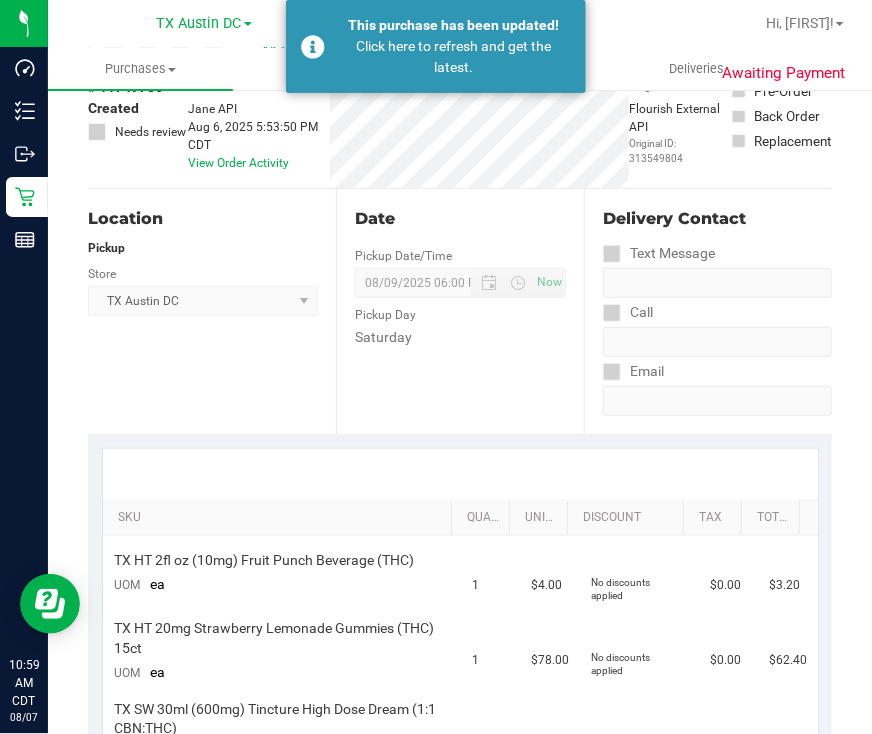 scroll, scrollTop: 0, scrollLeft: 0, axis: both 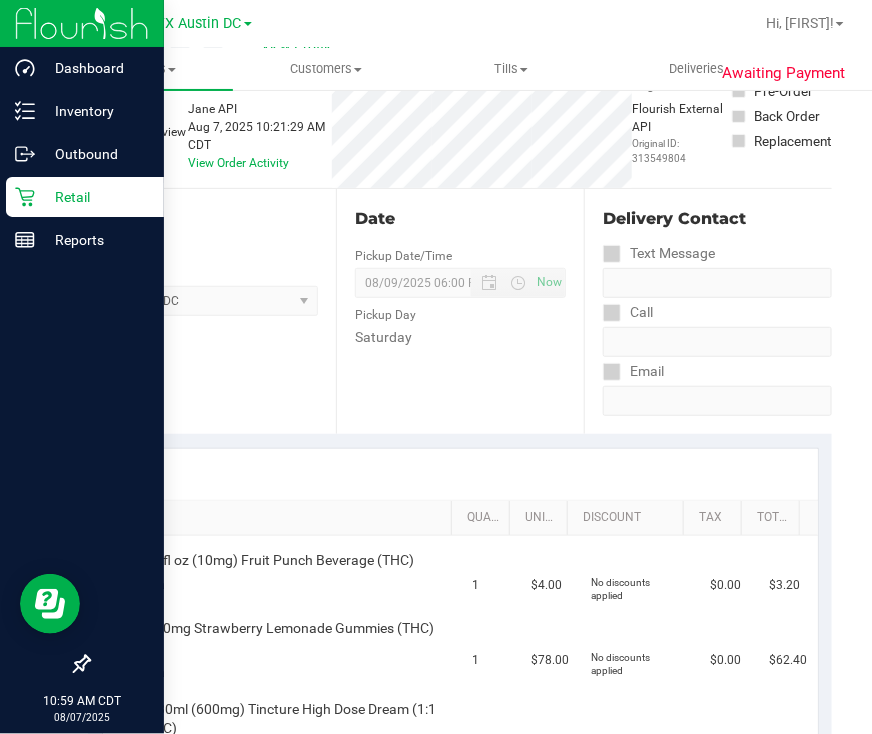 type on "Saturday 08/09/2025 10:00-18:00 -- Message:  --  Phone:2144988598 --  Payment Method:CASH --  Menu Name:goodblend TX - Plano Pickup
CURT is showing no active prescription for PT, called and left vm. JR" 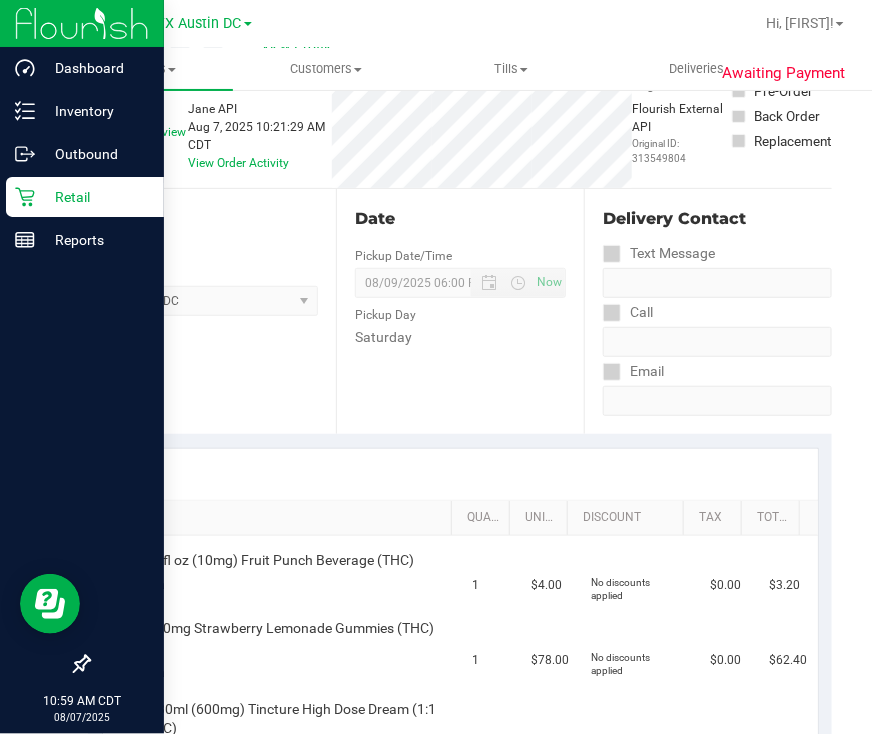 click on "Retail" at bounding box center (95, 197) 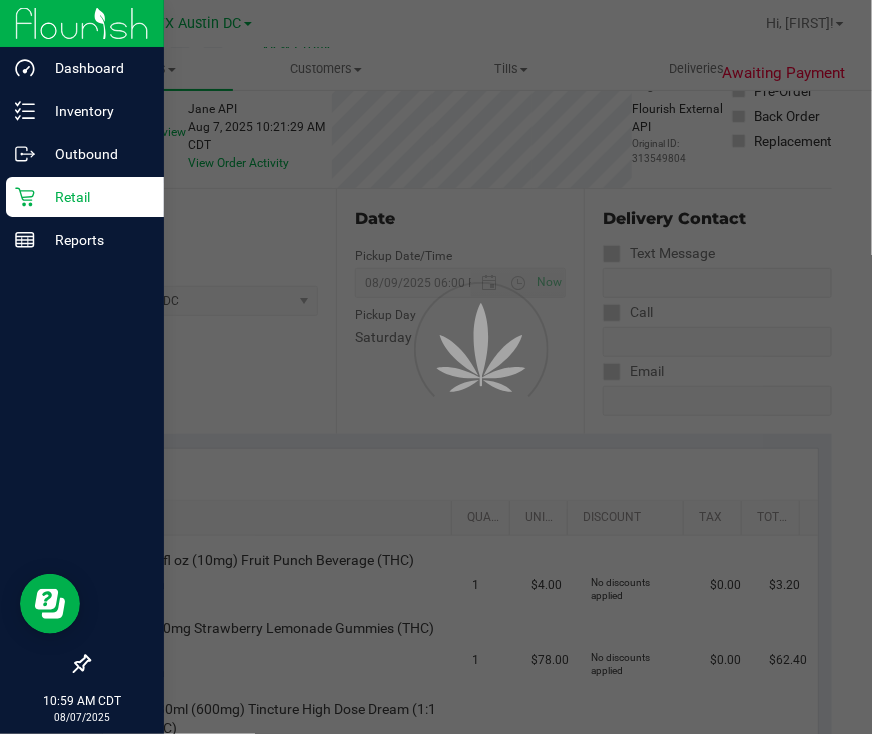 scroll, scrollTop: 0, scrollLeft: 0, axis: both 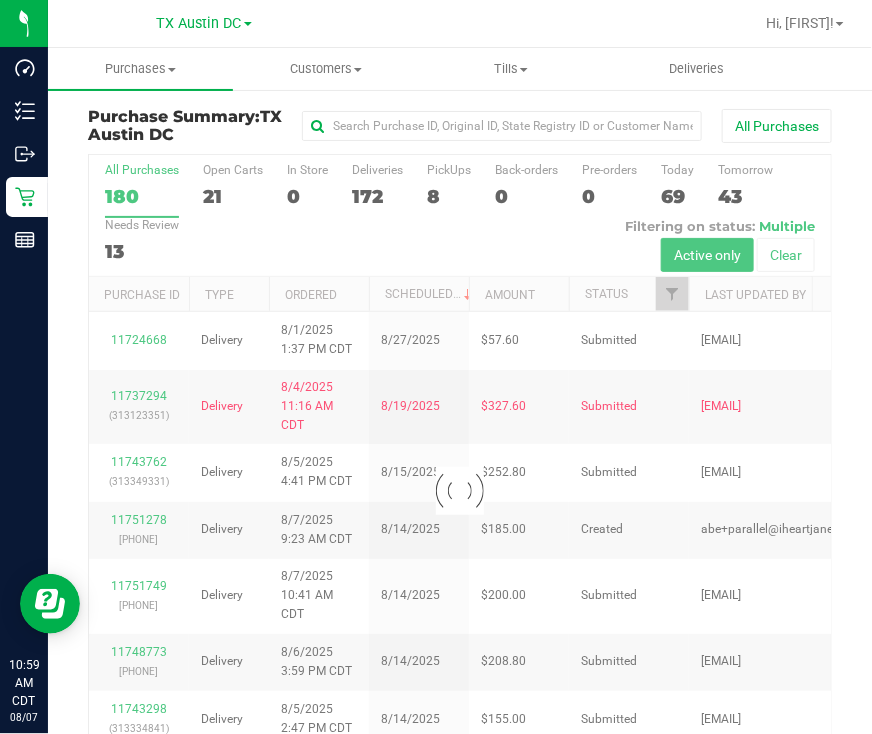 click at bounding box center (460, 490) 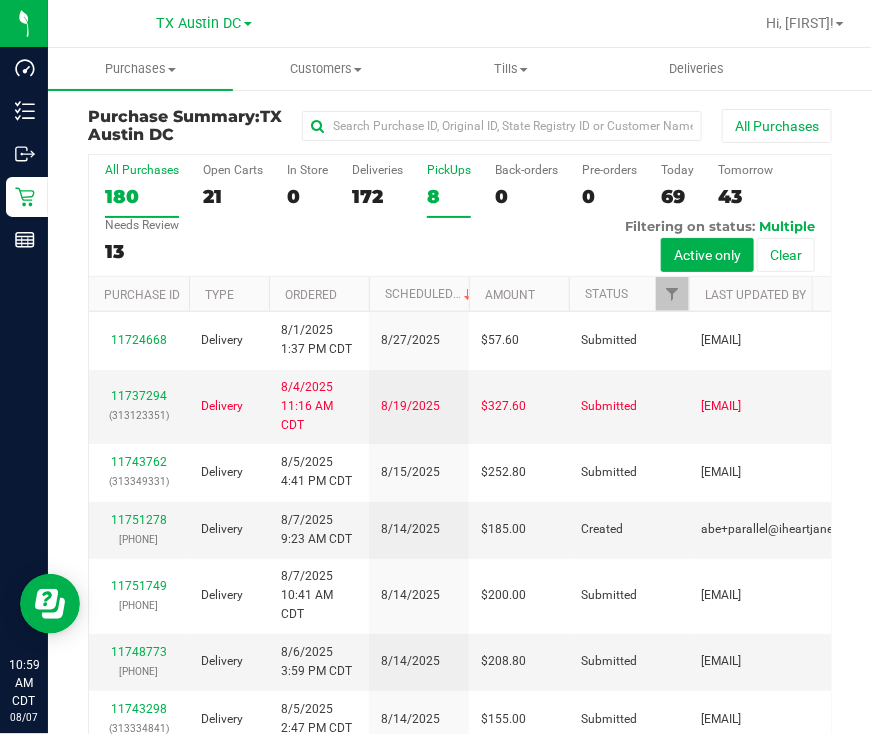 click on "PickUps
8" at bounding box center (449, 190) 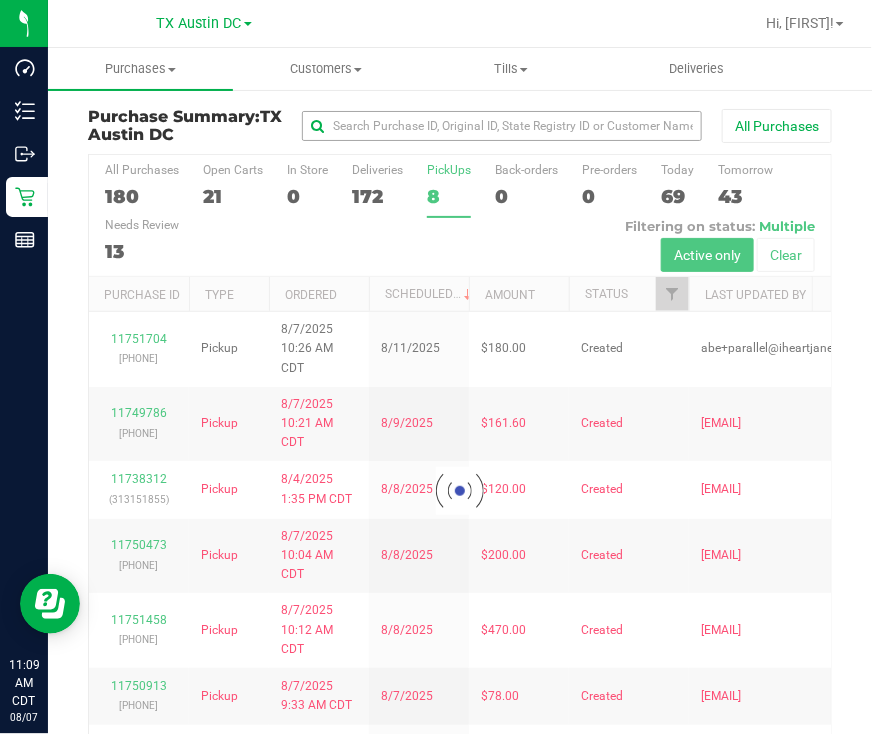 drag, startPoint x: 115, startPoint y: 17, endPoint x: 441, endPoint y: 113, distance: 339.84113 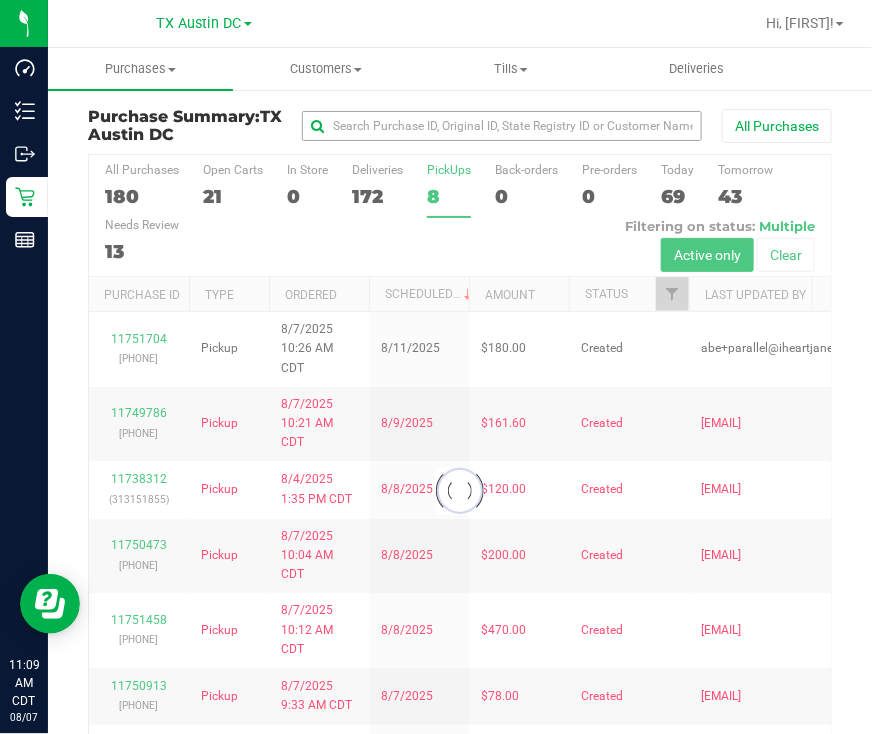 click on "TX Austin DC" at bounding box center (204, 23) 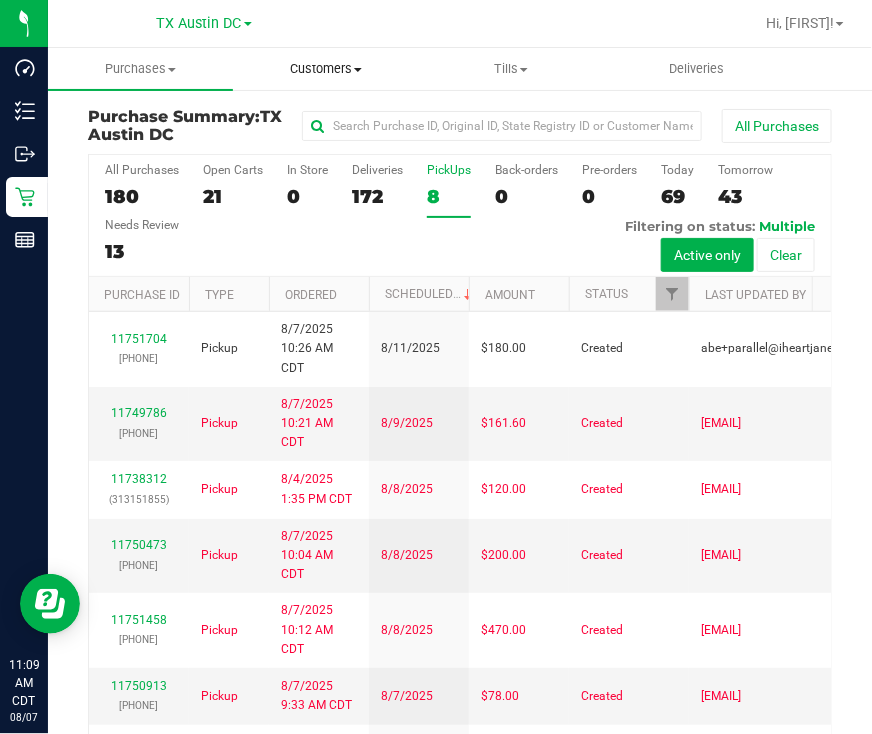 click on "Customers" at bounding box center (325, 69) 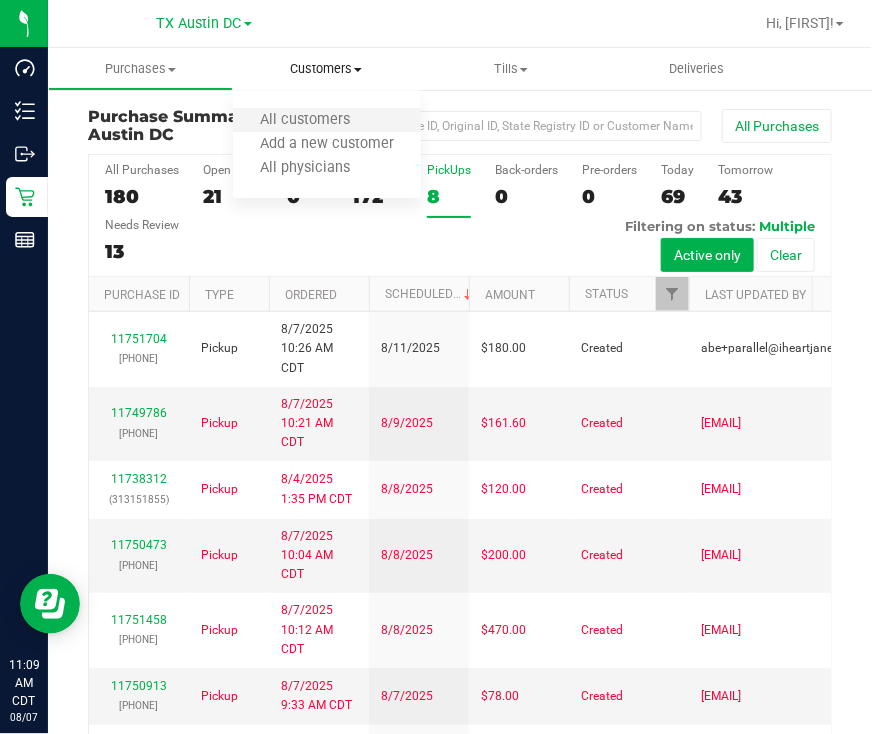 click on "All customers" at bounding box center [327, 121] 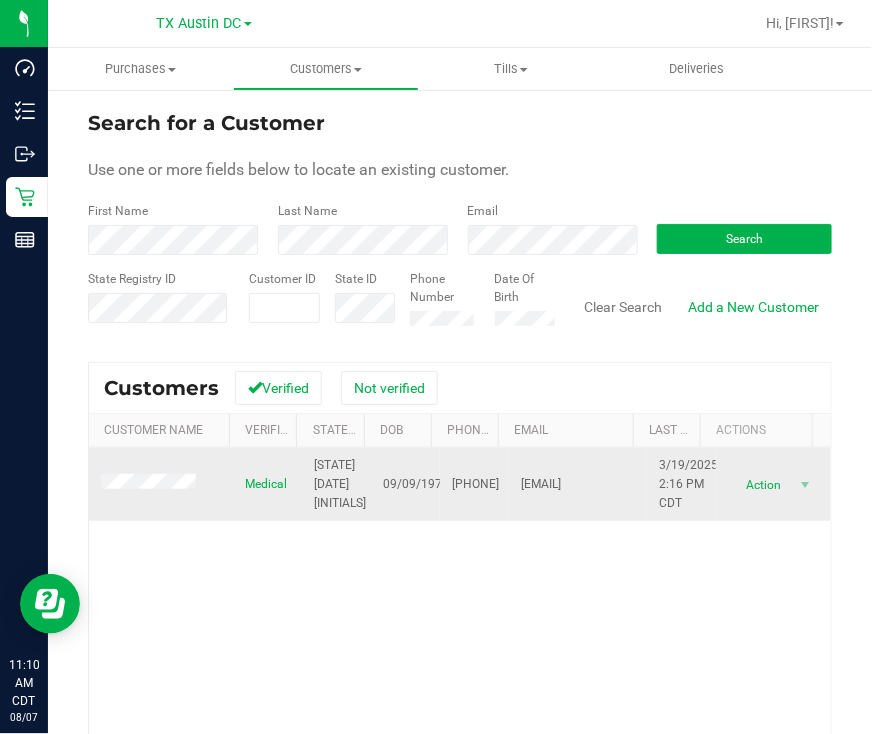 click at bounding box center (161, 485) 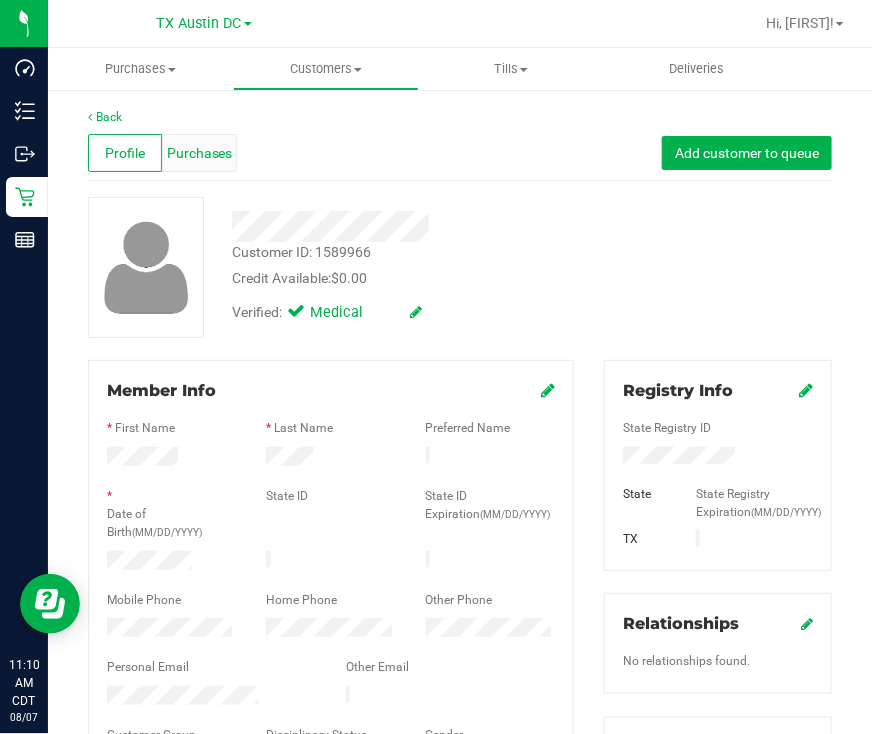 click on "Purchases" at bounding box center [200, 153] 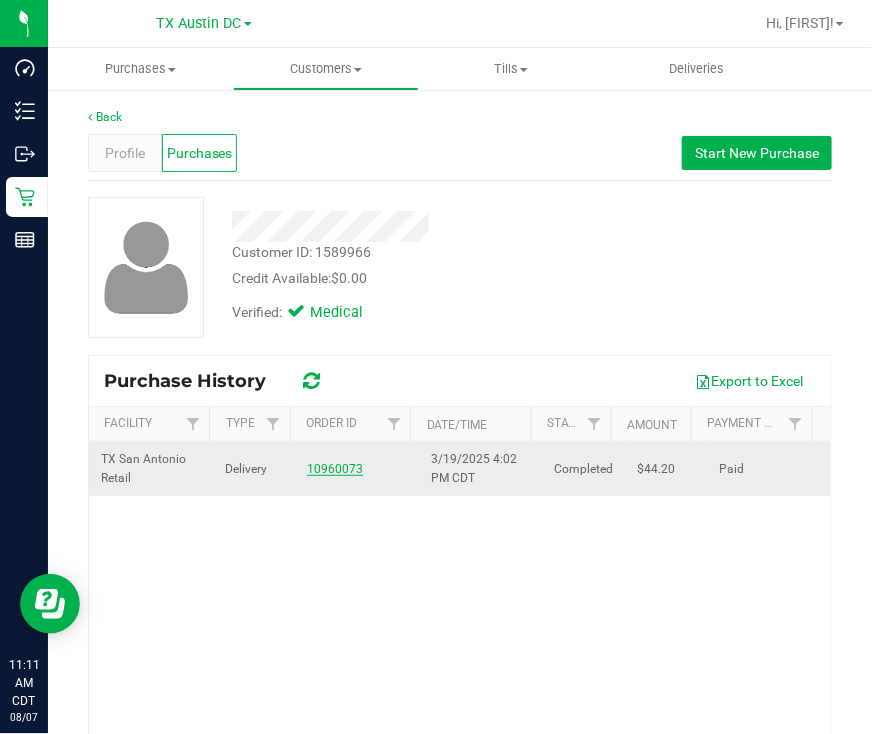click on "10960073" at bounding box center [335, 469] 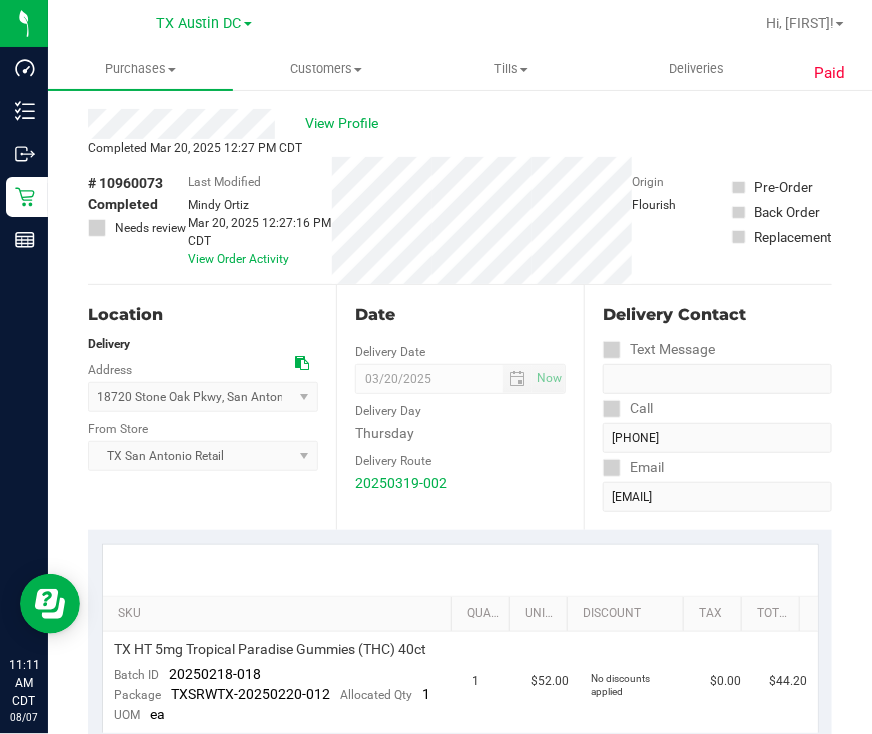 scroll, scrollTop: 0, scrollLeft: 0, axis: both 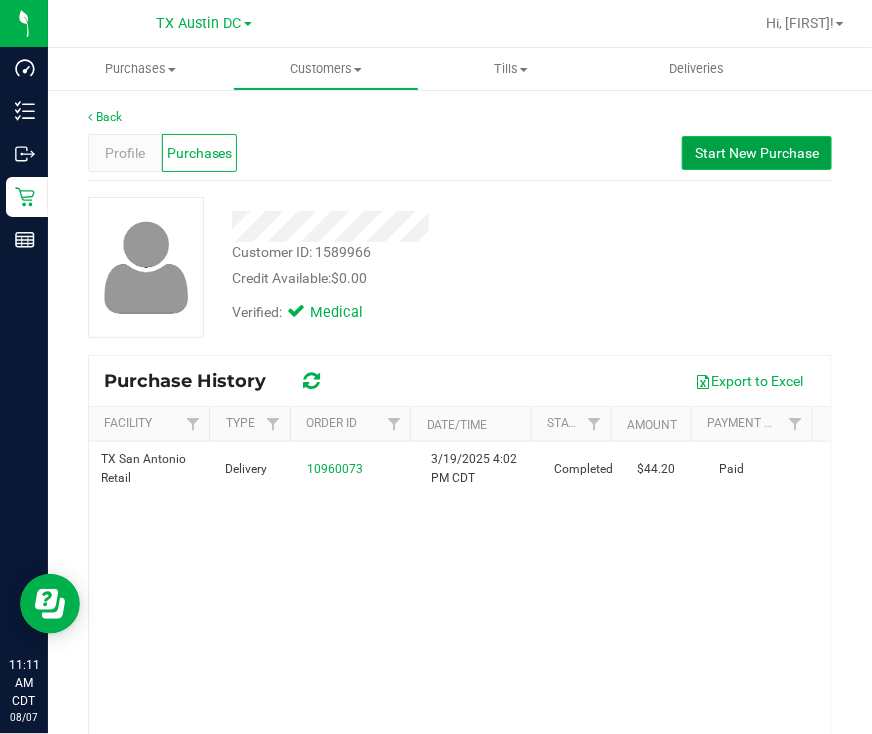 click on "Start New Purchase" at bounding box center (757, 153) 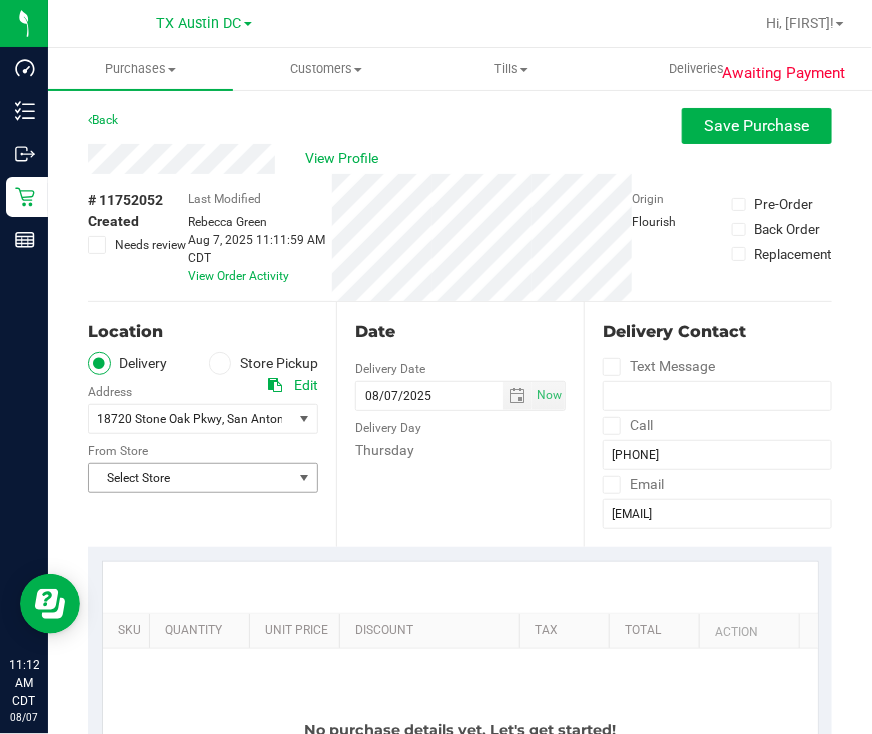 click on "Select Store" at bounding box center (190, 478) 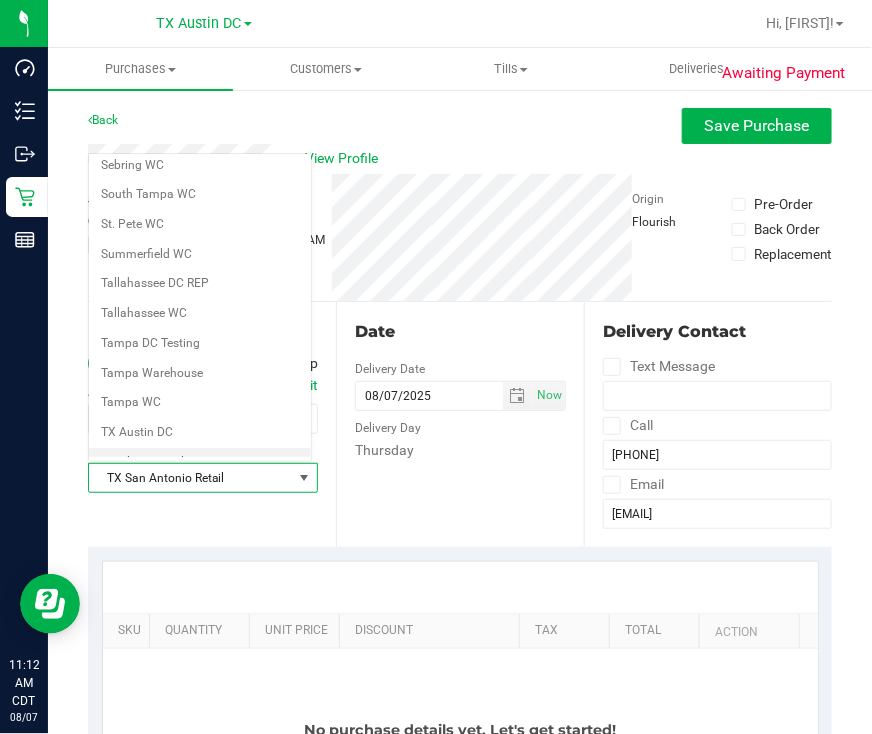 scroll, scrollTop: 1285, scrollLeft: 0, axis: vertical 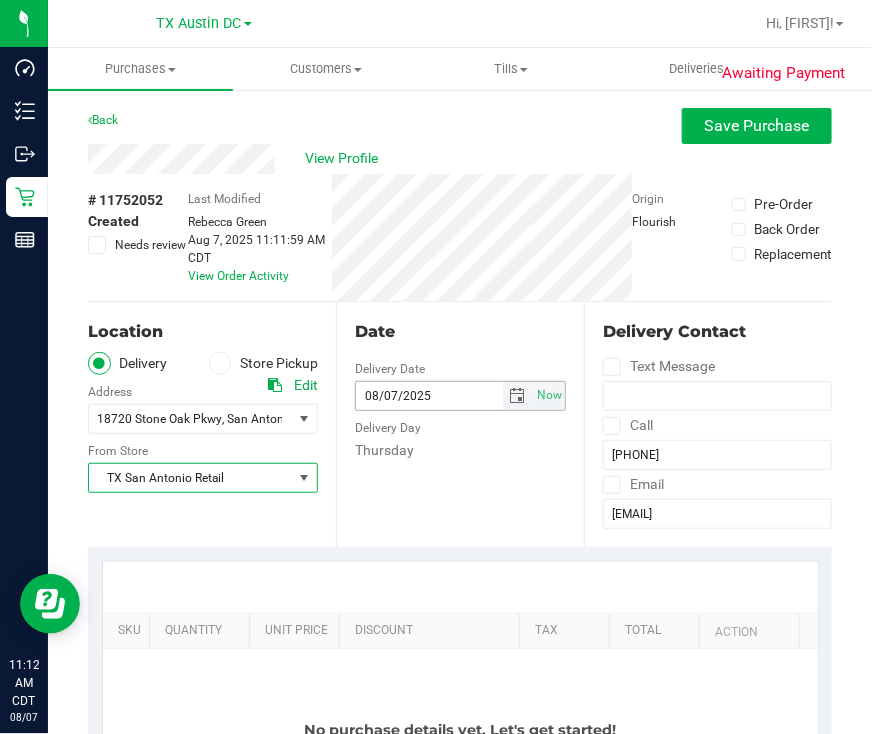 click at bounding box center (517, 396) 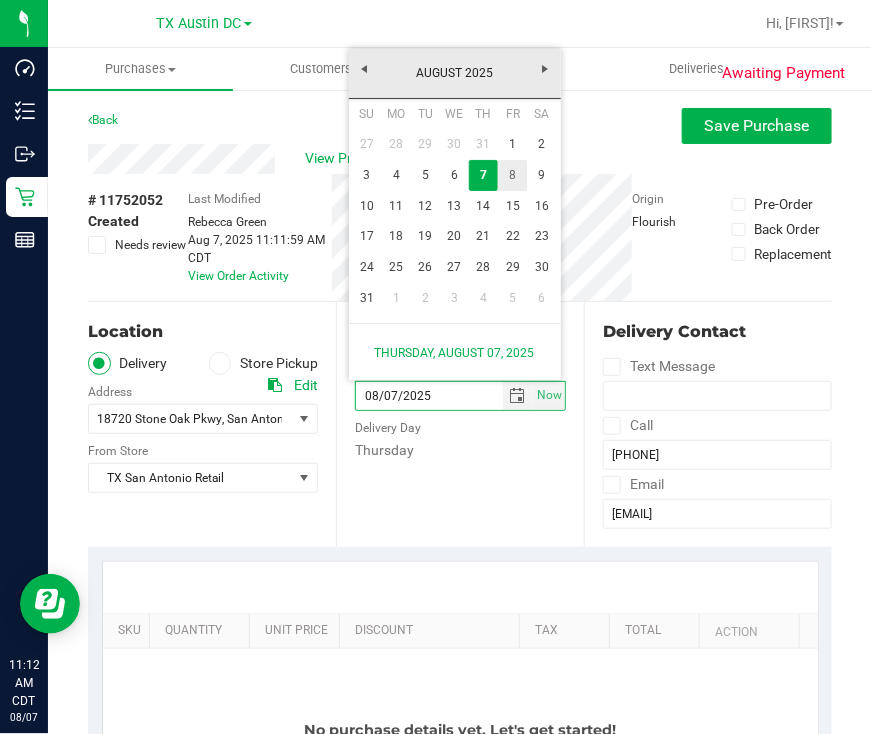 click on "8" at bounding box center [512, 175] 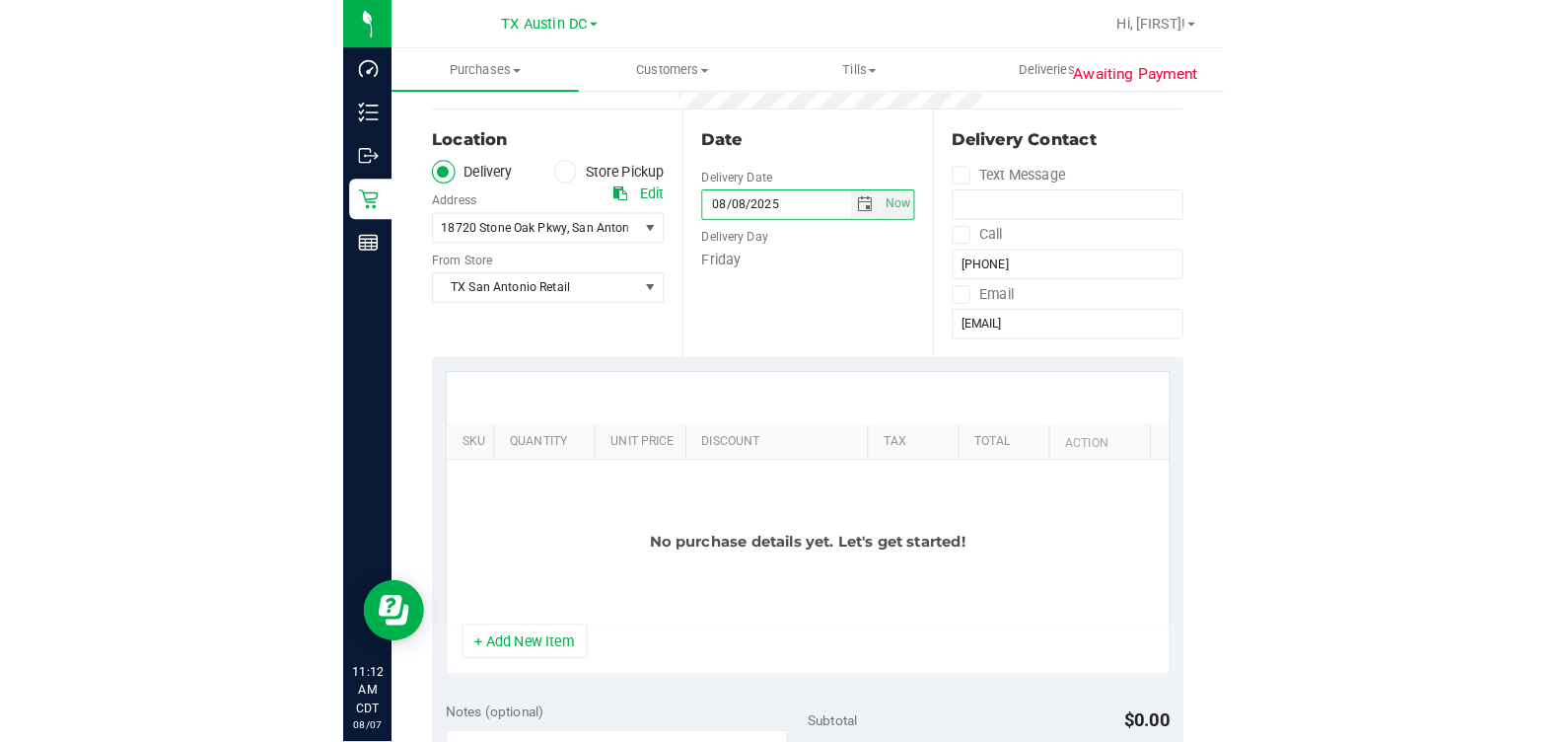scroll, scrollTop: 246, scrollLeft: 0, axis: vertical 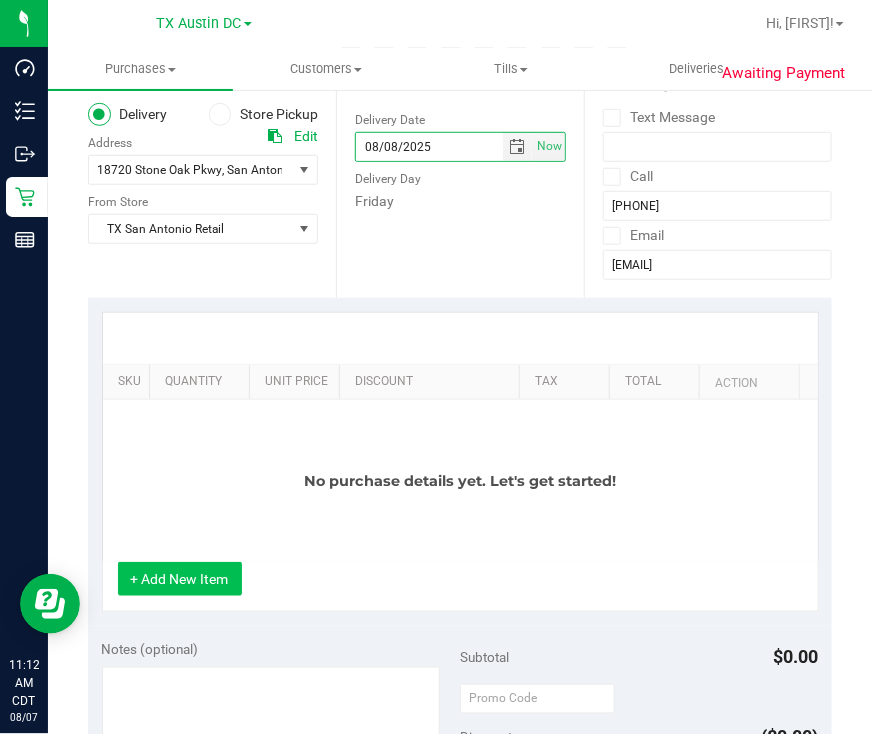 click on "+ Add New Item" at bounding box center (180, 579) 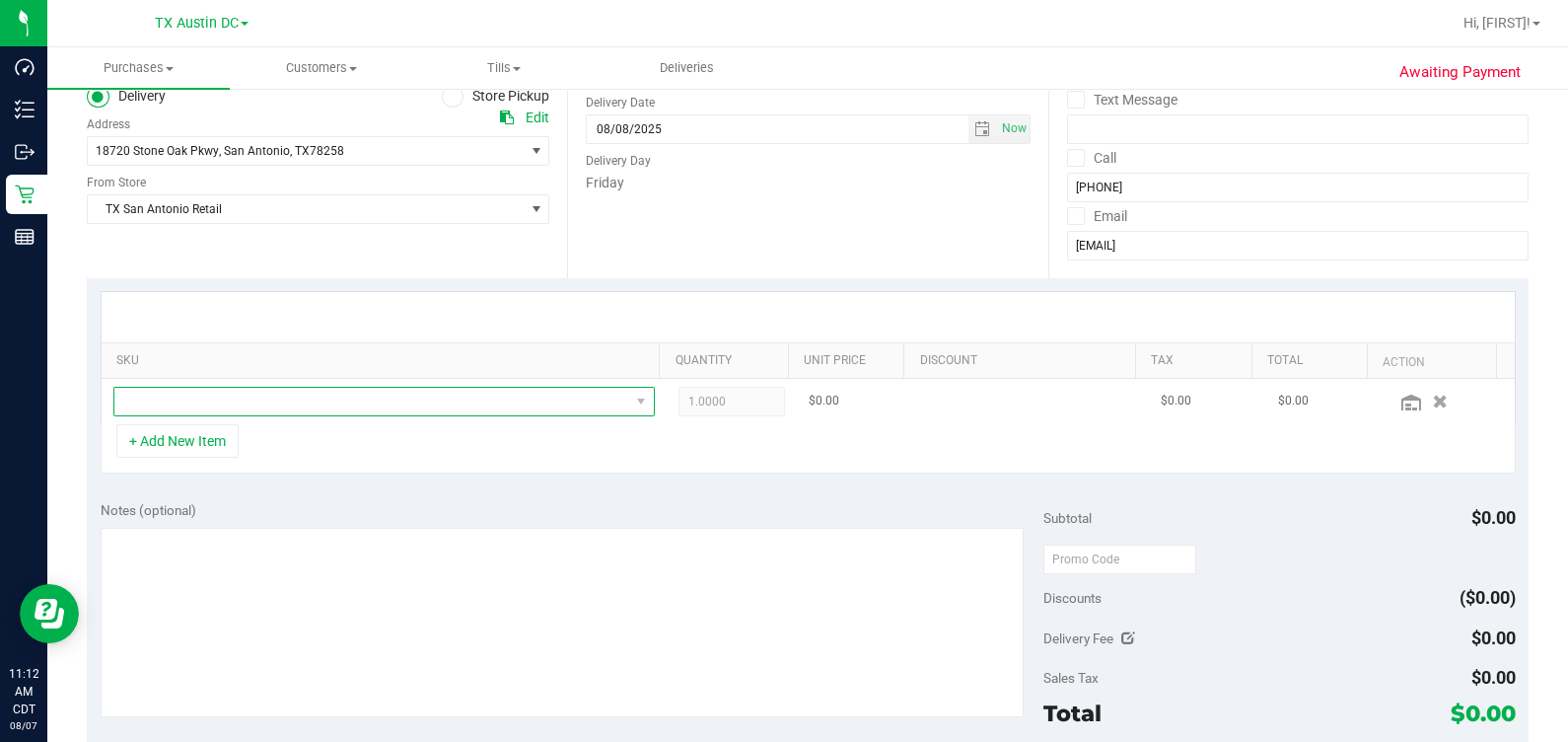 click at bounding box center [372, 402] 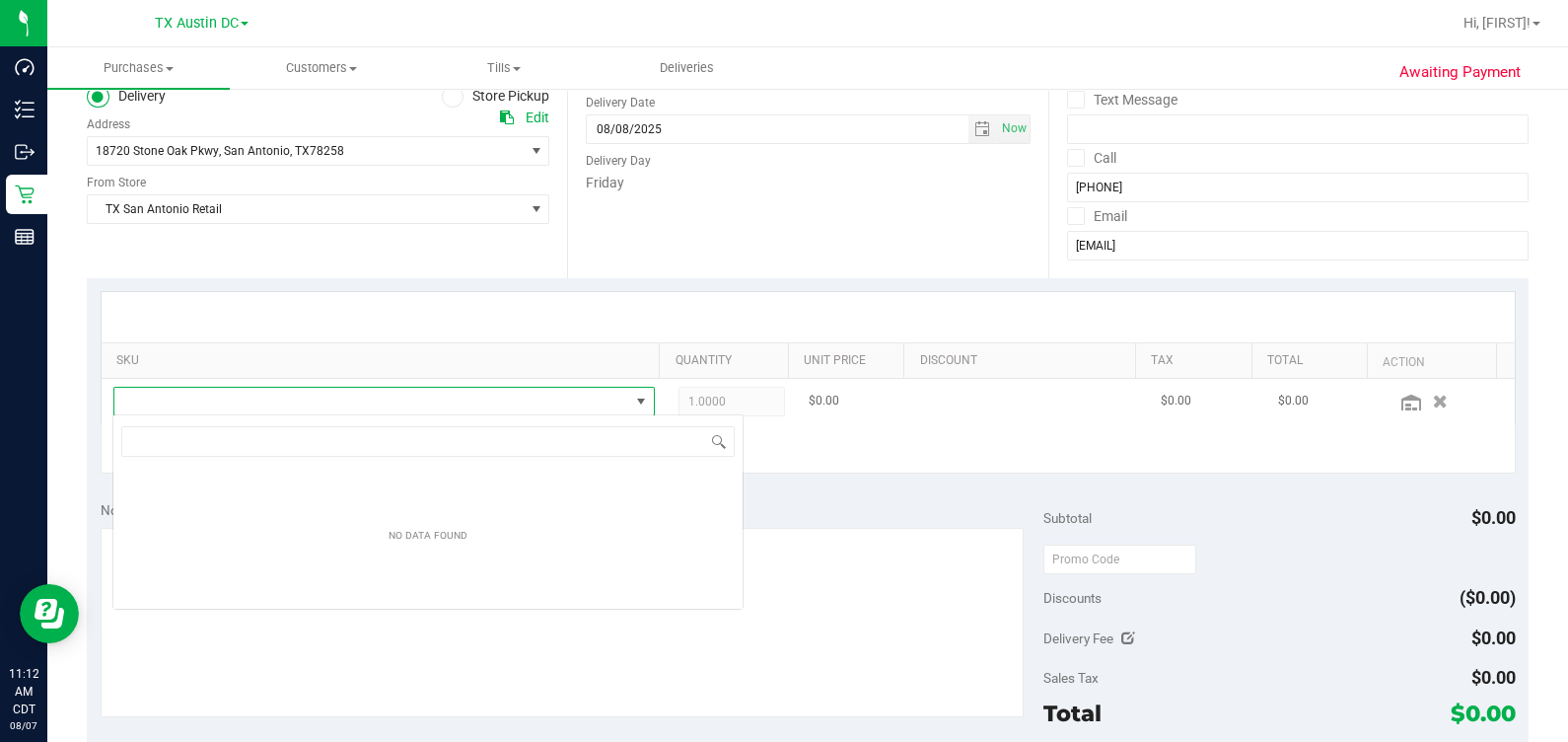 scroll, scrollTop: 98640, scrollLeft: 98089, axis: both 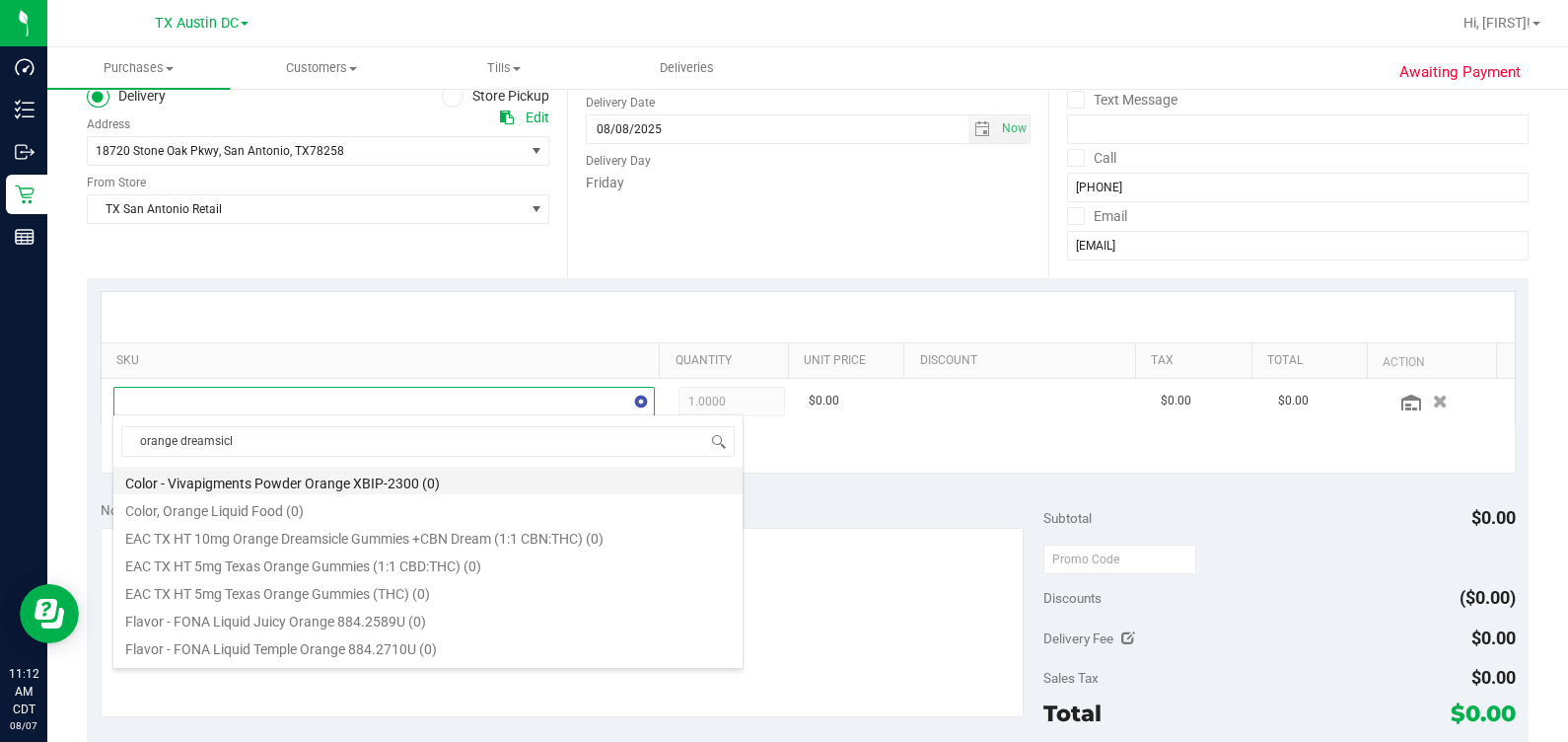 type on "orange dreamsicle" 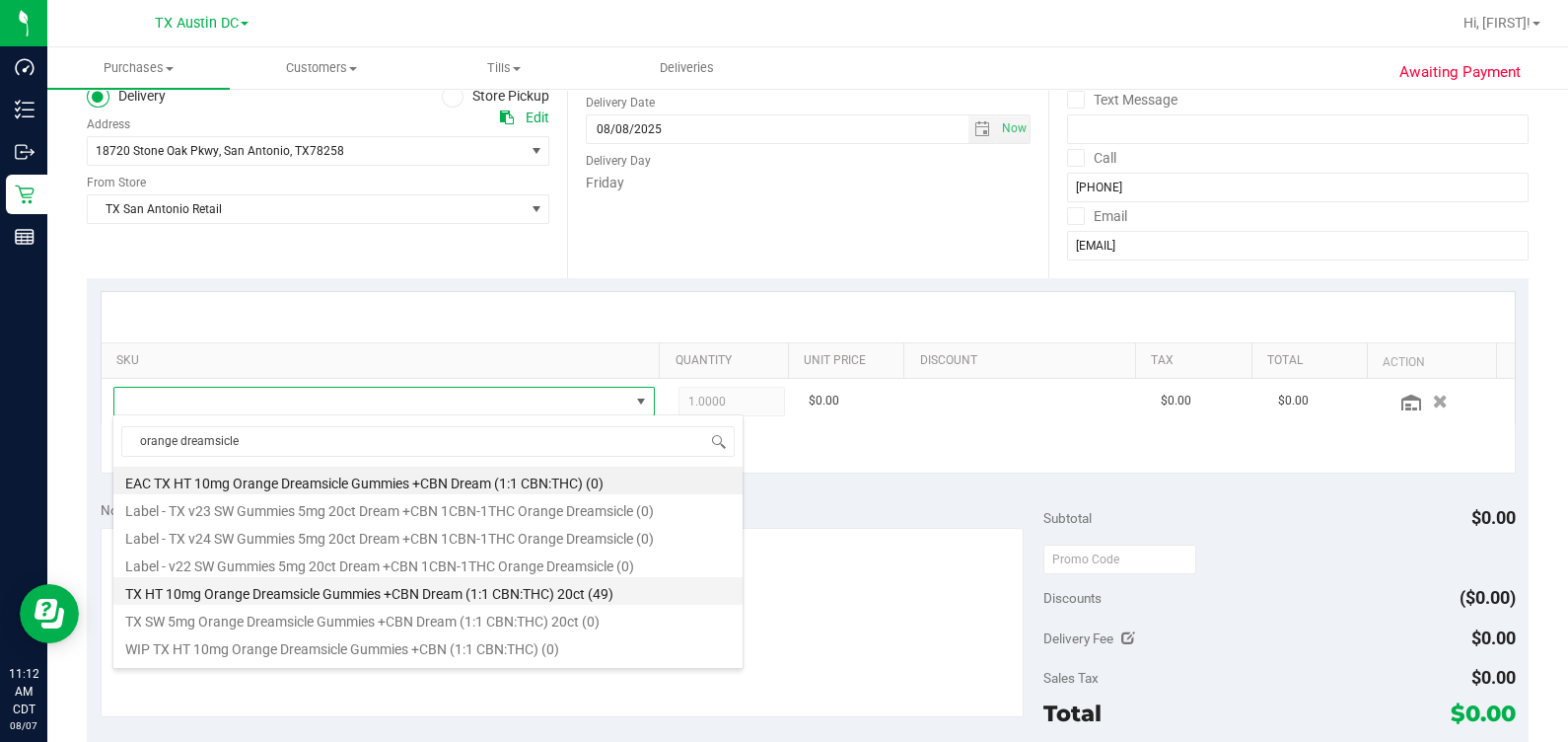 click on "TX HT 10mg Orange Dreamsicle Gummies +CBN Dream (1:1 CBN:THC) 20ct (49)" at bounding box center [428, 591] 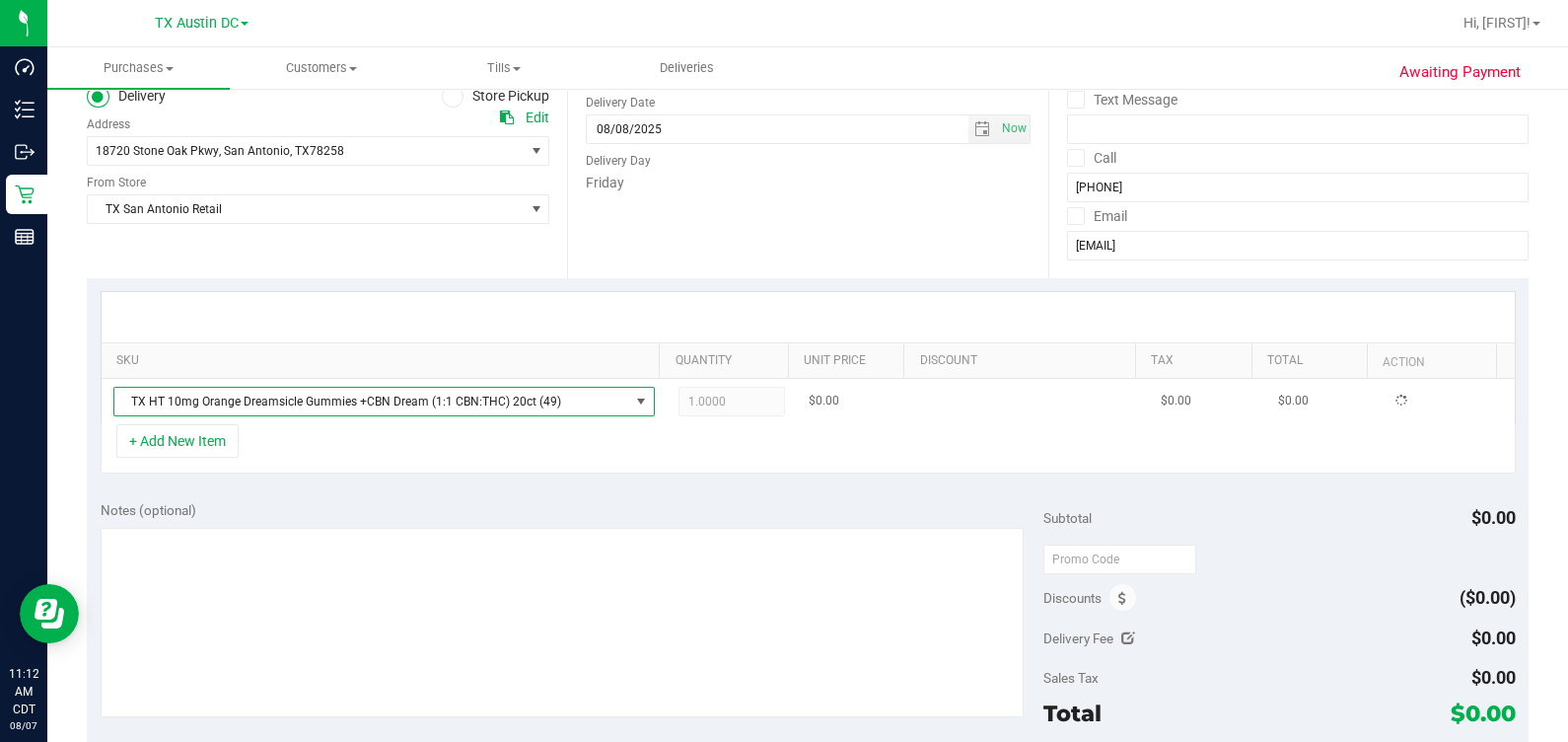 click on "1.0000 1" at bounding box center (732, 402) 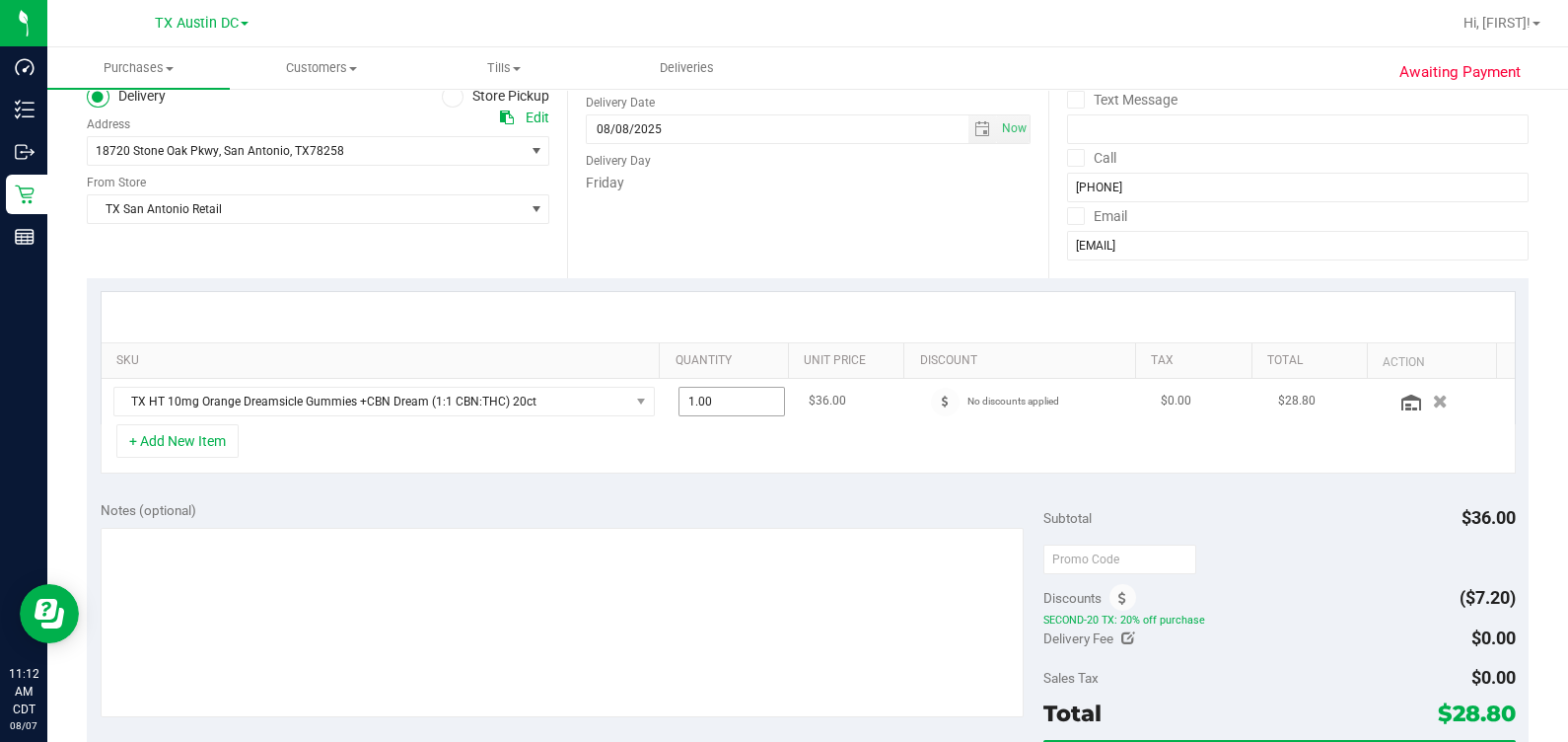 click on "1.00 1" at bounding box center (732, 402) 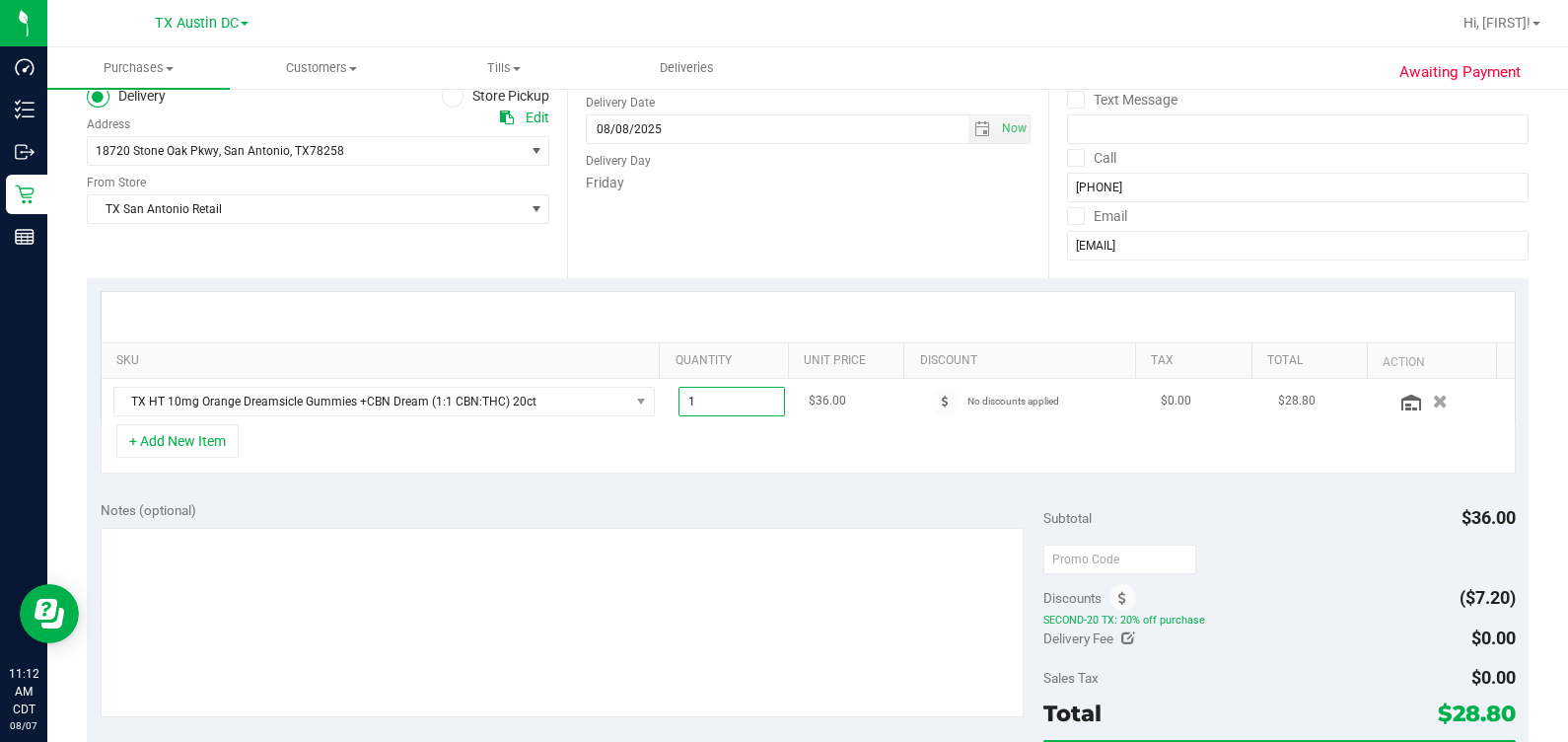 click on "1" at bounding box center (732, 402) 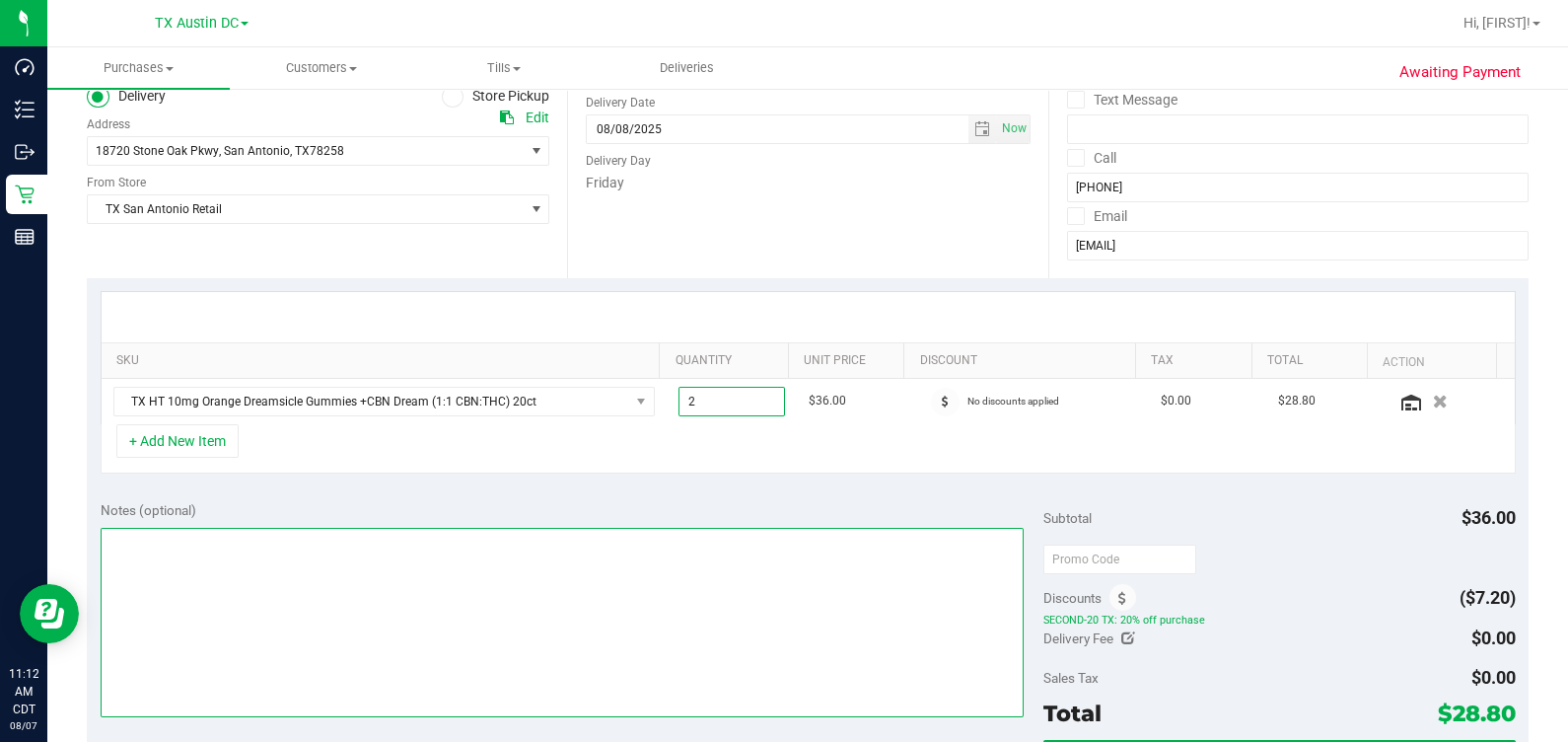 type on "2.00" 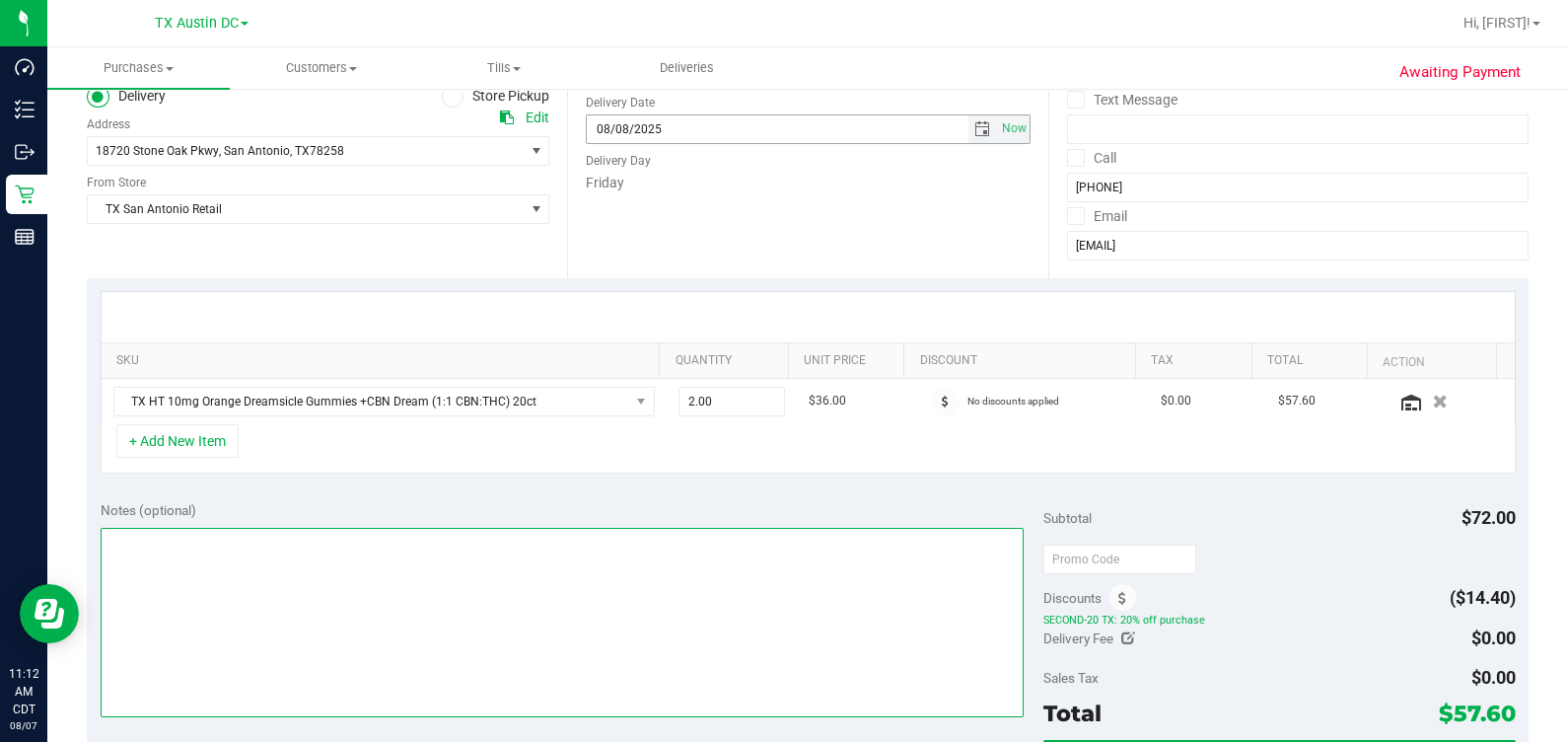 click at bounding box center [982, 129] 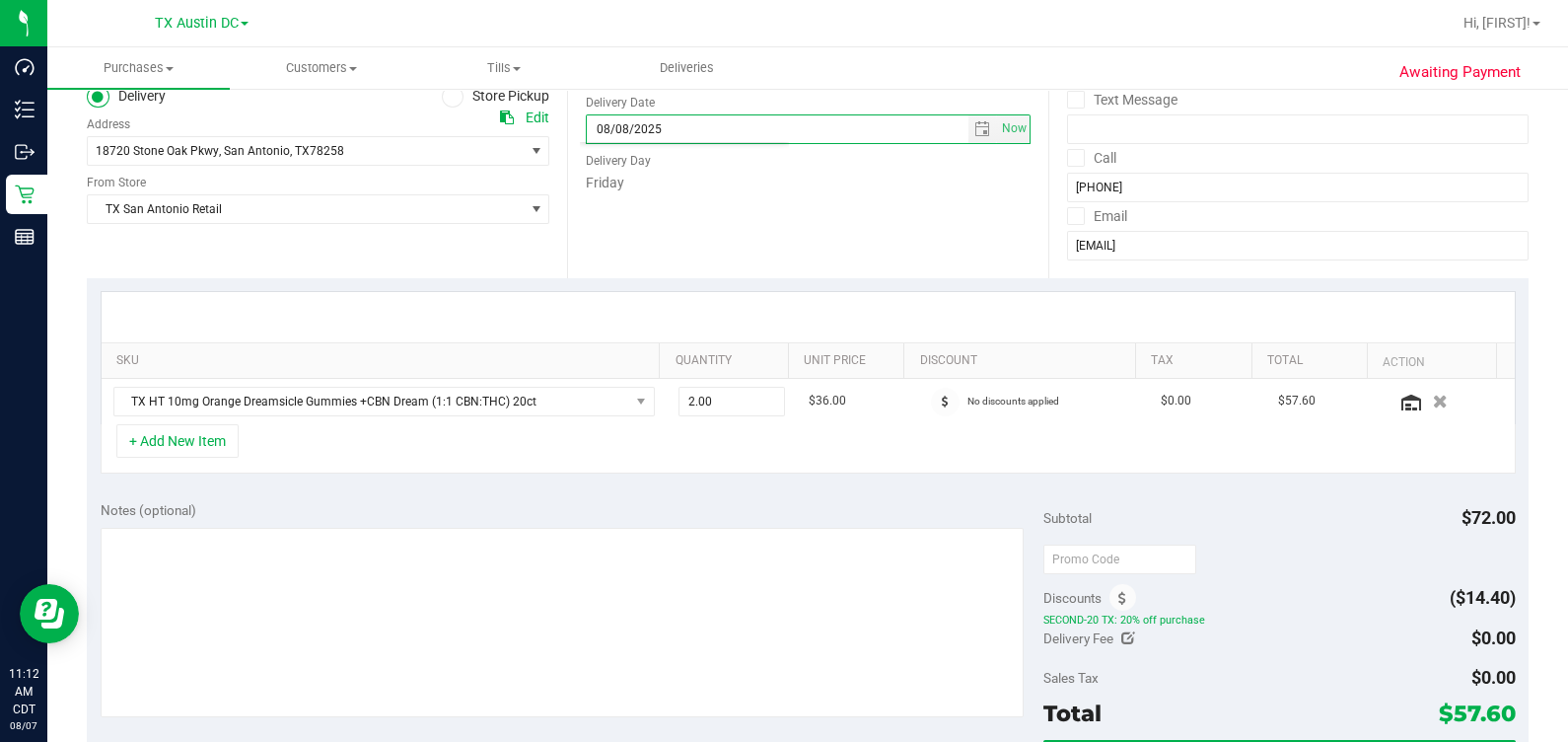 click on "Date
Delivery Date
08/08/2025
Now
08/08/2025 07:00 AM
Now
Delivery Day
Friday" at bounding box center [807, 157] 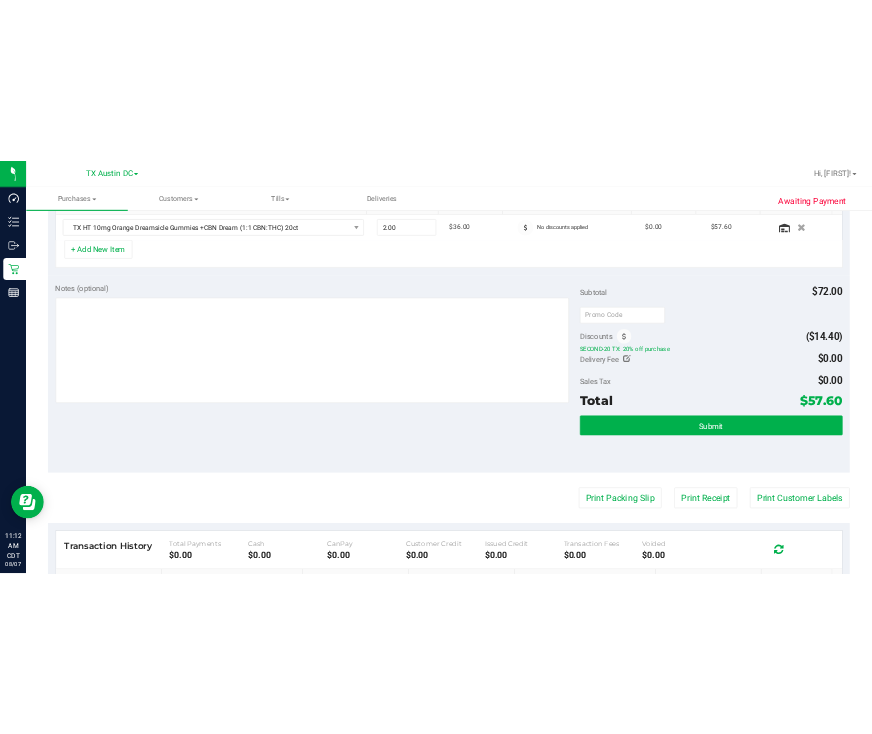 scroll, scrollTop: 499, scrollLeft: 0, axis: vertical 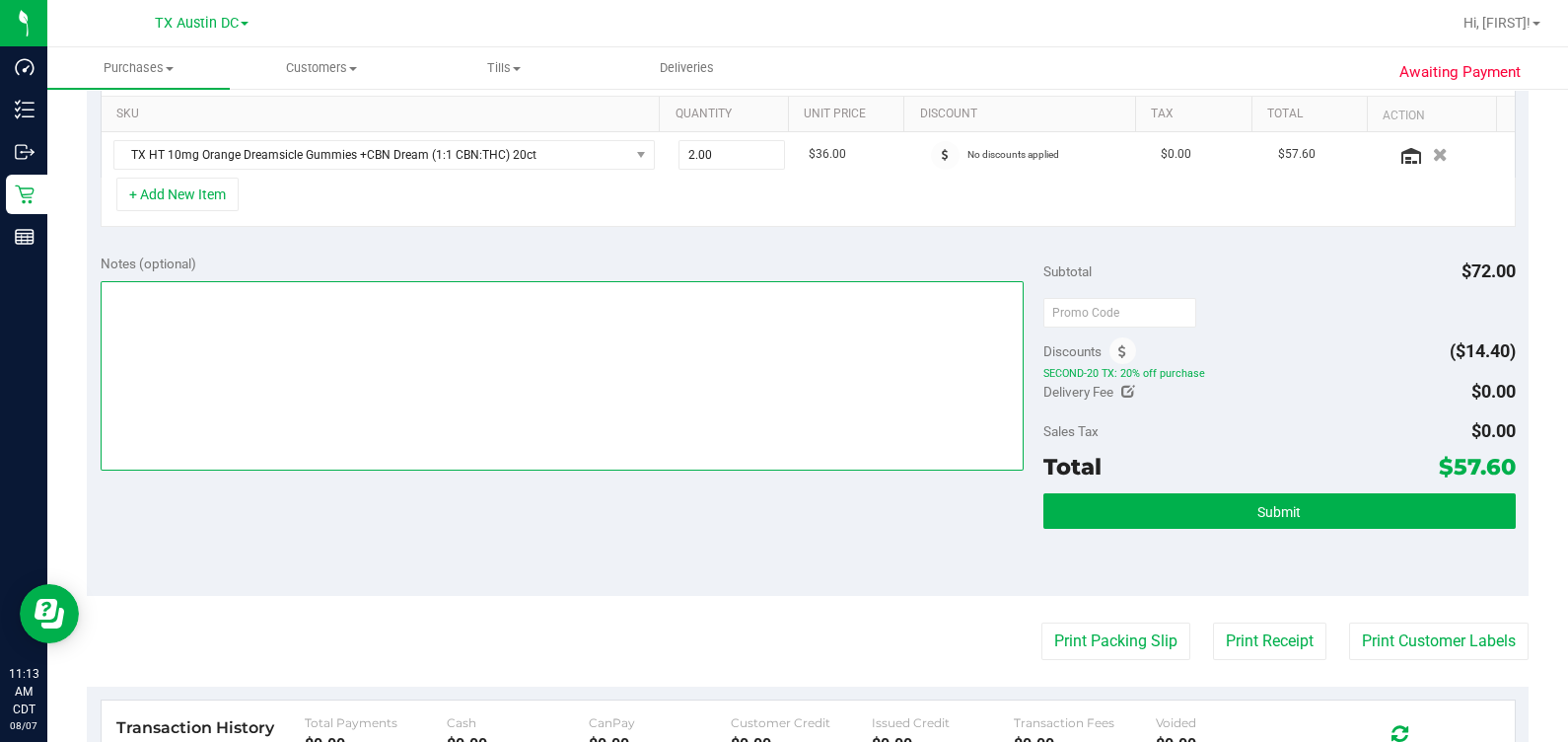click at bounding box center (562, 376) 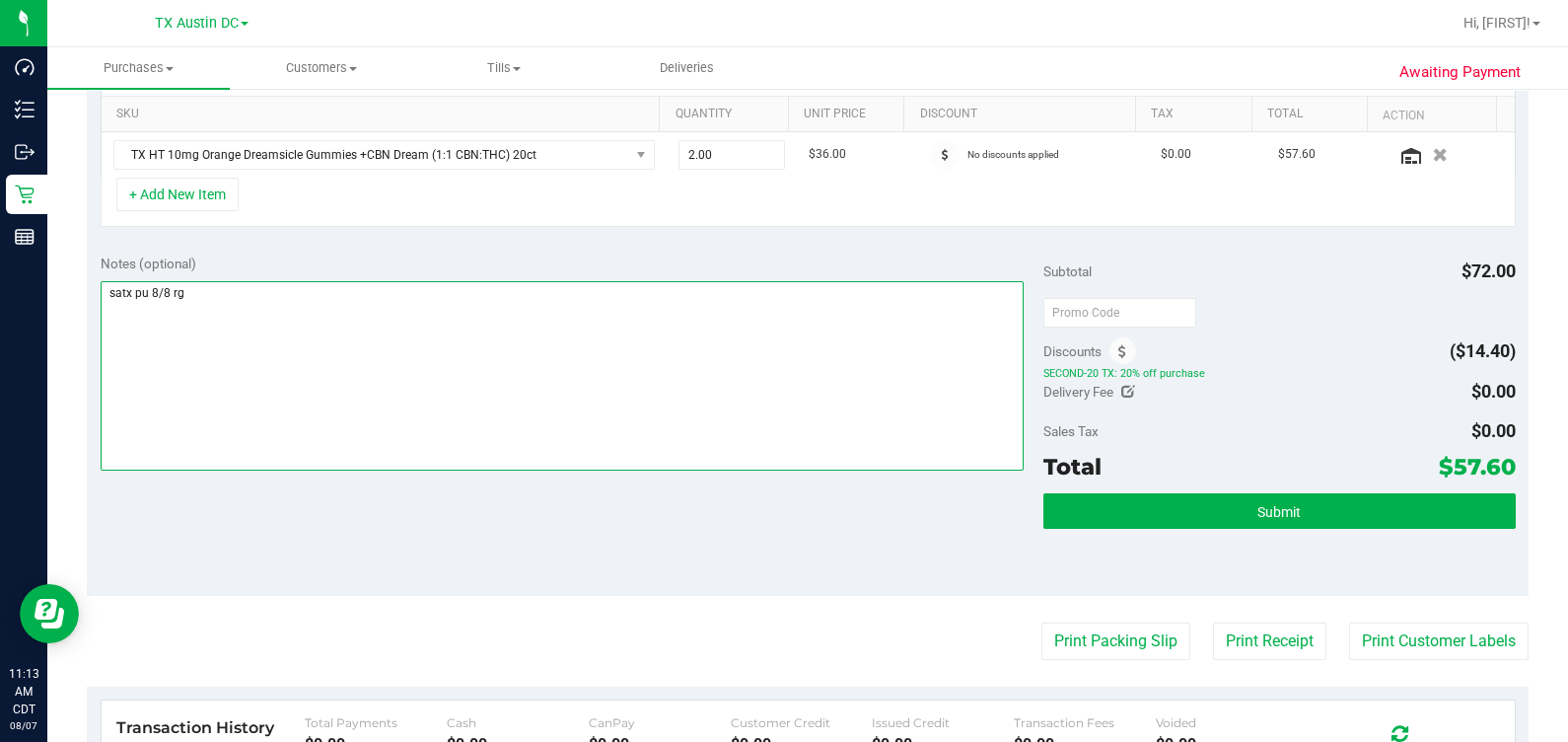 type on "satx pu 8/8 rg" 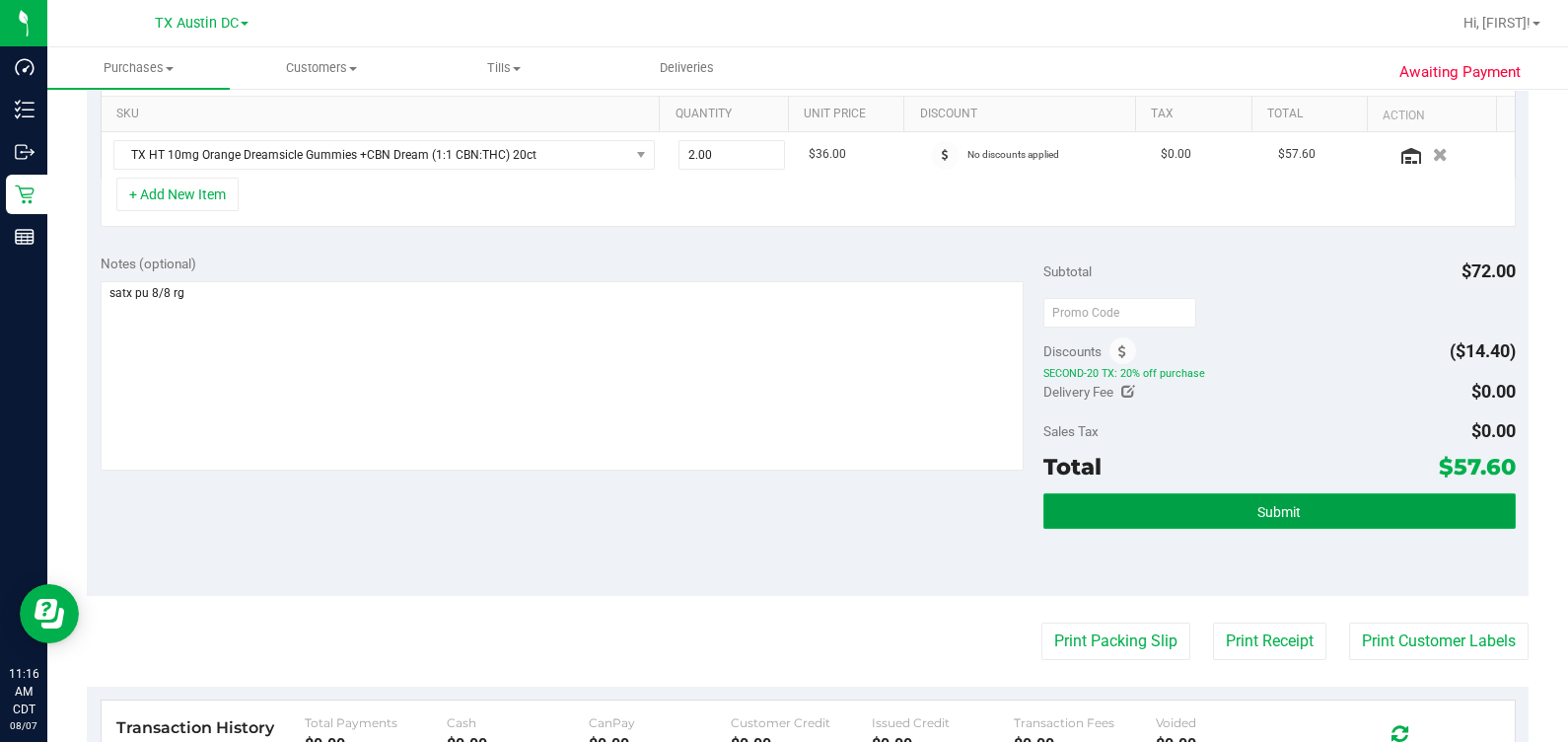 click on "Submit" at bounding box center (1279, 511) 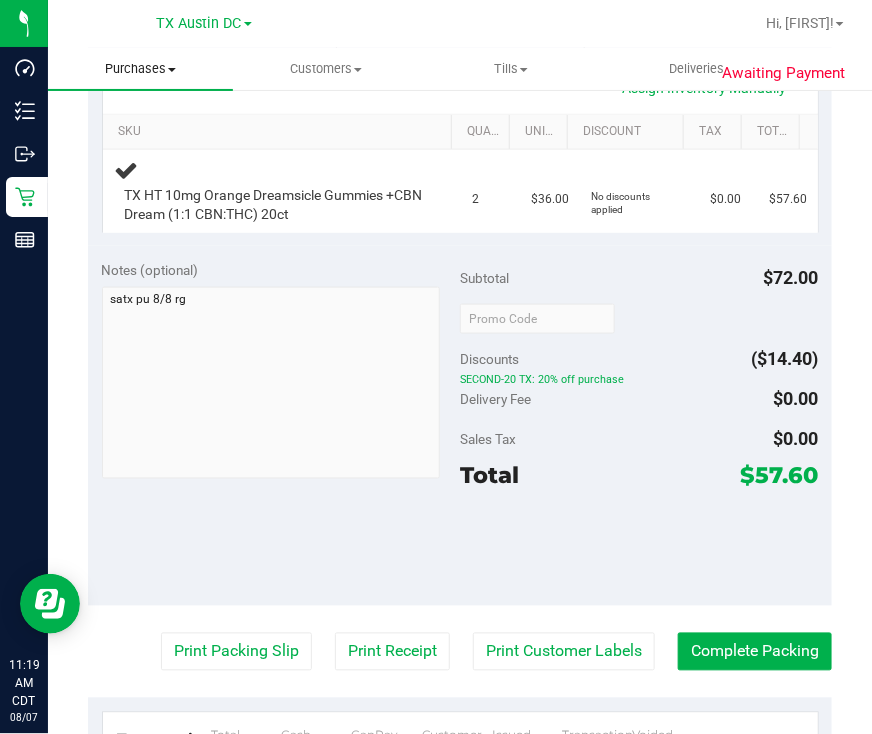 drag, startPoint x: 174, startPoint y: 63, endPoint x: 185, endPoint y: 121, distance: 59.03389 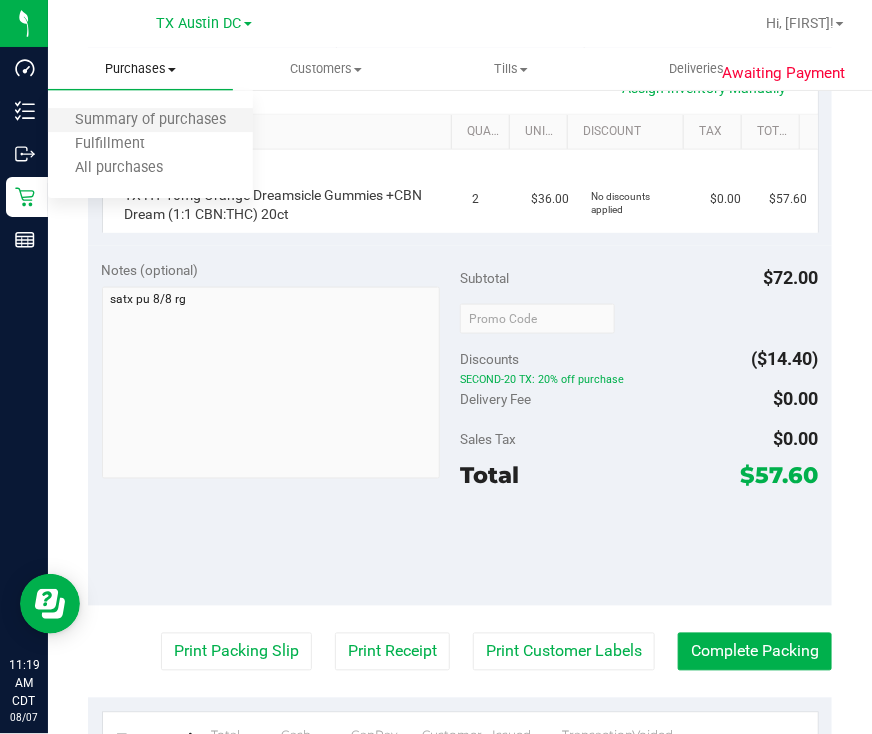click on "Summary of purchases" at bounding box center (150, 121) 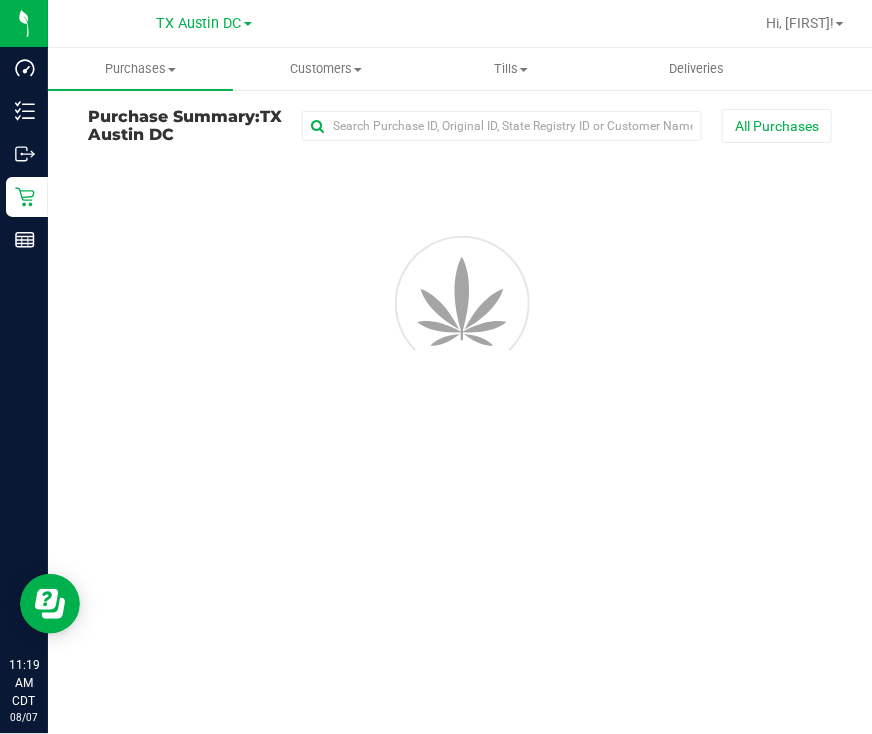 scroll, scrollTop: 0, scrollLeft: 0, axis: both 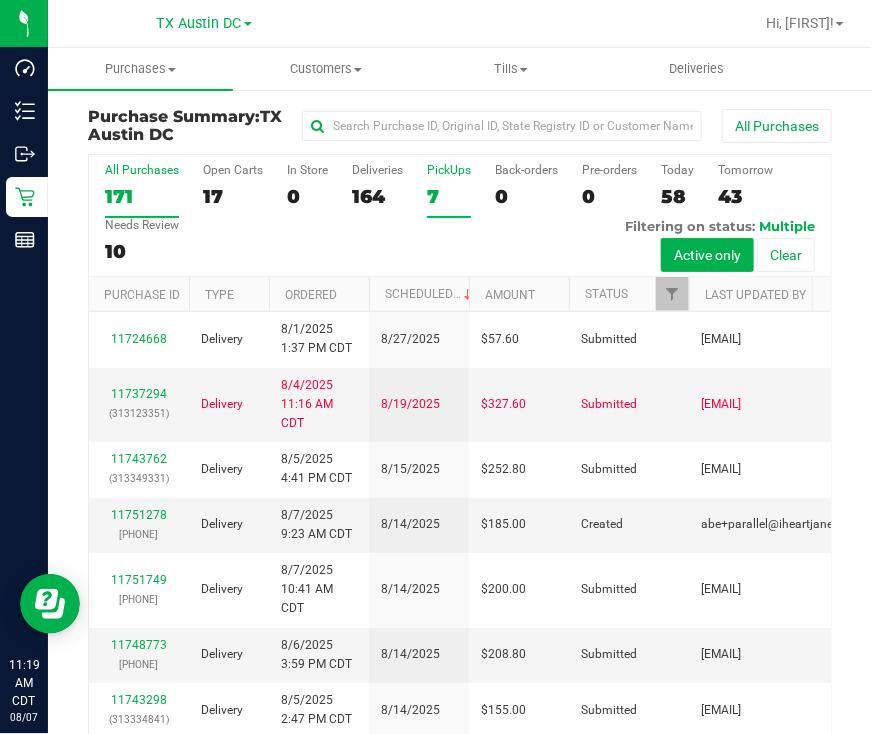click on "PickUps
7" at bounding box center (449, 190) 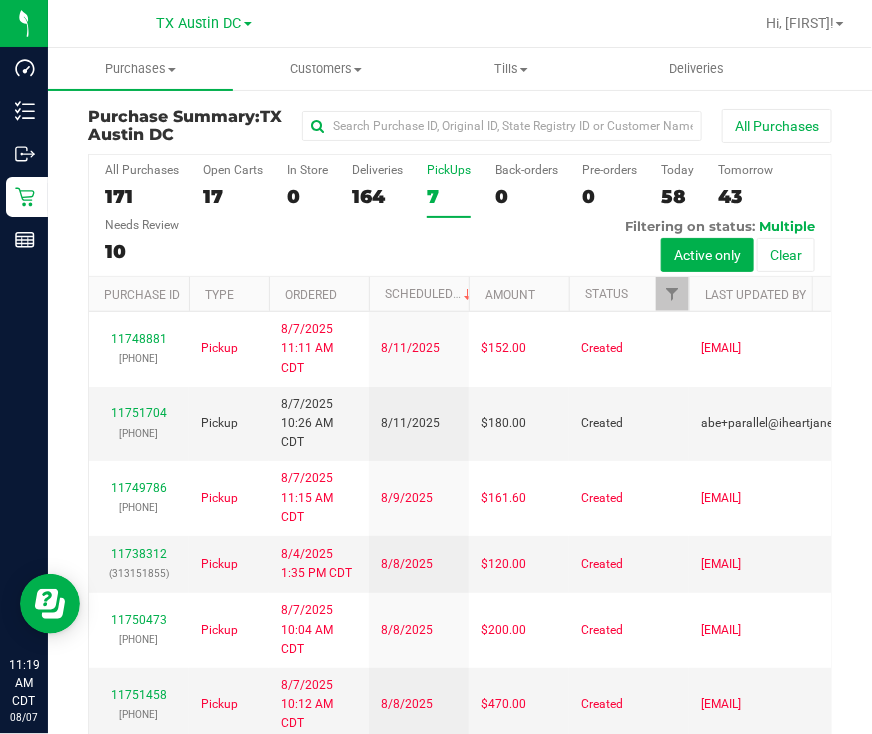 scroll, scrollTop: 113, scrollLeft: 0, axis: vertical 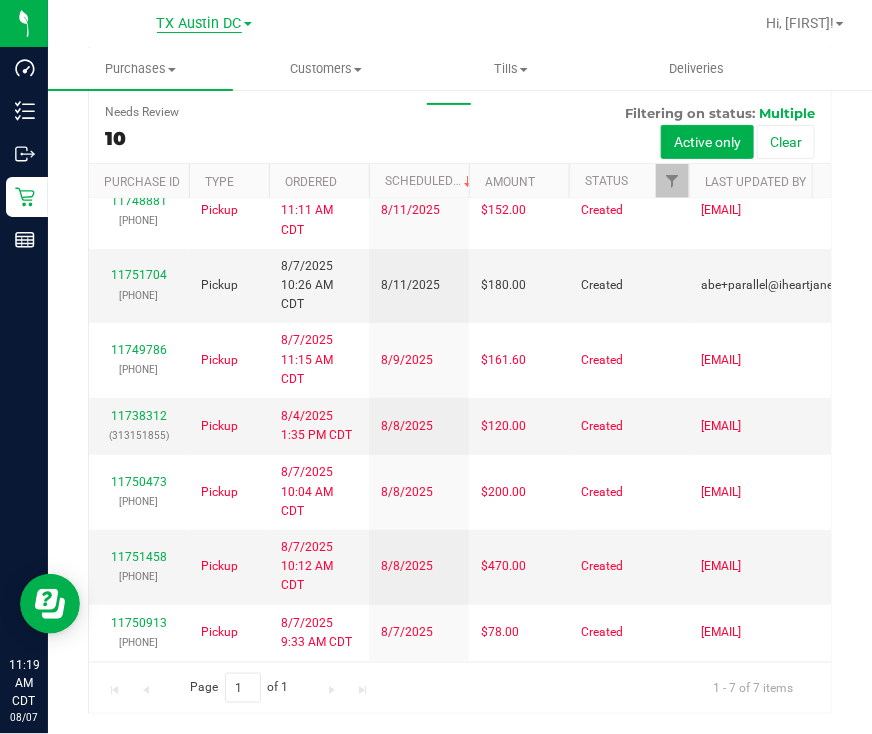 click on "TX Austin DC" at bounding box center [199, 24] 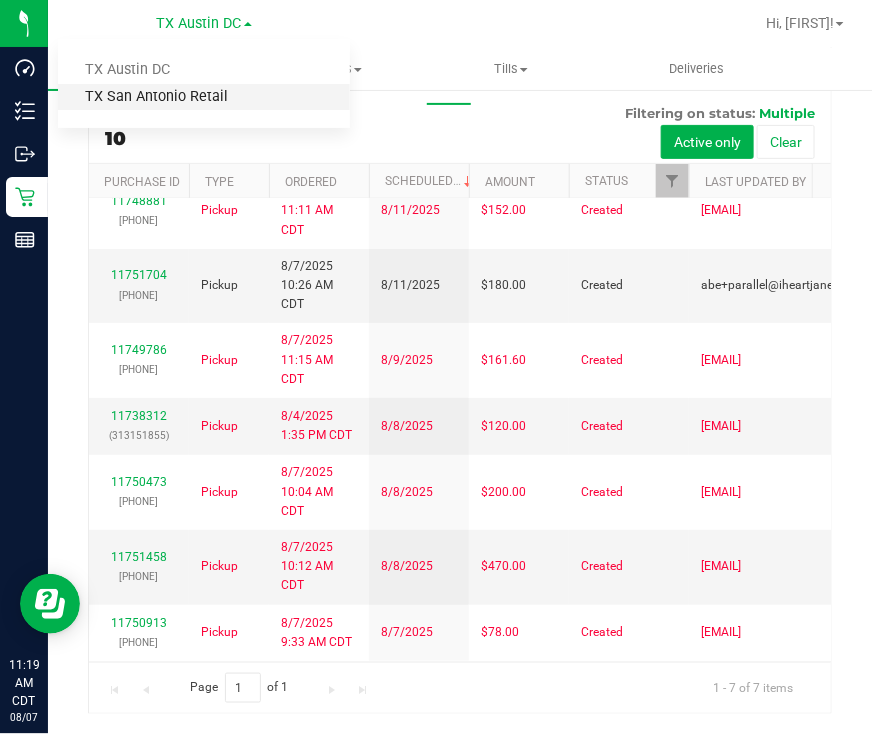 click on "TX San Antonio Retail" at bounding box center [204, 97] 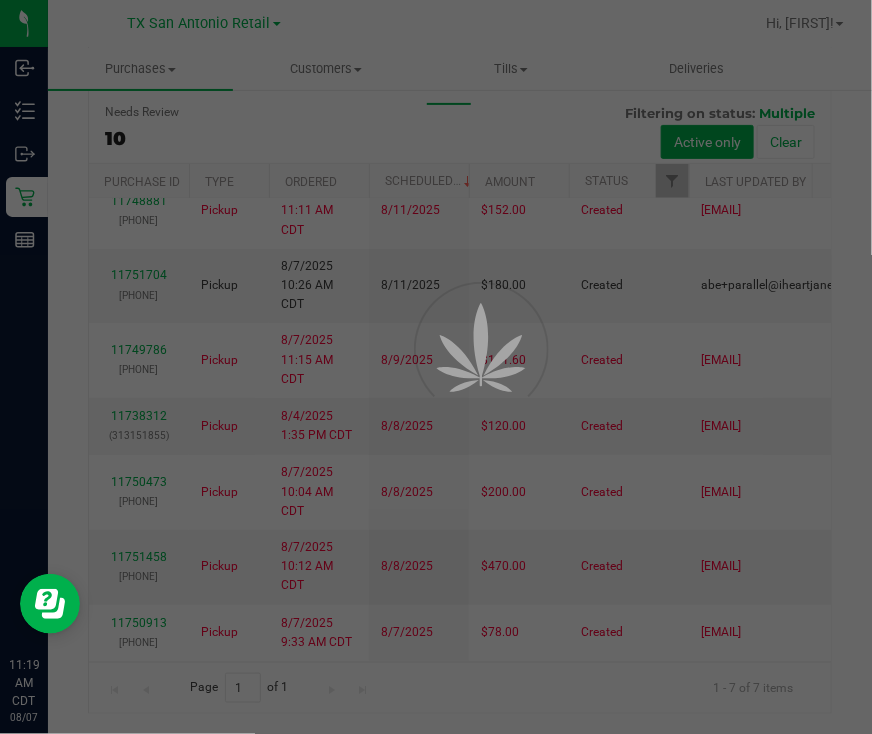 scroll, scrollTop: 0, scrollLeft: 0, axis: both 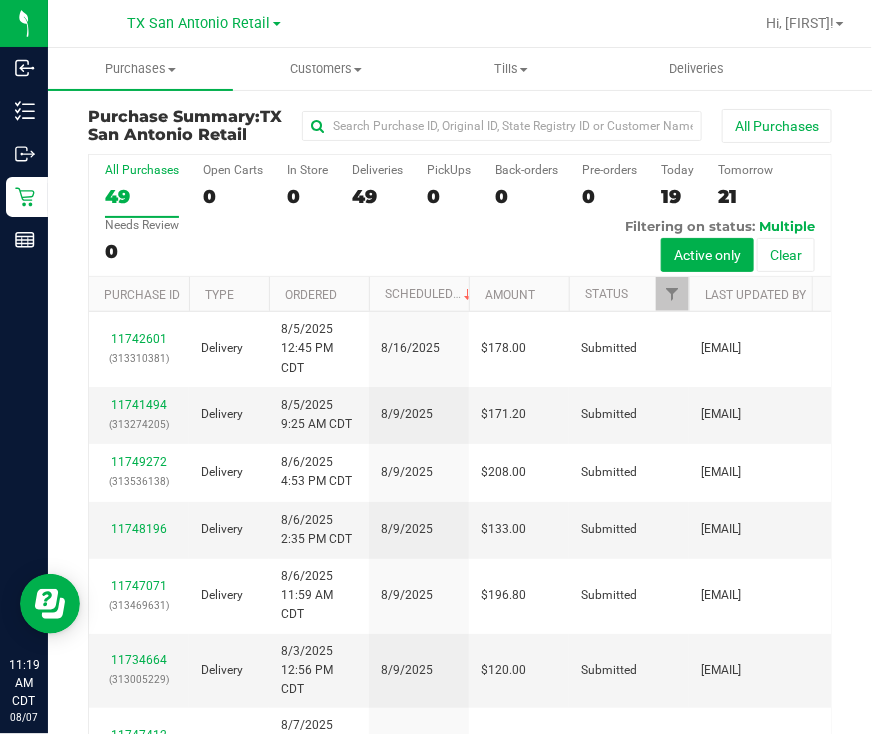 click on "0" at bounding box center (449, 196) 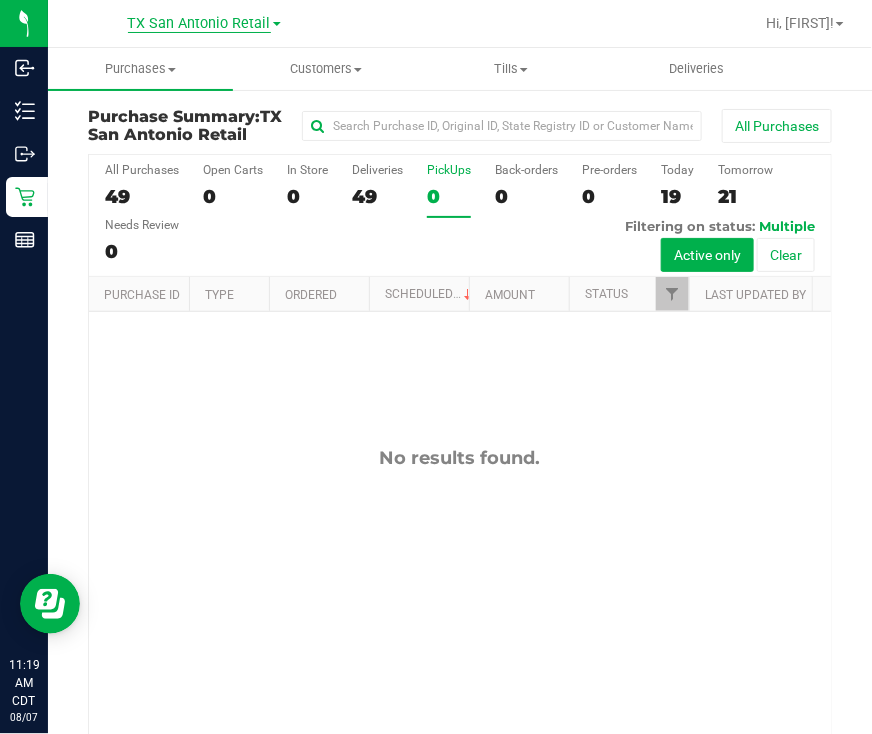 click on "TX San Antonio Retail" at bounding box center [199, 24] 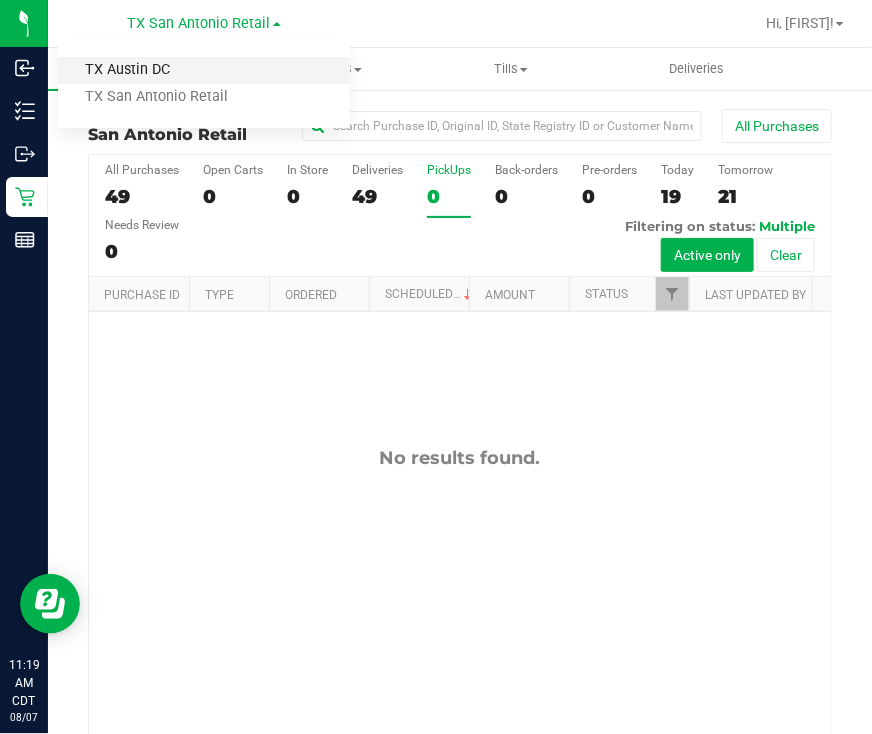 click on "TX Austin DC" at bounding box center (204, 70) 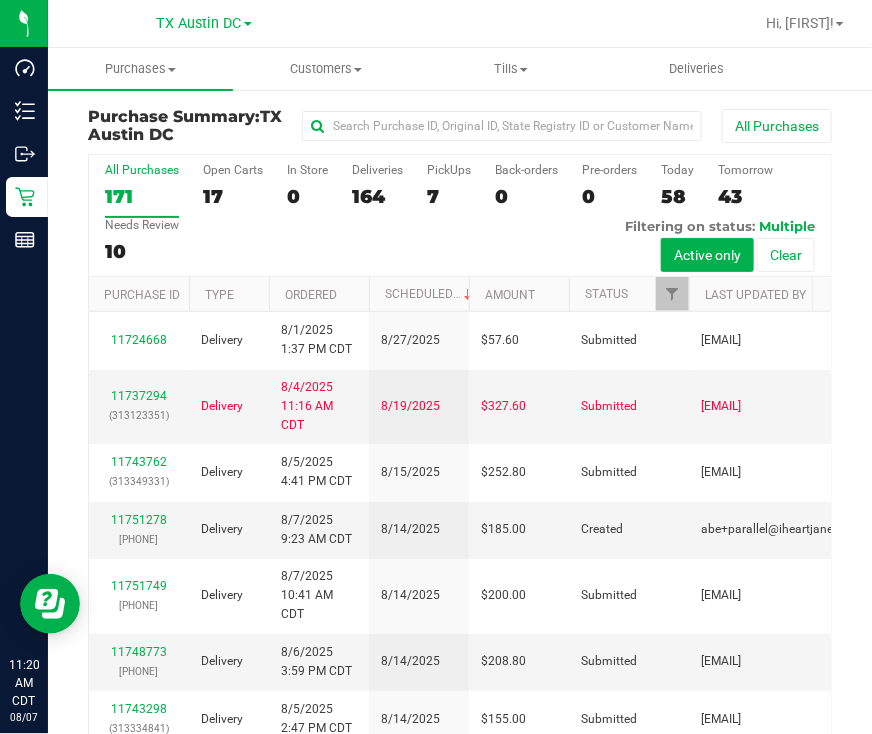 drag, startPoint x: 85, startPoint y: 206, endPoint x: 74, endPoint y: 207, distance: 11.045361 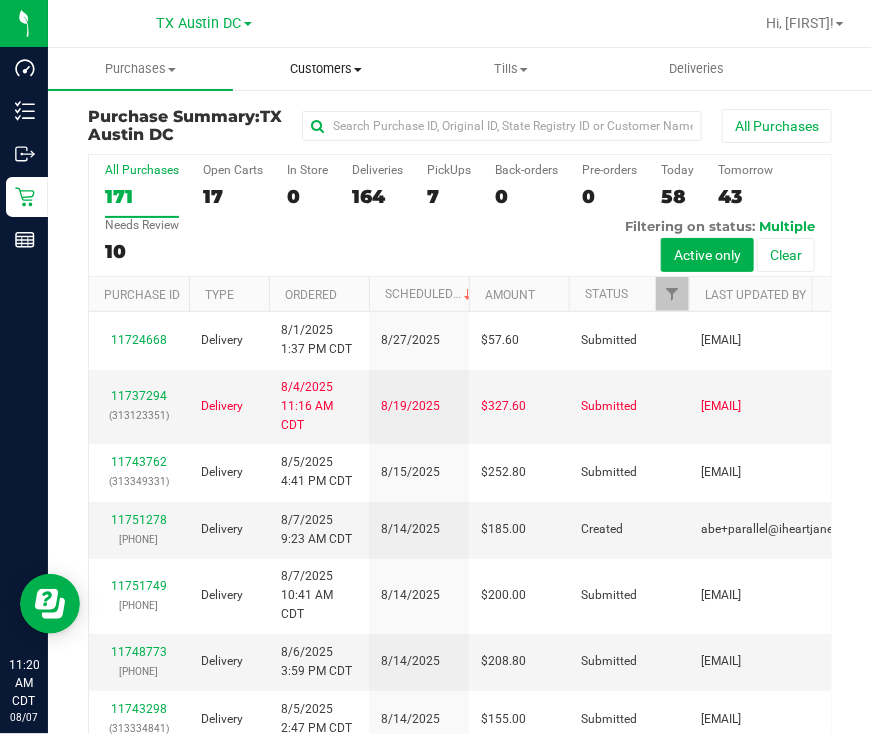 click on "Customers" at bounding box center (325, 69) 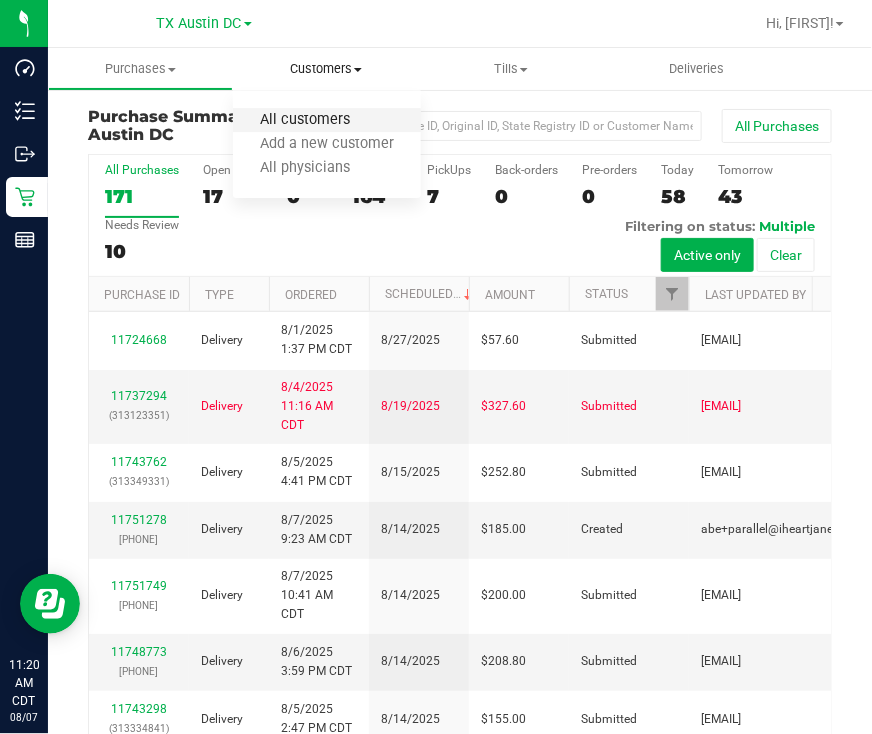 click on "All customers" at bounding box center (305, 120) 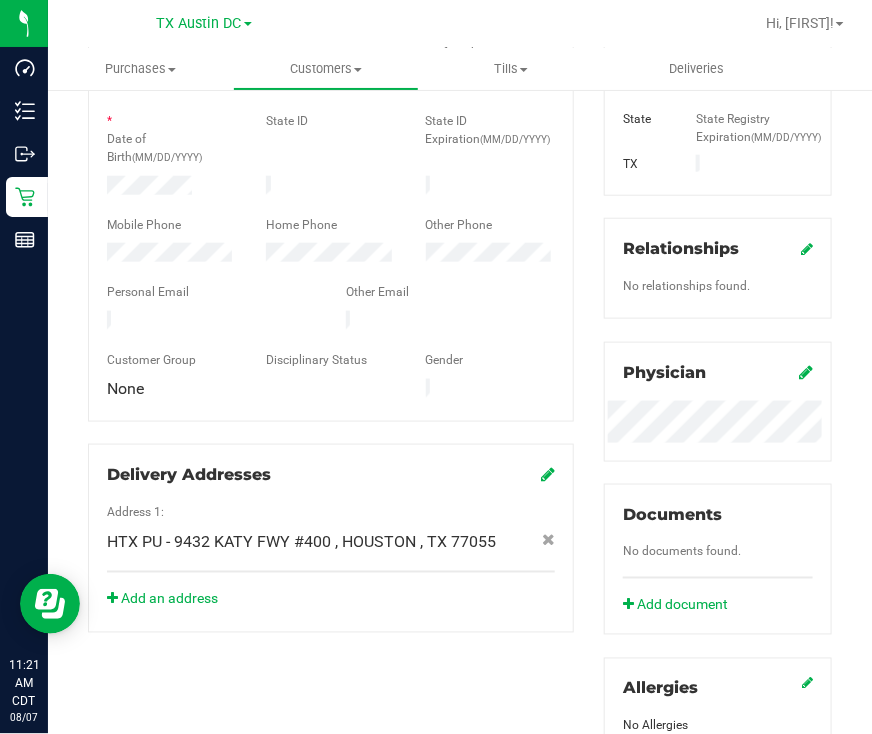 scroll, scrollTop: 0, scrollLeft: 0, axis: both 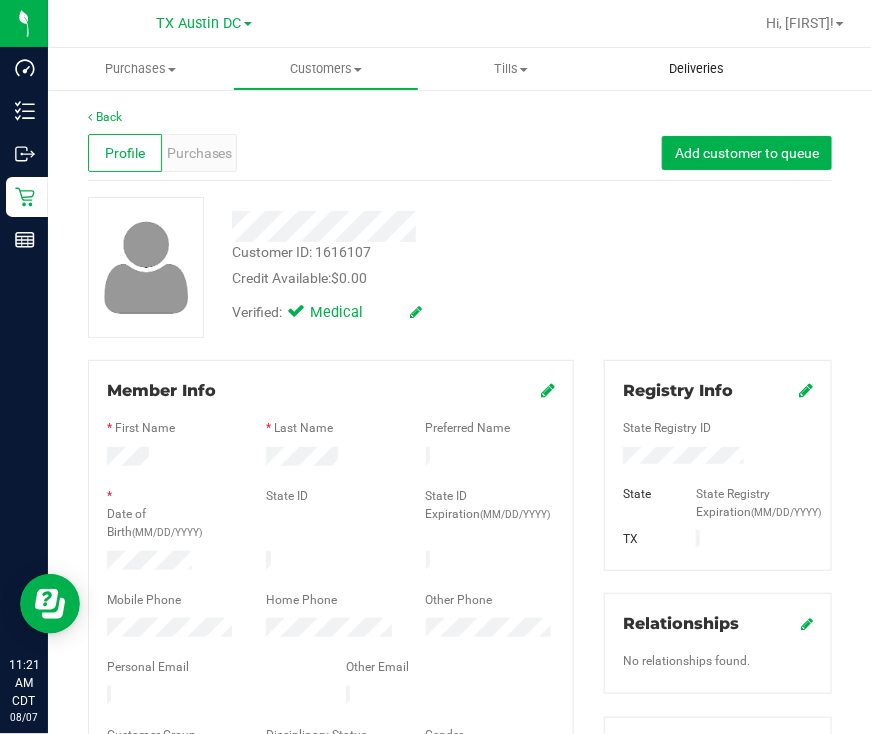 click on "Deliveries" at bounding box center [696, 69] 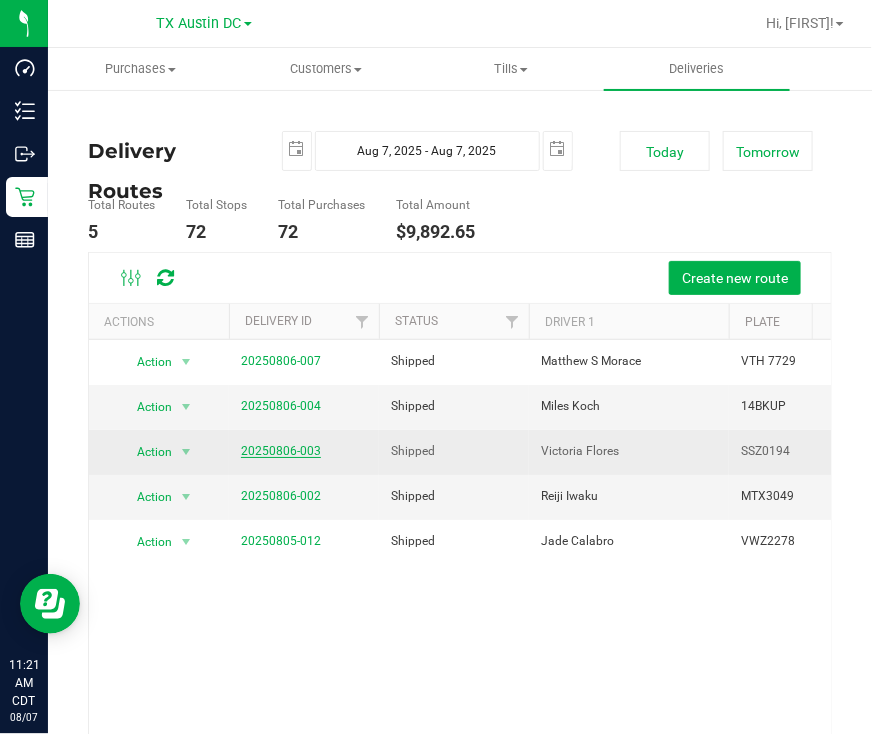 click on "20250806-003" at bounding box center (281, 451) 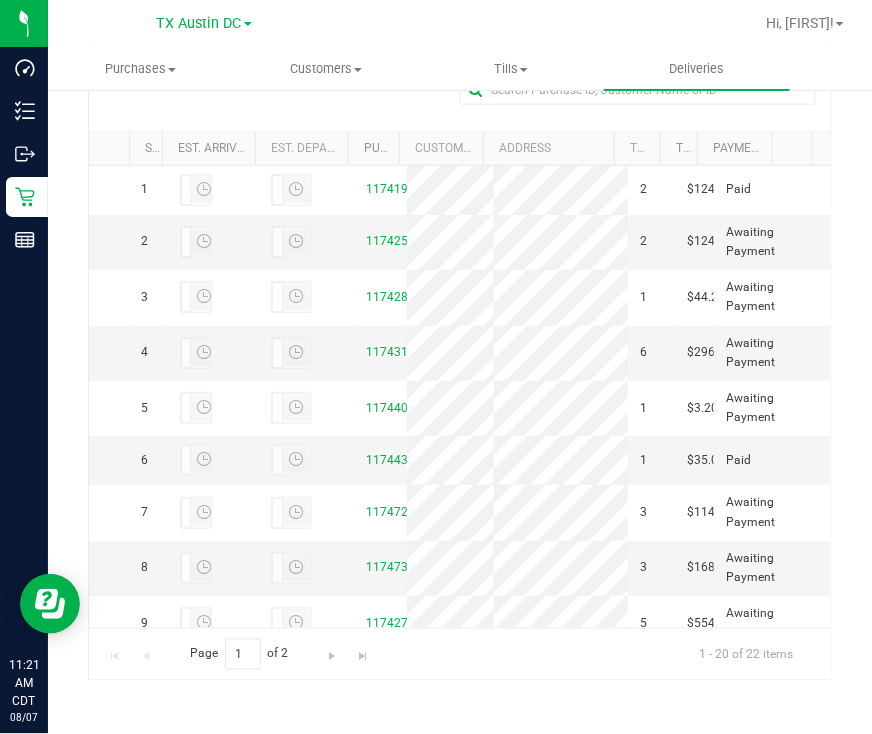 scroll, scrollTop: 466, scrollLeft: 0, axis: vertical 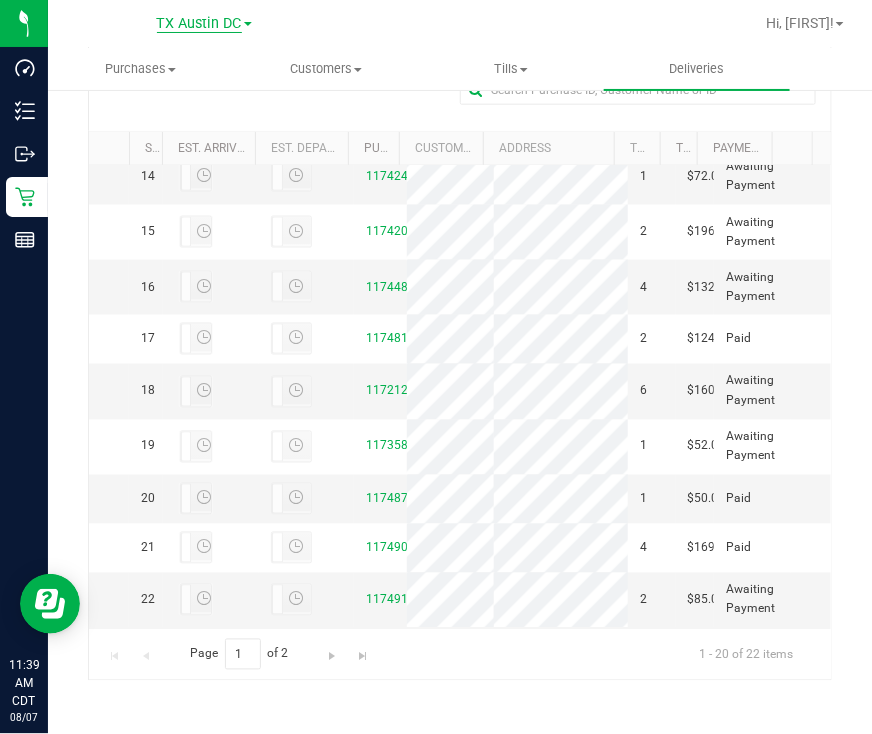 click on "TX Austin DC" at bounding box center (199, 24) 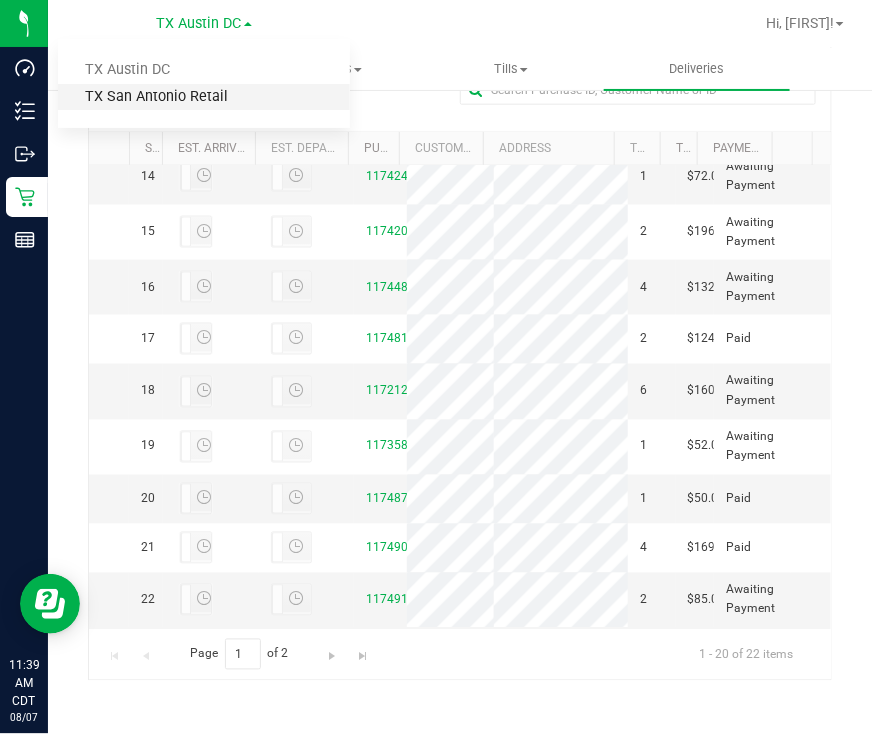 click on "TX San Antonio Retail" at bounding box center [204, 97] 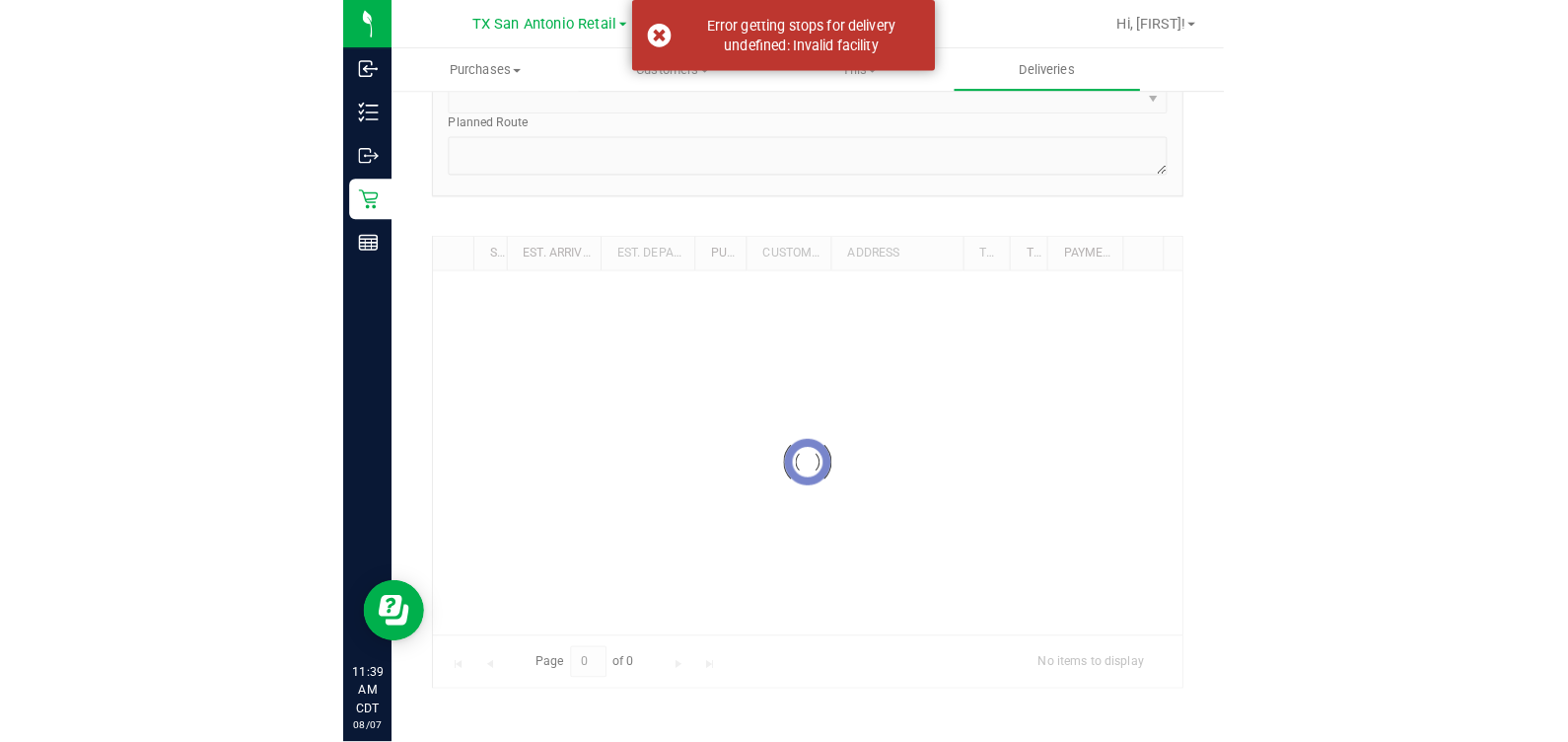 scroll, scrollTop: 0, scrollLeft: 0, axis: both 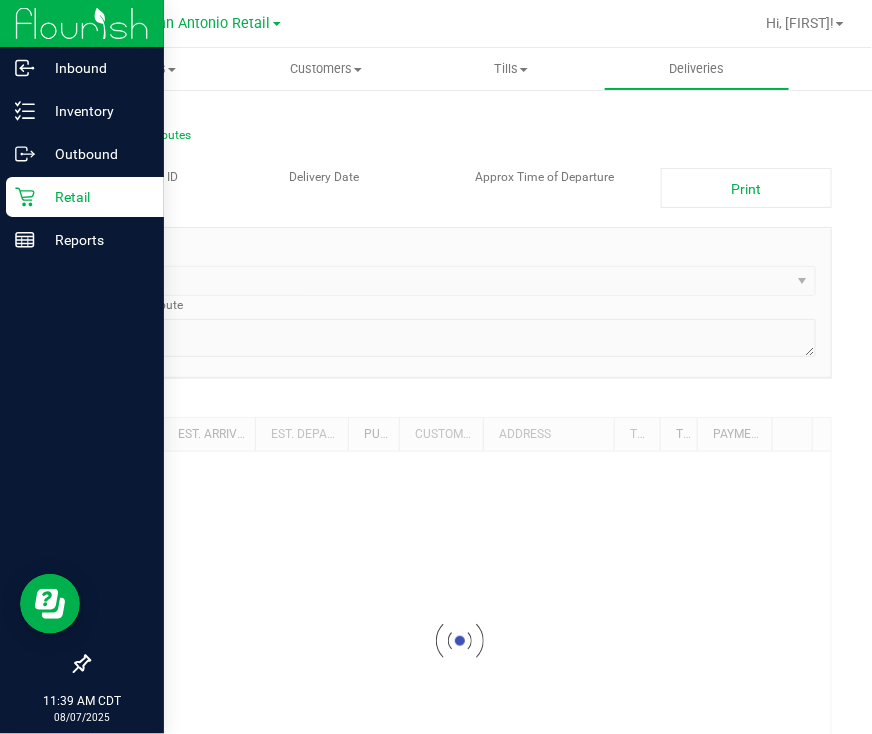 drag, startPoint x: 32, startPoint y: 197, endPoint x: 153, endPoint y: 196, distance: 121.004135 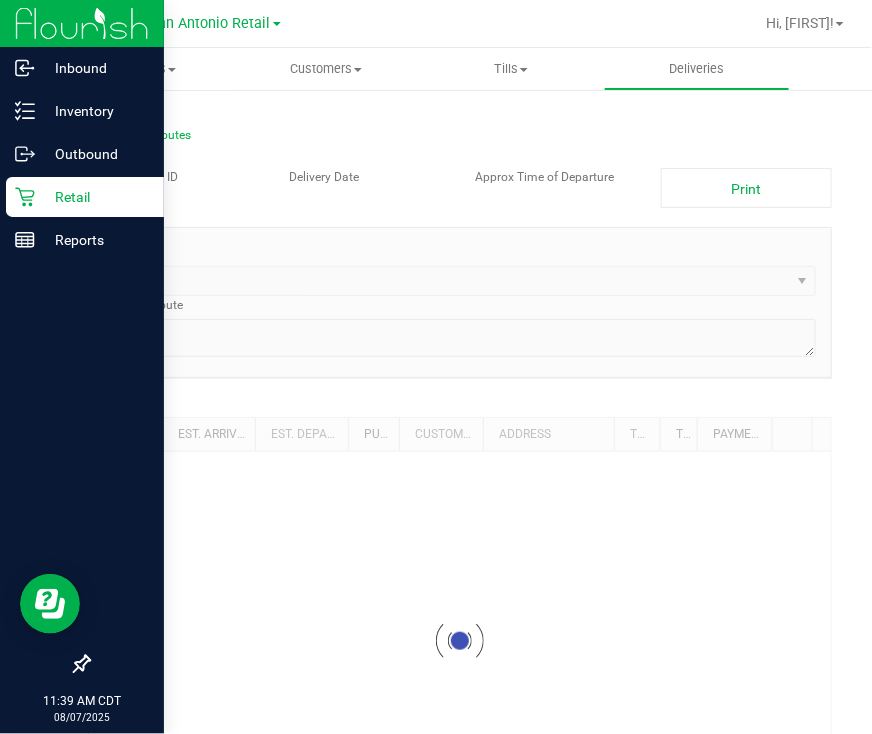 click 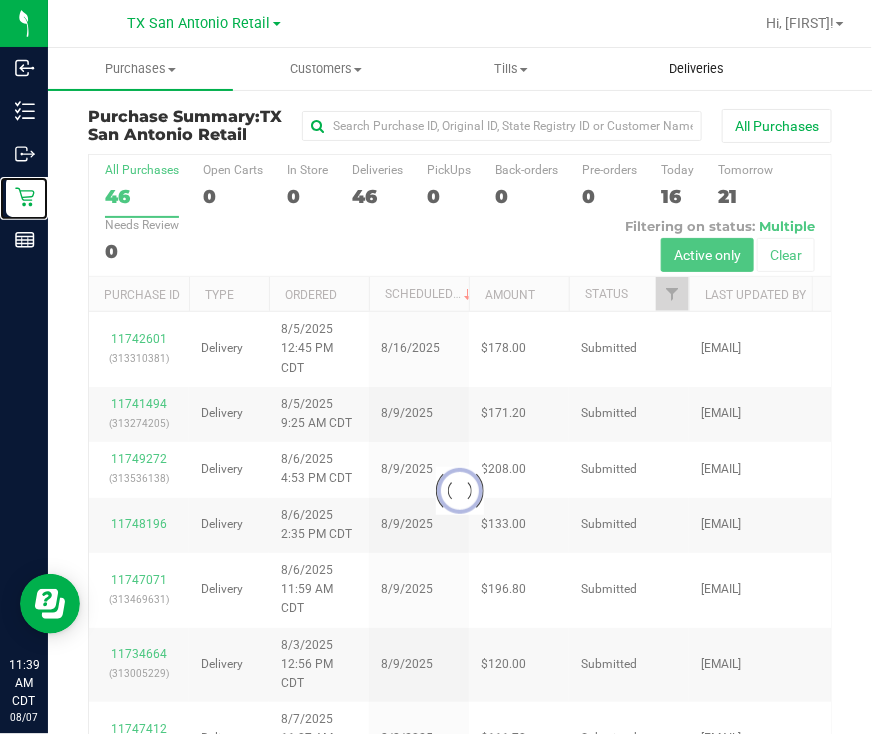 click on "Deliveries" at bounding box center (696, 69) 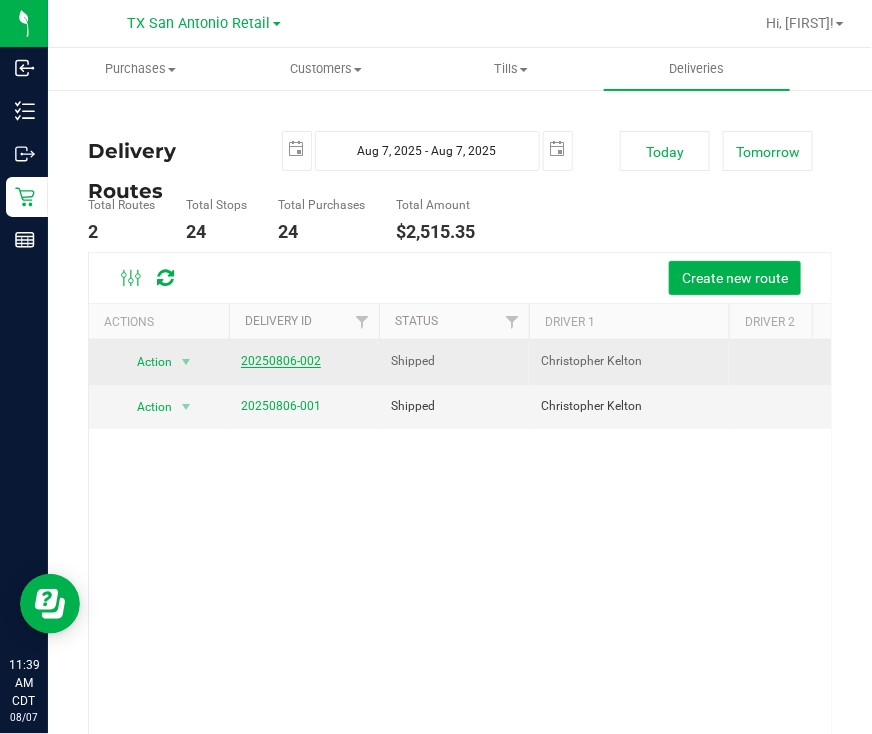 click on "20250806-002" at bounding box center [281, 361] 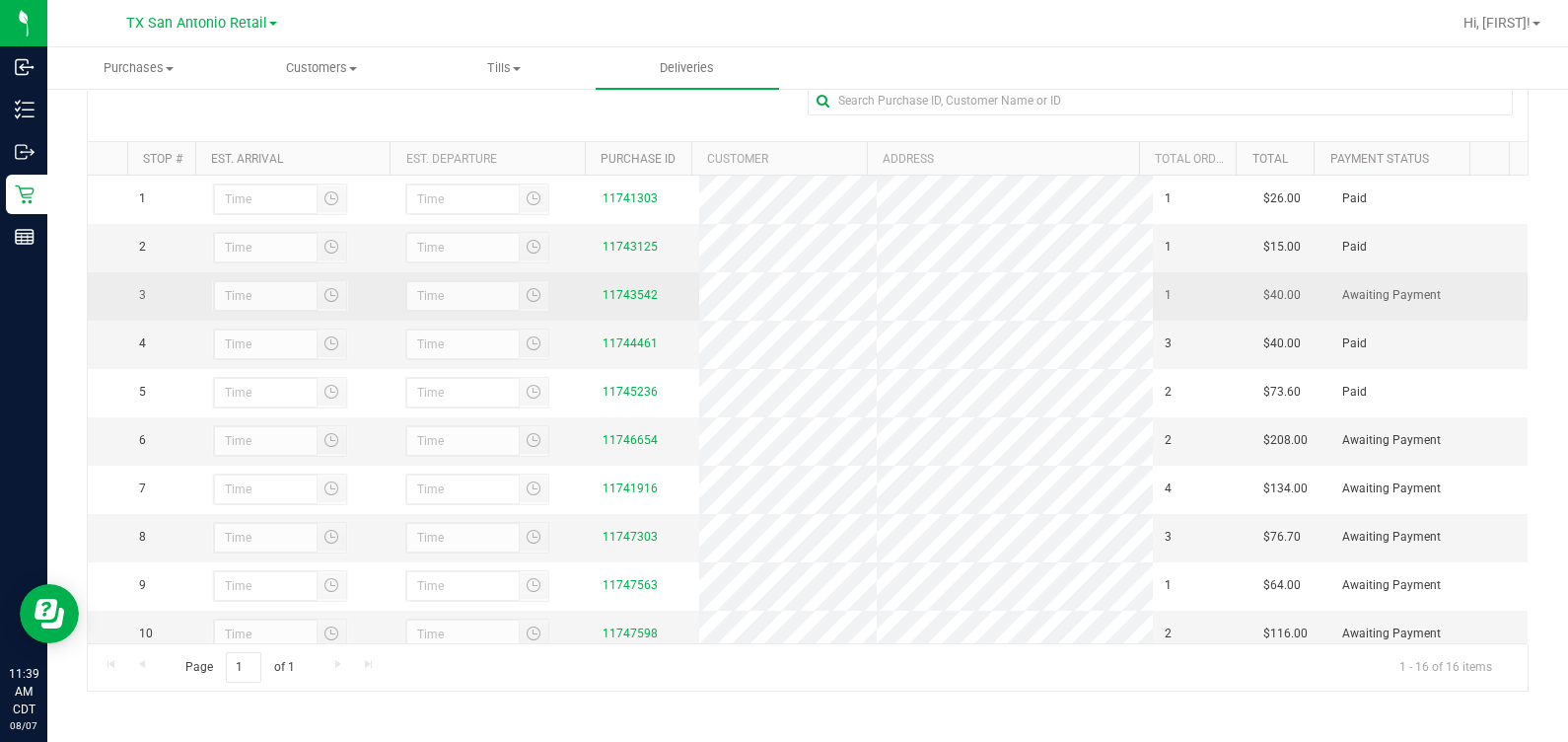 scroll, scrollTop: 326, scrollLeft: 0, axis: vertical 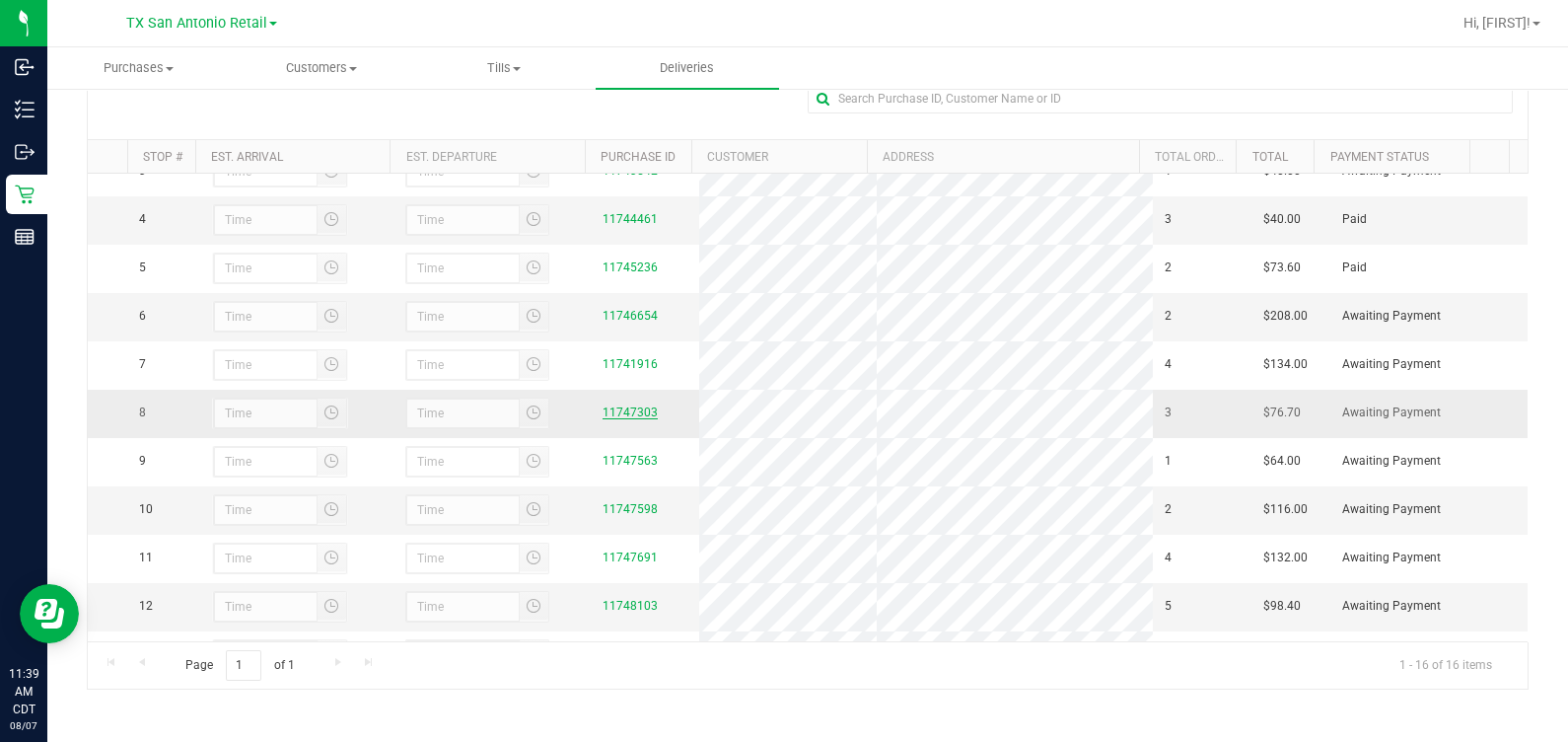click on "11747303" at bounding box center [630, 412] 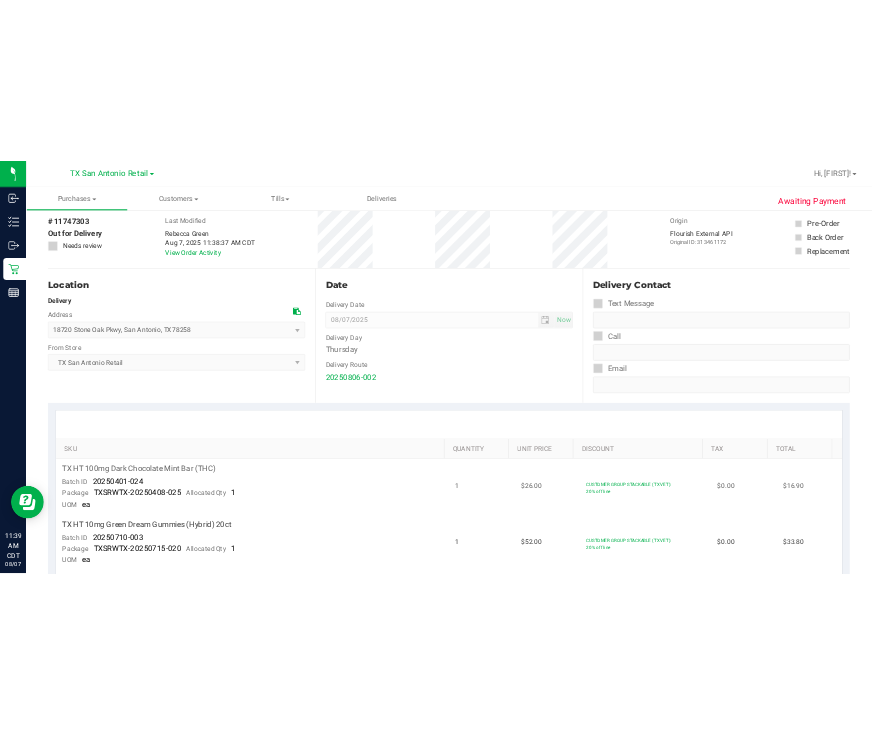scroll, scrollTop: 0, scrollLeft: 0, axis: both 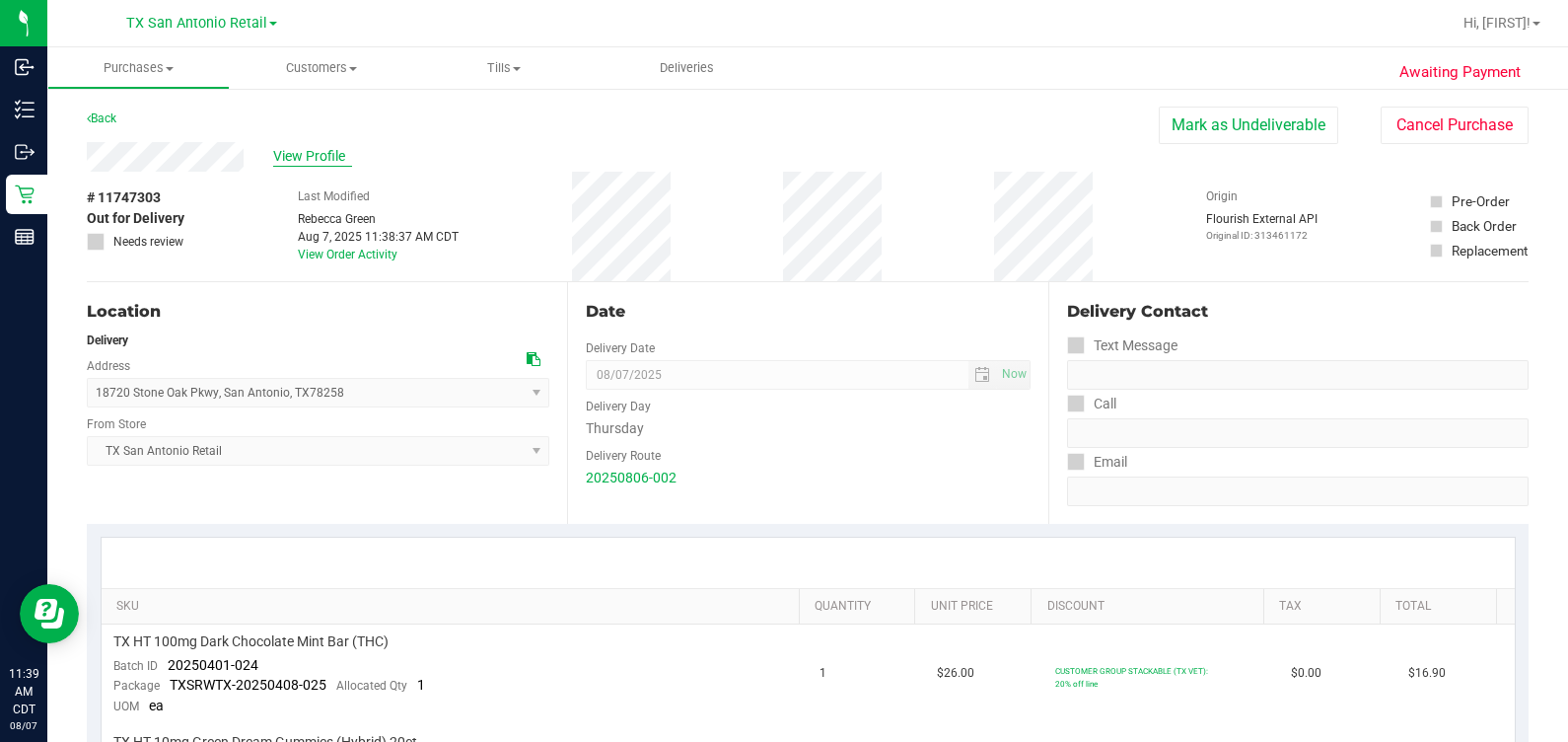click on "View Profile" at bounding box center [313, 156] 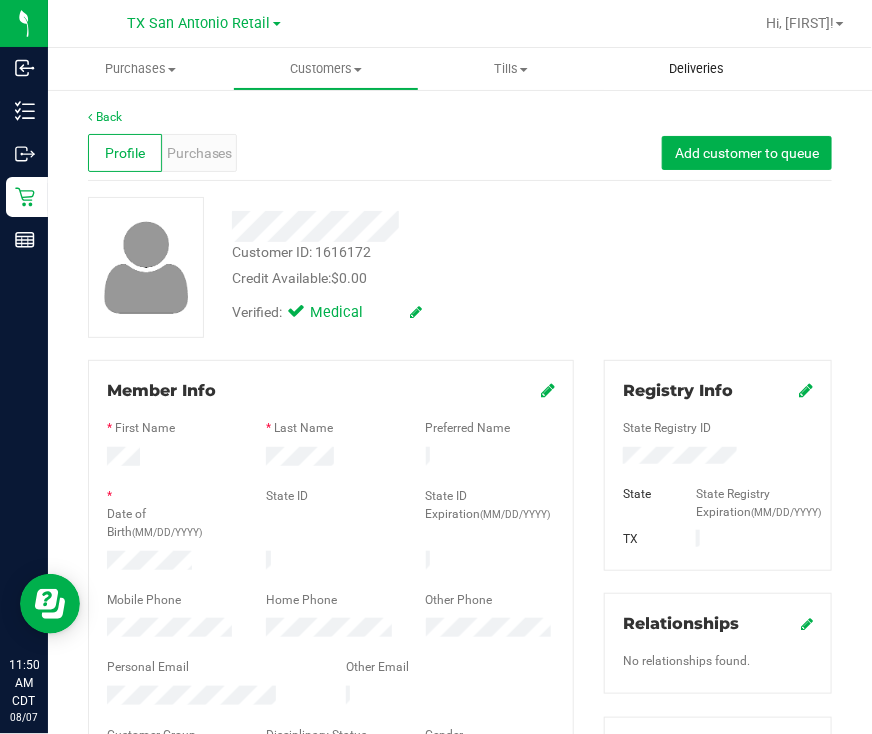 click on "Deliveries" at bounding box center (696, 69) 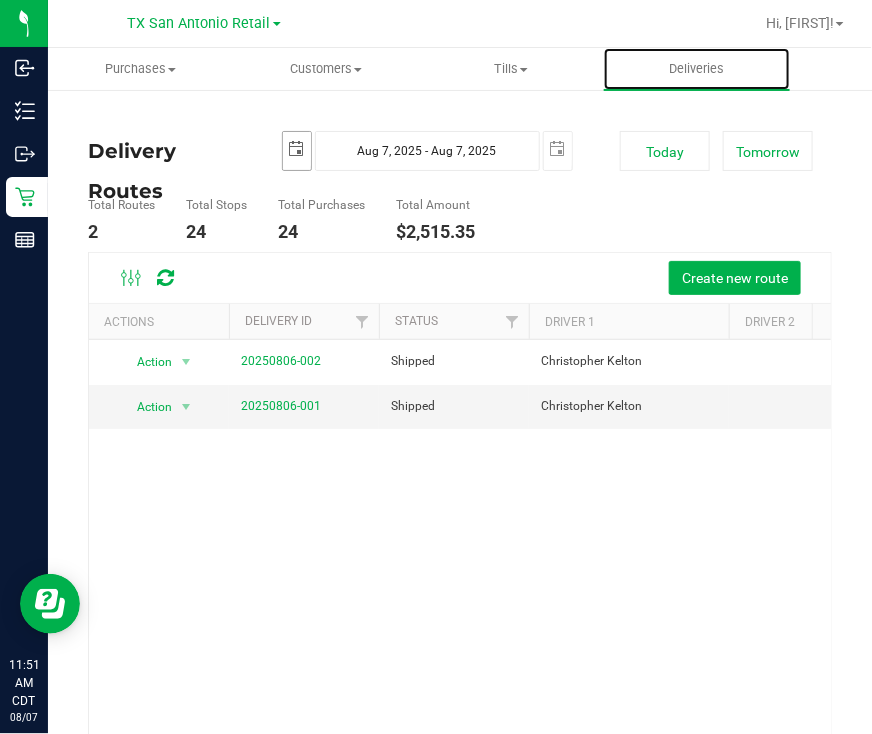 click at bounding box center (297, 149) 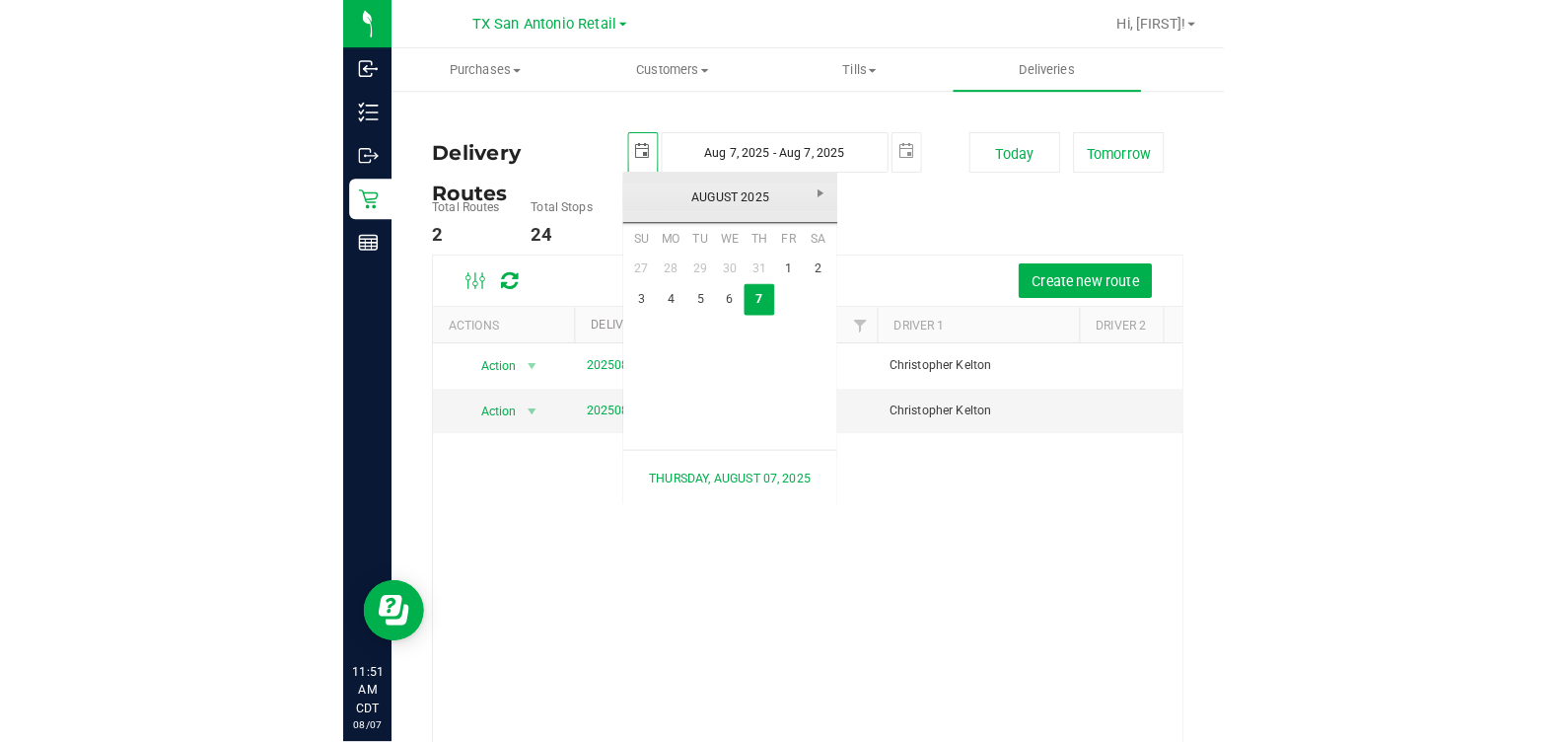 scroll, scrollTop: 0, scrollLeft: 48, axis: horizontal 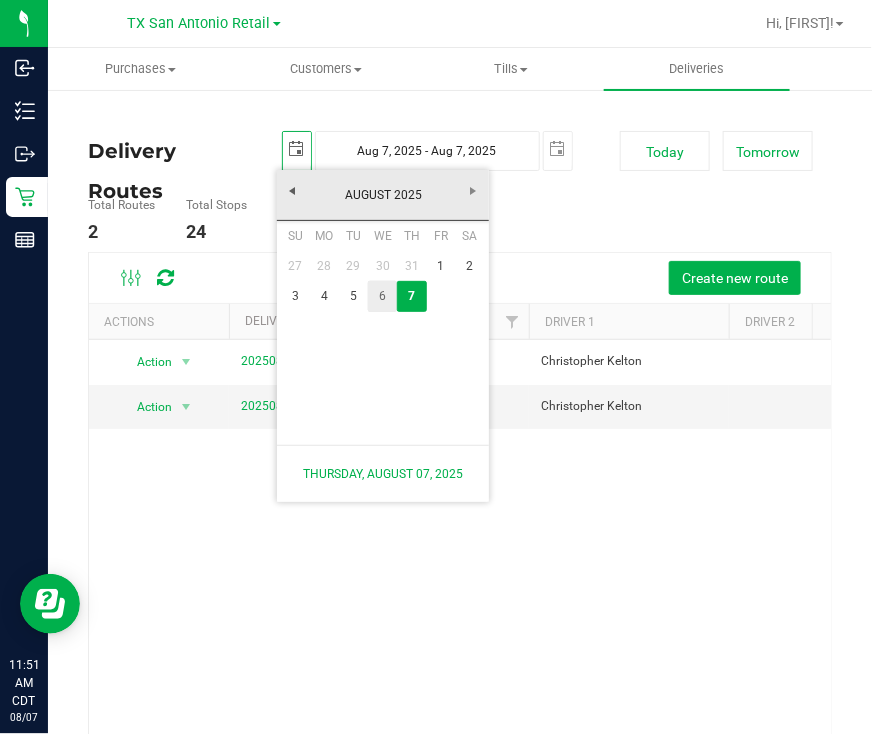 click on "6" at bounding box center (382, 296) 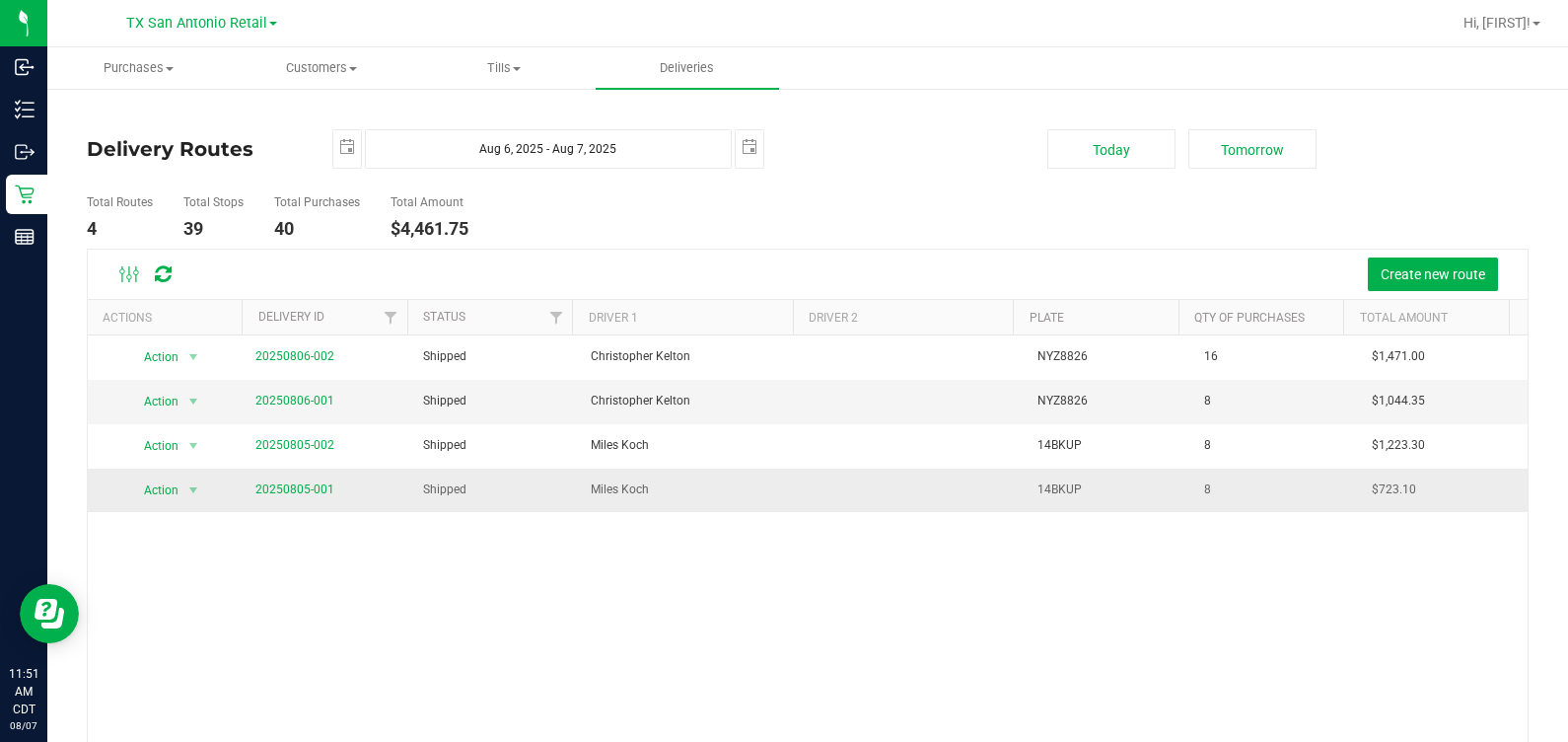 click on "20250805-001" at bounding box center [295, 489] 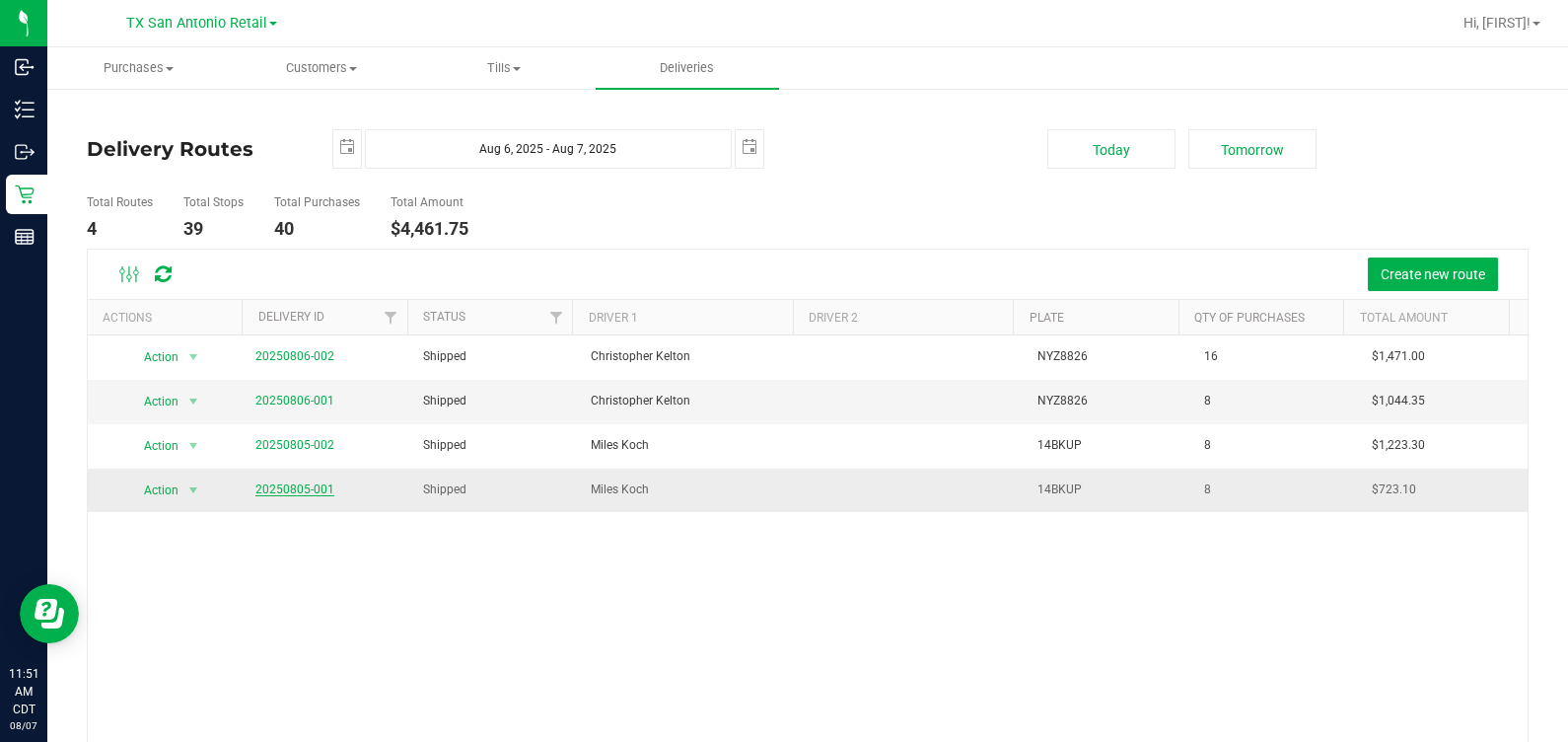 click on "20250805-001" at bounding box center (295, 489) 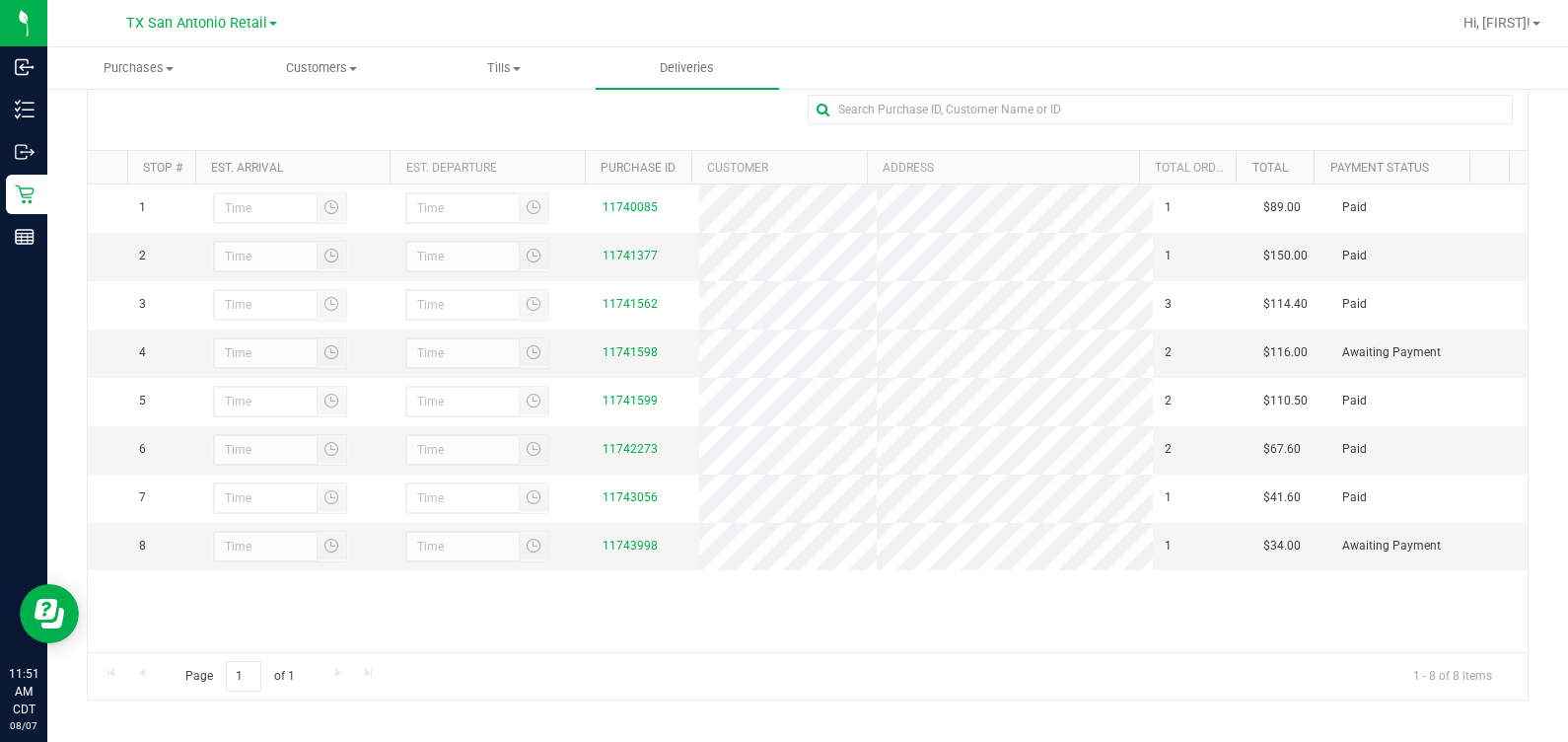 scroll, scrollTop: 326, scrollLeft: 0, axis: vertical 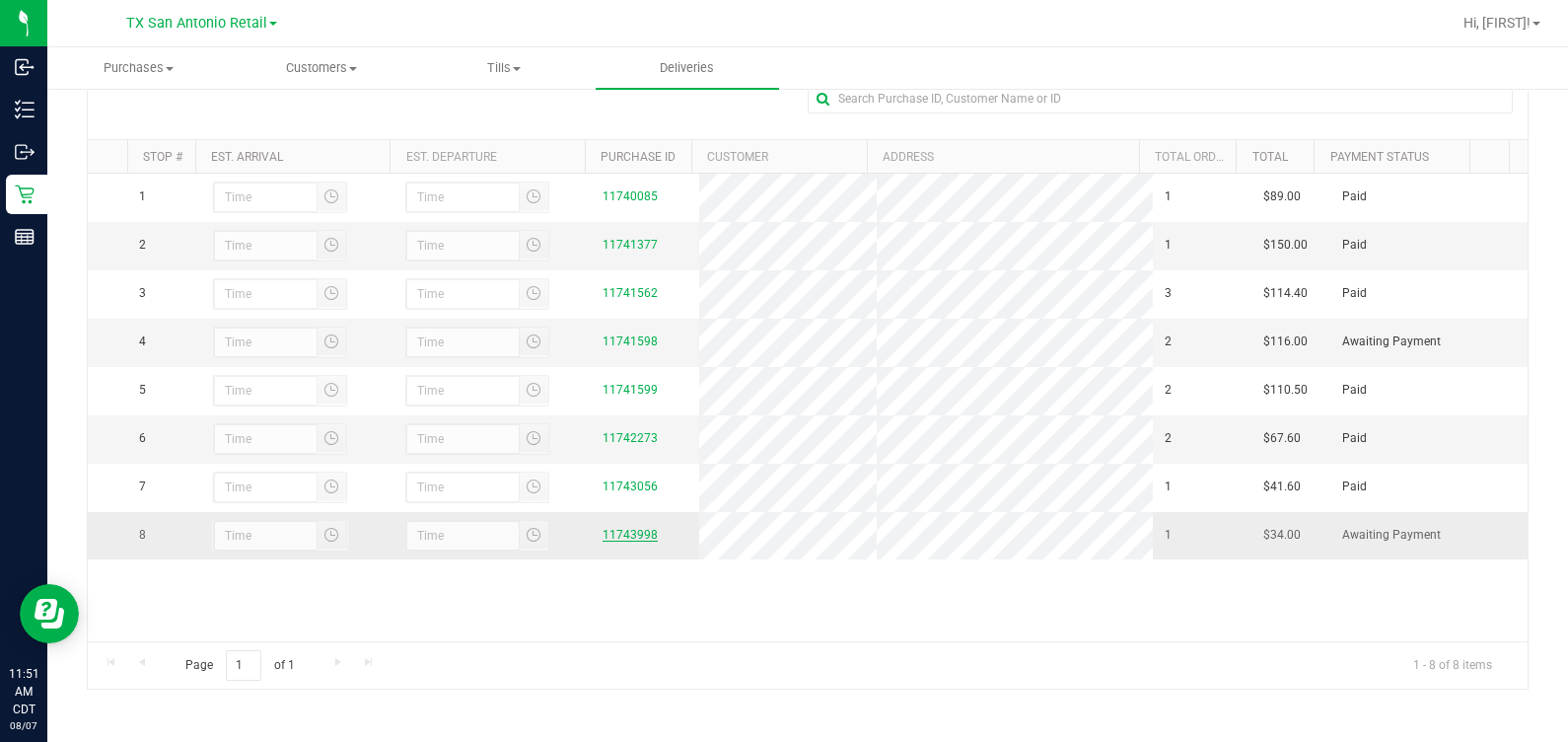 click on "11743998" at bounding box center (630, 535) 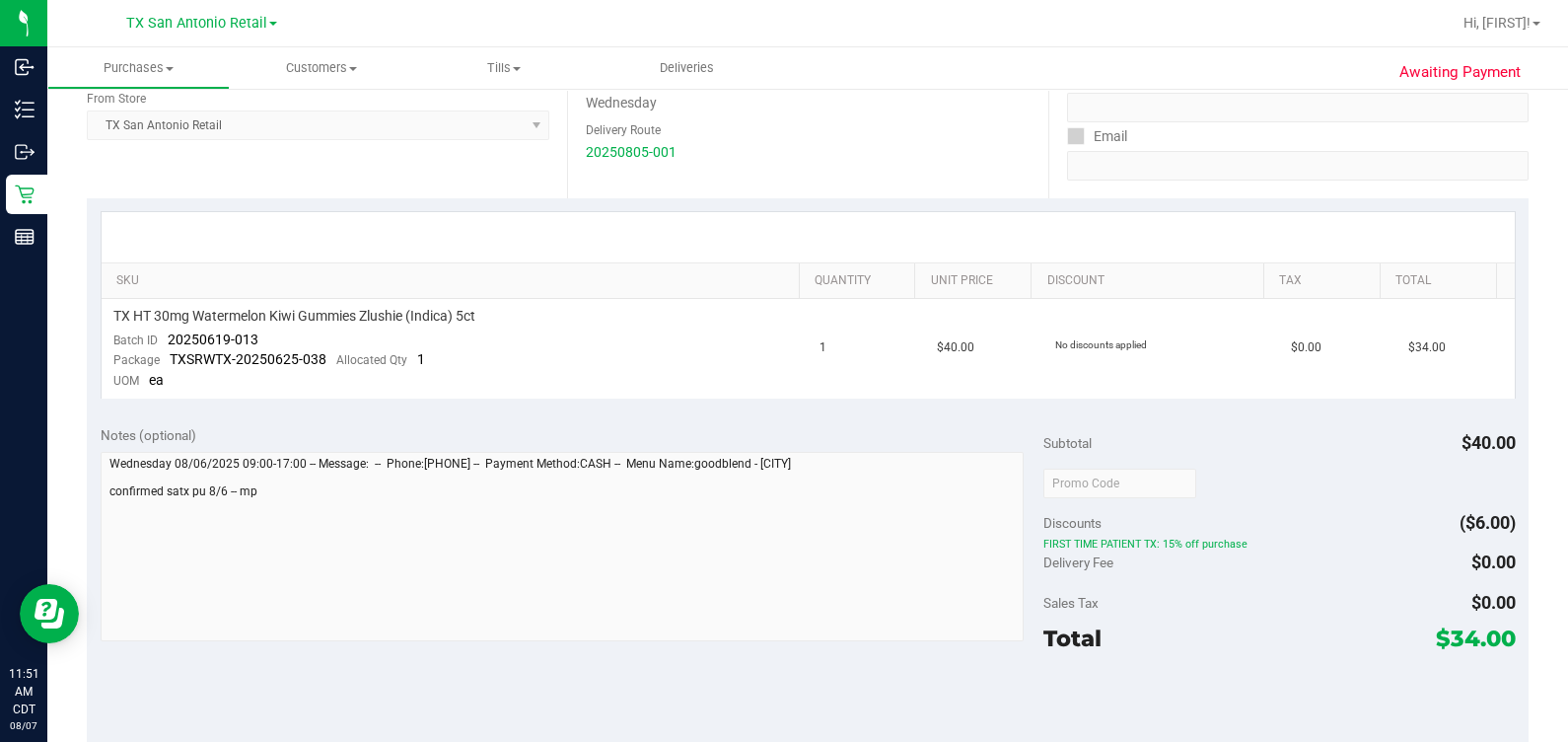 click on "$0.00" at bounding box center (1493, 561) 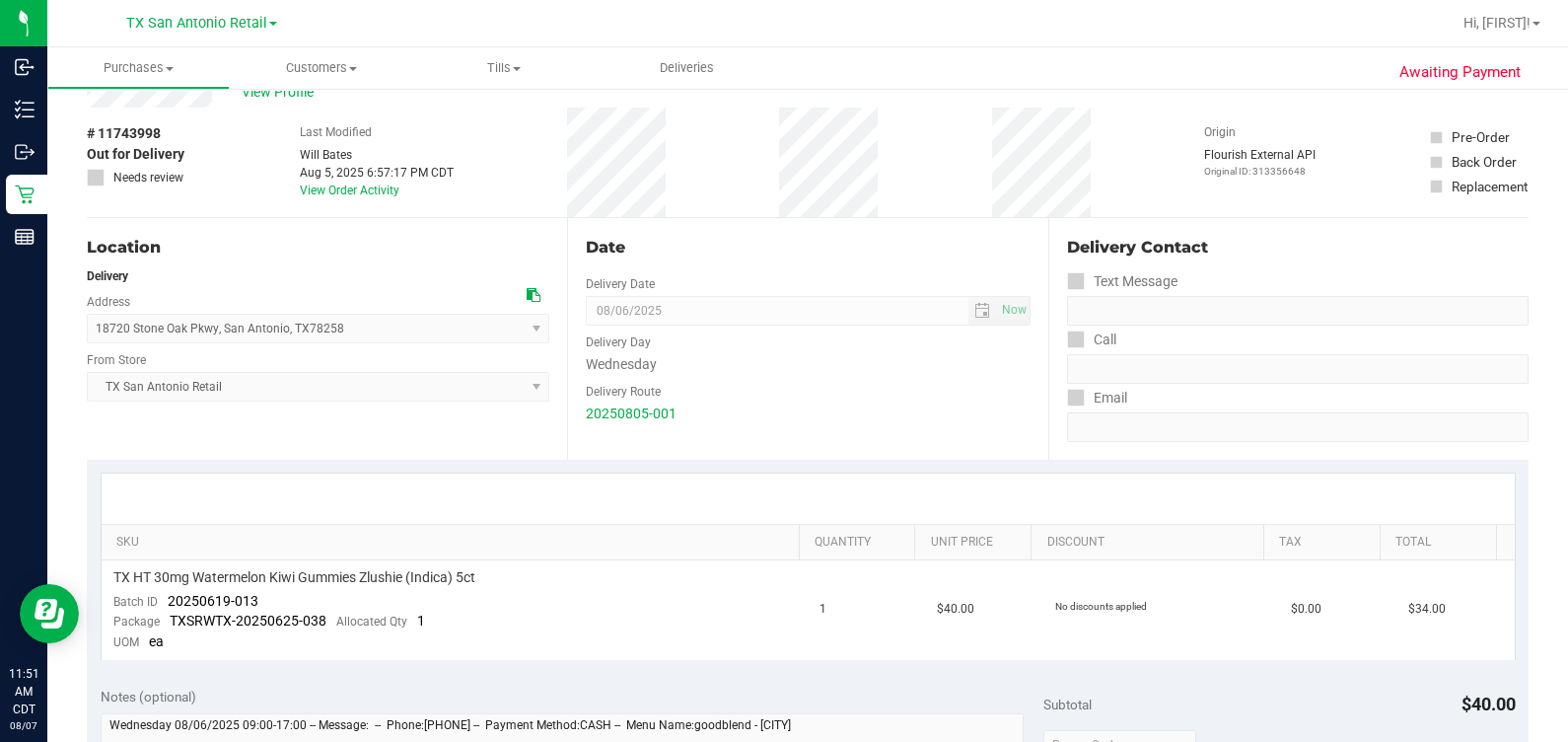 scroll, scrollTop: 0, scrollLeft: 0, axis: both 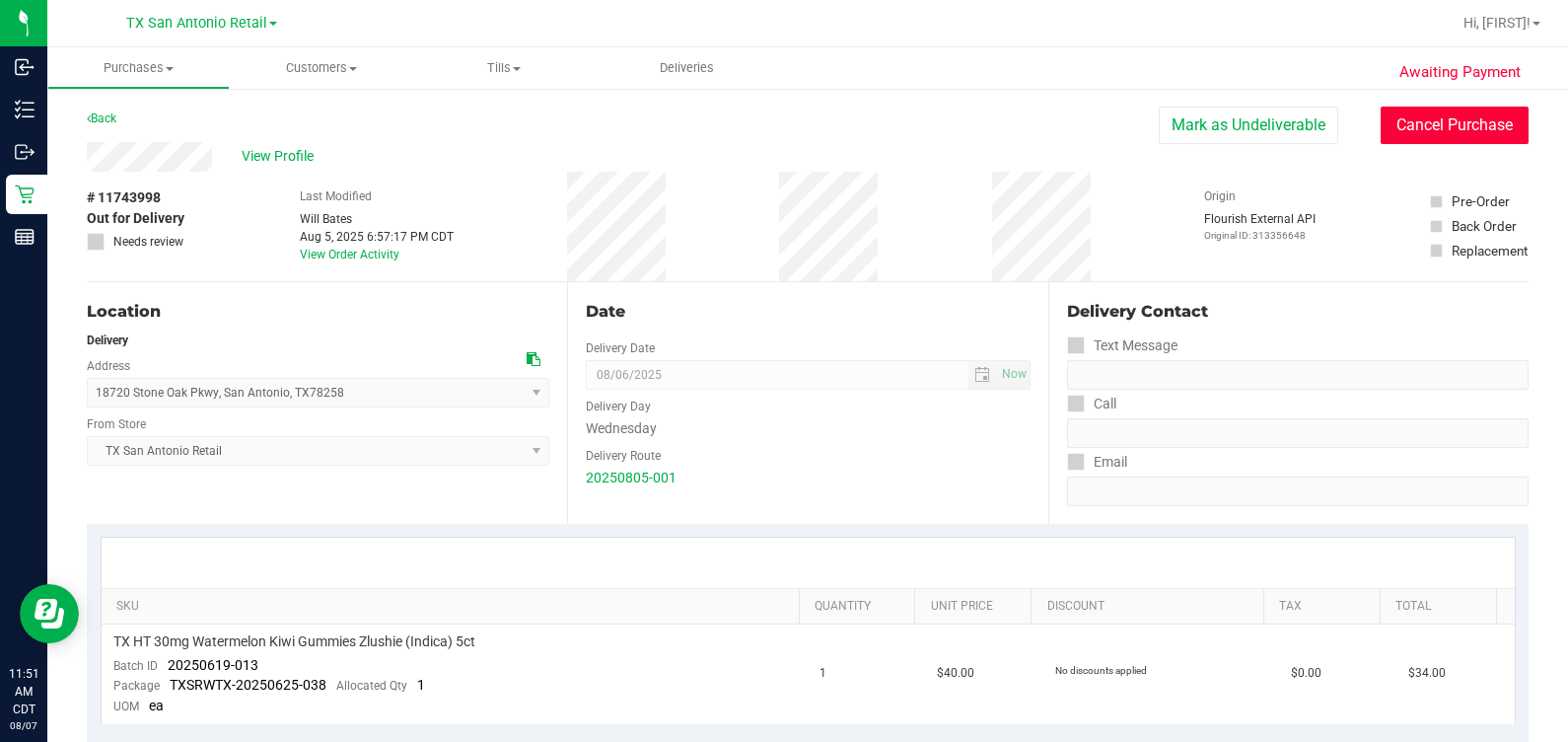 click on "Cancel Purchase" at bounding box center [1455, 125] 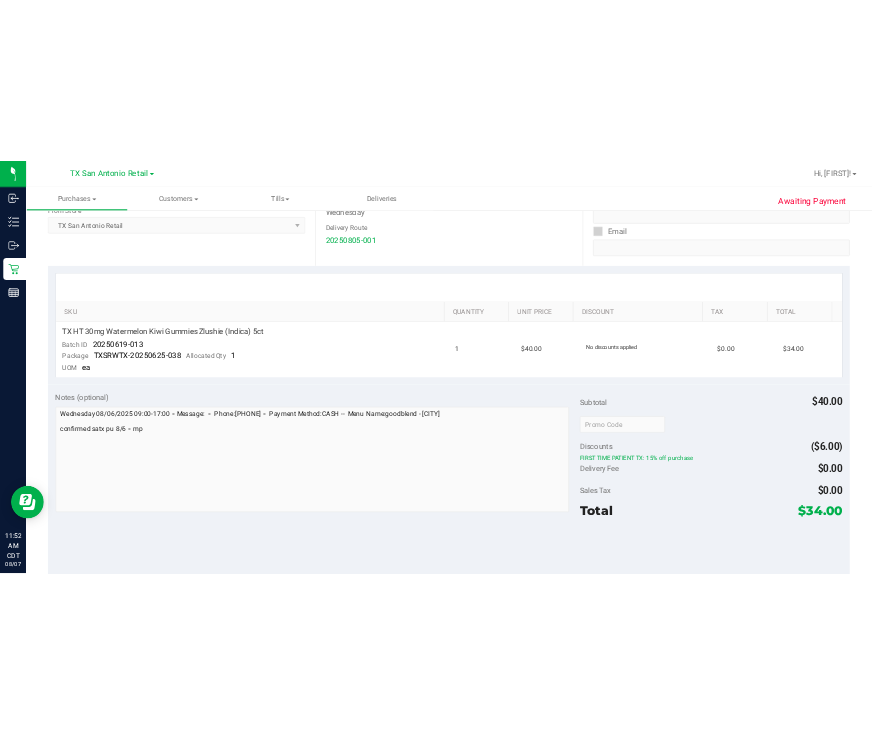 scroll, scrollTop: 375, scrollLeft: 0, axis: vertical 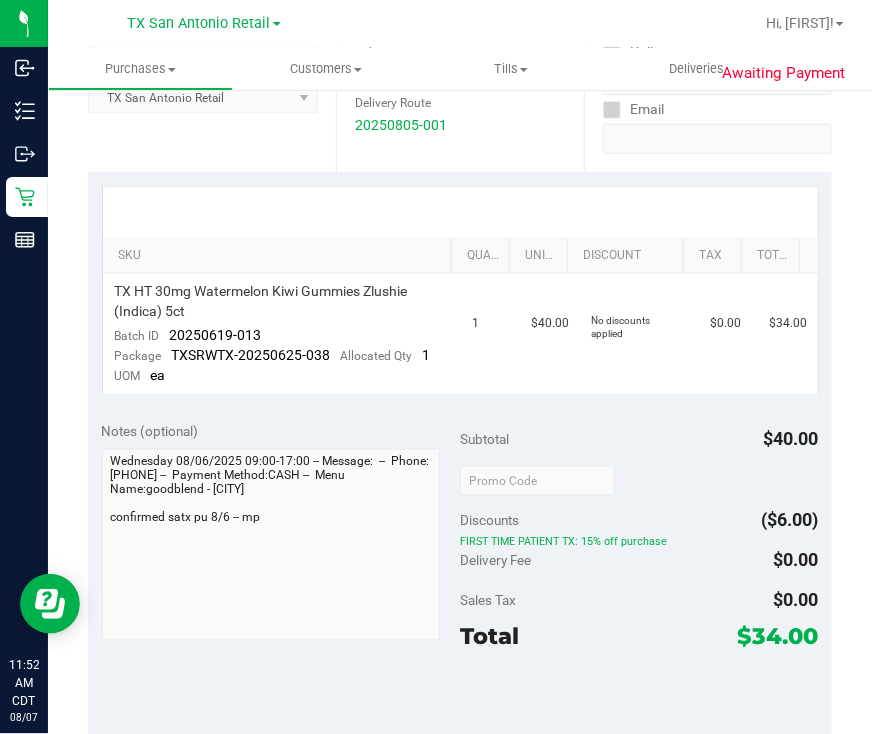 click on "Awaiting Payment" at bounding box center [784, 73] 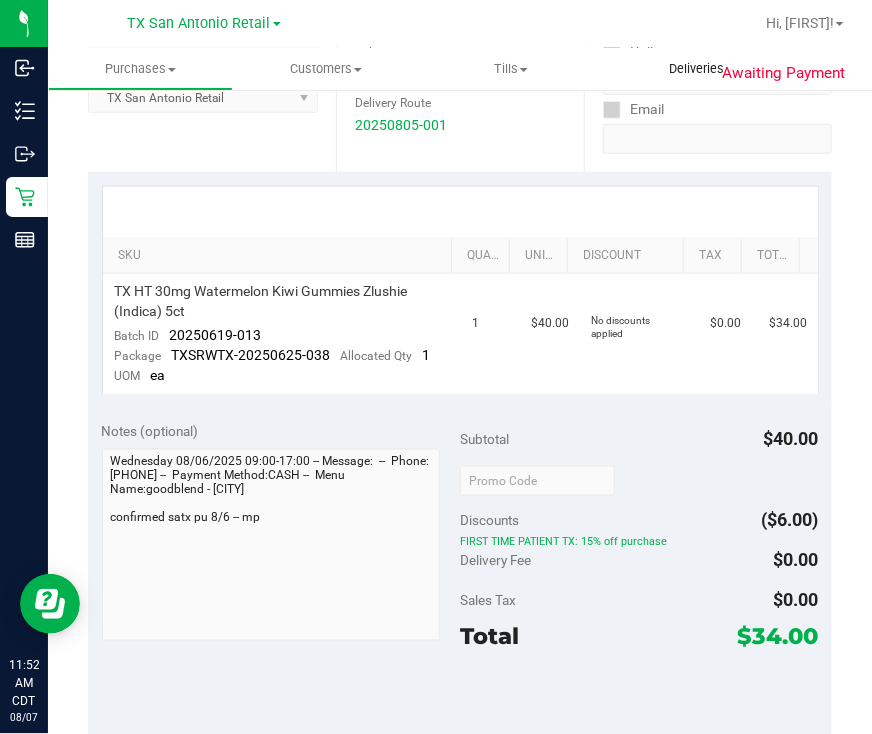 click on "Deliveries" at bounding box center (696, 69) 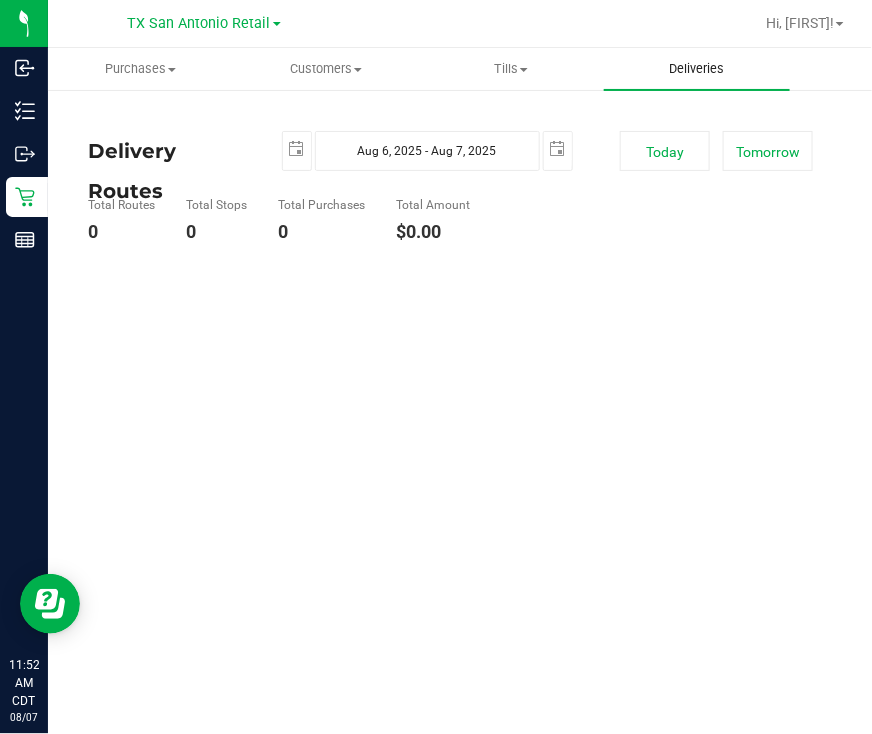 scroll, scrollTop: 0, scrollLeft: 0, axis: both 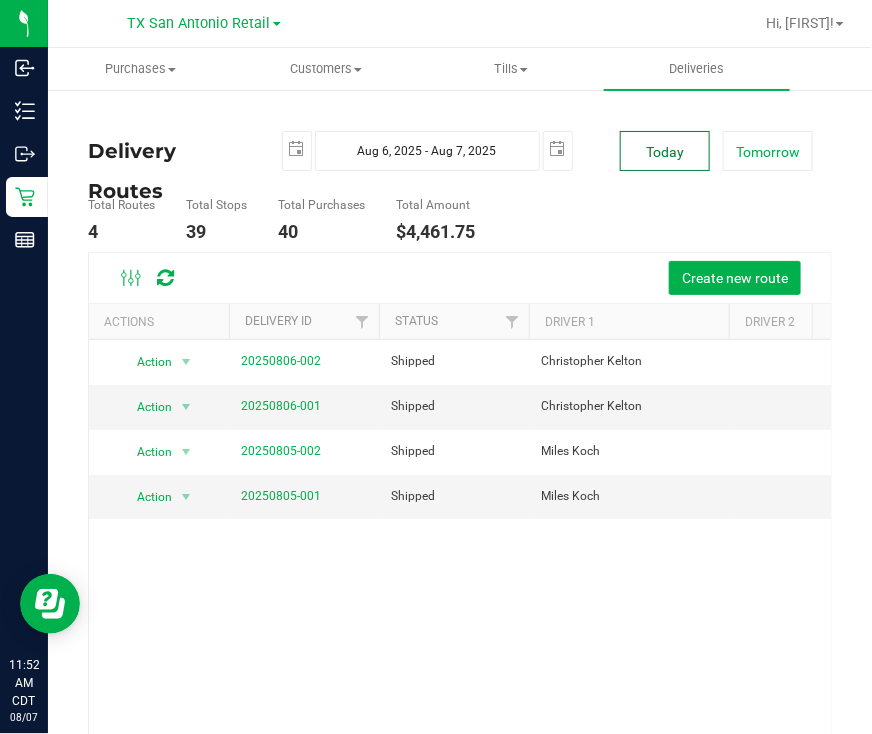 click on "Today" at bounding box center (665, 151) 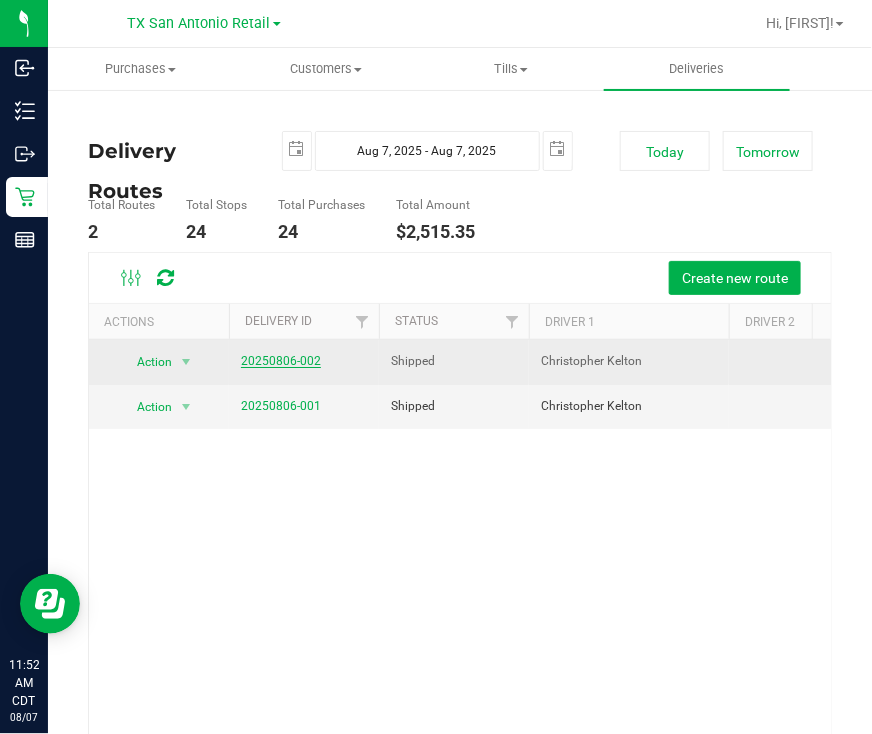 click on "20250806-002" at bounding box center [281, 361] 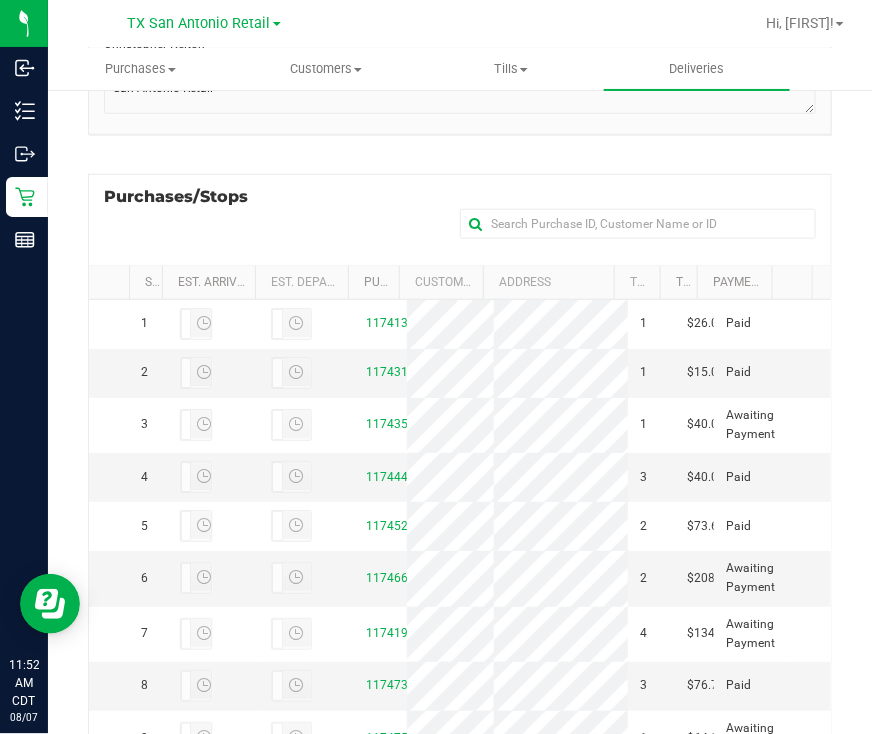 scroll, scrollTop: 375, scrollLeft: 0, axis: vertical 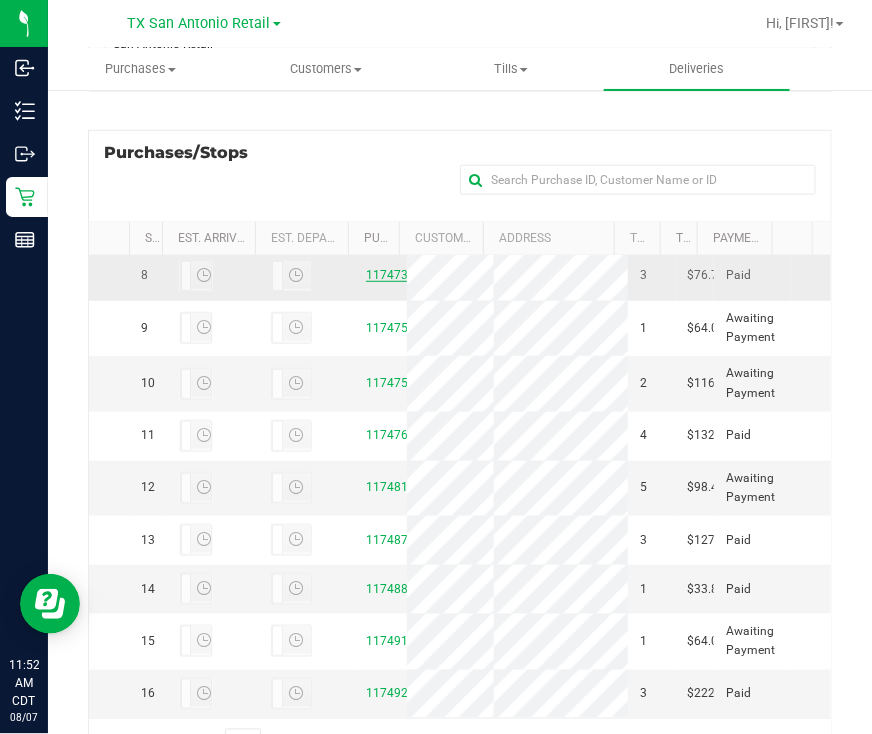 click on "11747303" at bounding box center (394, 275) 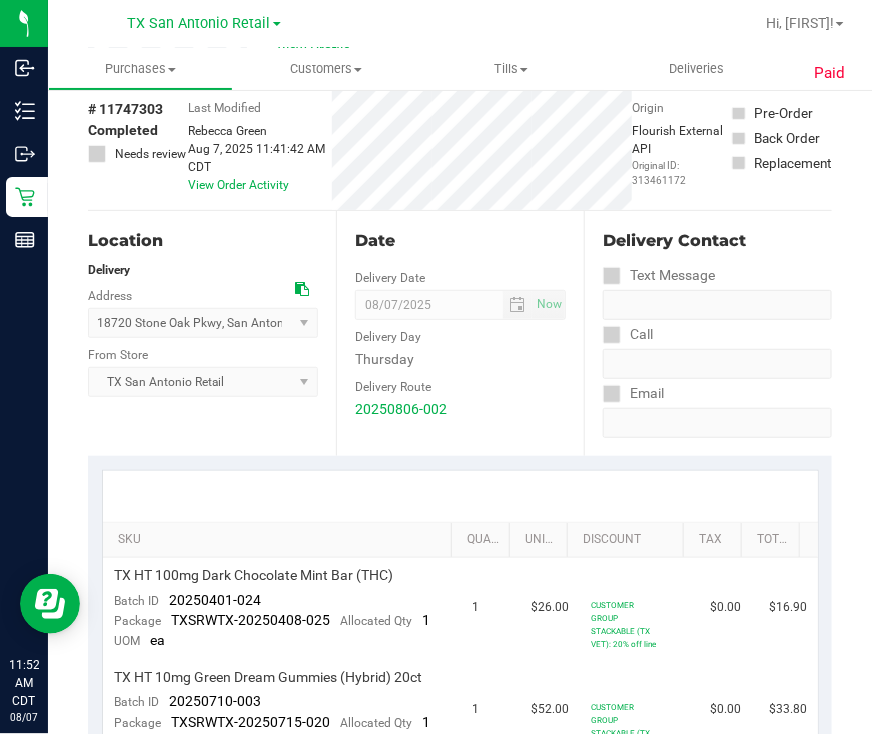 scroll, scrollTop: 0, scrollLeft: 0, axis: both 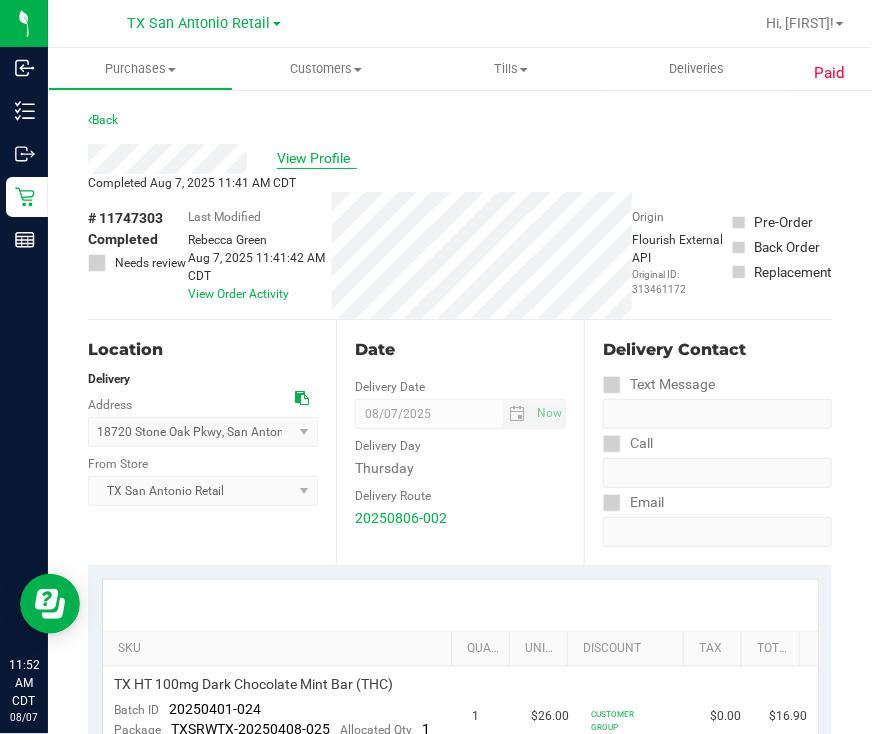 click on "View Profile" at bounding box center (317, 158) 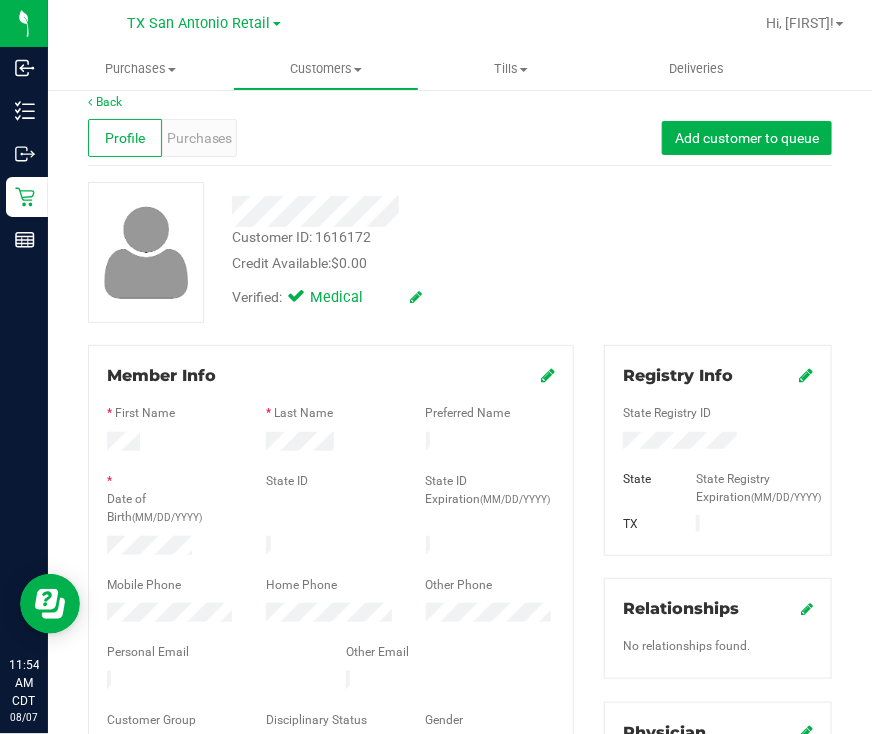 scroll, scrollTop: 0, scrollLeft: 0, axis: both 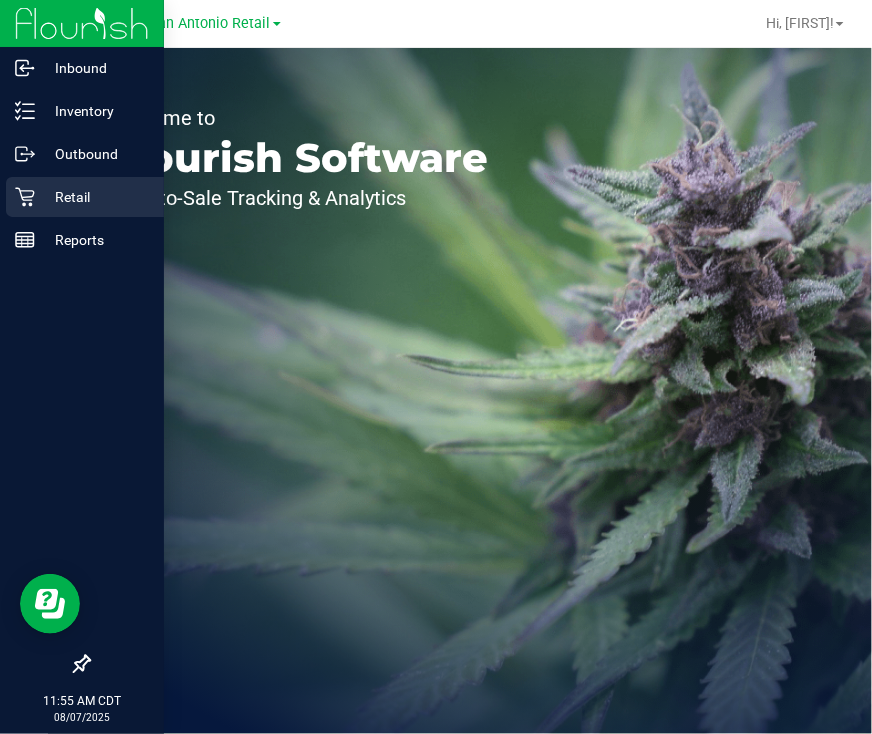 click on "Retail" at bounding box center (95, 197) 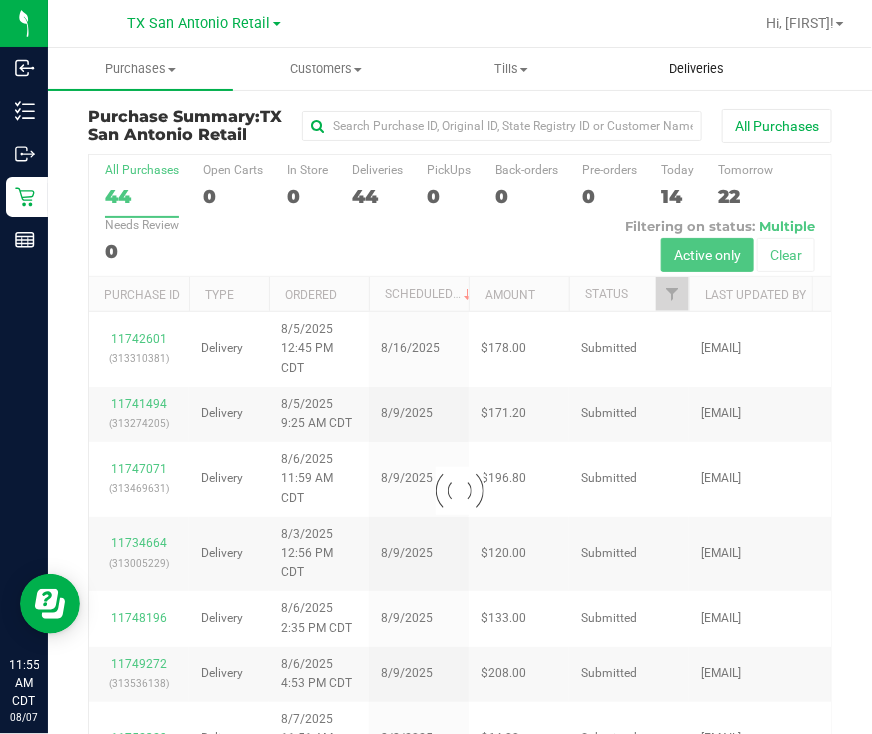 click on "Deliveries" at bounding box center (696, 69) 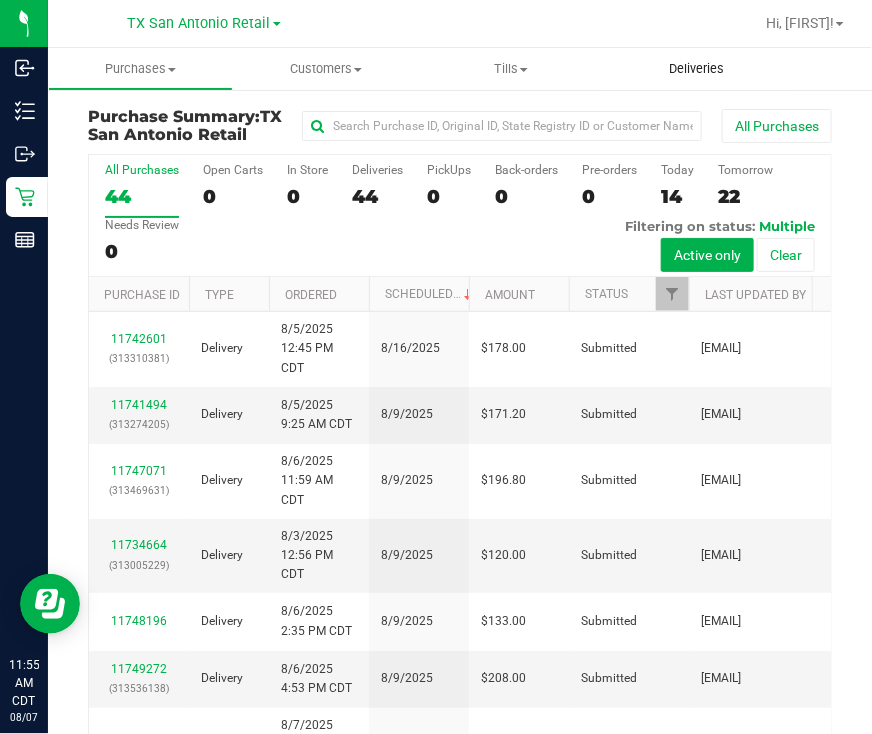 click on "Deliveries" at bounding box center (696, 69) 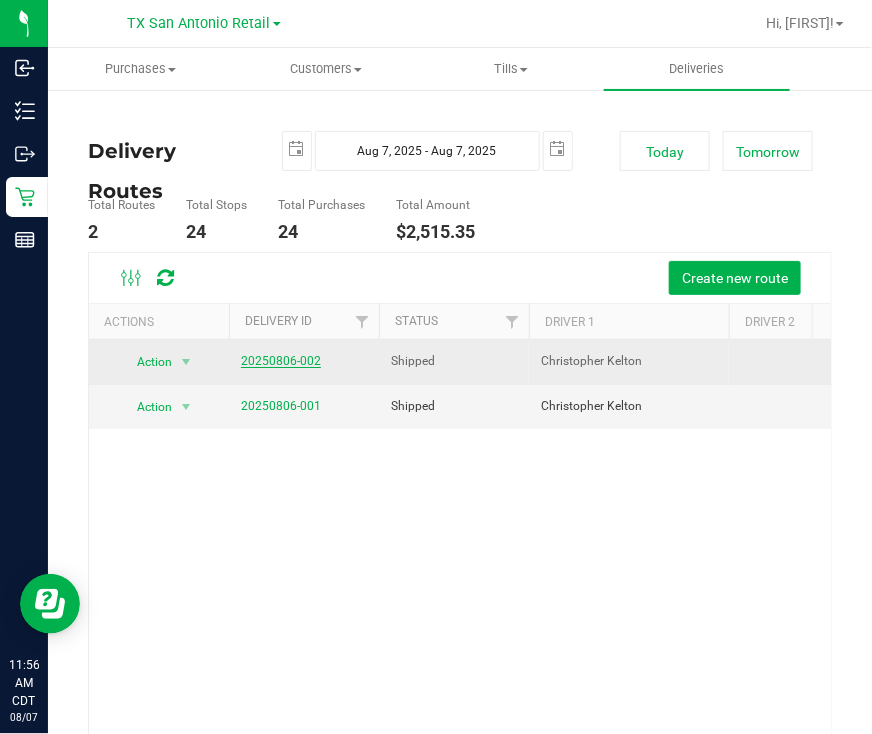 click on "20250806-002" at bounding box center [281, 361] 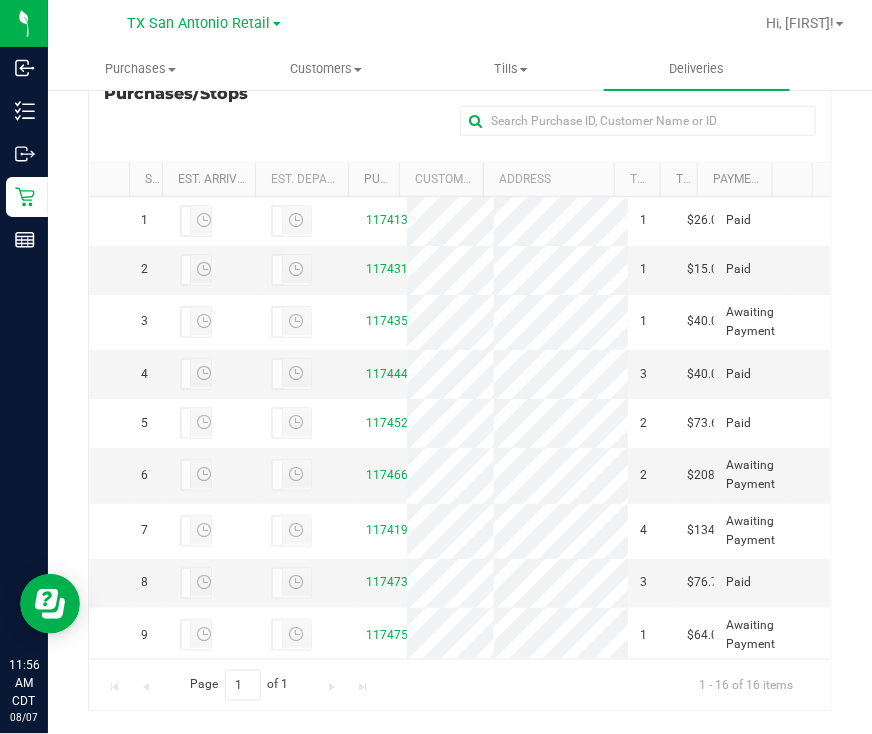 scroll, scrollTop: 466, scrollLeft: 0, axis: vertical 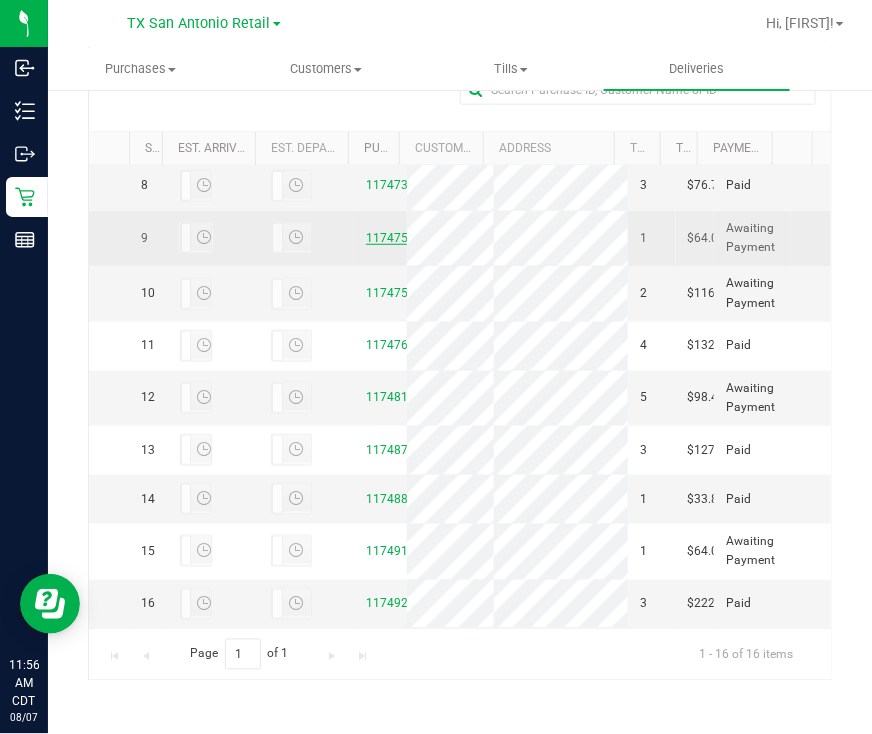 click on "11747563" at bounding box center [394, 238] 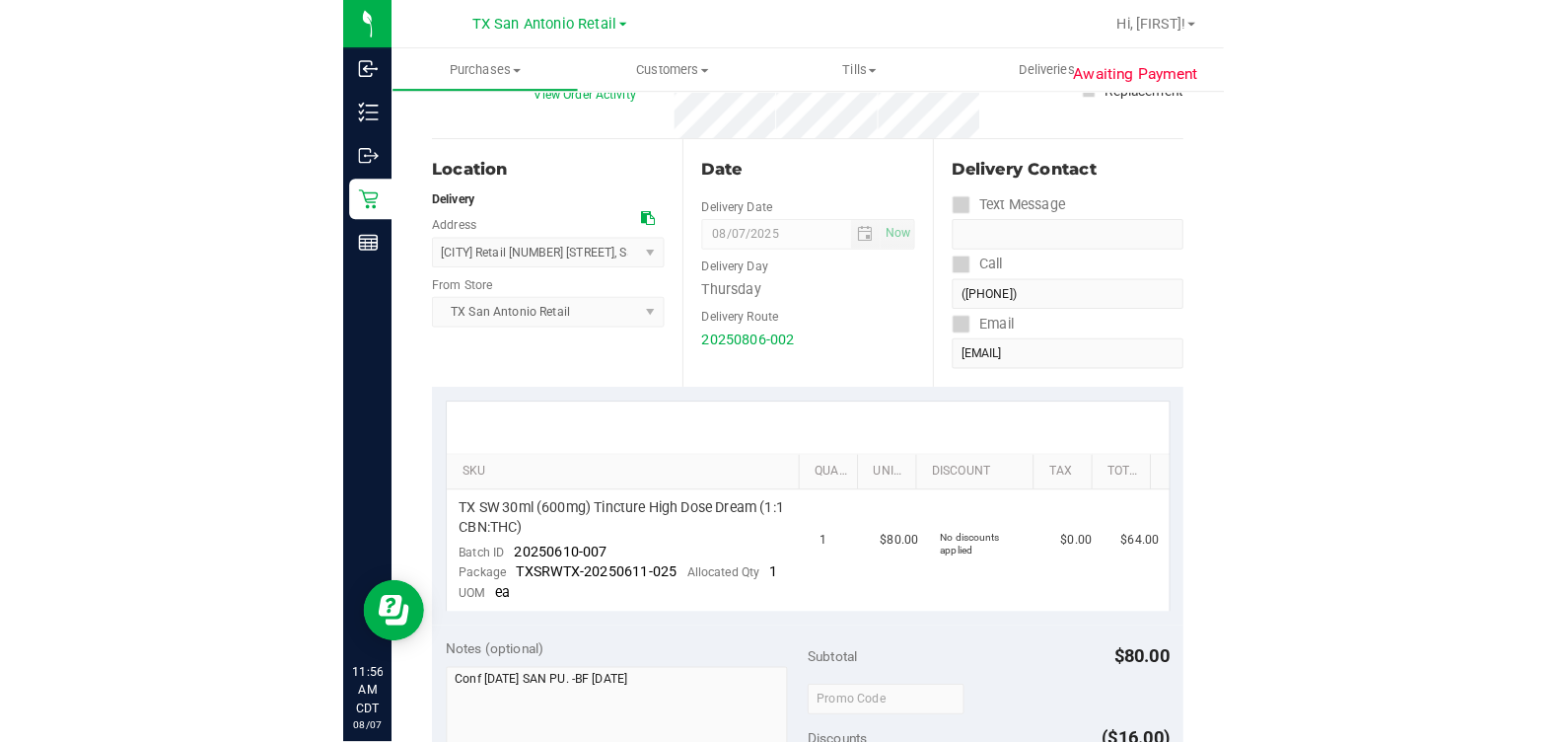 scroll, scrollTop: 0, scrollLeft: 0, axis: both 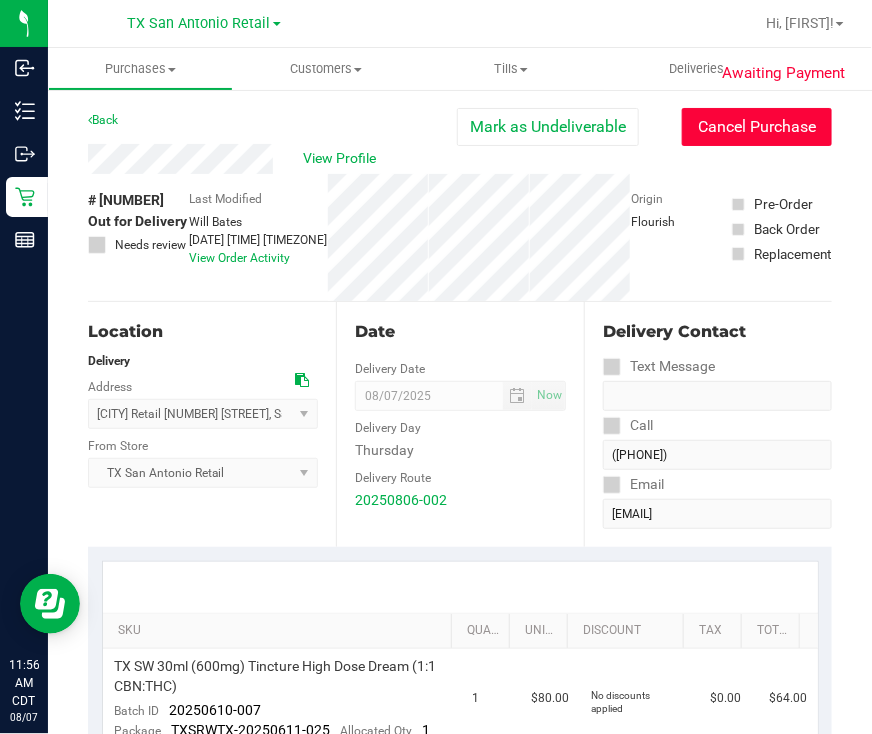 drag, startPoint x: 725, startPoint y: 132, endPoint x: 567, endPoint y: 163, distance: 161.01242 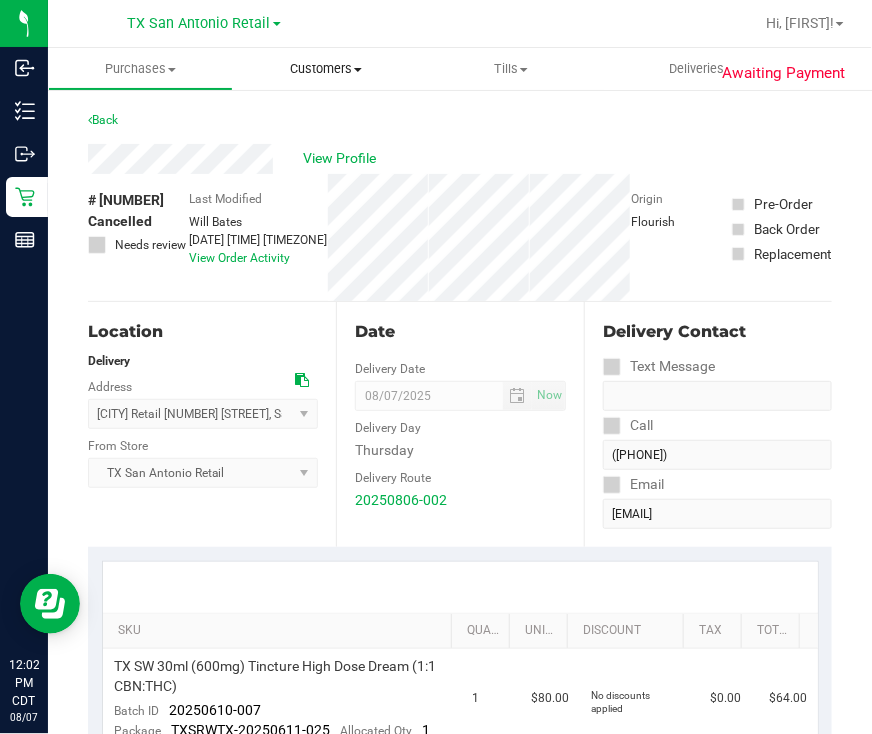 click on "Customers
All customers
Add a new customer
All physicians" at bounding box center (325, 69) 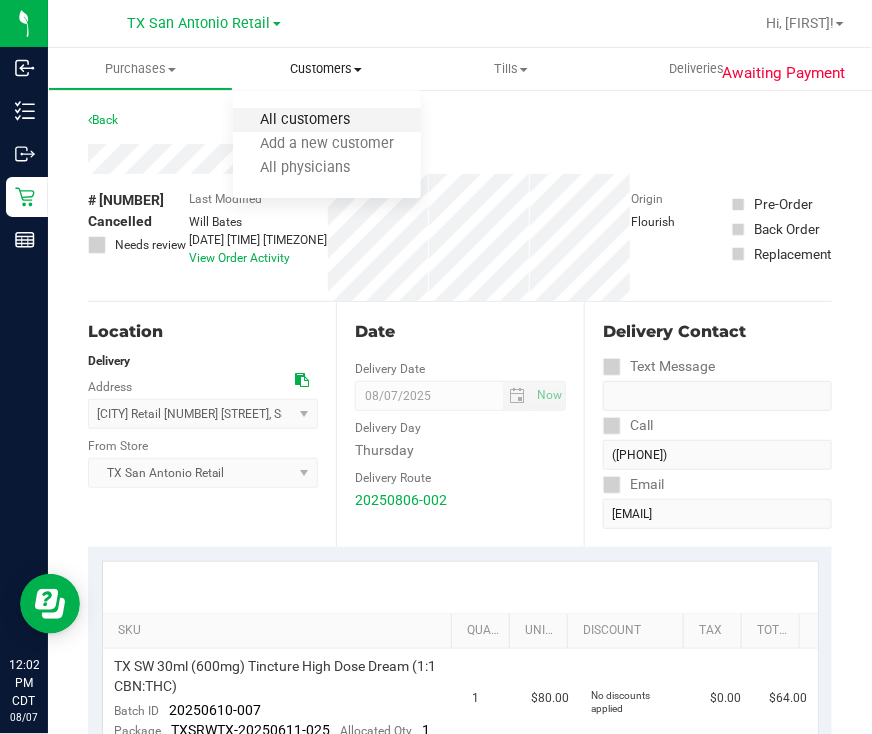 click on "All customers" at bounding box center (305, 120) 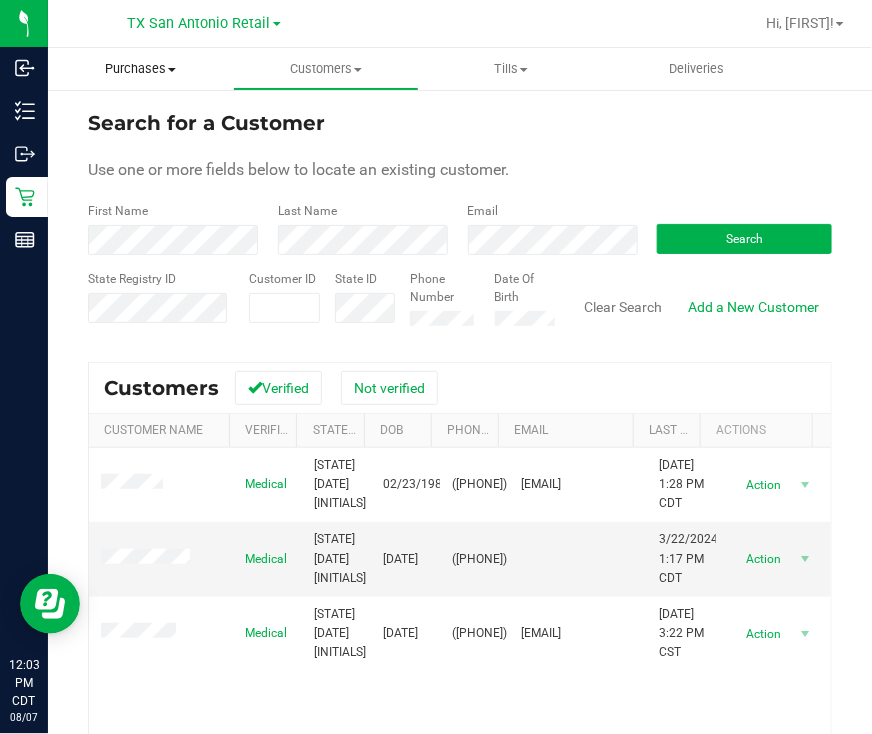 click on "Purchases" at bounding box center (140, 69) 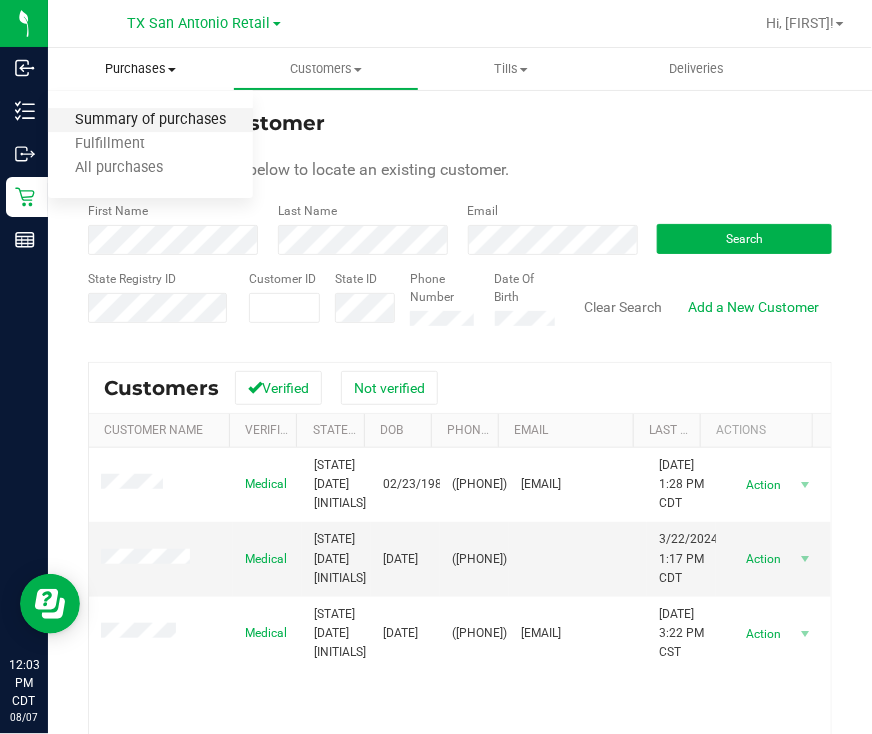click on "Summary of purchases" at bounding box center (150, 120) 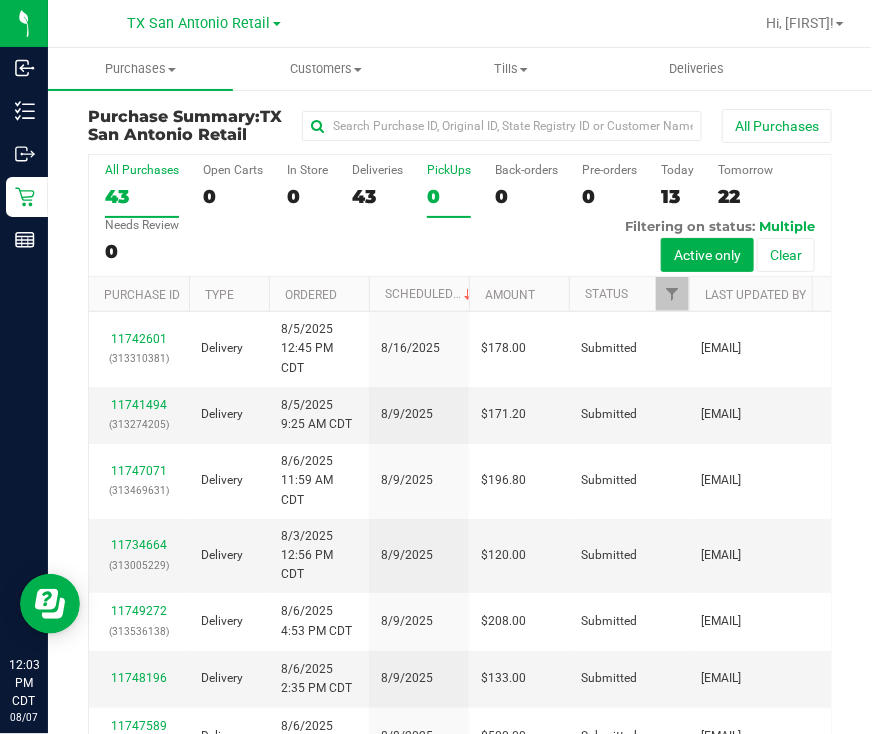 click on "PickUps" at bounding box center [449, 170] 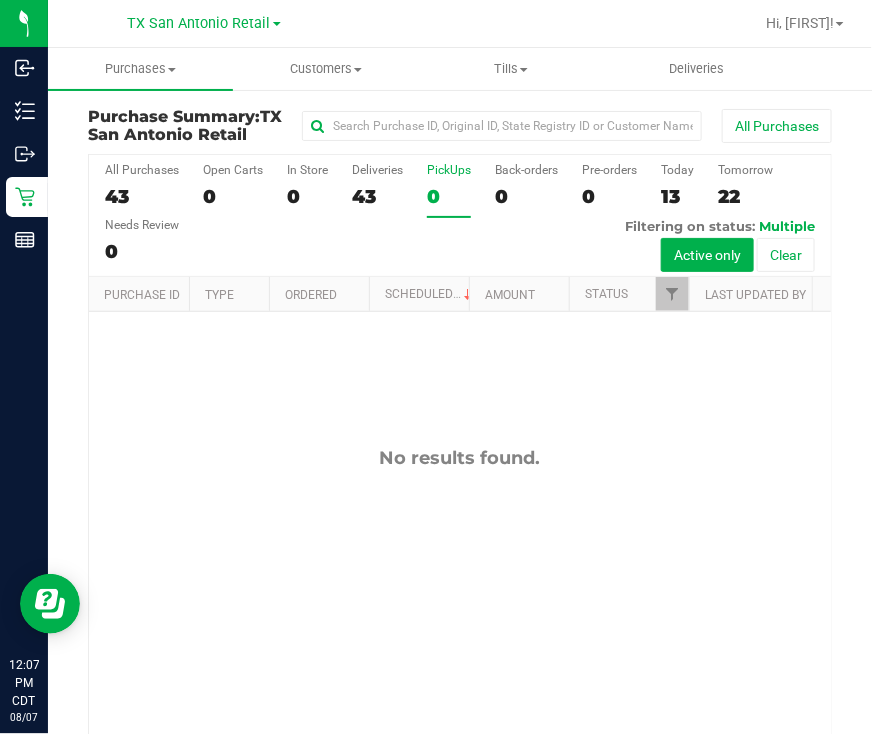 click on "TX San Antonio Retail" at bounding box center [204, 23] 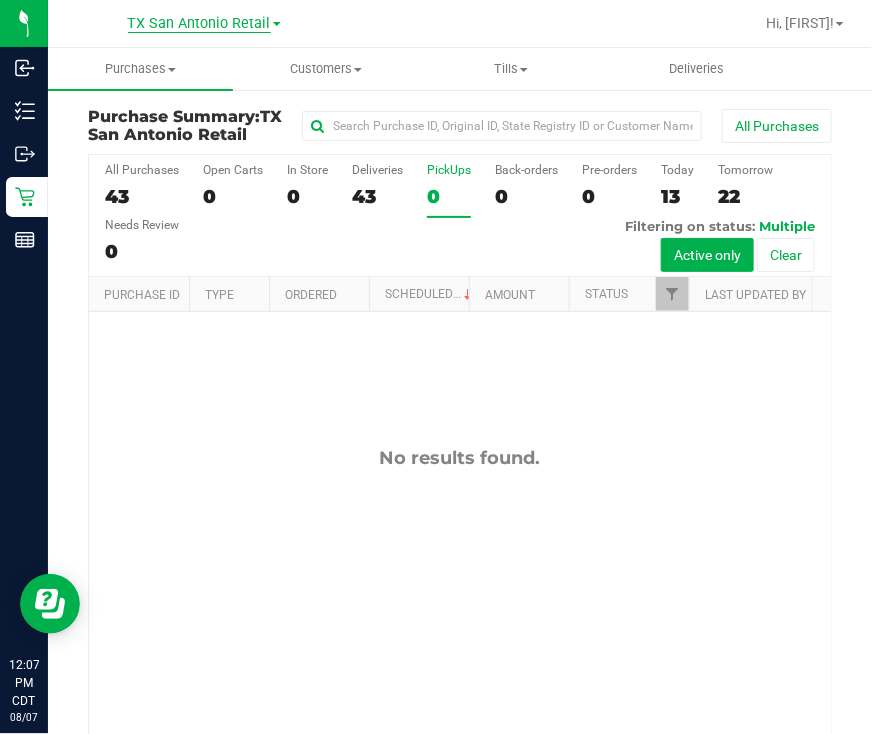 click on "TX San Antonio Retail" at bounding box center [199, 24] 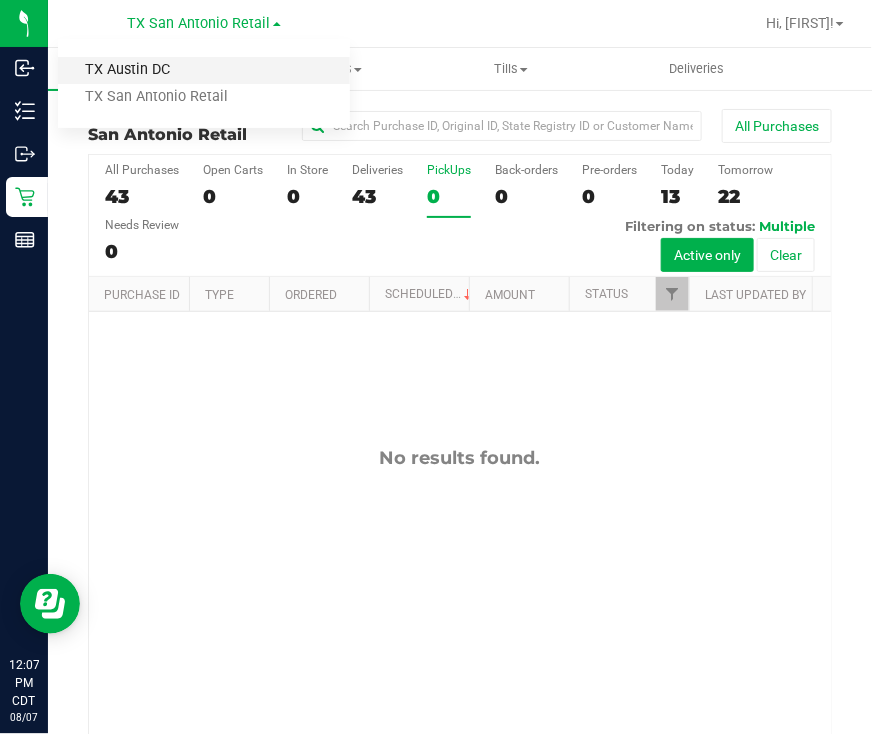 click on "TX Austin DC" at bounding box center (204, 70) 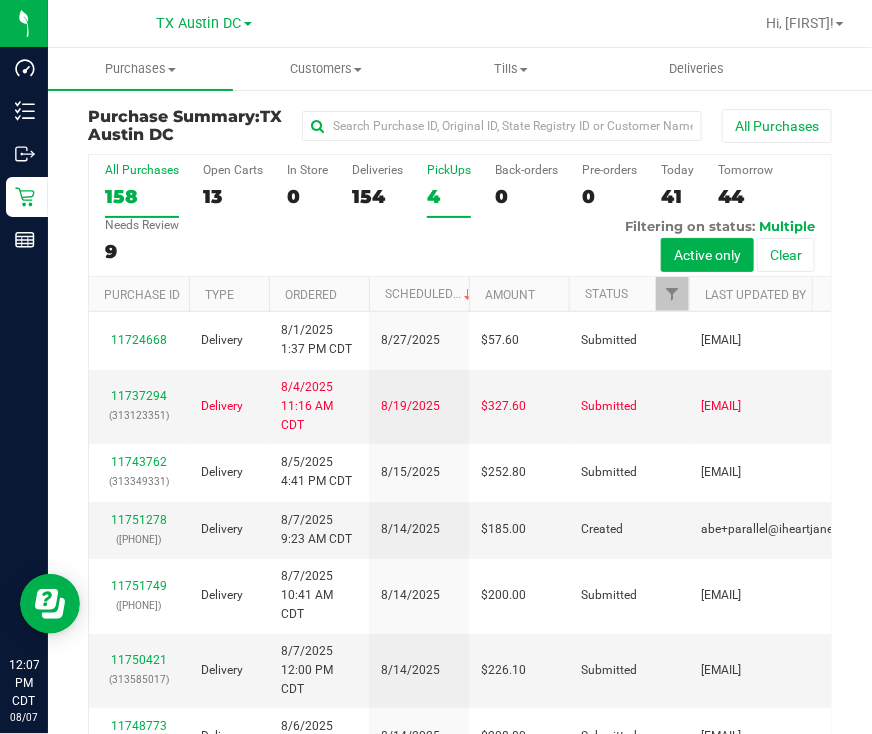 click on "PickUps
4" at bounding box center [449, 190] 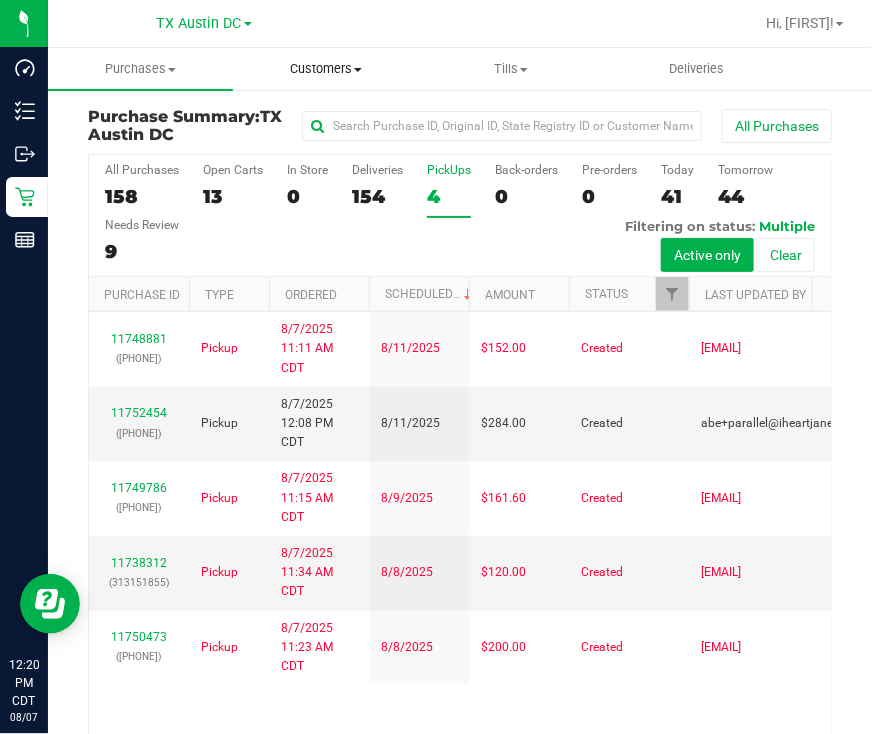 click on "Customers" at bounding box center (325, 69) 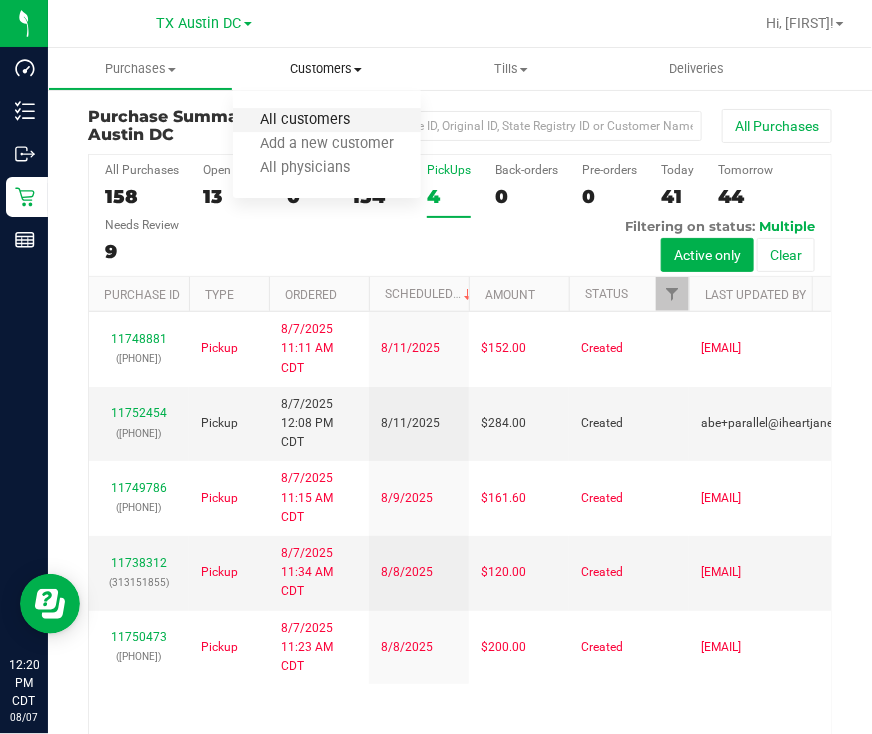 click on "All customers" at bounding box center [305, 120] 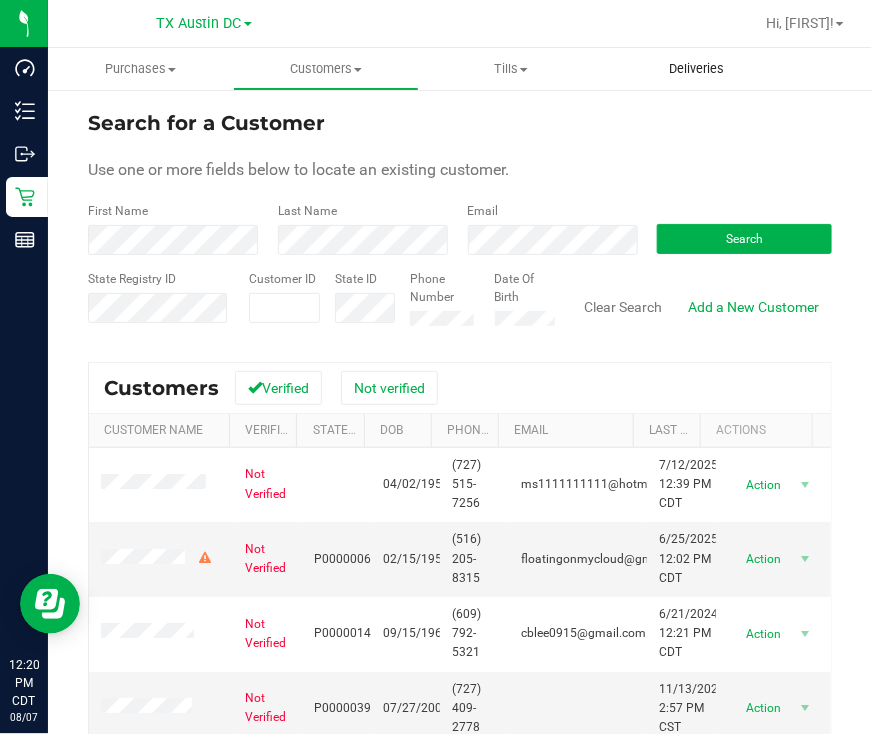 click on "Deliveries" at bounding box center (696, 69) 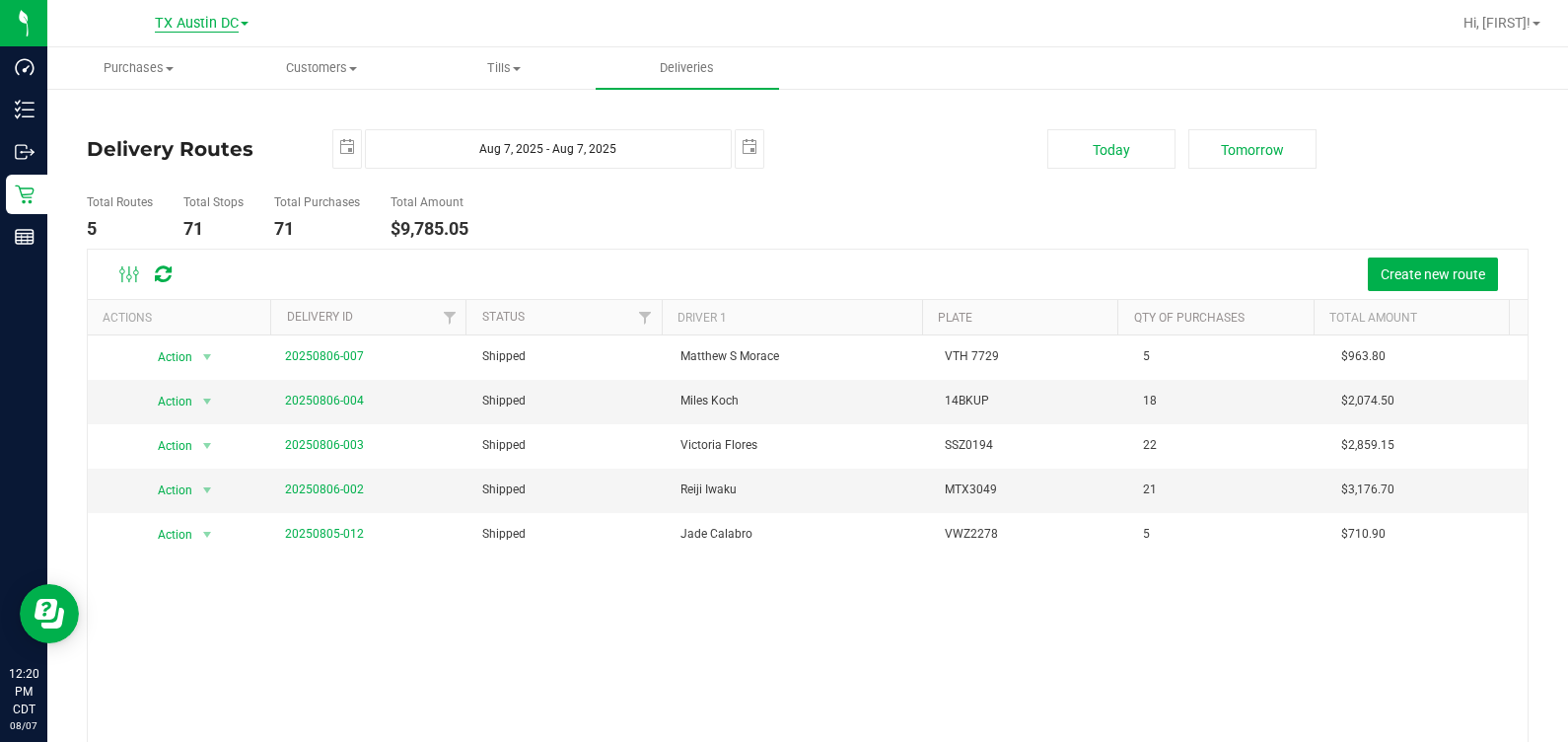 click on "TX Austin DC" at bounding box center (196, 24) 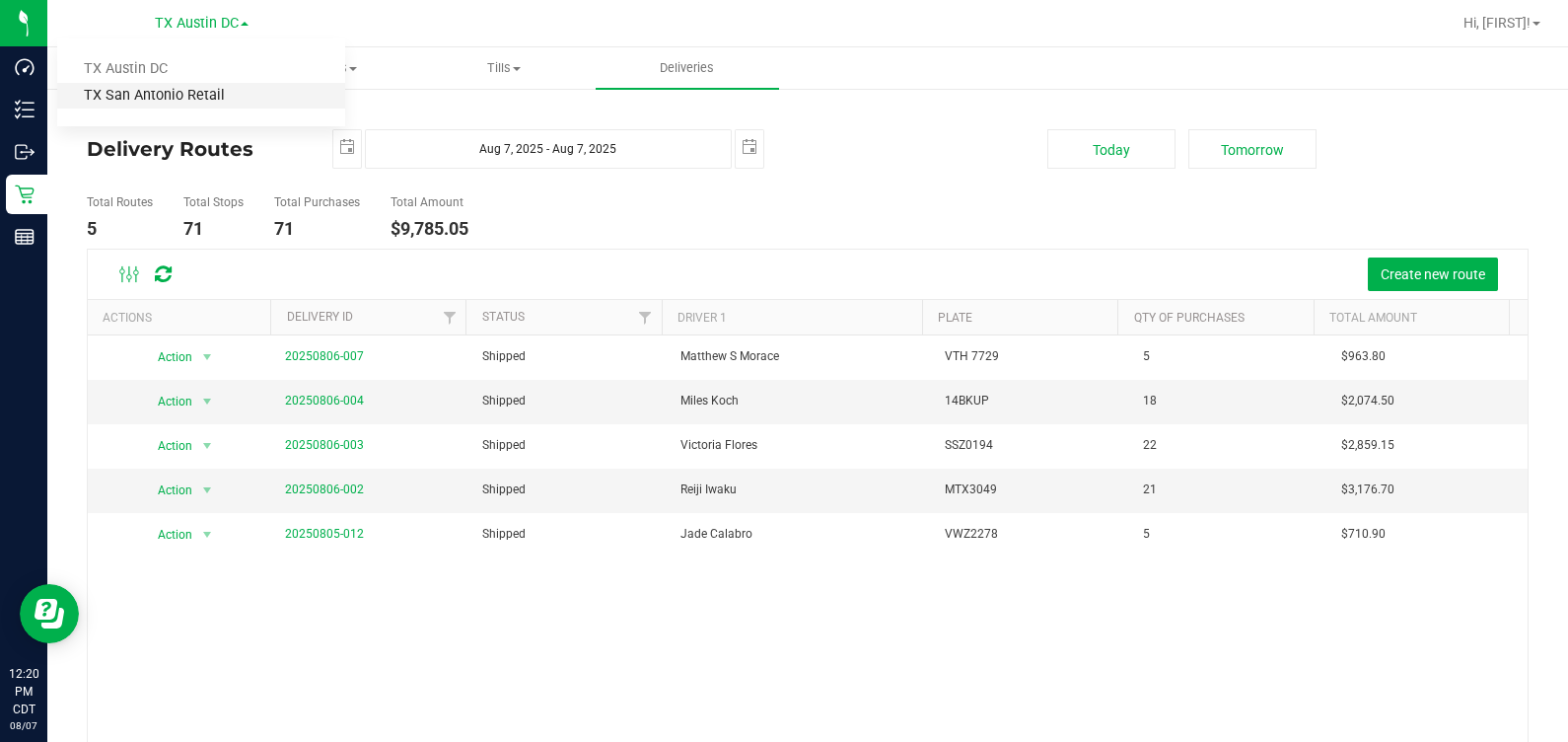 click on "TX San Antonio Retail" at bounding box center [201, 96] 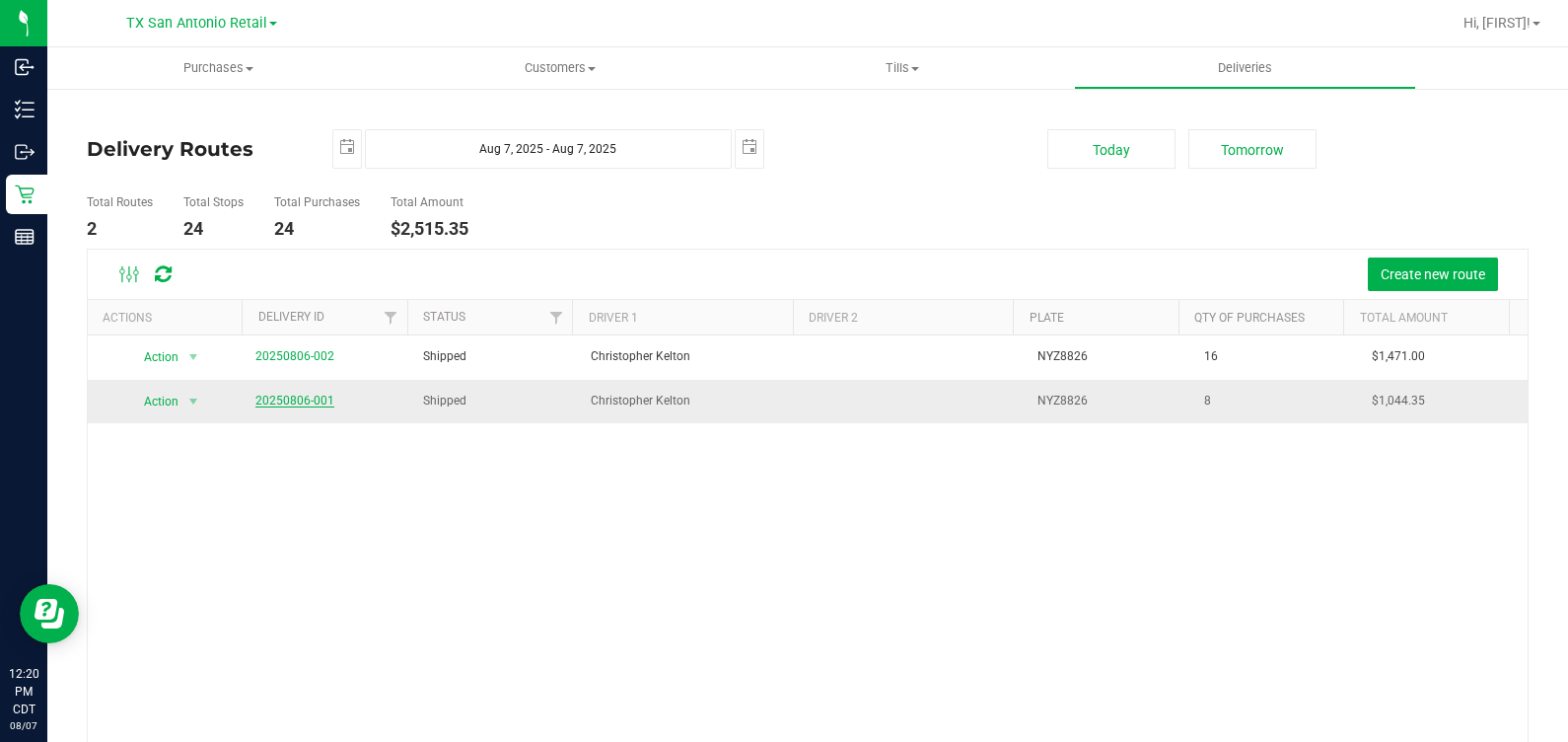 click on "20250806-001" at bounding box center (295, 401) 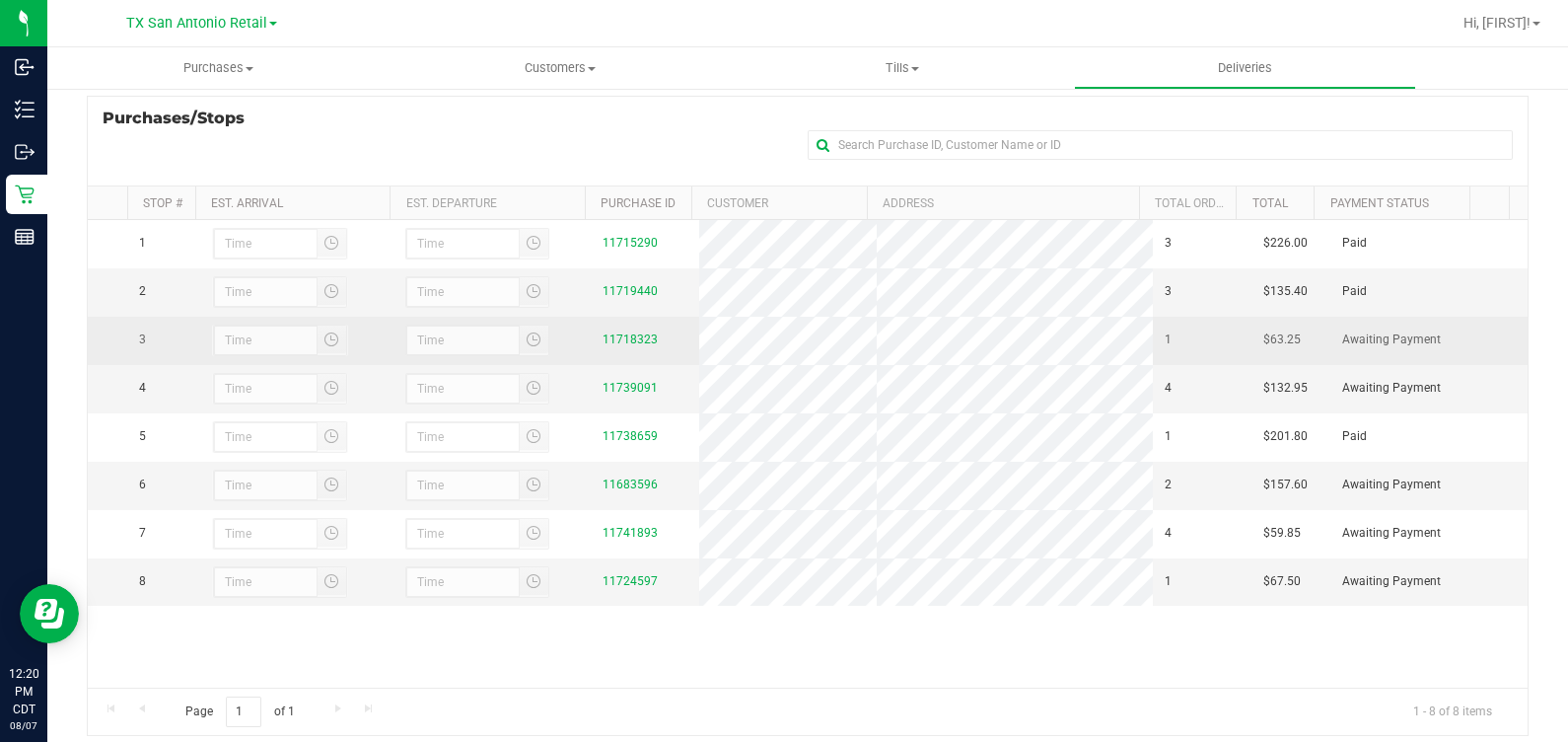 scroll, scrollTop: 326, scrollLeft: 0, axis: vertical 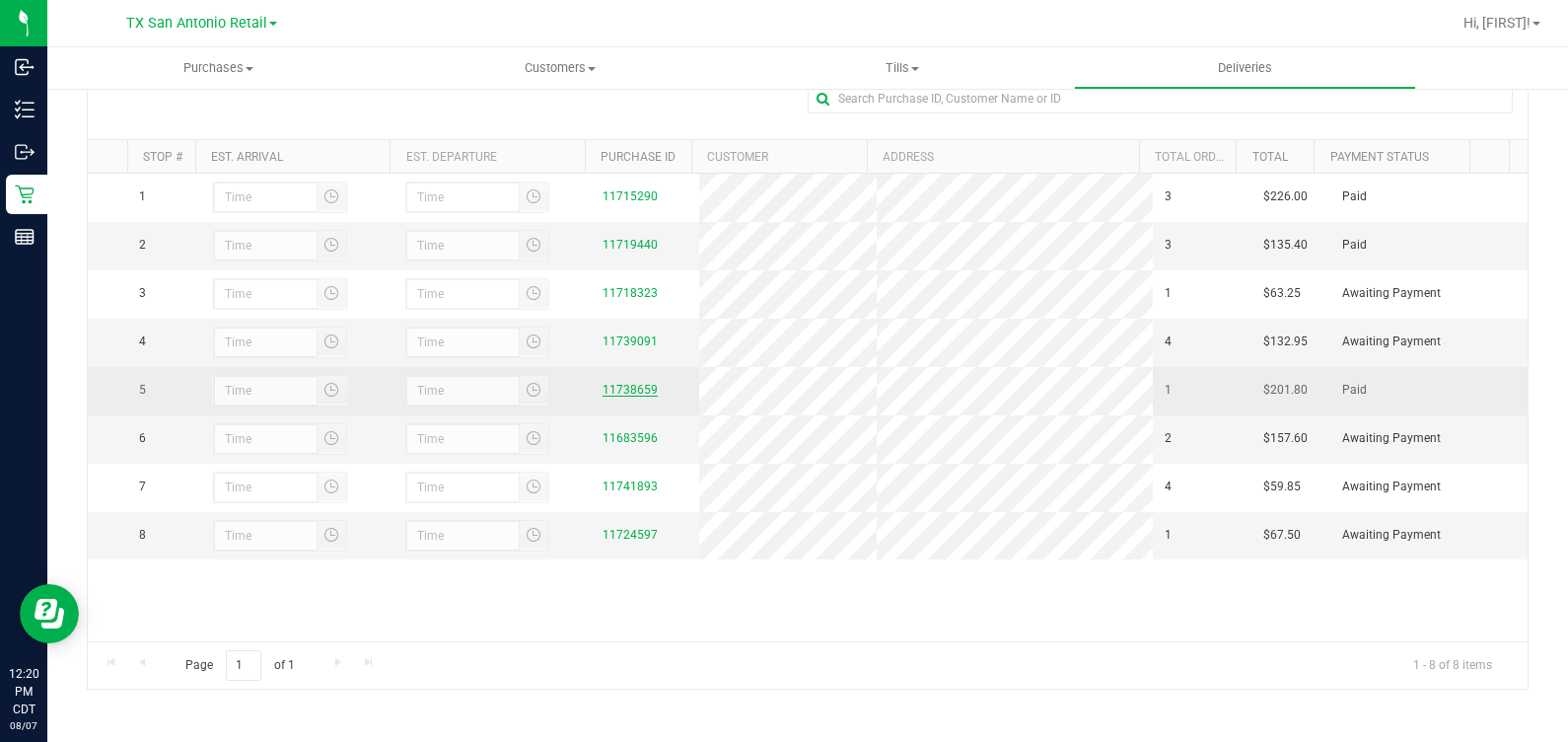 click on "11738659" at bounding box center (630, 390) 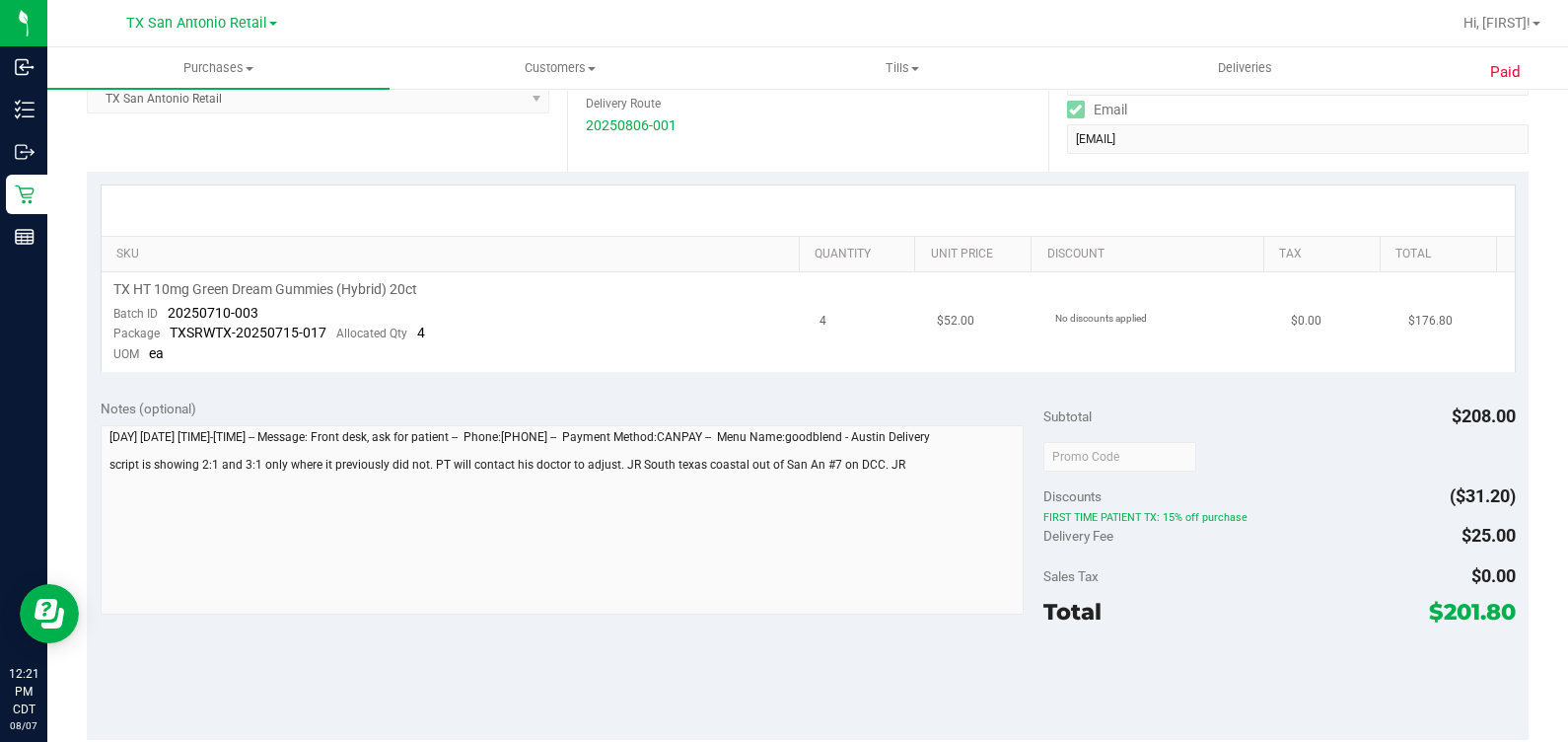 scroll, scrollTop: 0, scrollLeft: 0, axis: both 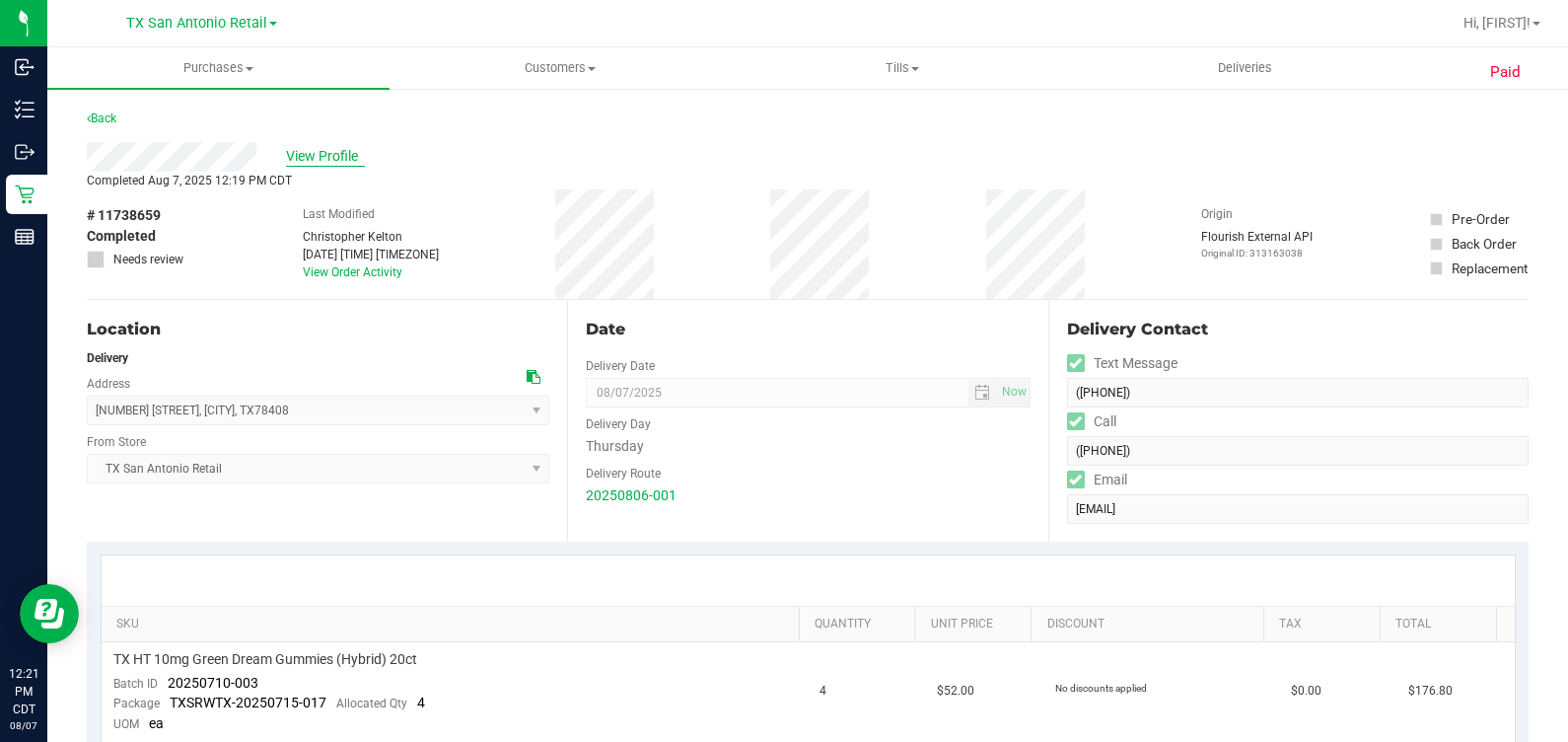 click on "View Profile" at bounding box center [325, 156] 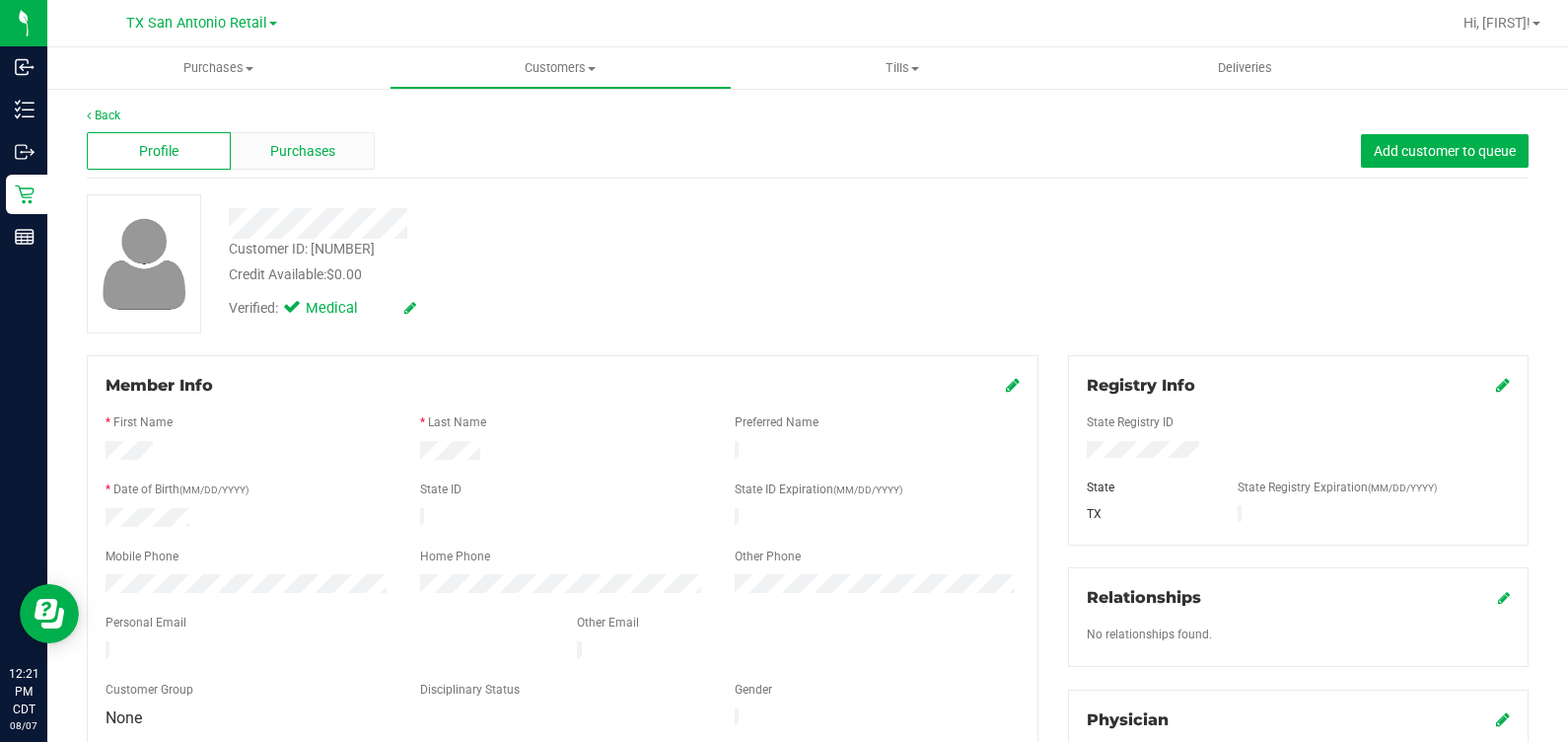 click on "Purchases" at bounding box center [303, 151] 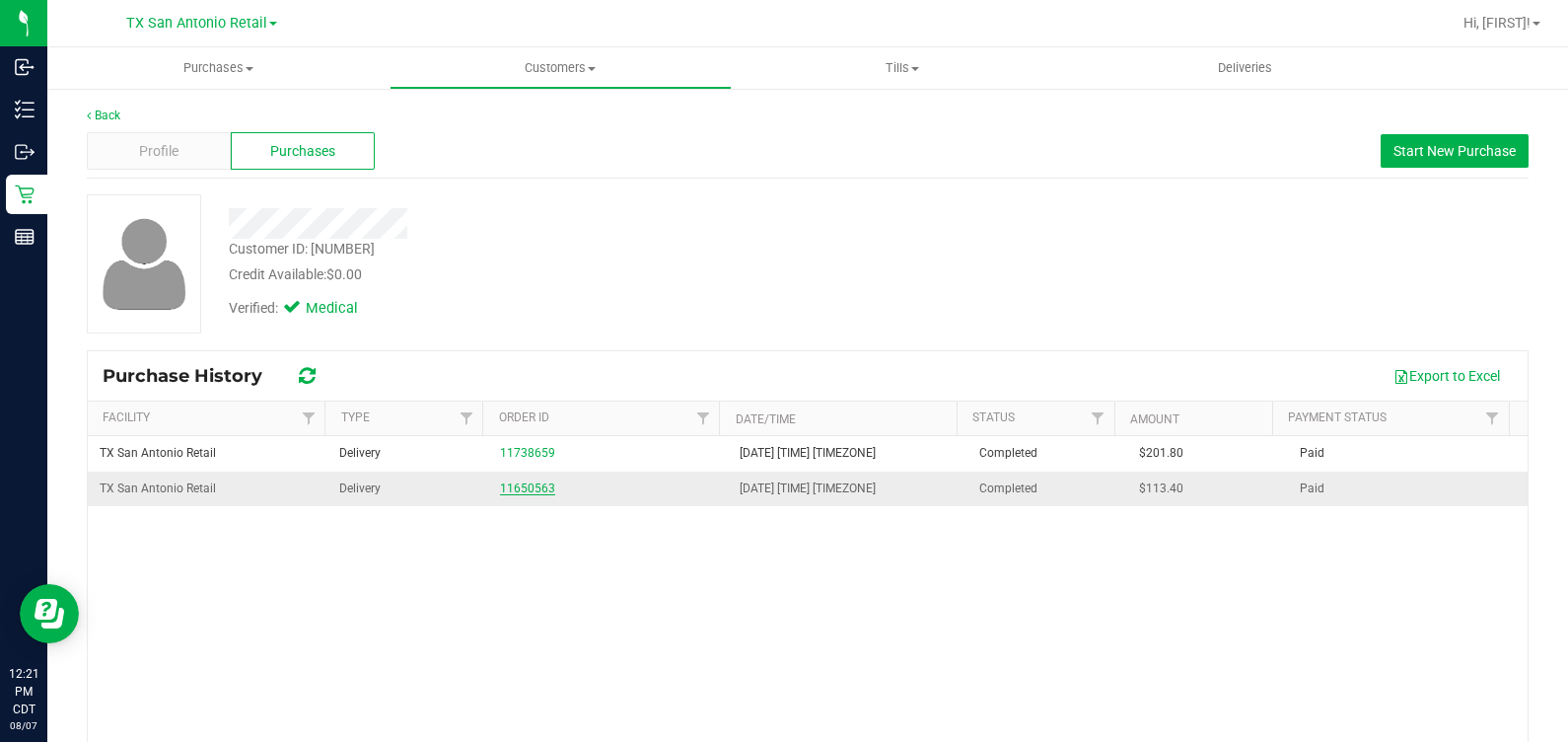 click on "11650563" at bounding box center [528, 488] 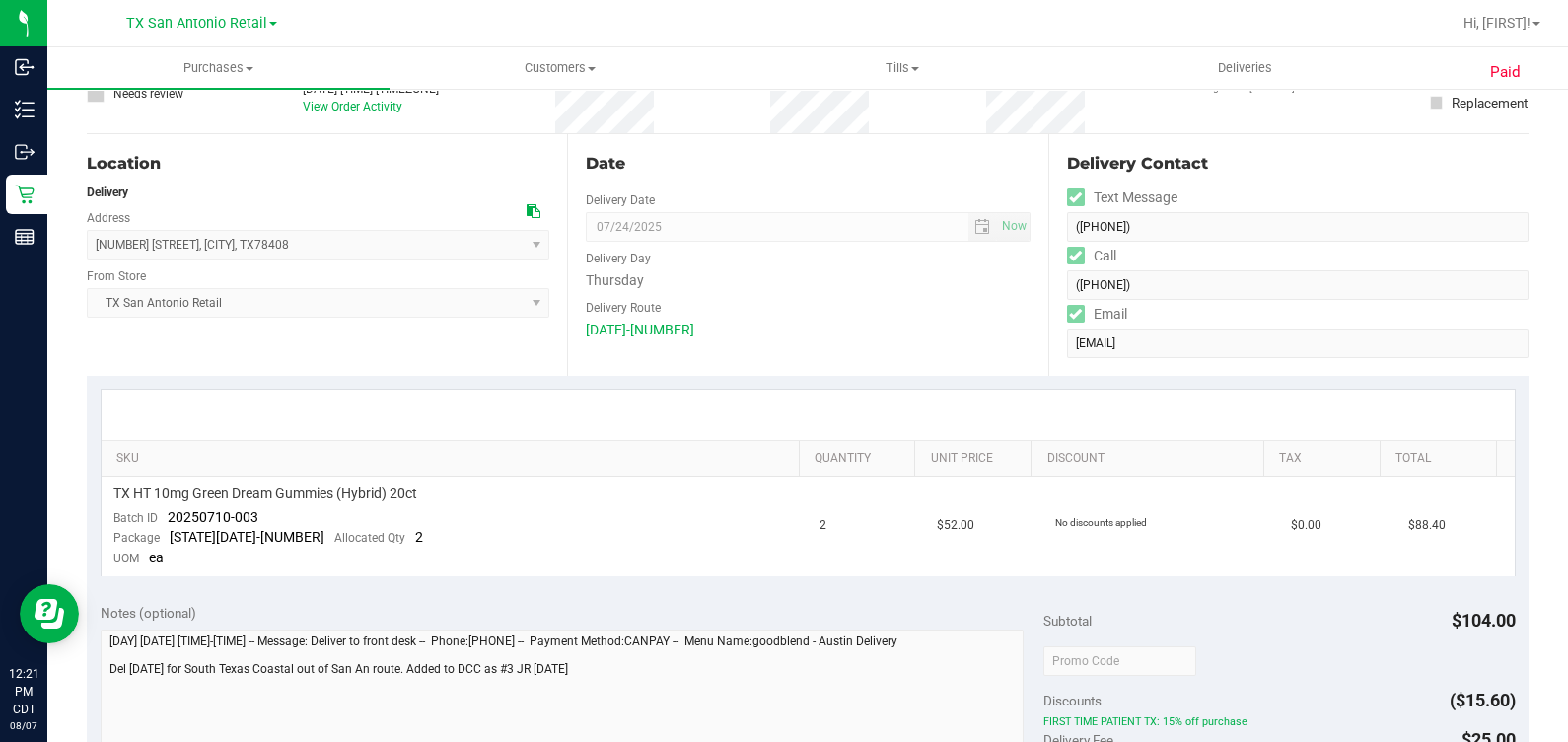 scroll, scrollTop: 122, scrollLeft: 0, axis: vertical 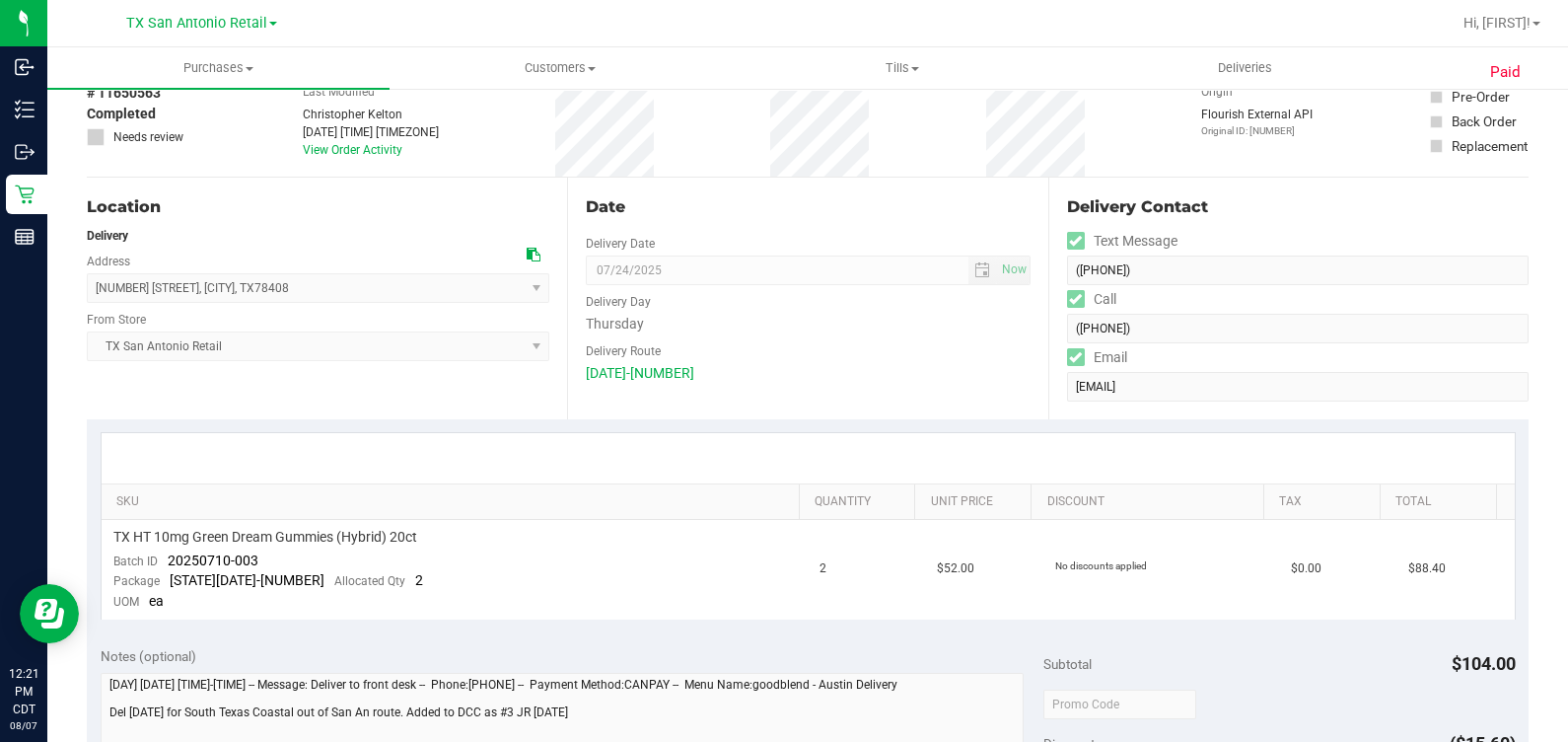 click on "Delivery Day" at bounding box center [808, 299] 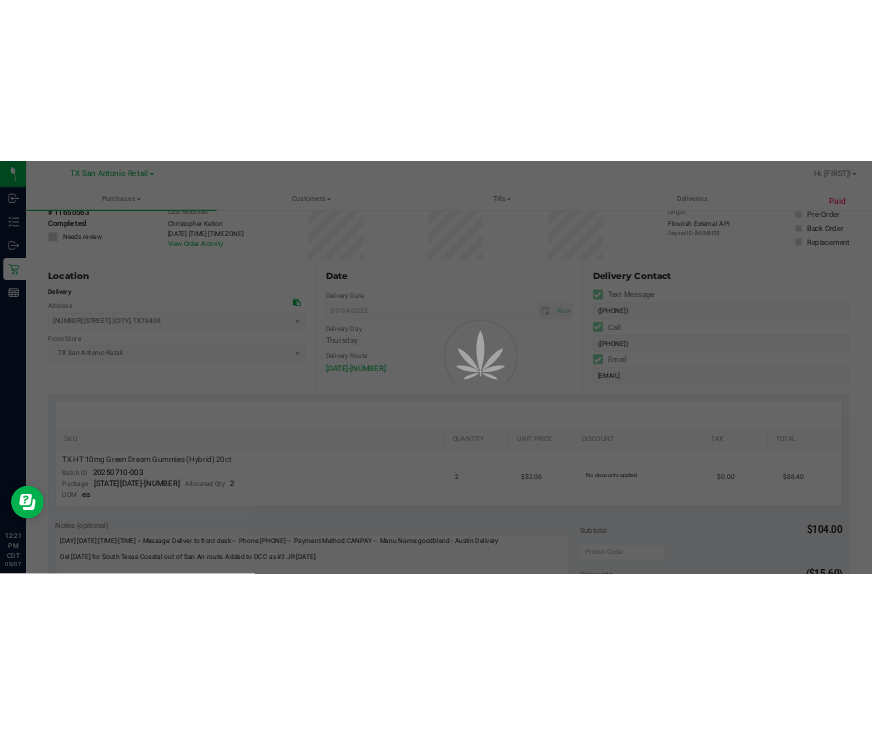 scroll, scrollTop: 0, scrollLeft: 0, axis: both 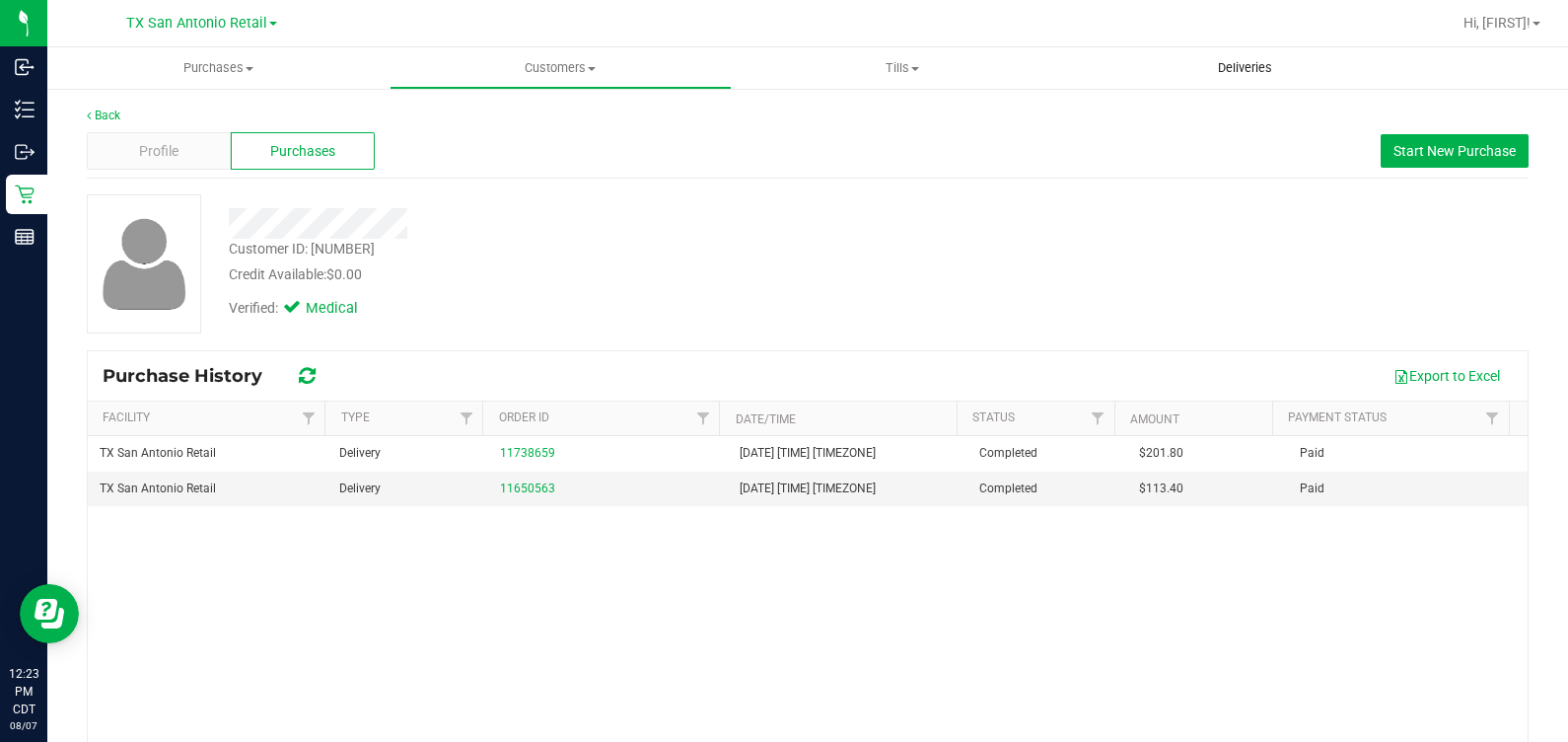 click on "Deliveries" at bounding box center (1245, 68) 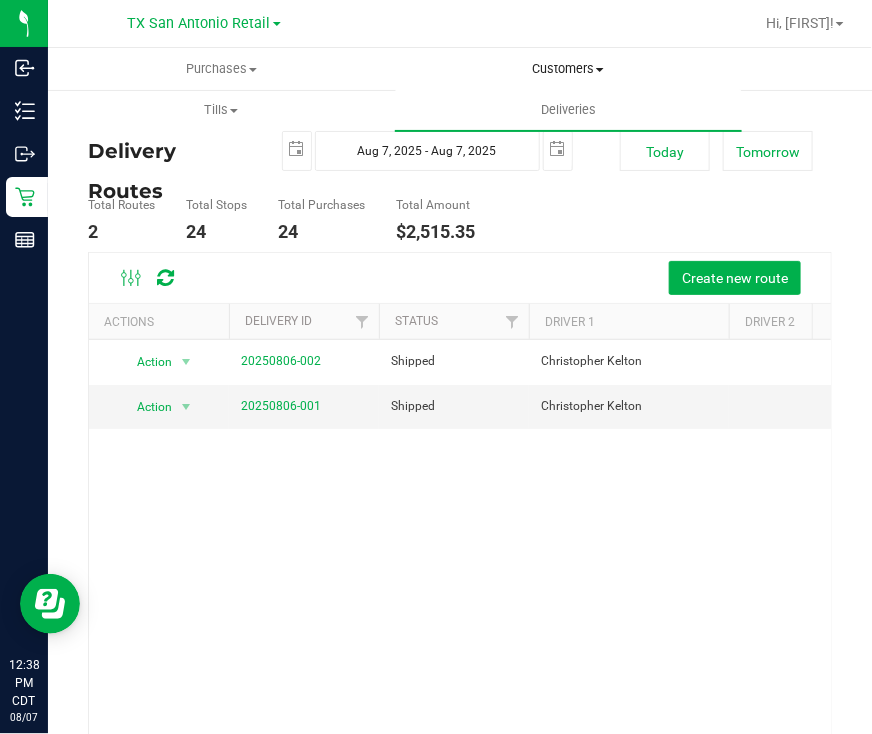 click on "Customers
All customers
Add a new customer
All physicians" at bounding box center [568, 69] 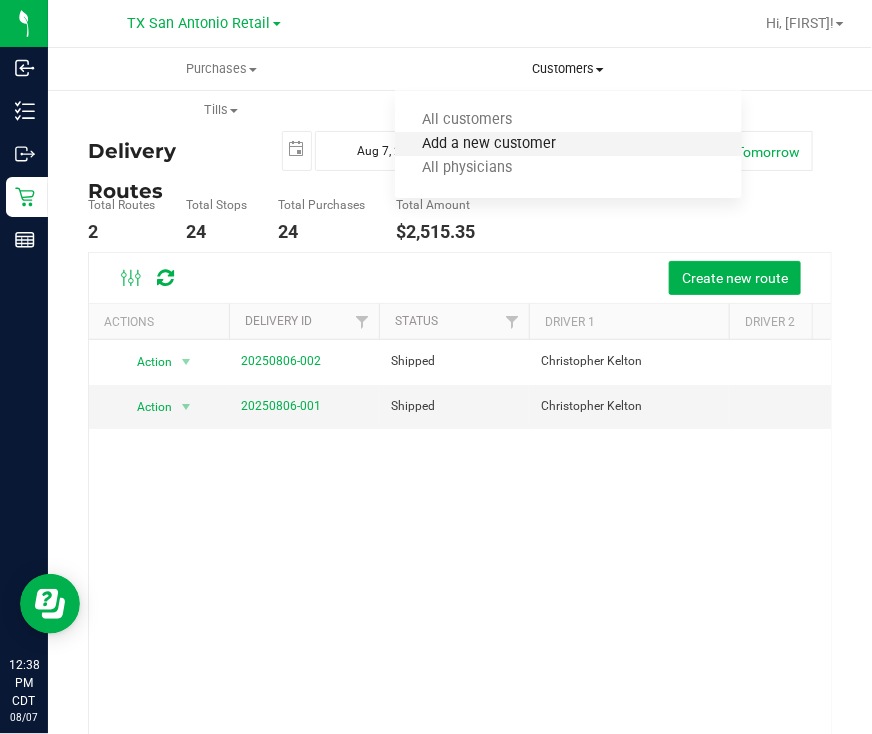 click on "Add a new customer" at bounding box center [489, 144] 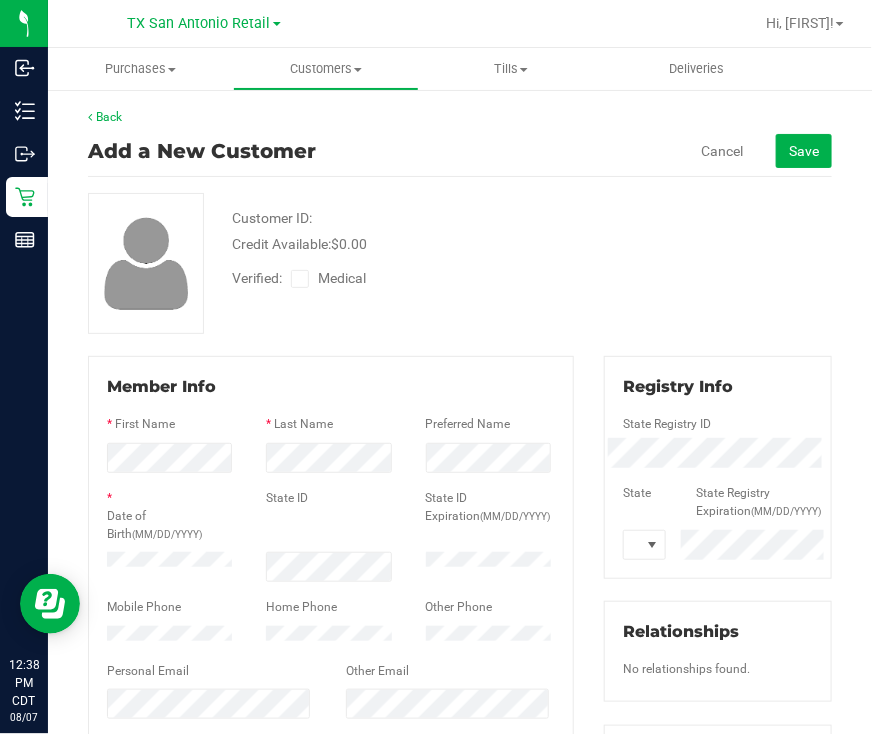 click on "Medical" at bounding box center (346, 278) 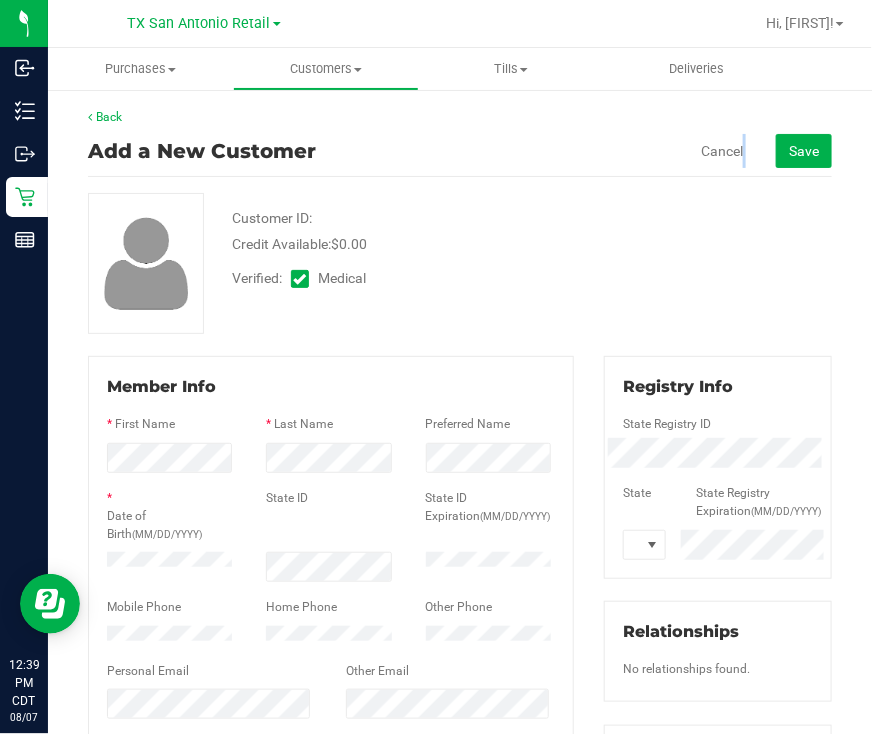 click on "Cancel" at bounding box center (723, 150) 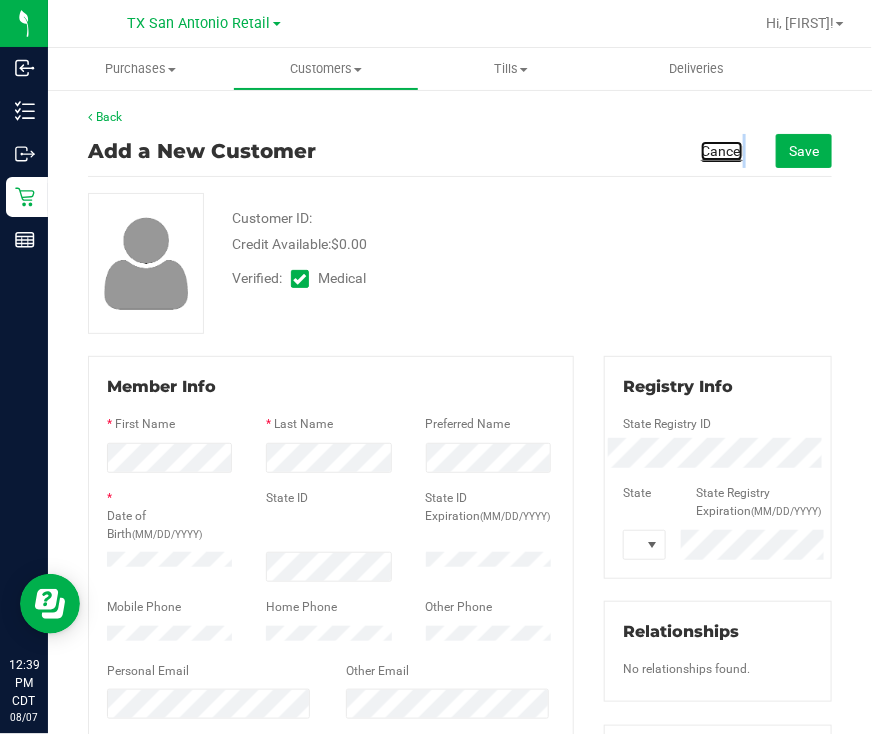 click on "Cancel" at bounding box center [722, 151] 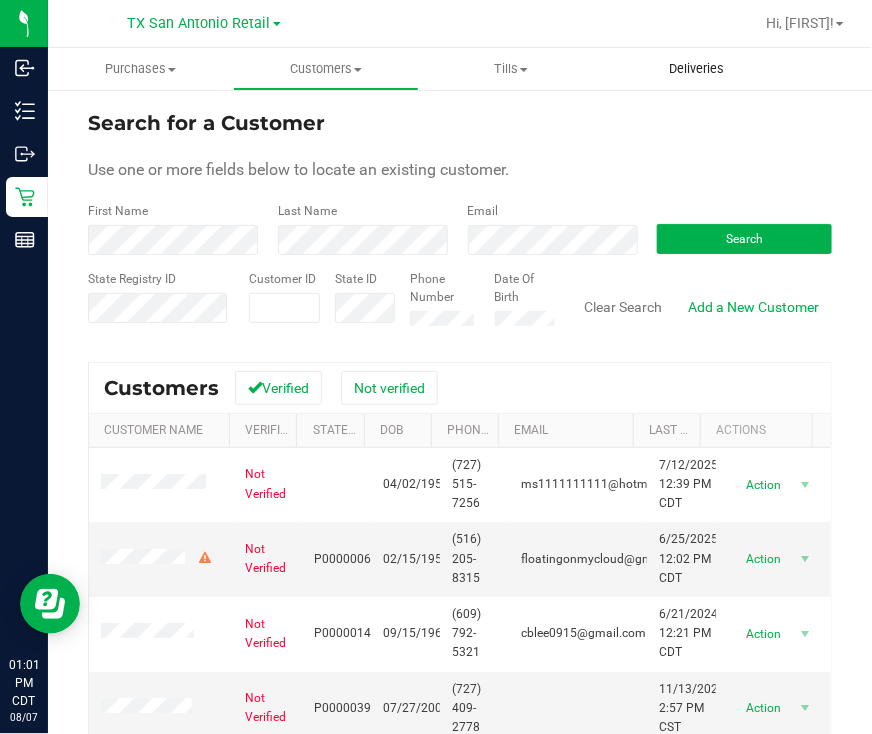 drag, startPoint x: 195, startPoint y: 140, endPoint x: 609, endPoint y: 71, distance: 419.7106 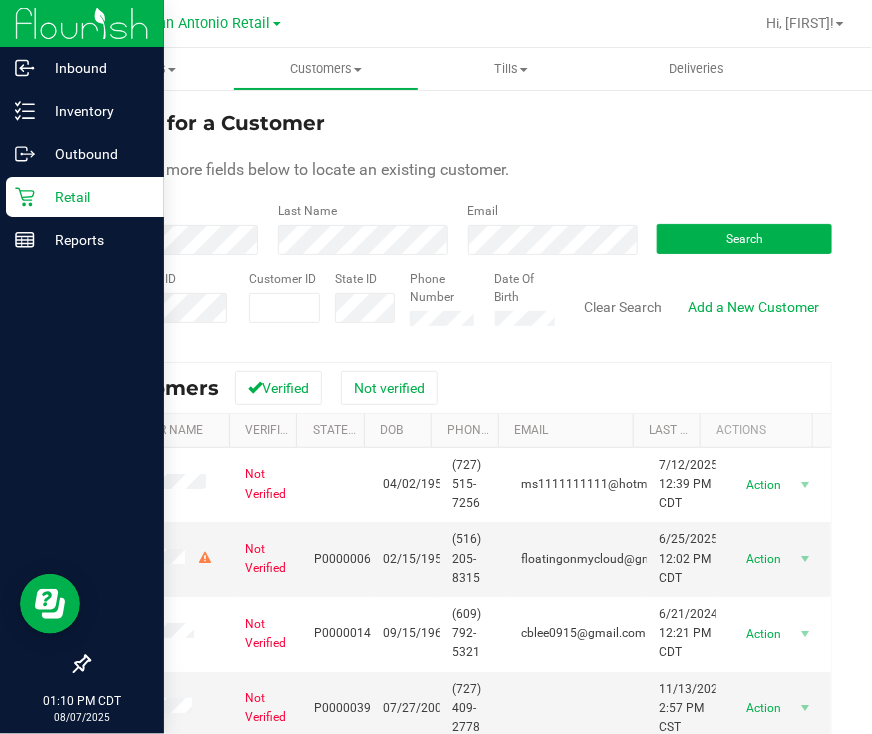 click on "Retail" at bounding box center [95, 197] 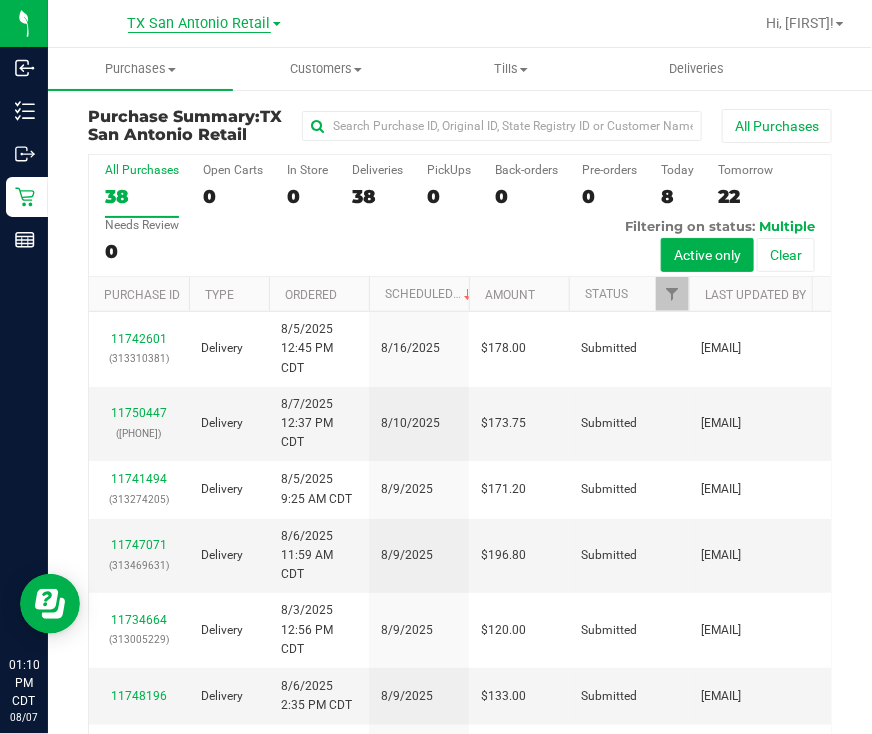 click on "TX San Antonio Retail" at bounding box center [199, 24] 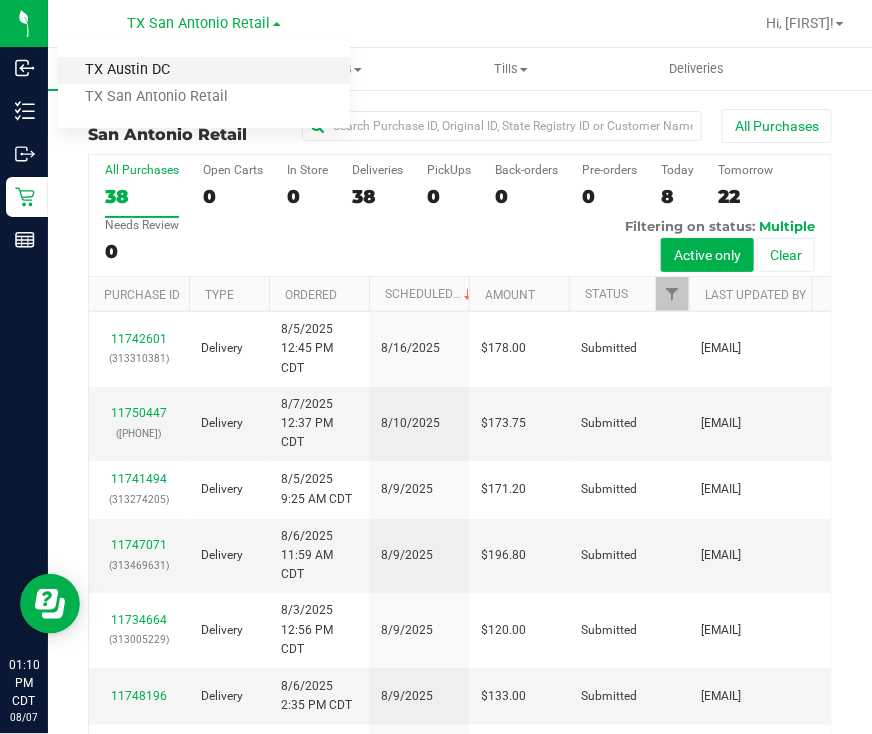 click on "TX Austin DC" at bounding box center (204, 70) 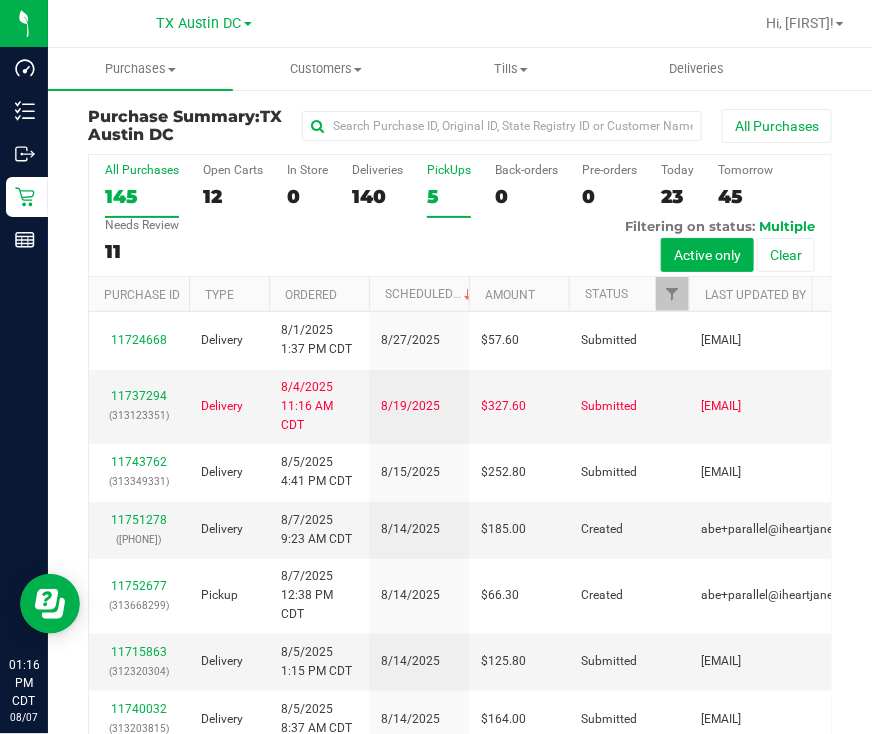 click on "PickUps
5" at bounding box center (449, 190) 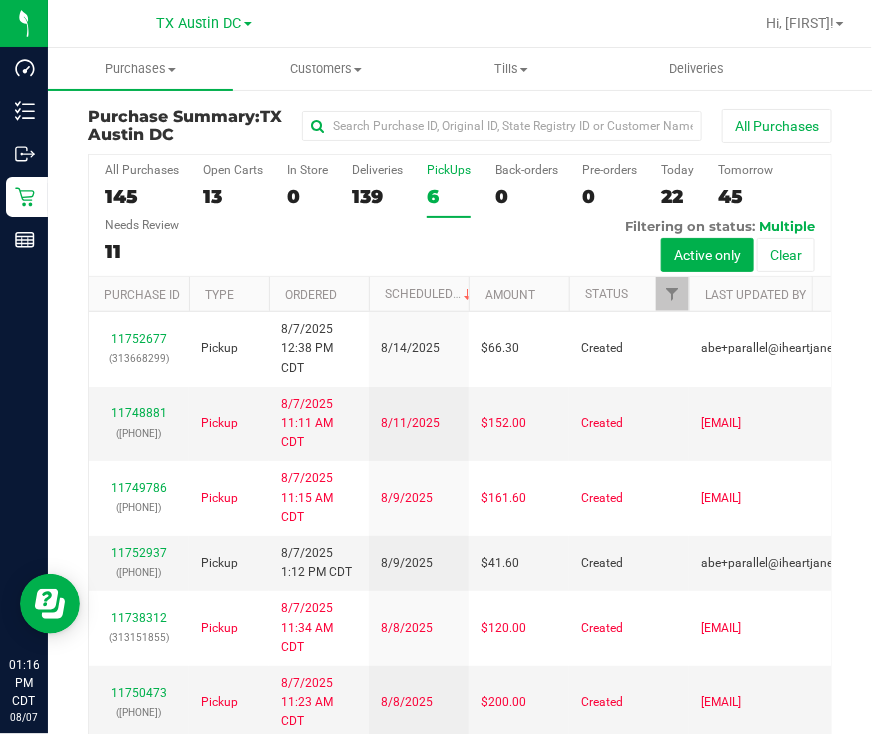 scroll, scrollTop: 113, scrollLeft: 0, axis: vertical 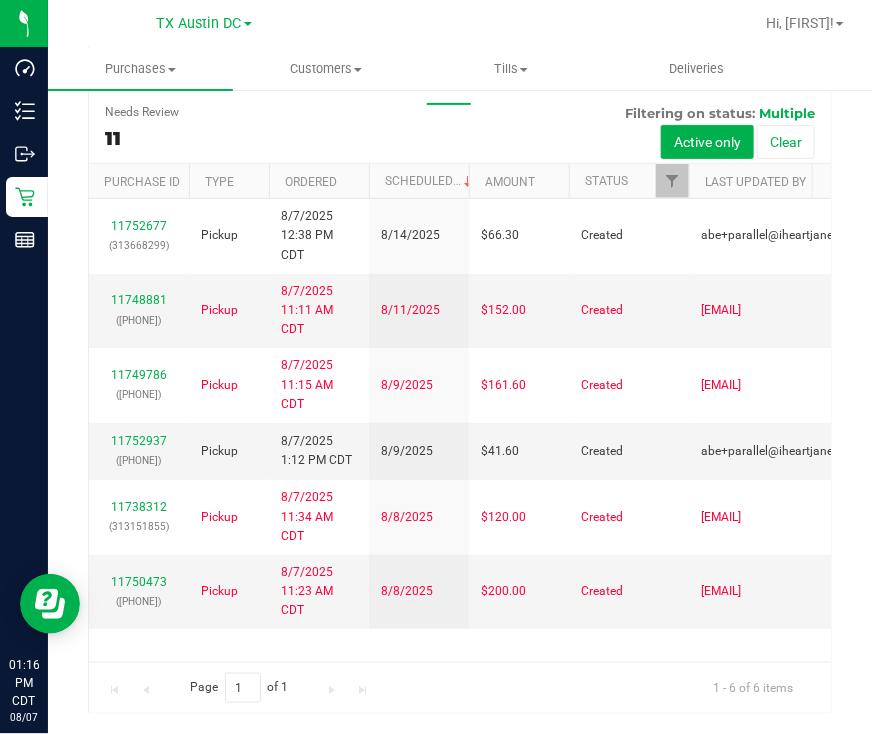 click on "TX Austin DC   TX Austin DC   TX San Antonio Retail" at bounding box center [204, 23] 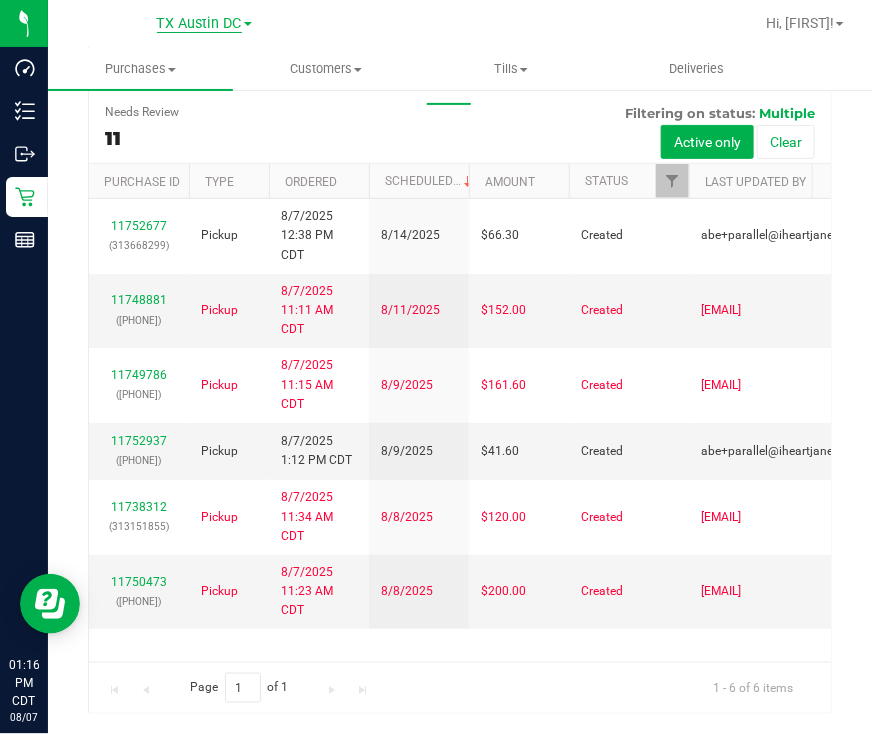 click on "TX Austin DC" at bounding box center [199, 24] 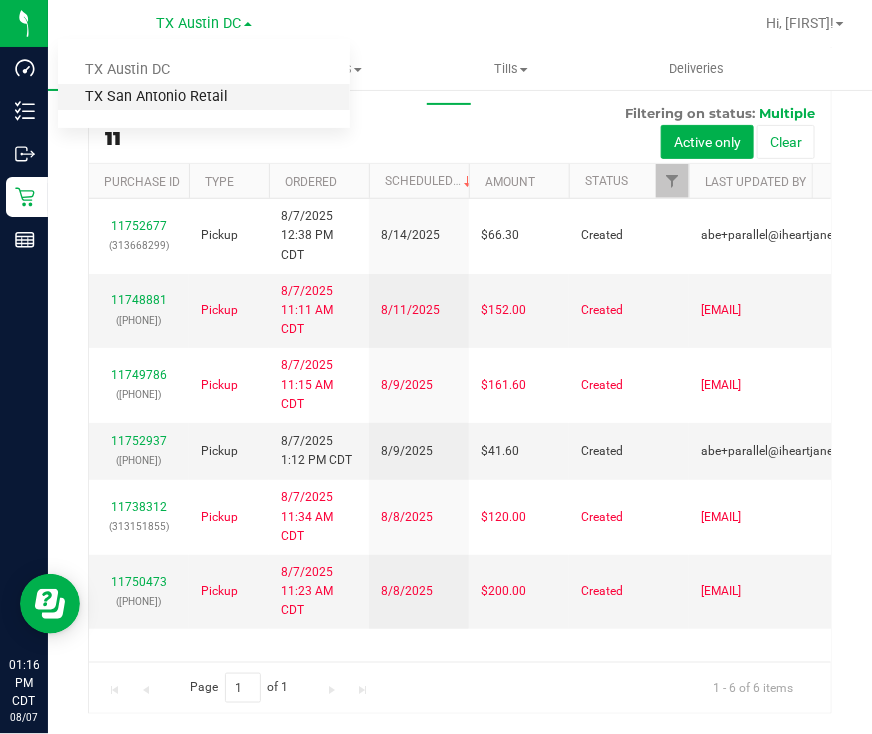 click on "TX San Antonio Retail" at bounding box center [204, 97] 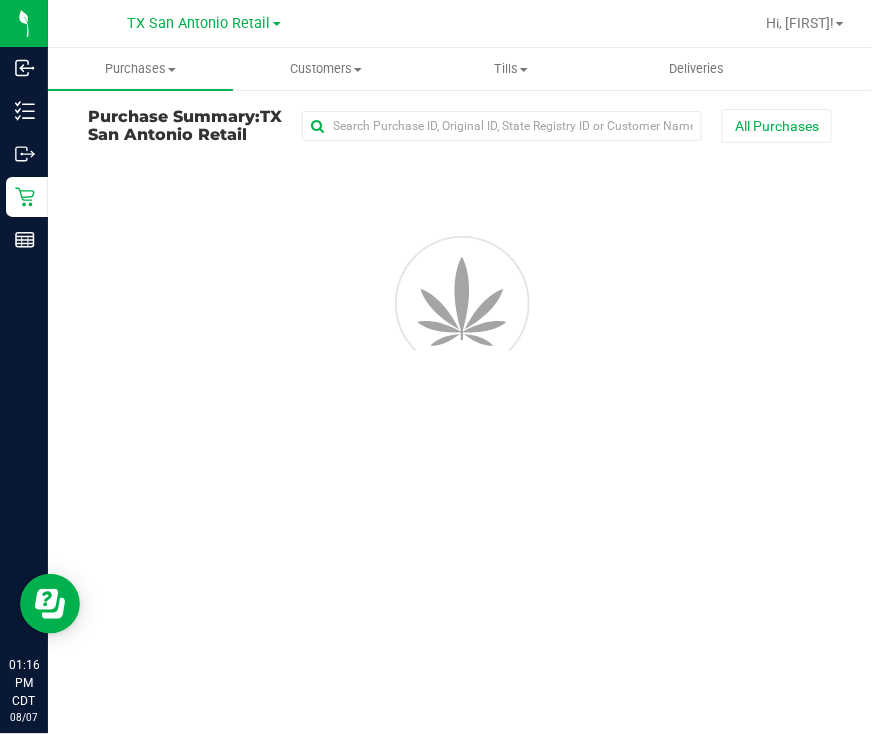 scroll, scrollTop: 0, scrollLeft: 0, axis: both 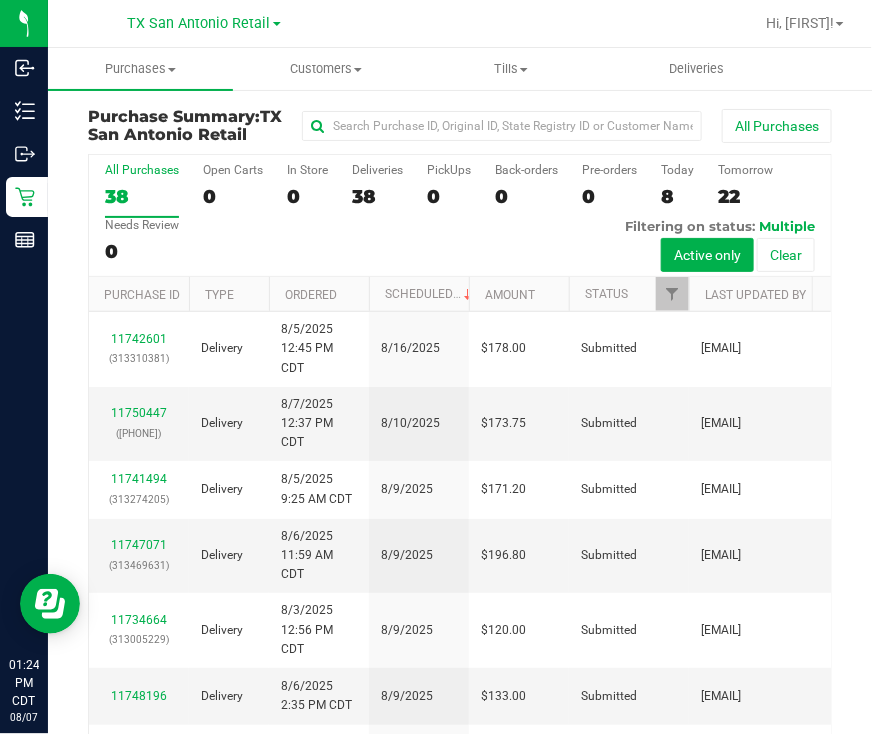 click on "All Purchases
38
Open Carts
0
In Store
0
Deliveries
38
PickUps
0
Back-orders
0
Pre-orders
0
Today
8
Tomorrow
22" at bounding box center [460, 216] 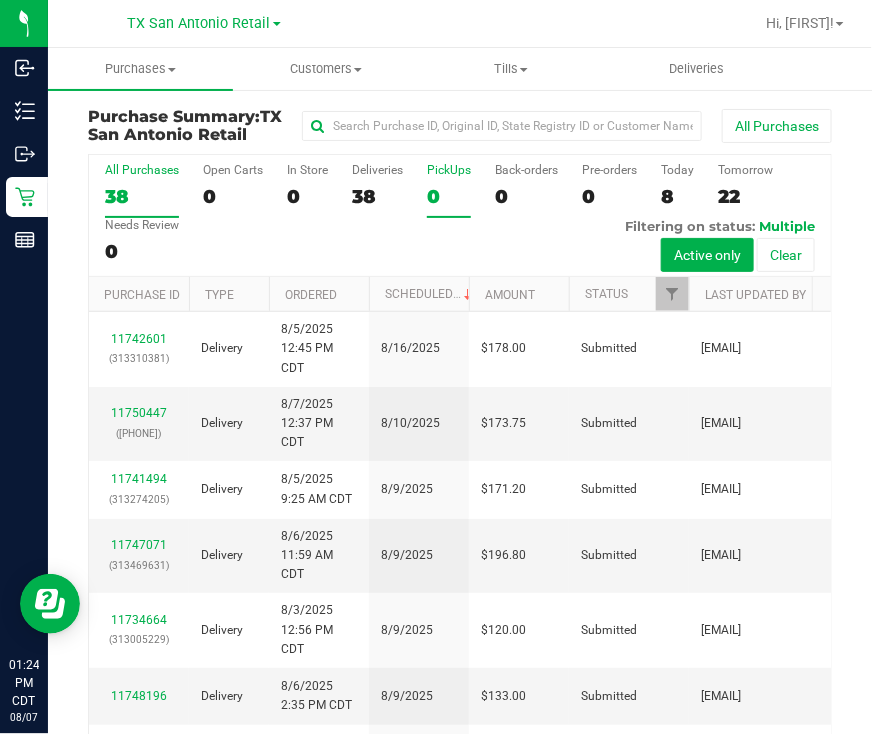 click on "0" at bounding box center (449, 196) 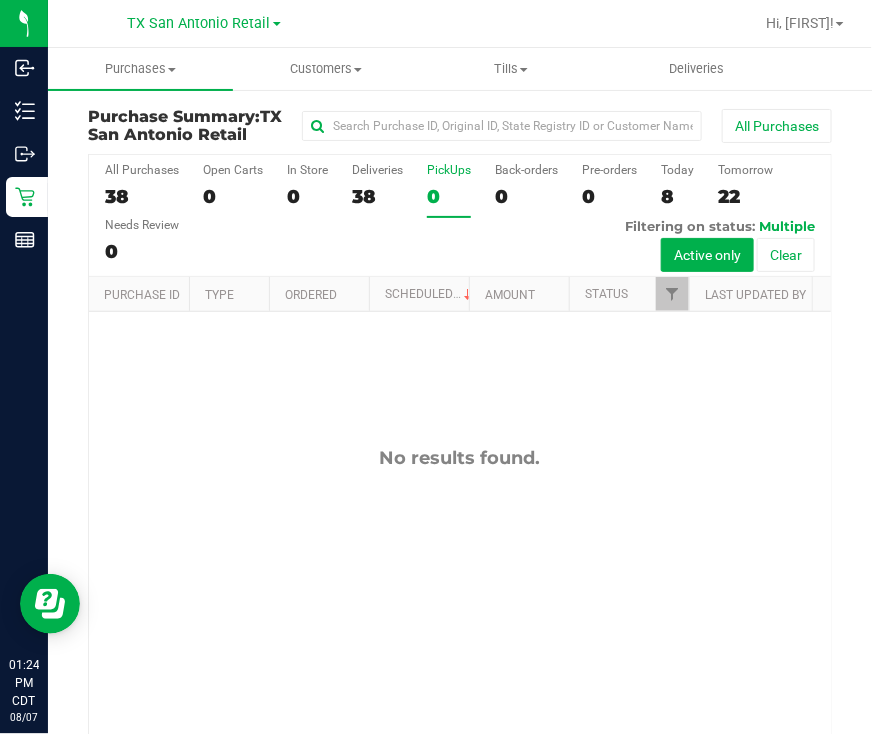 click on "TX San Antonio Retail    TX Austin DC   TX San Antonio Retail" at bounding box center (204, 23) 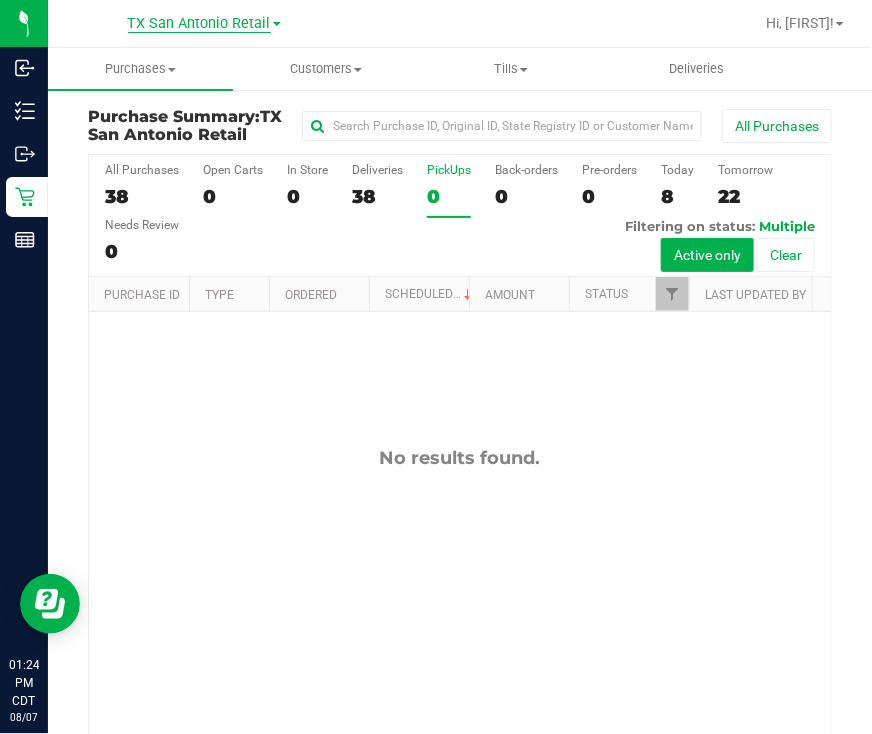 click on "TX San Antonio Retail" at bounding box center (199, 24) 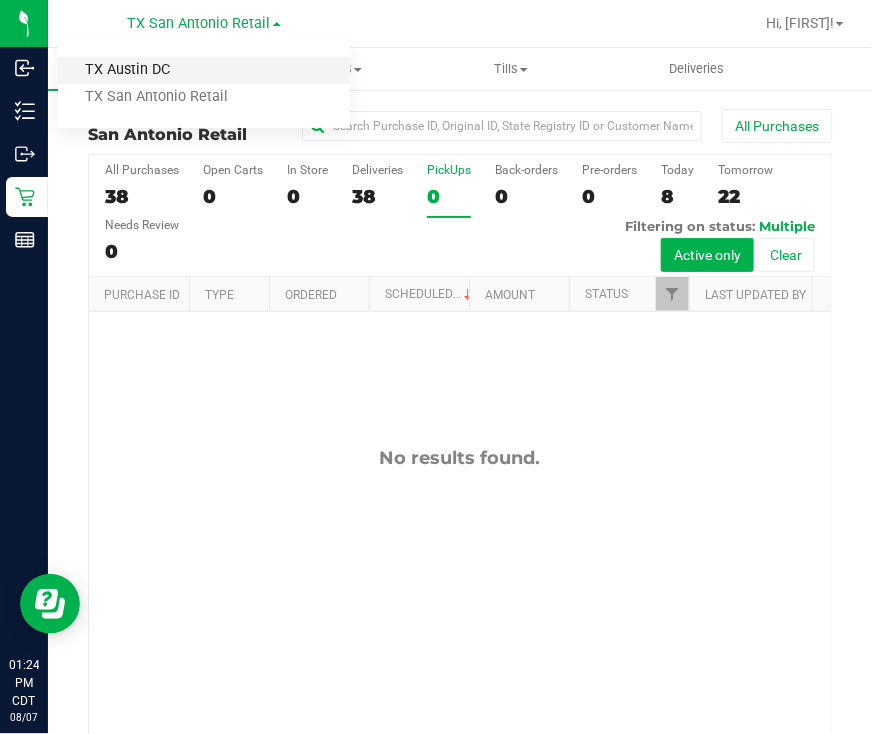 click on "TX Austin DC" at bounding box center (204, 70) 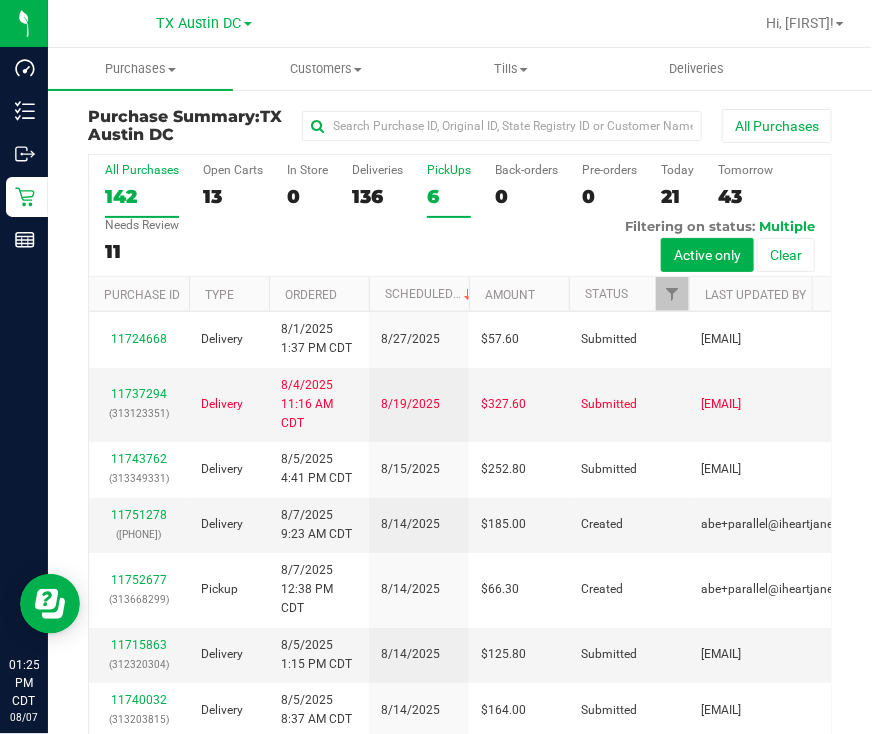 click on "6" at bounding box center [449, 196] 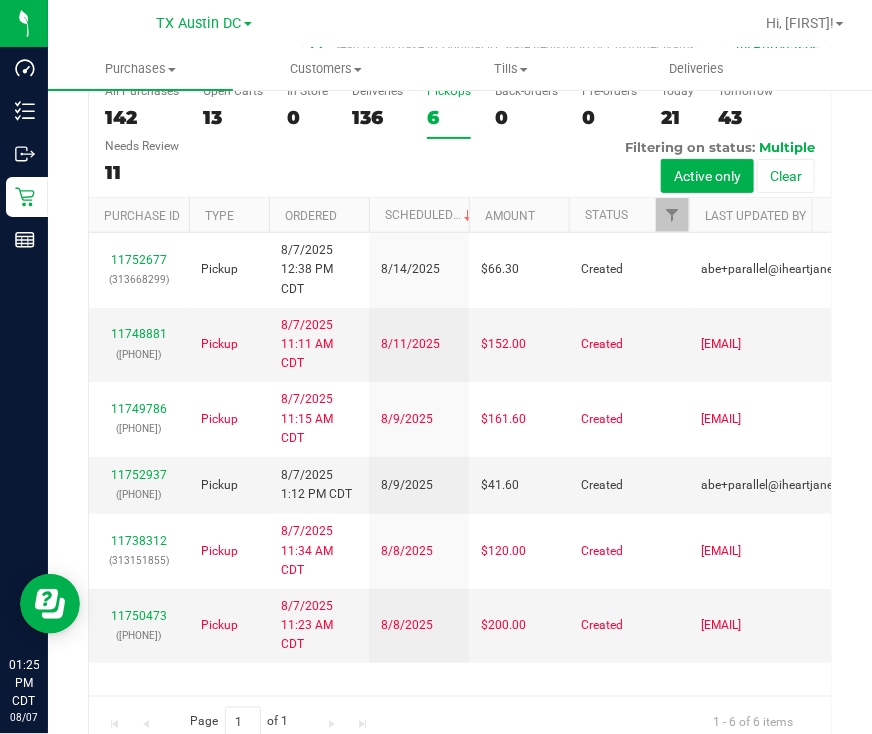 scroll, scrollTop: 113, scrollLeft: 0, axis: vertical 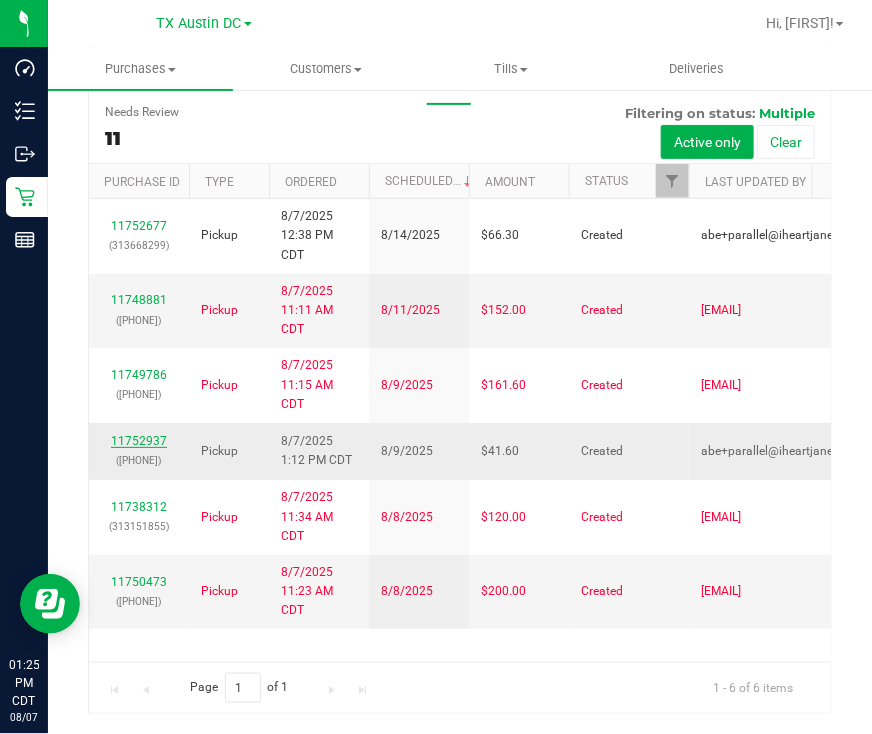 click on "11752937" at bounding box center [139, 441] 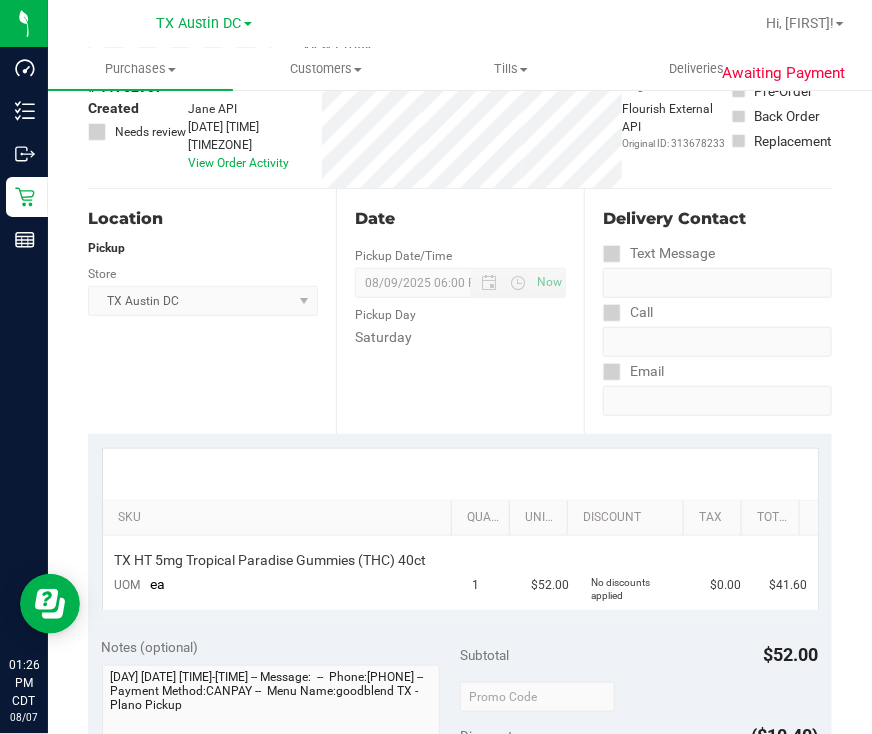 click on "TX Austin DC Select Store Bonita Springs WC Boynton Beach WC Bradenton WC Brandon WC Brooksville WC Call Center Clermont WC Crestview WC Deerfield Beach WC Delray Beach WC Deltona WC Ft Walton Beach WC Ft. Lauderdale WC Ft. Myers WC Gainesville WC Jax Atlantic WC JAX DC REP Jax WC Key West WC Lakeland WC Largo WC Lehigh Acres DC REP Merritt Island WC Miami 72nd WC Miami Beach WC Miami Dadeland WC Miramar DC REP New Port Richey WC North Palm Beach WC North Port WC Ocala WC Orange Park WC Orlando Colonial WC Orlando DC REP Orlando WC Oviedo WC Palm Bay WC Palm Coast WC Panama City WC Pensacola WC Port Orange WC Port St. Lucie WC Sebring WC South Tampa WC St. Pete WC Summerfield WC Tallahassee DC REP Tallahassee WC Tampa DC Testing Tampa Warehouse Tampa WC TX Austin DC TX Plano Retail TX San Antonio Retail TX South-Austin Retail TX Sugarland Retail Winter Haven WC WPB DC WPB WC" at bounding box center [203, 301] 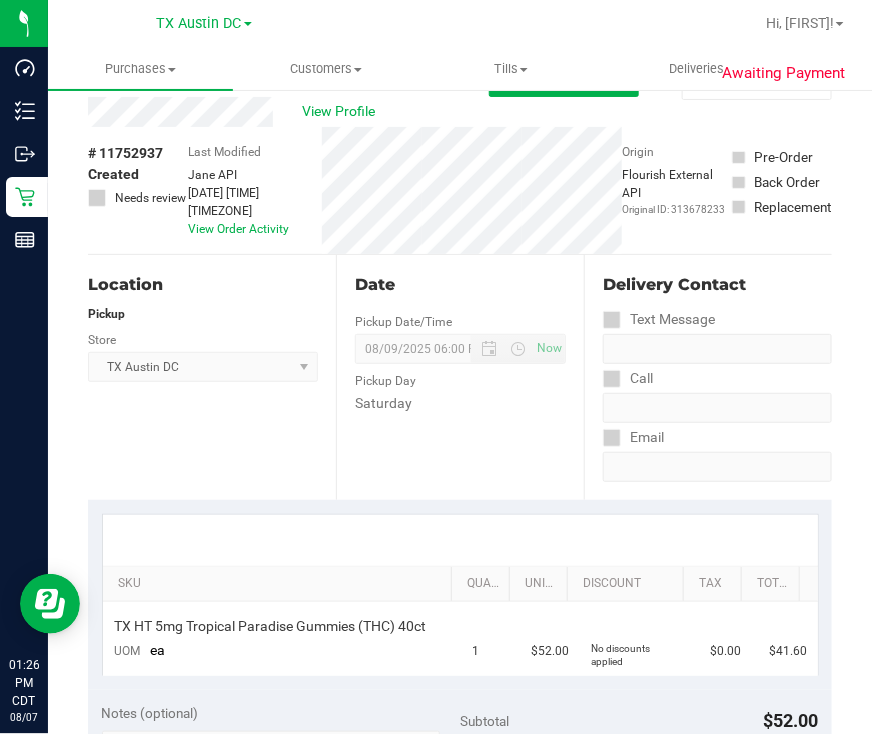scroll, scrollTop: 0, scrollLeft: 0, axis: both 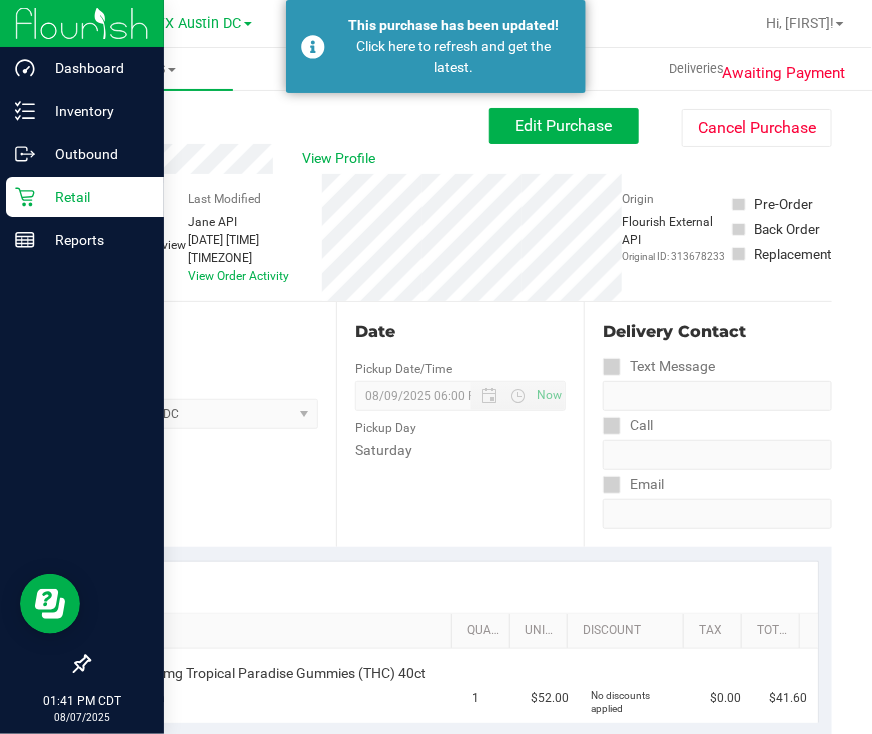click 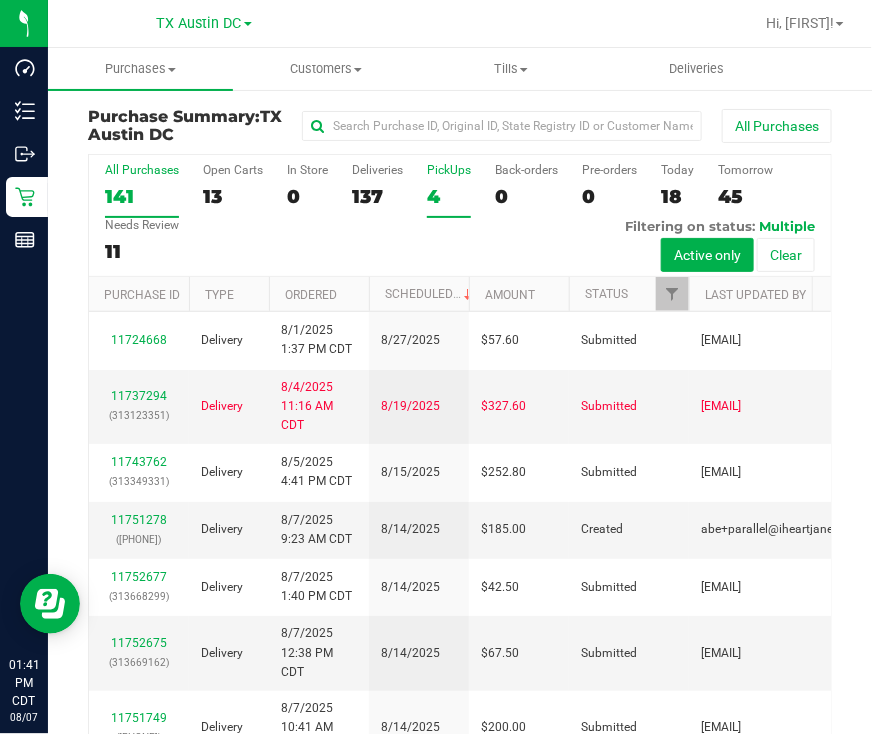 click on "4" at bounding box center (449, 196) 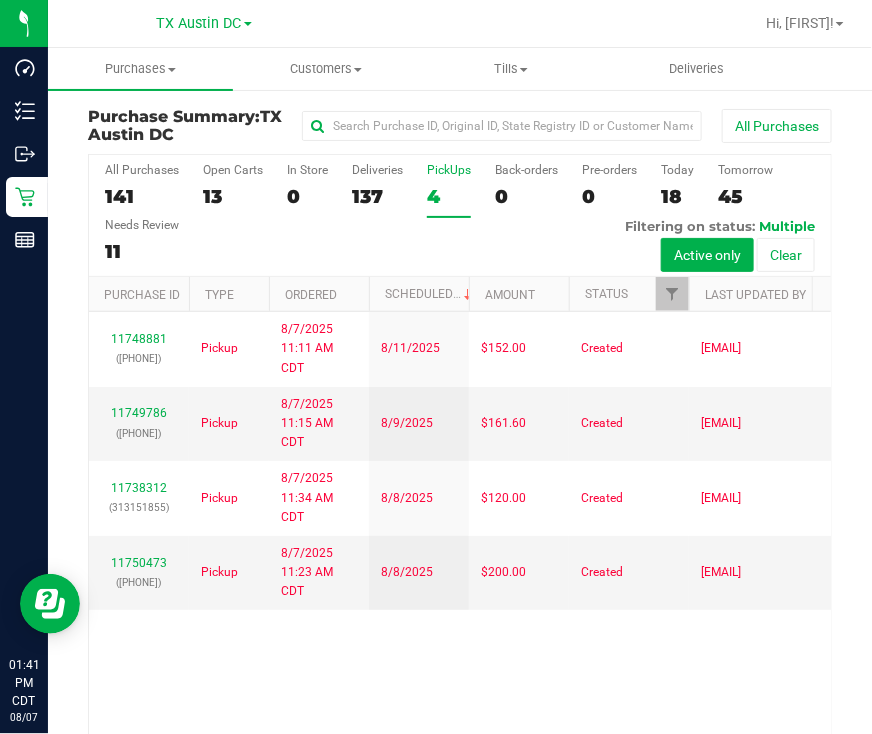 scroll, scrollTop: 113, scrollLeft: 0, axis: vertical 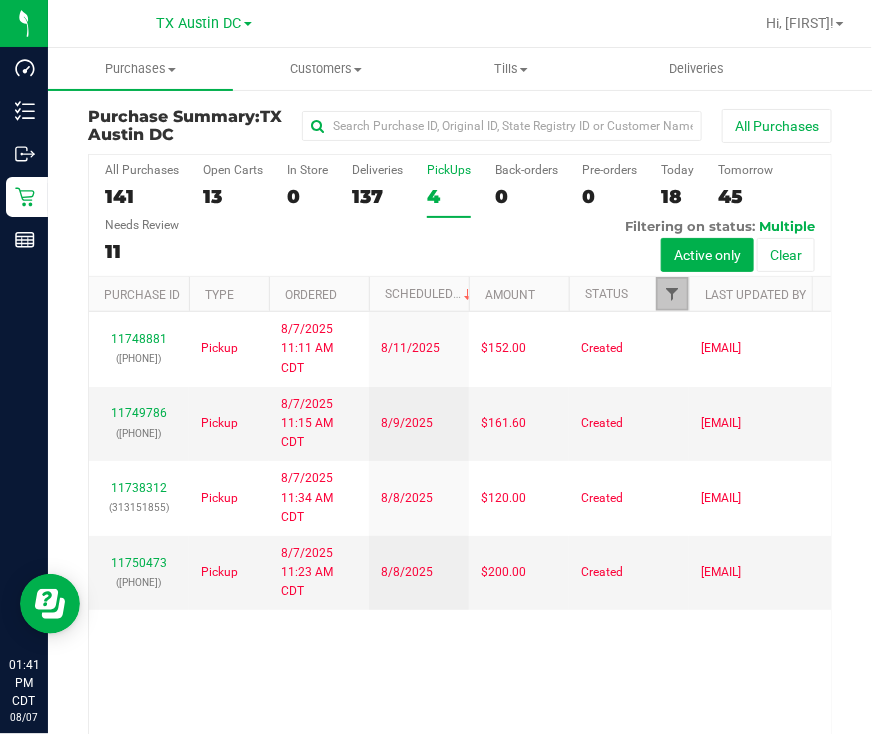 click at bounding box center [672, 294] 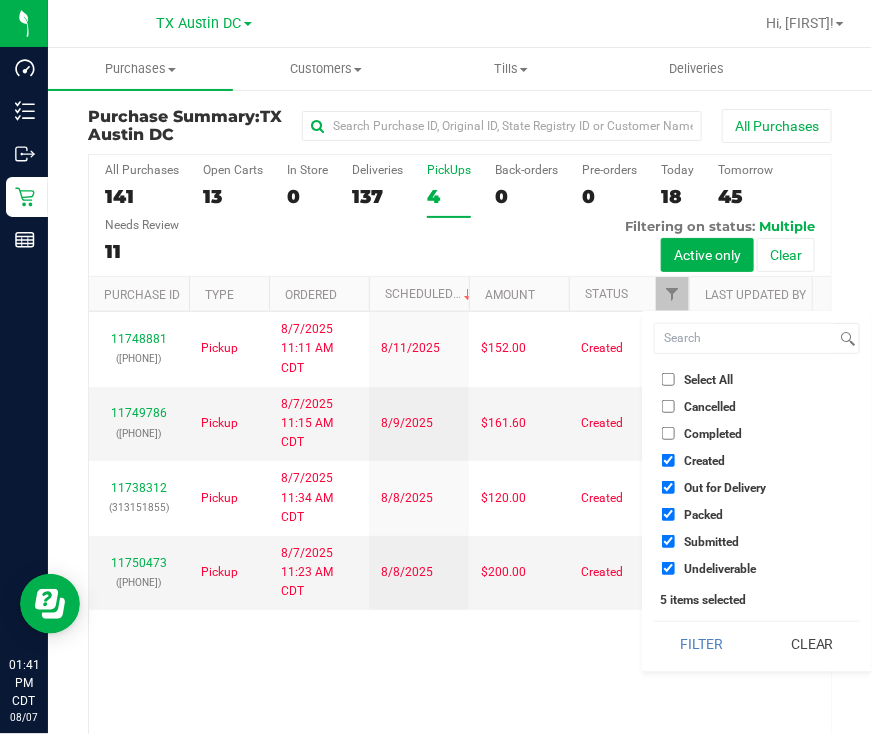 click on "Submitted" at bounding box center [711, 542] 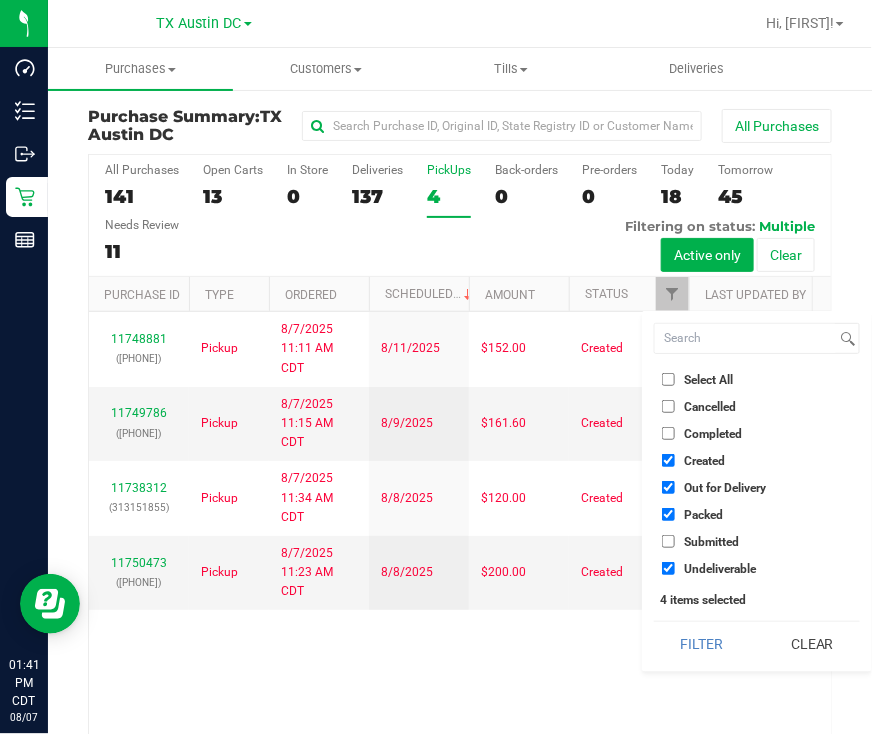 click on "Packed" at bounding box center [703, 515] 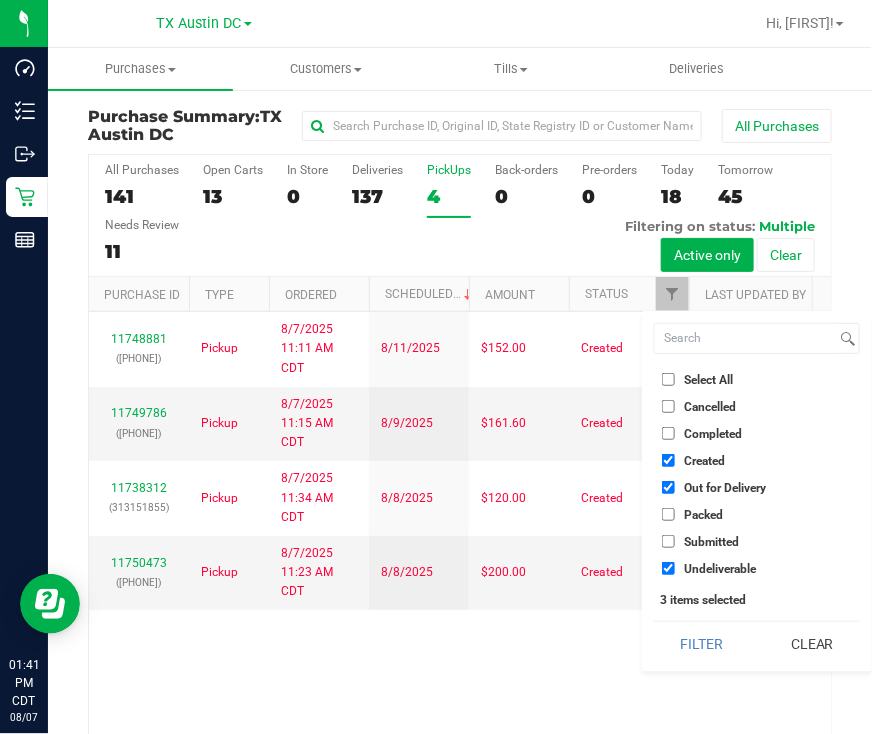 click on "Out for Delivery" at bounding box center [725, 488] 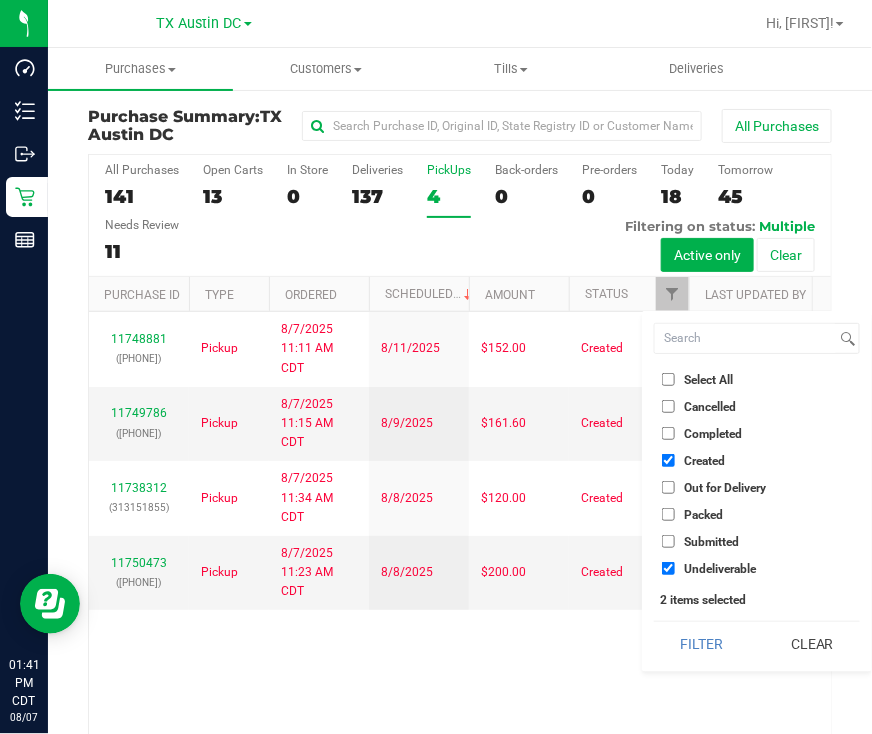 click on "Undeliverable" at bounding box center (720, 569) 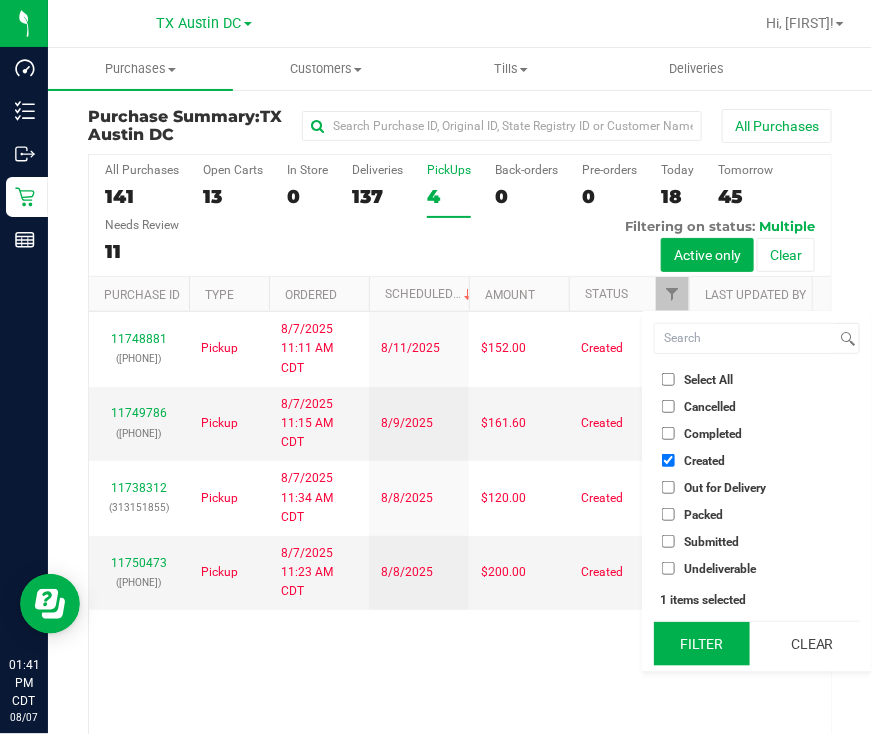 click on "Filter" at bounding box center (702, 644) 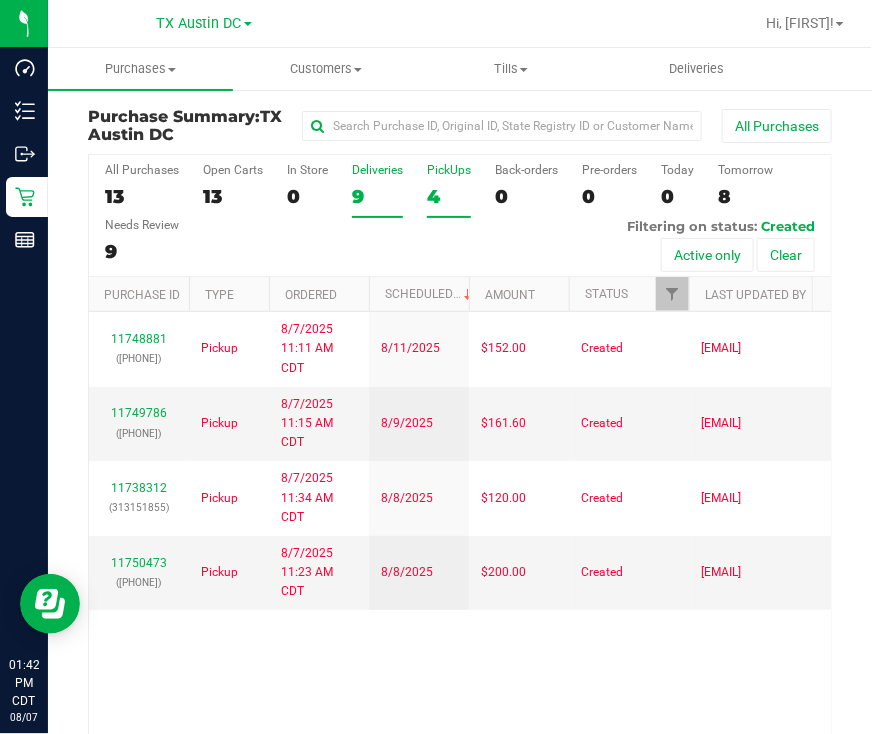 click on "Deliveries
9" at bounding box center (377, 190) 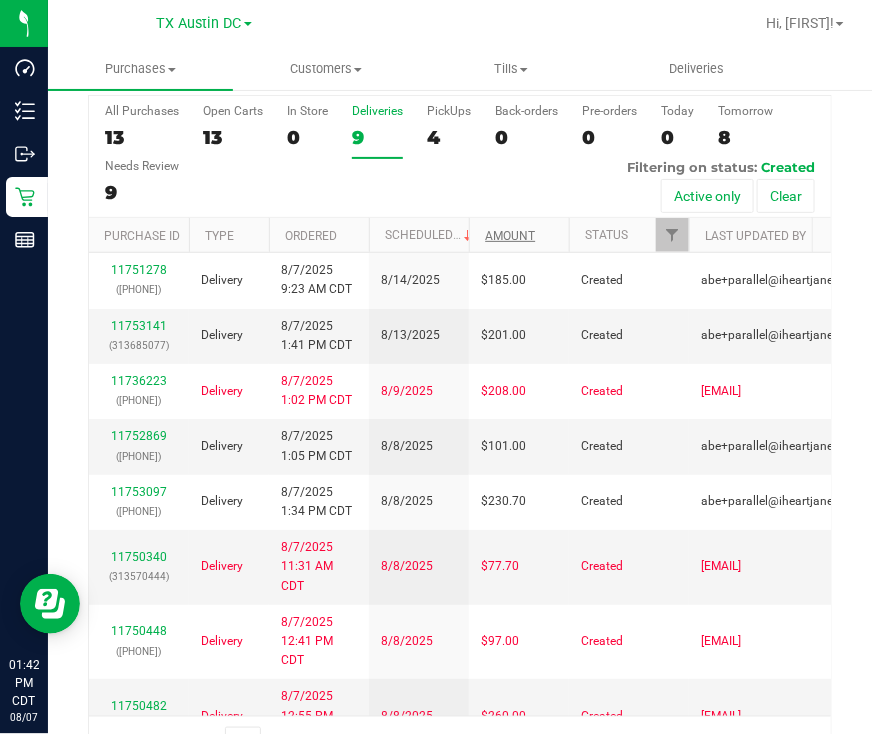 scroll, scrollTop: 113, scrollLeft: 0, axis: vertical 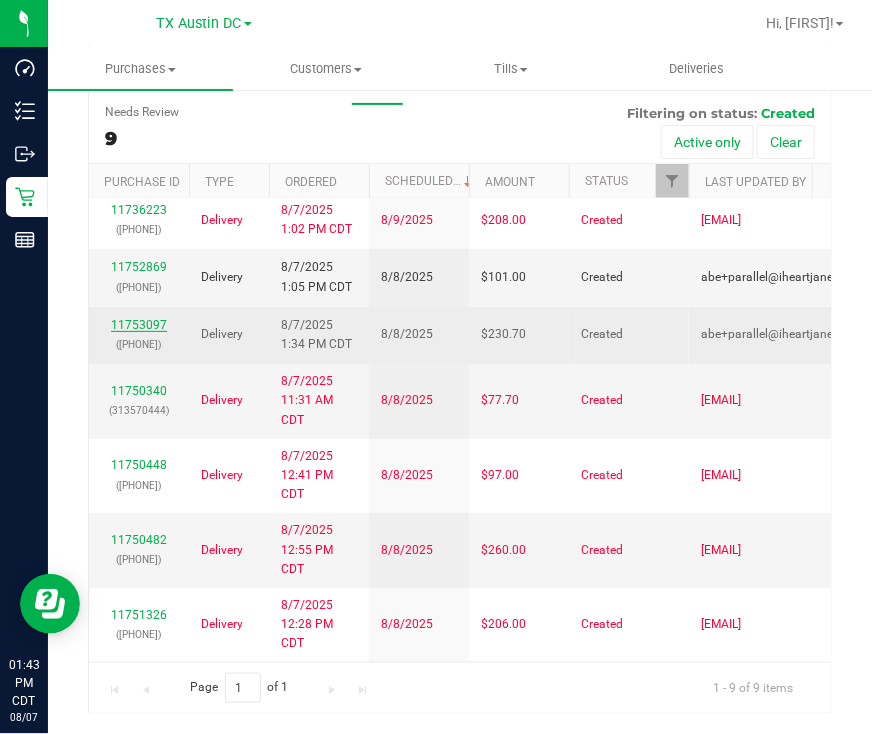click on "11753097" at bounding box center (139, 325) 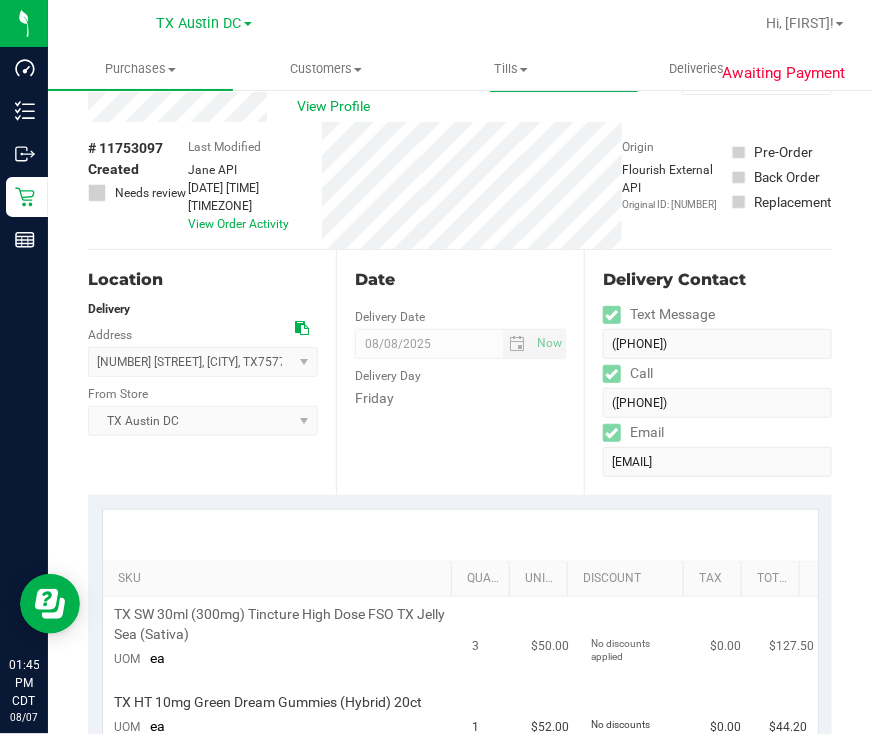 scroll, scrollTop: 0, scrollLeft: 0, axis: both 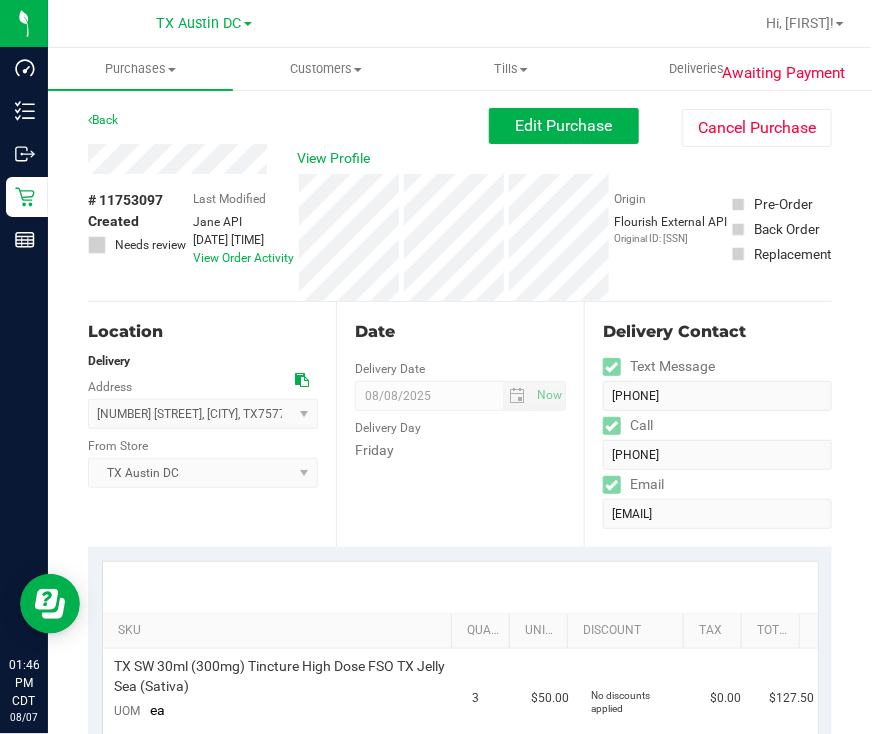 drag, startPoint x: 292, startPoint y: 376, endPoint x: 331, endPoint y: 357, distance: 43.382023 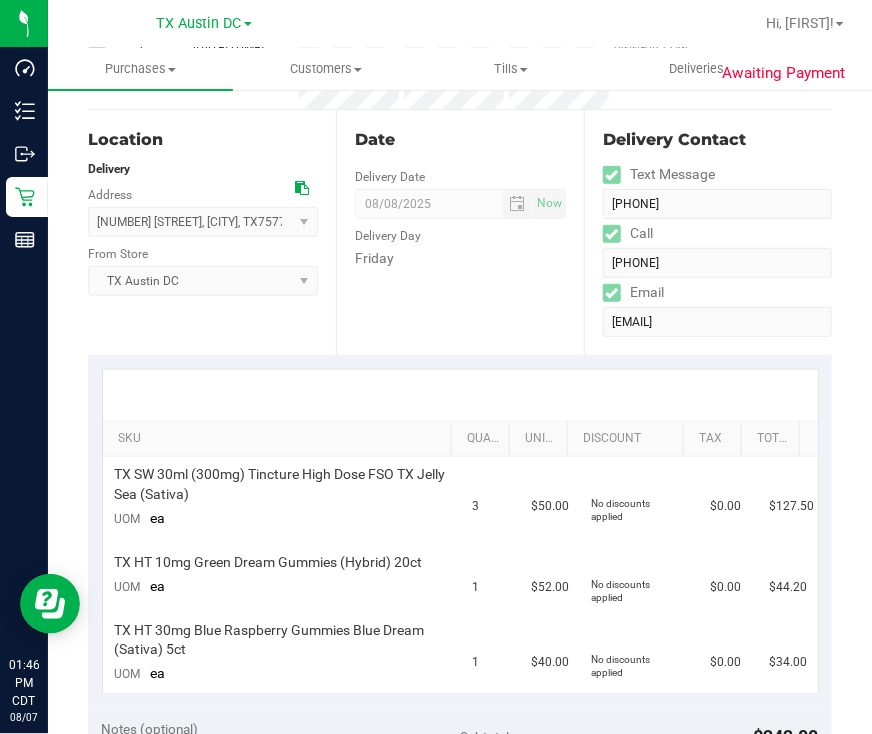 scroll, scrollTop: 249, scrollLeft: 0, axis: vertical 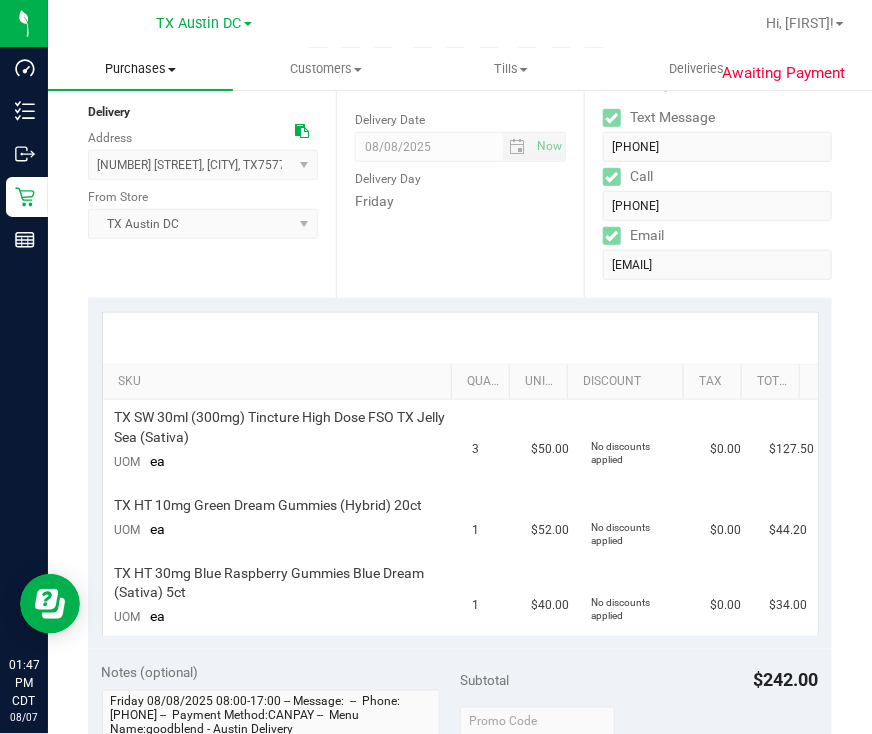 click on "Purchases
Summary of purchases
Fulfillment
All purchases" at bounding box center [140, 69] 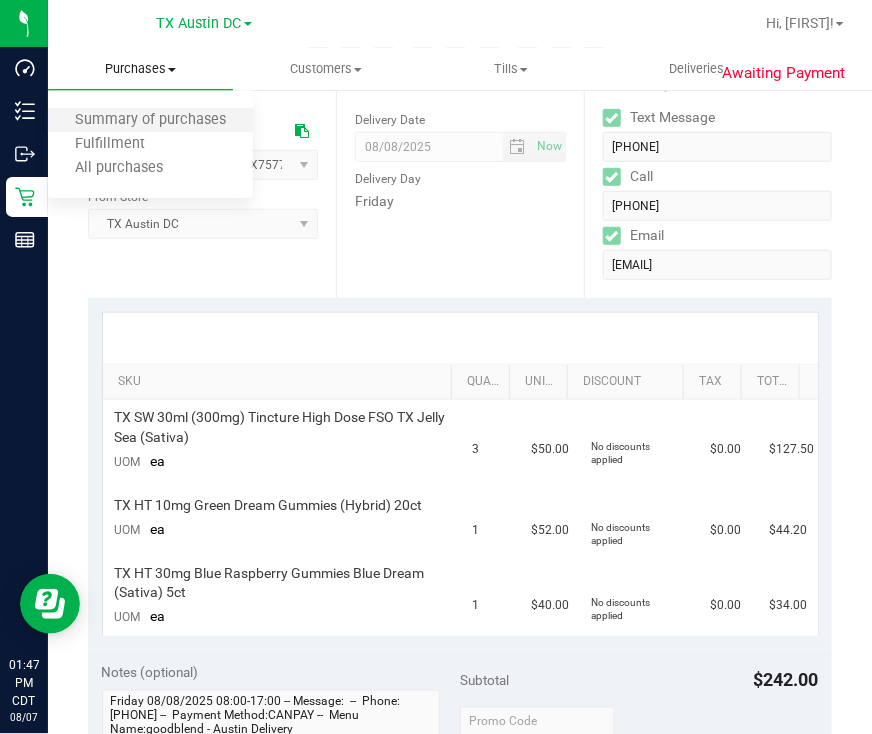 click on "Summary of purchases
Fulfillment
All purchases" at bounding box center (150, 145) 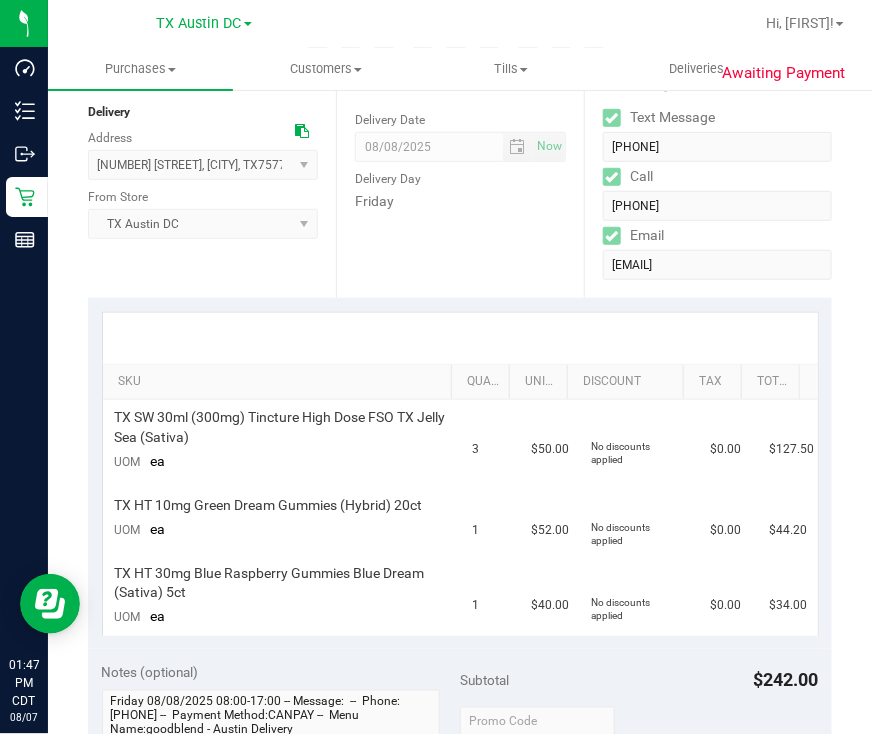 click on "Date
Delivery Date
08/08/2025
Now
08/08/2025 05:00 PM
Now
Delivery Day
Friday" at bounding box center (460, 175) 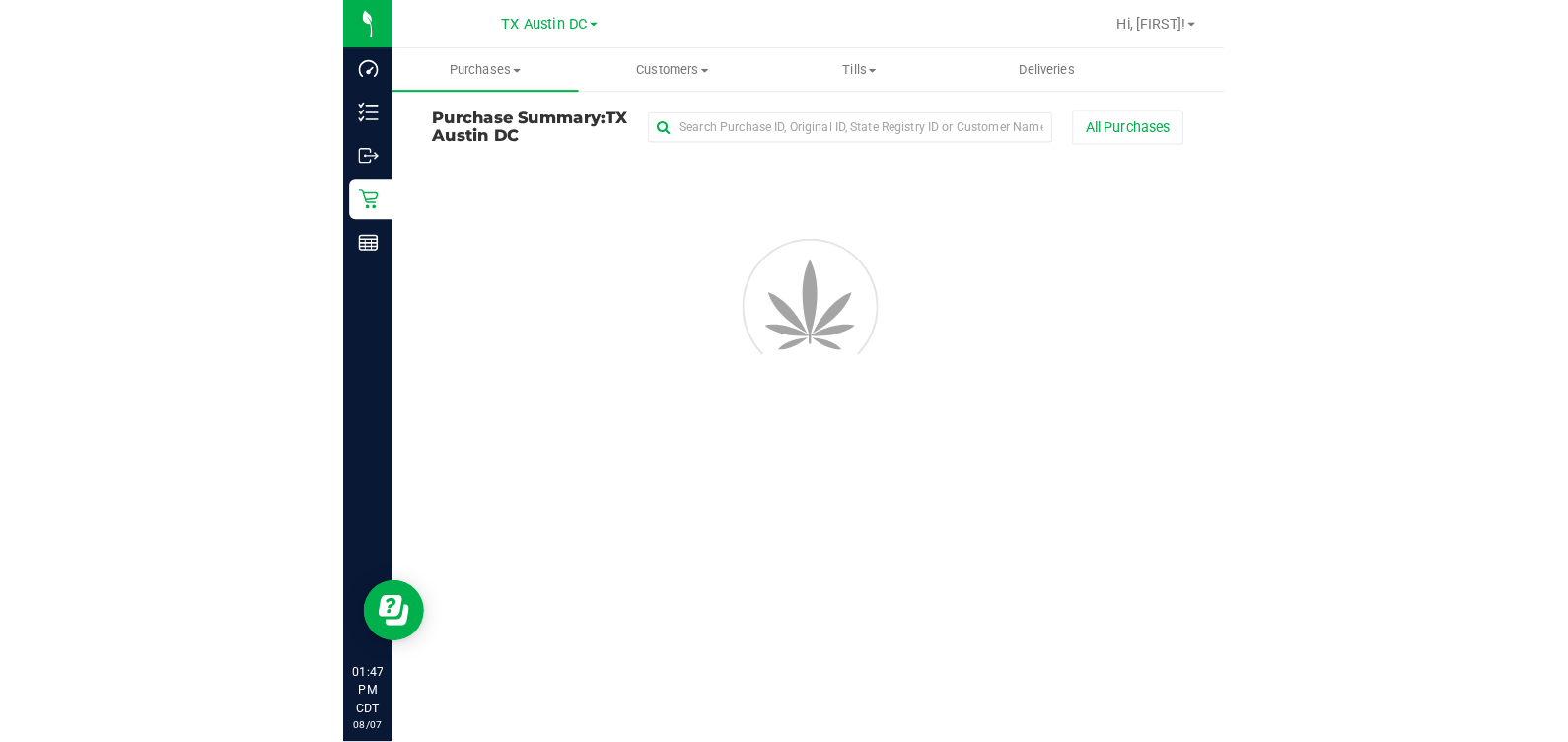 scroll, scrollTop: 0, scrollLeft: 0, axis: both 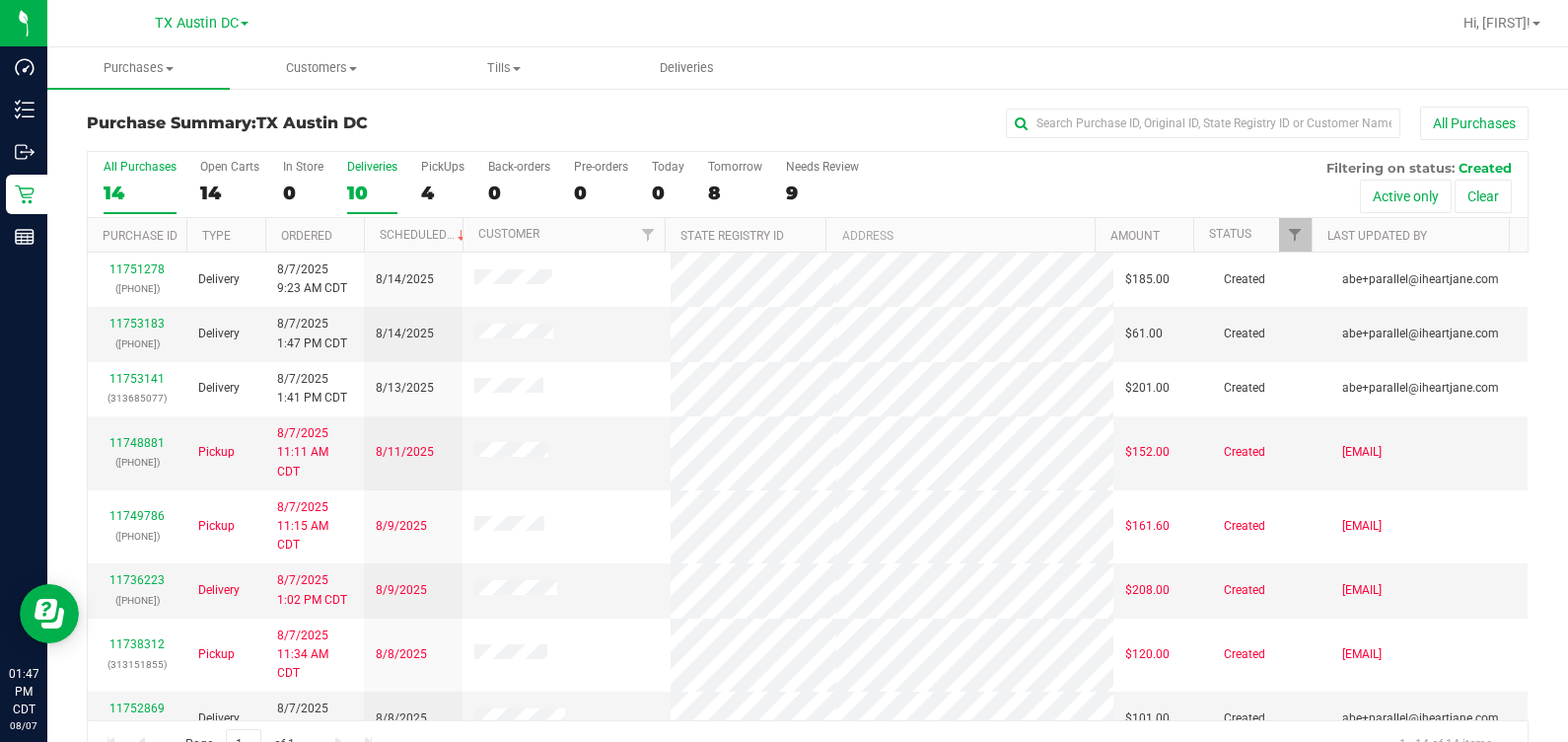 click on "Deliveries
10" at bounding box center (372, 186) 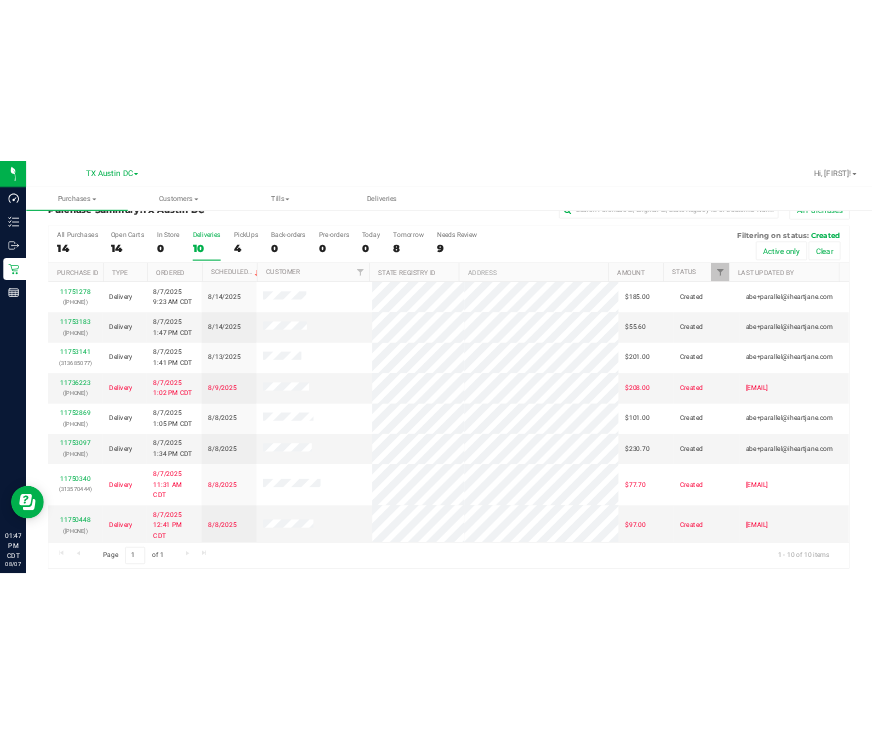 scroll, scrollTop: 45, scrollLeft: 0, axis: vertical 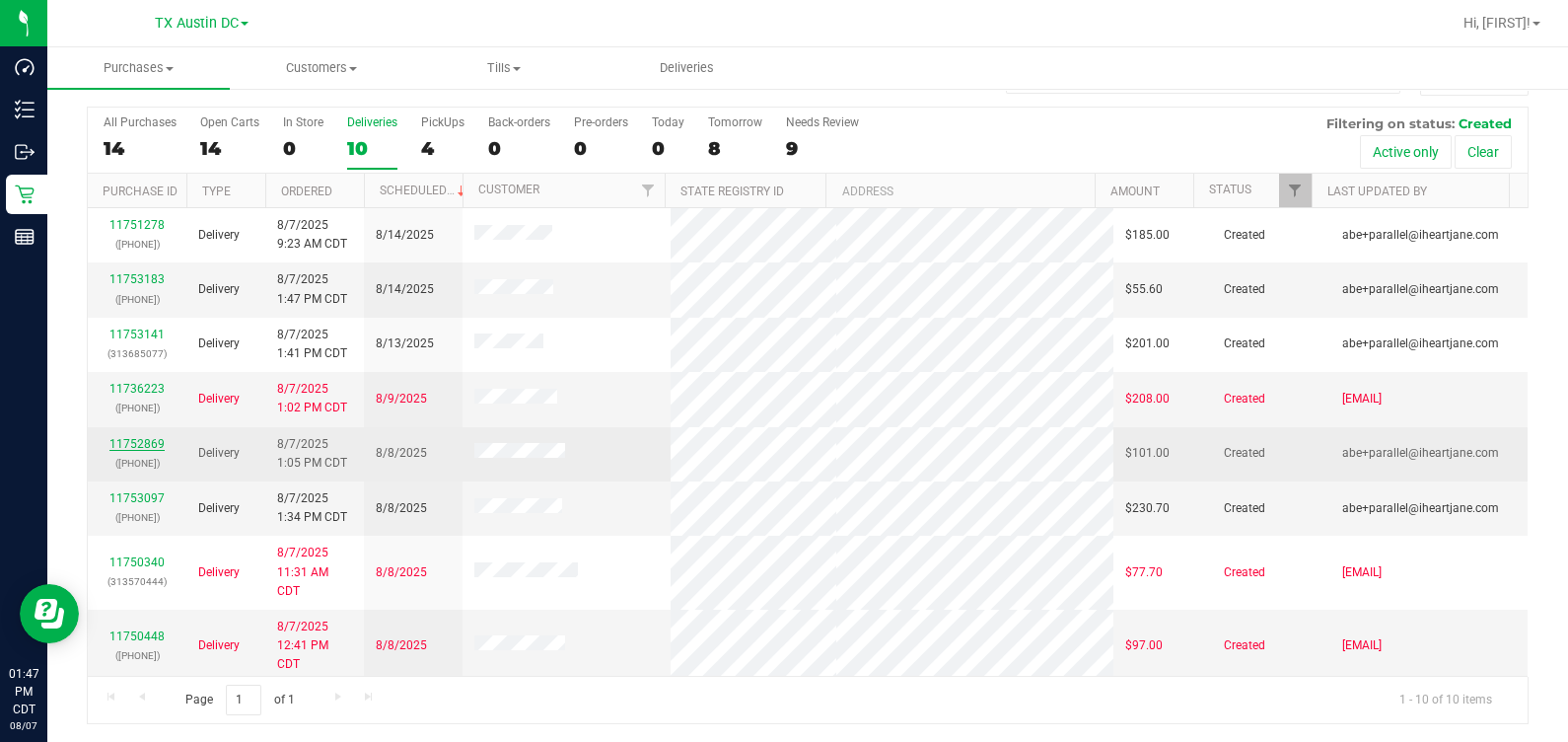 click on "11752869" at bounding box center (137, 444) 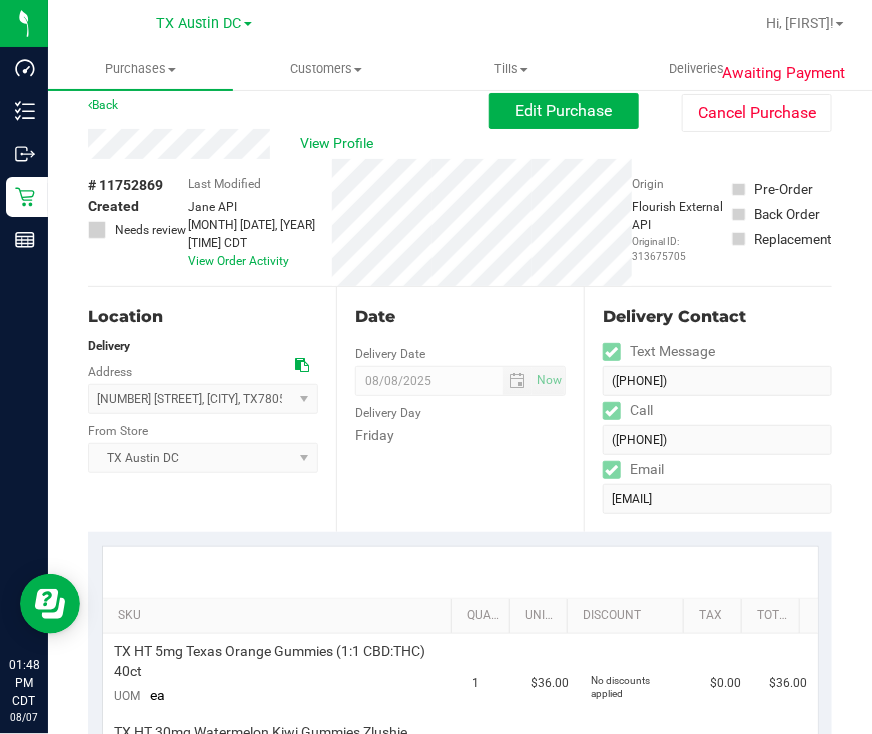 scroll, scrollTop: 0, scrollLeft: 0, axis: both 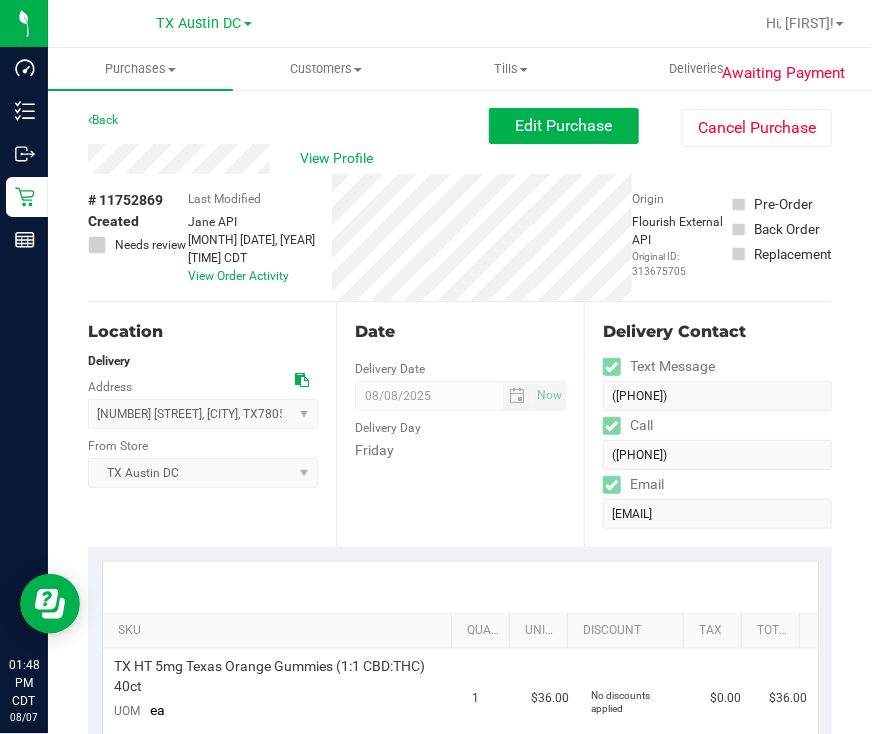click at bounding box center [302, 380] 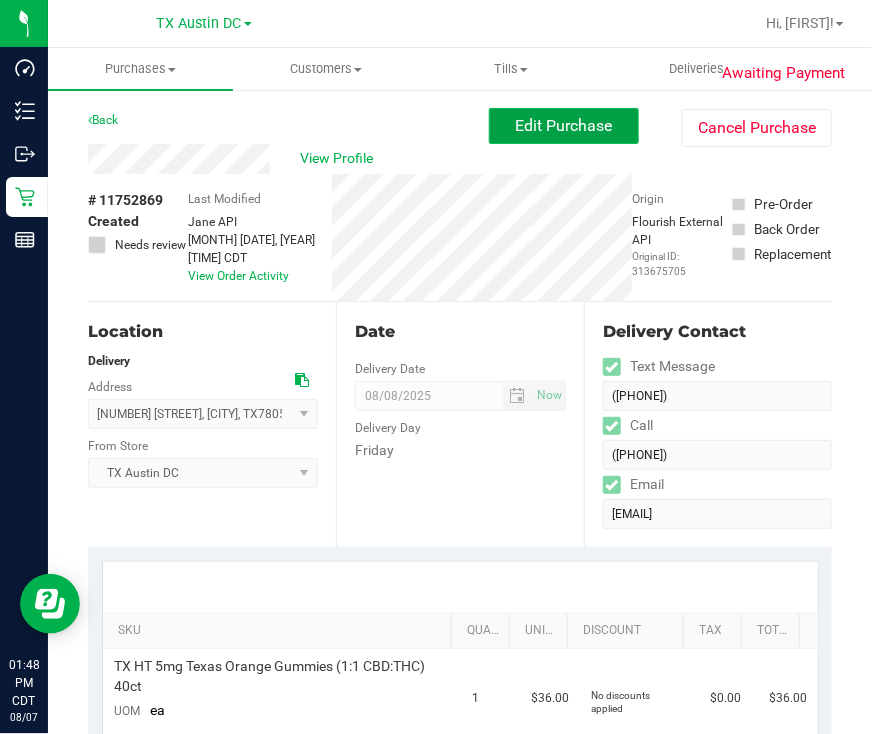 click on "Edit Purchase" at bounding box center [564, 125] 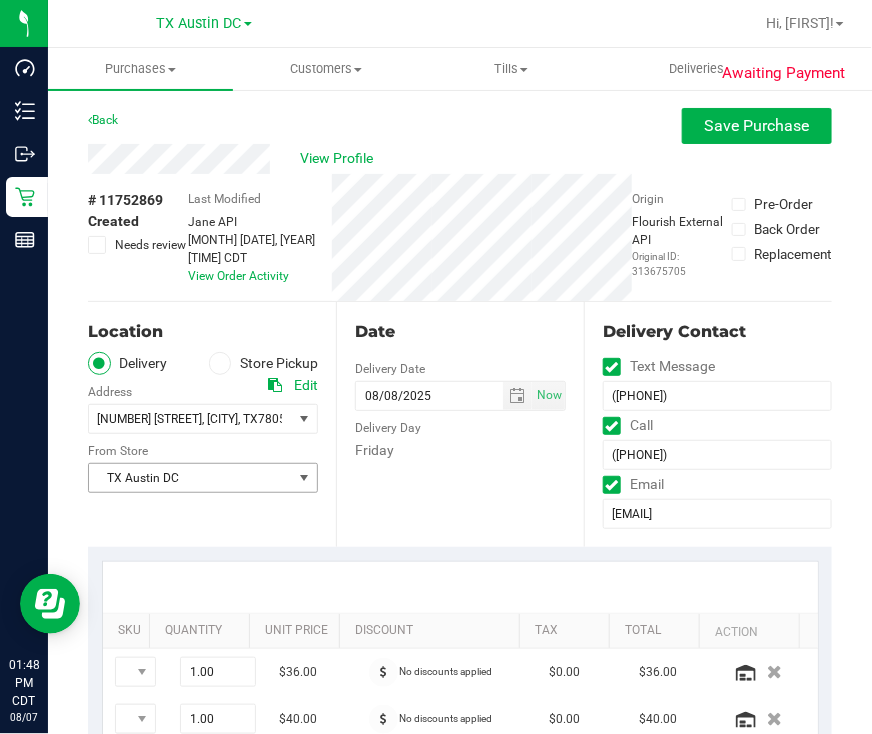 click on "TX Austin DC" at bounding box center (190, 478) 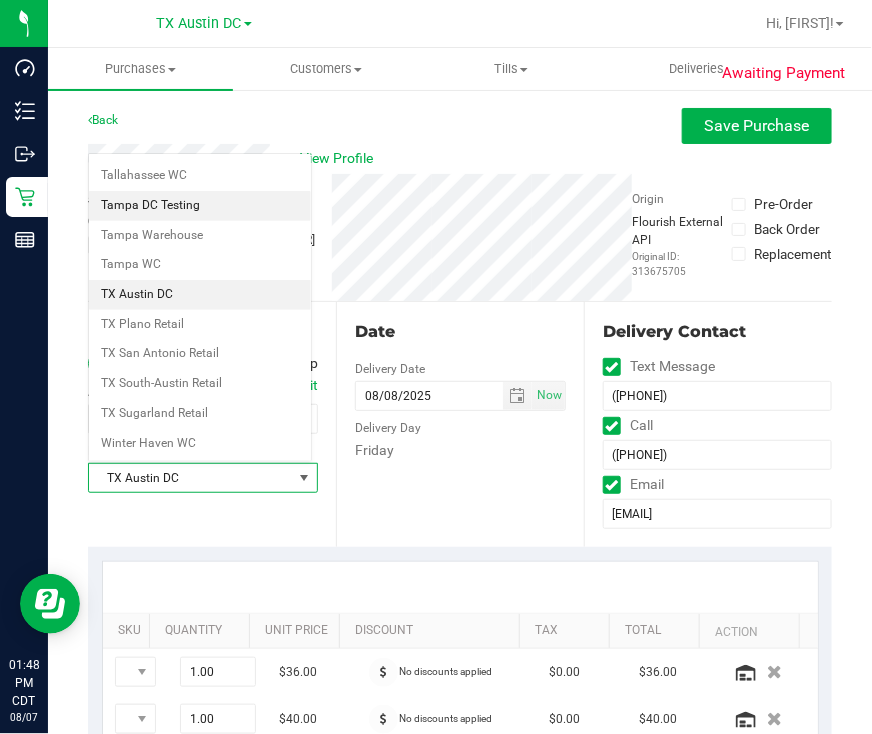scroll, scrollTop: 1432, scrollLeft: 0, axis: vertical 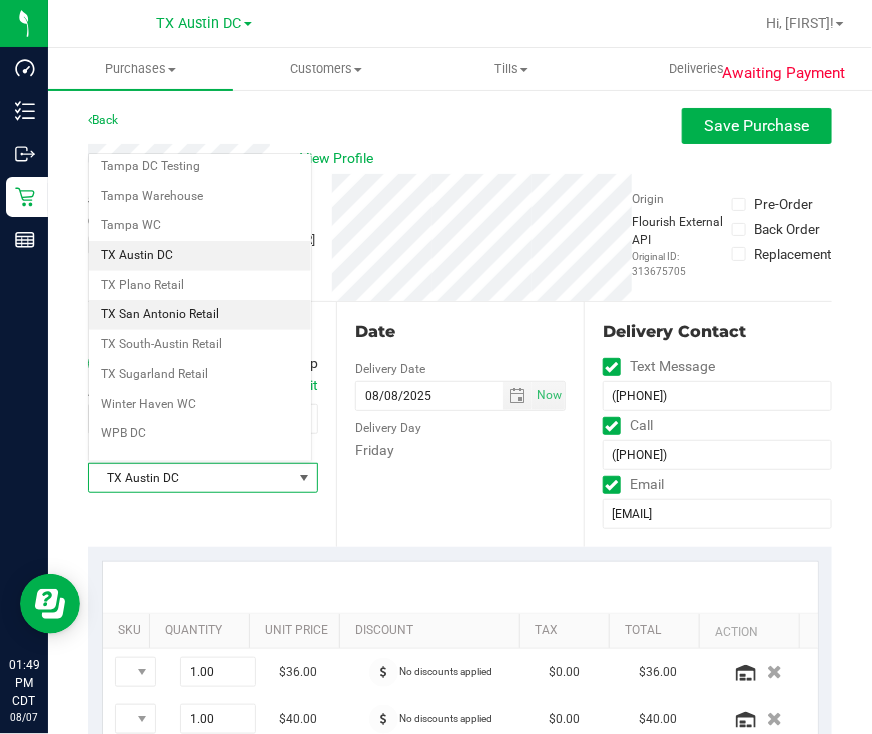 click on "TX San Antonio Retail" at bounding box center (200, 315) 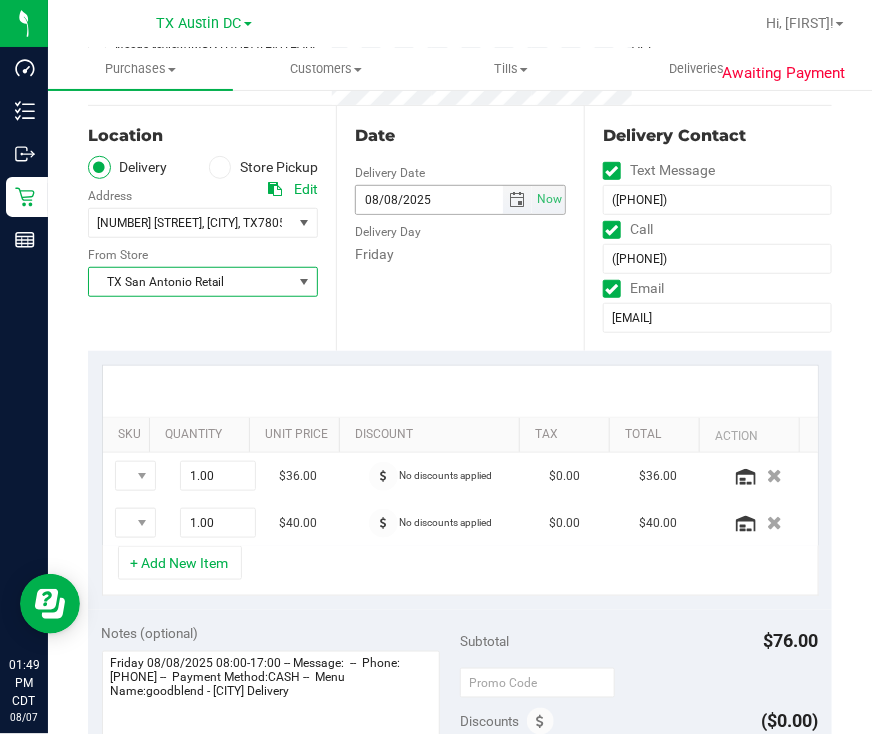 scroll, scrollTop: 375, scrollLeft: 0, axis: vertical 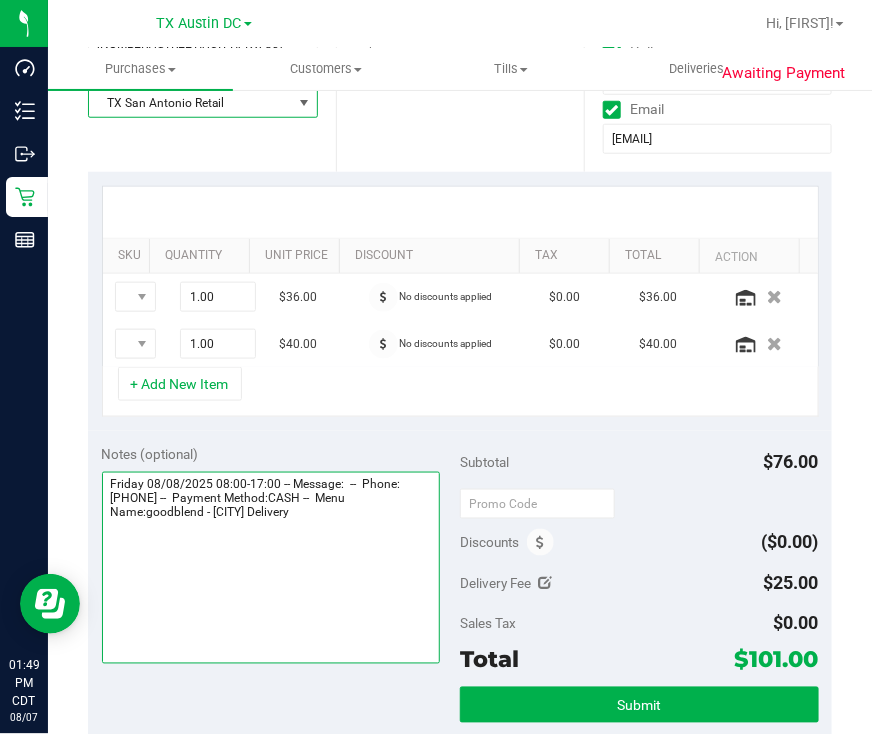 click at bounding box center (271, 568) 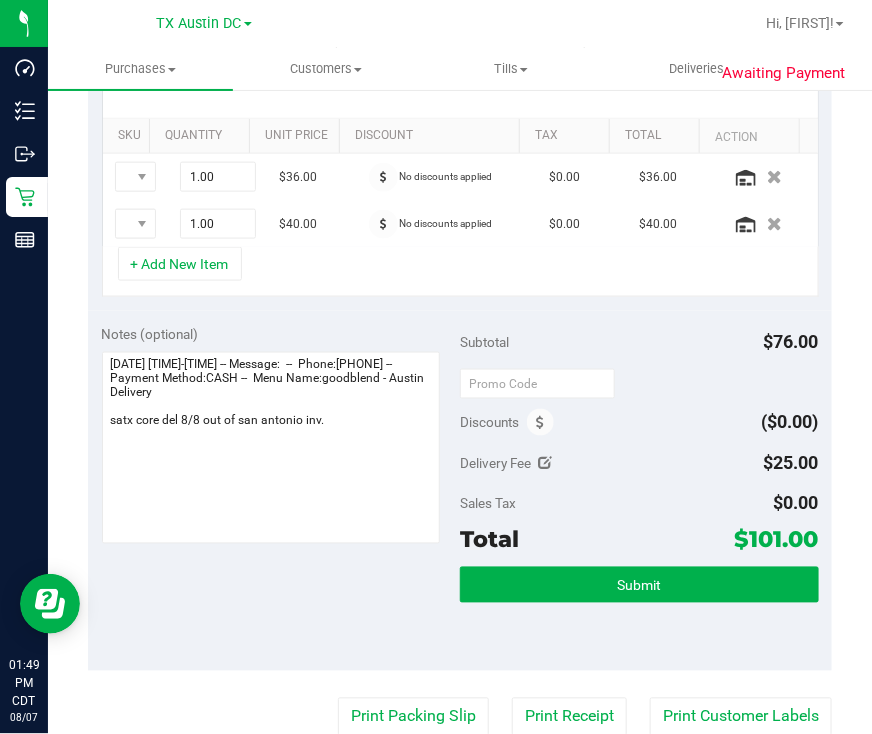 scroll, scrollTop: 499, scrollLeft: 0, axis: vertical 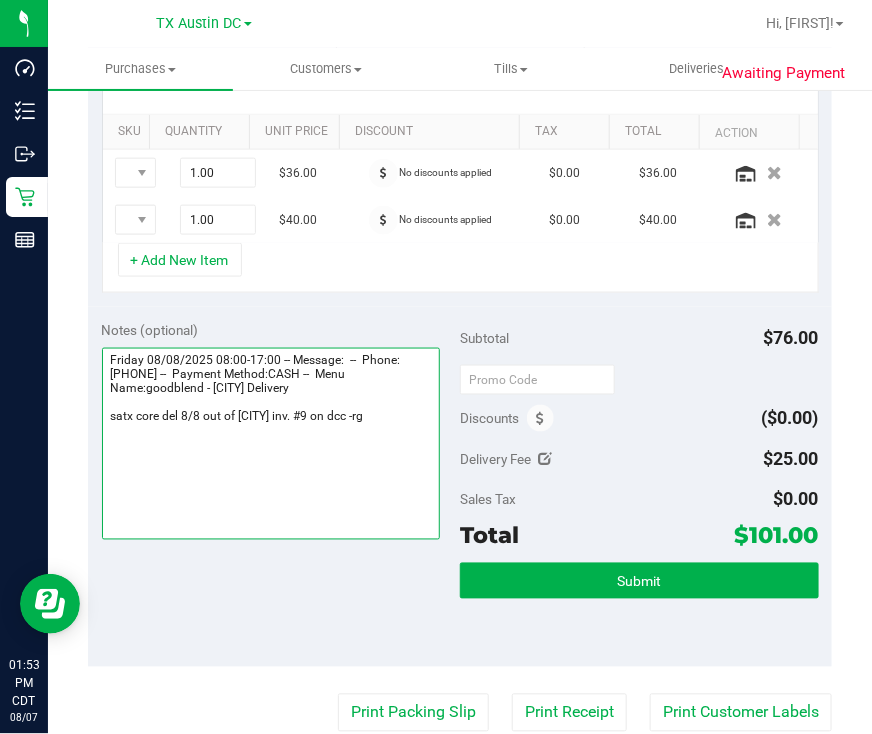 type on "Friday 08/08/2025 08:00-17:00 -- Message:  --  Phone:9363069527 --  Payment Method:CASH --  Menu Name:goodblend - Austin Delivery
satx core del 8/8 out of san antonio inv. #9 on dcc -rg" 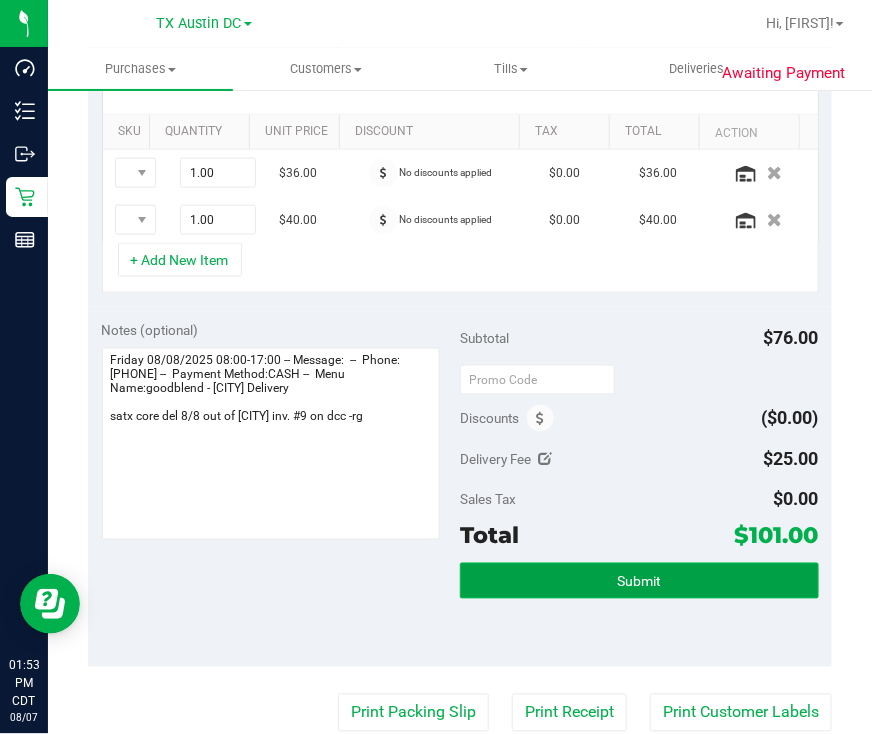 click on "Submit" at bounding box center [639, 581] 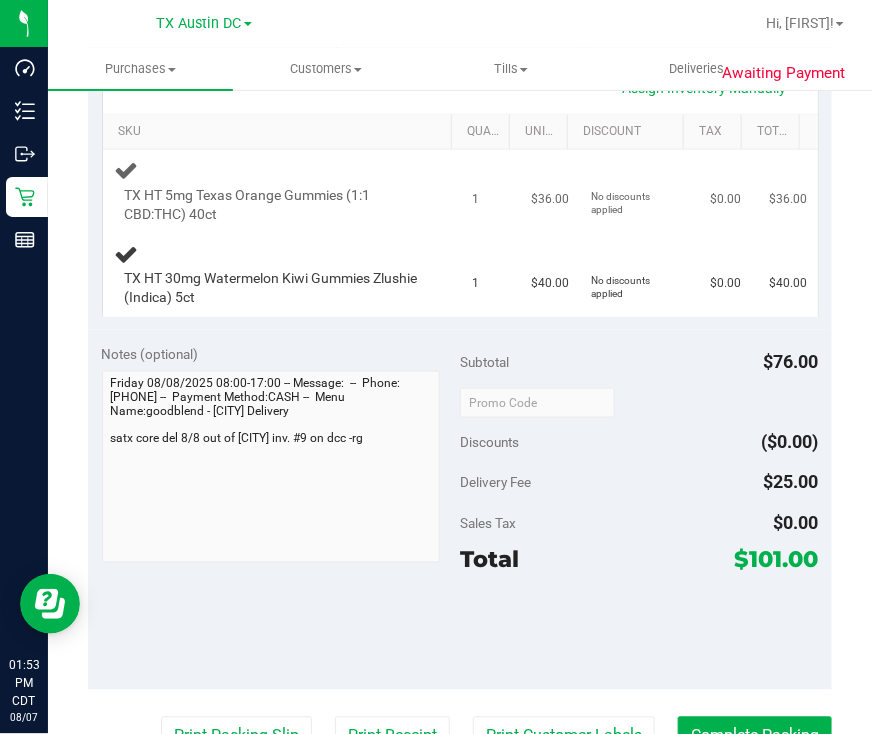 scroll, scrollTop: 0, scrollLeft: 0, axis: both 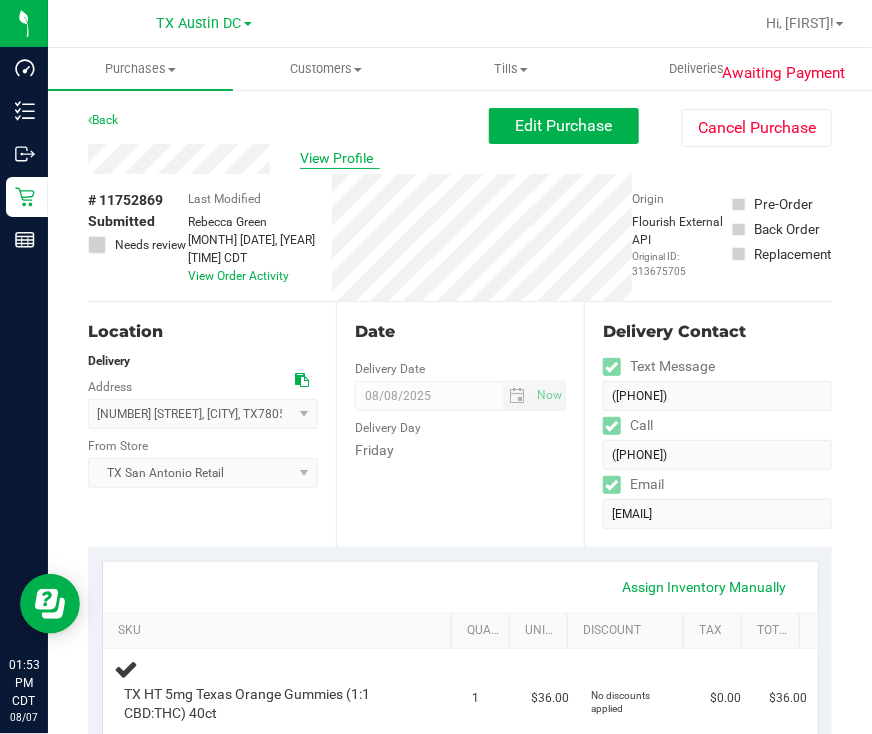click on "View Profile" at bounding box center (340, 158) 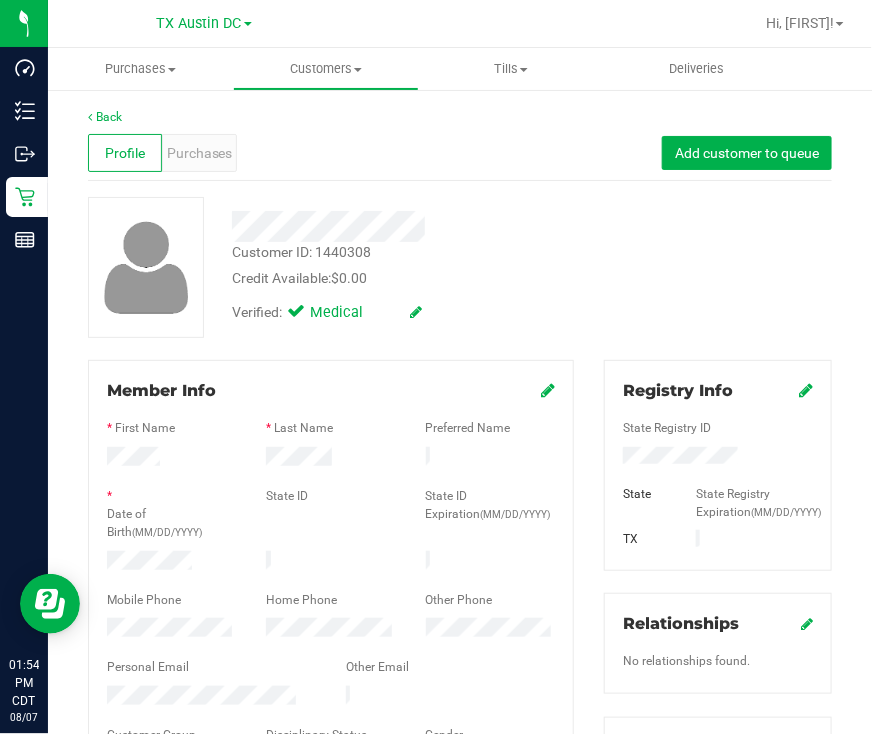 click on "Profile
Purchases
Add customer to queue" at bounding box center [460, 153] 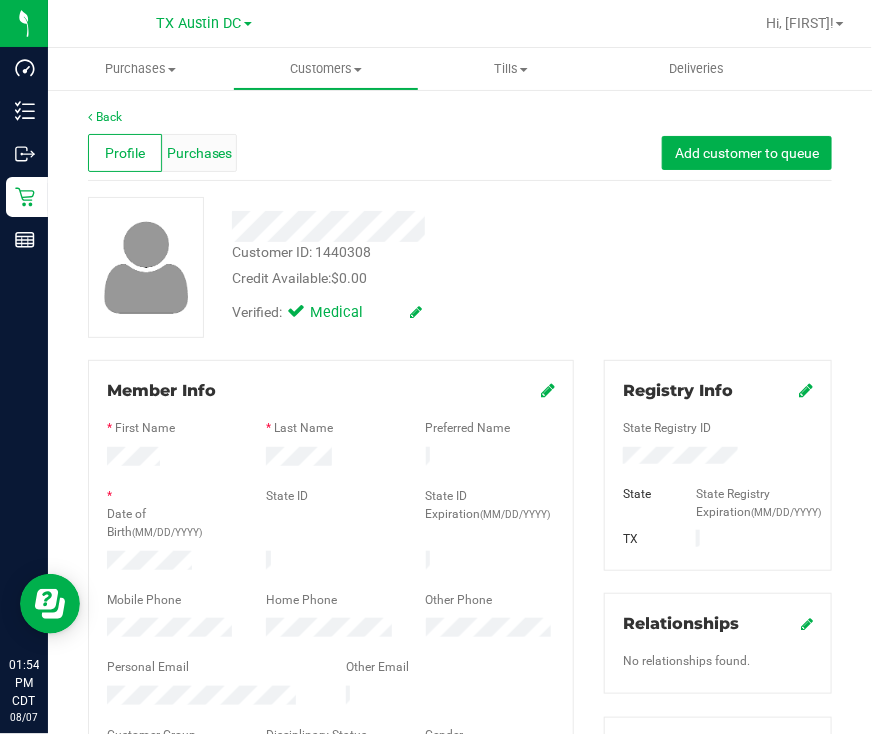 click on "Purchases" at bounding box center (199, 153) 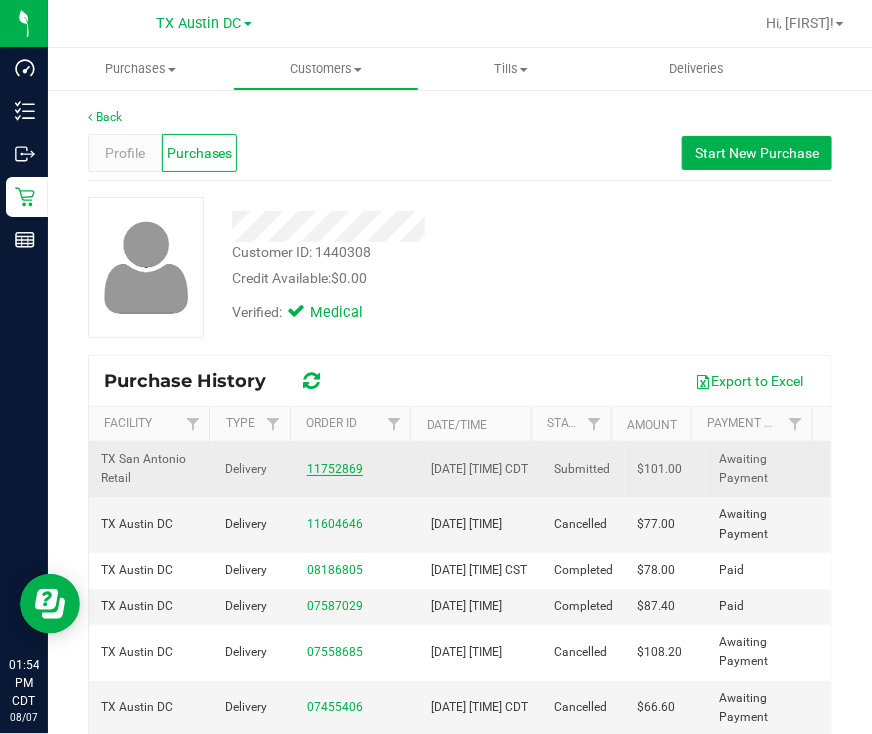 click on "11752869" at bounding box center (335, 469) 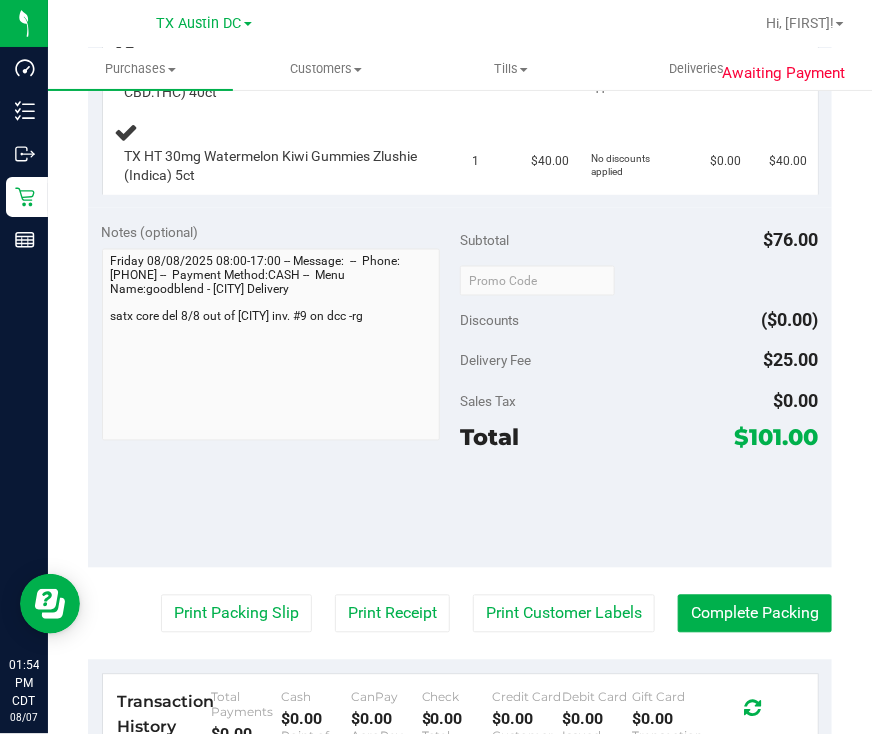 scroll, scrollTop: 499, scrollLeft: 0, axis: vertical 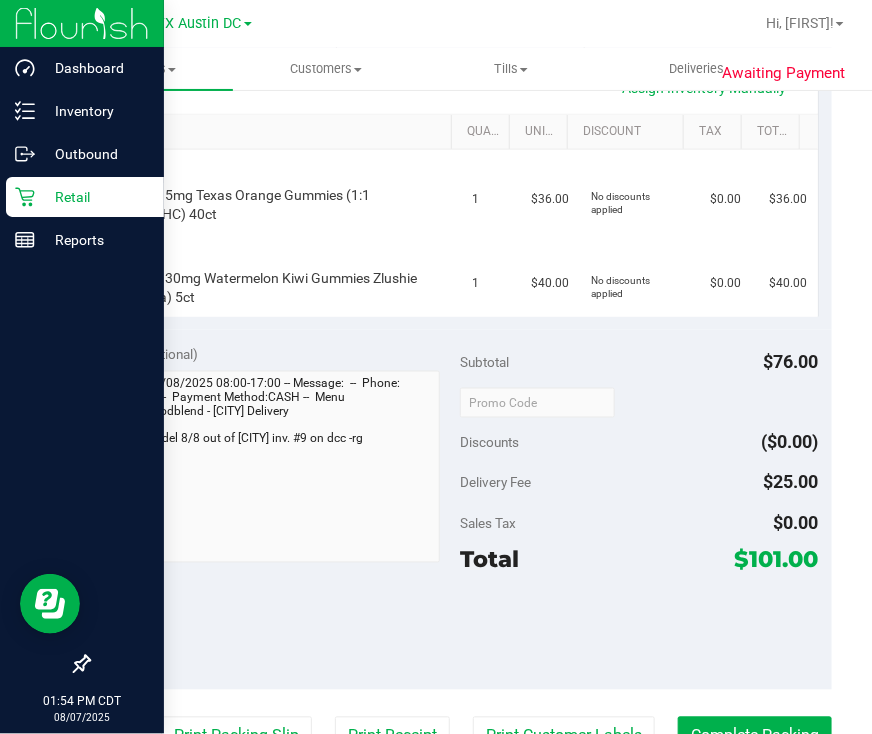 click 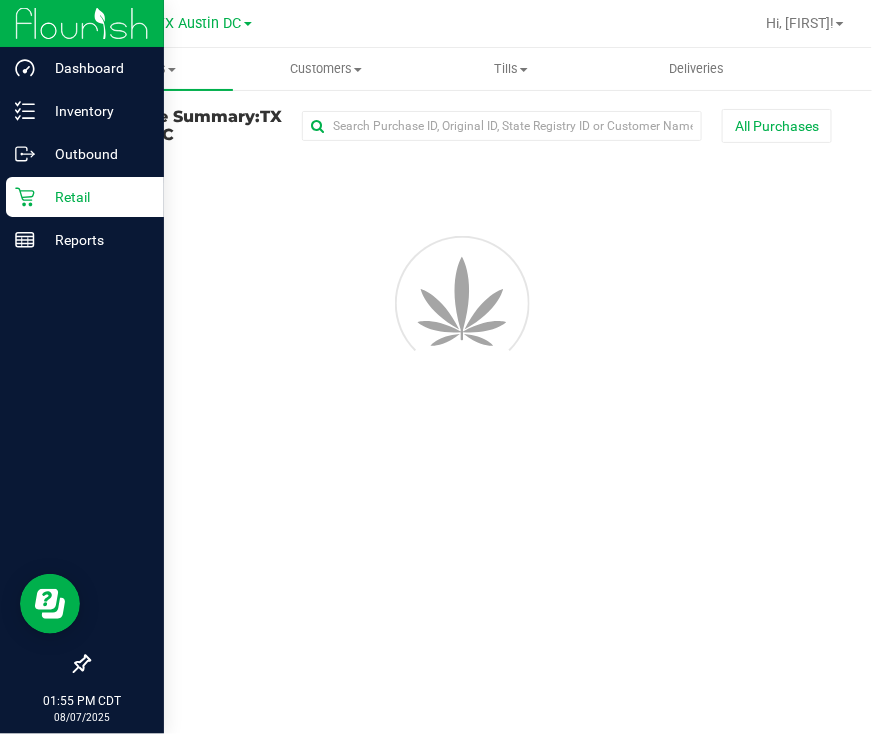 scroll, scrollTop: 0, scrollLeft: 0, axis: both 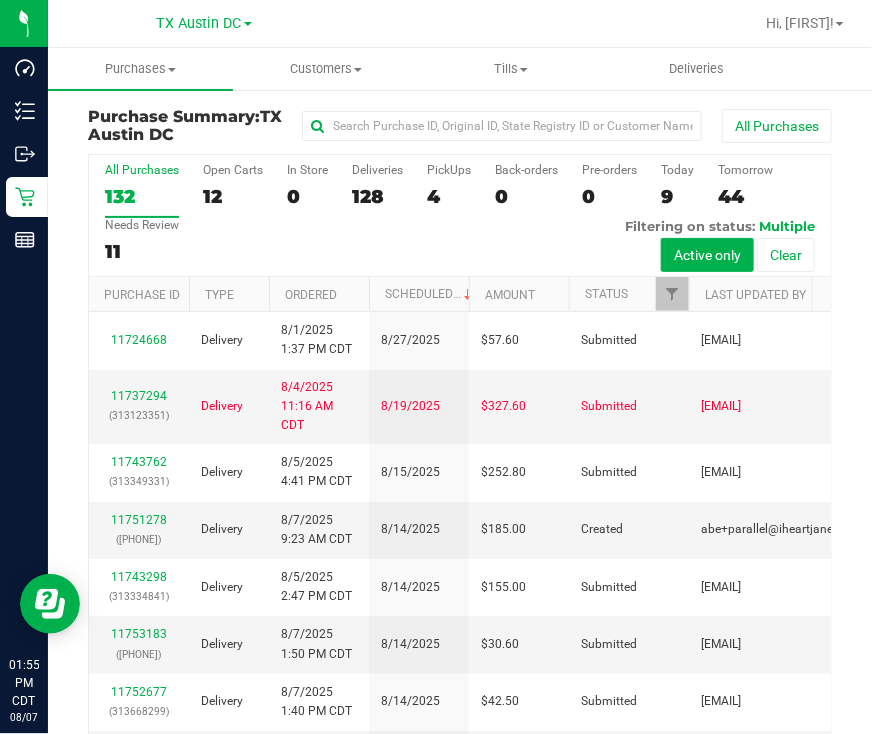 click on "All Purchases
132
Open Carts
12
In Store
0
Deliveries
128
PickUps
4
Back-orders
0
Pre-orders
0
Today
9
Tomorrow
44" at bounding box center (460, 216) 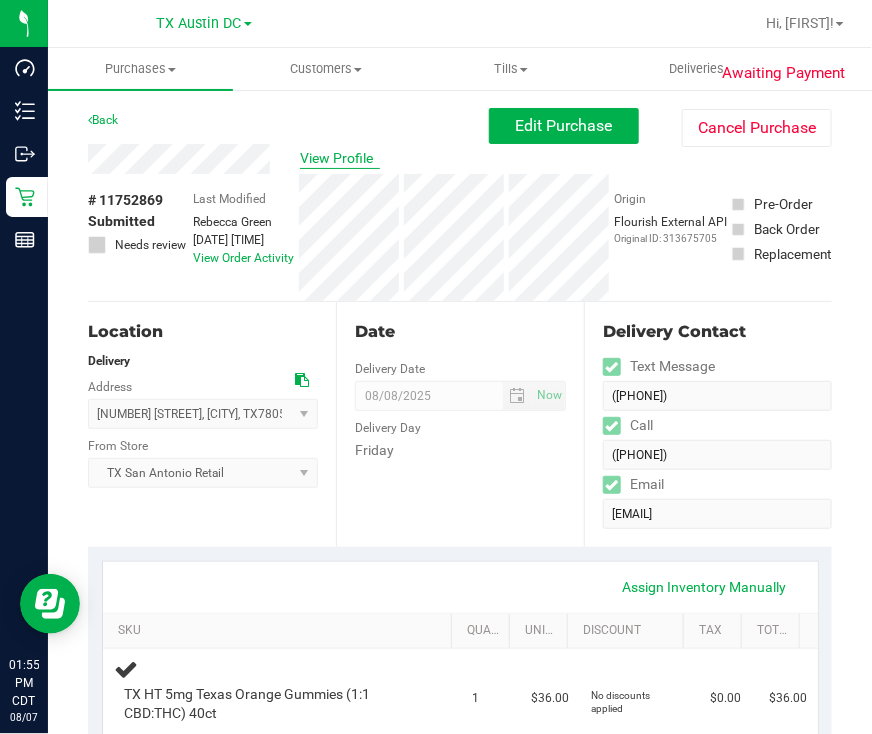 click on "View Profile" at bounding box center (340, 158) 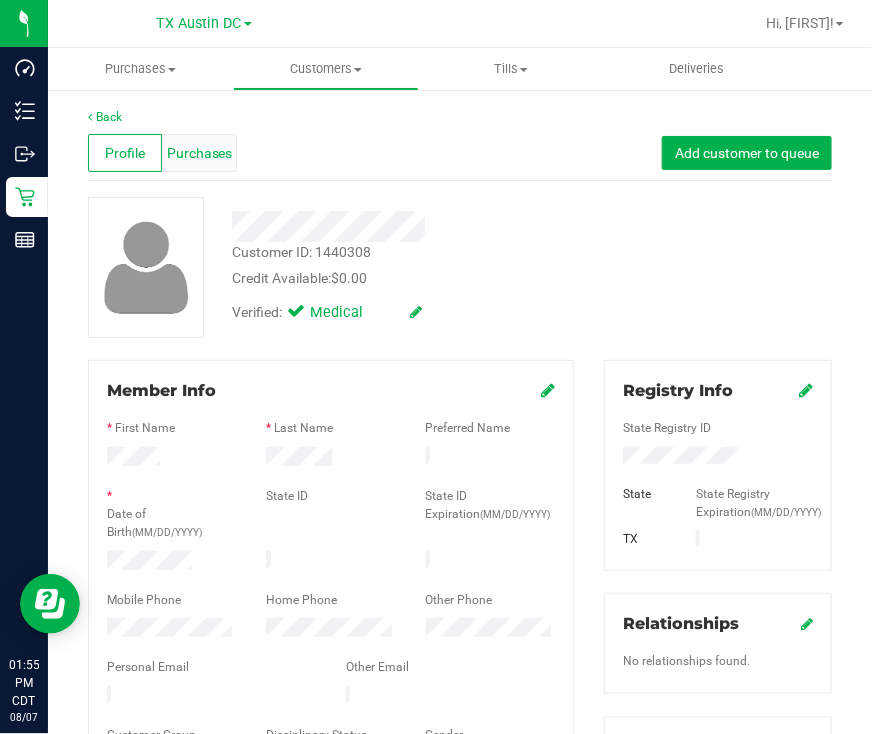 click on "Purchases" at bounding box center (199, 153) 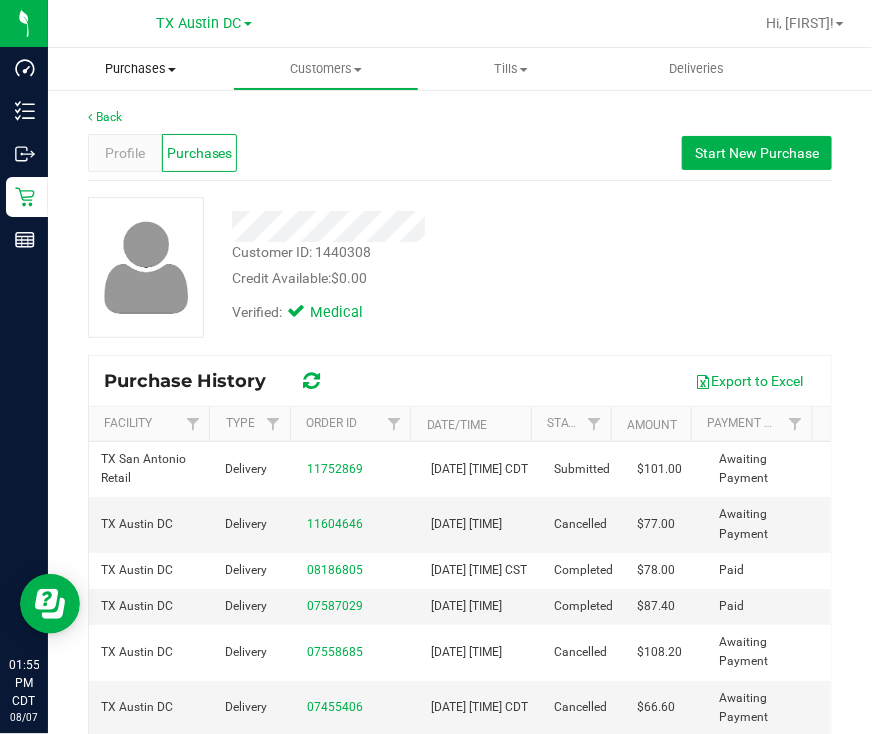 click on "Purchases" at bounding box center [140, 69] 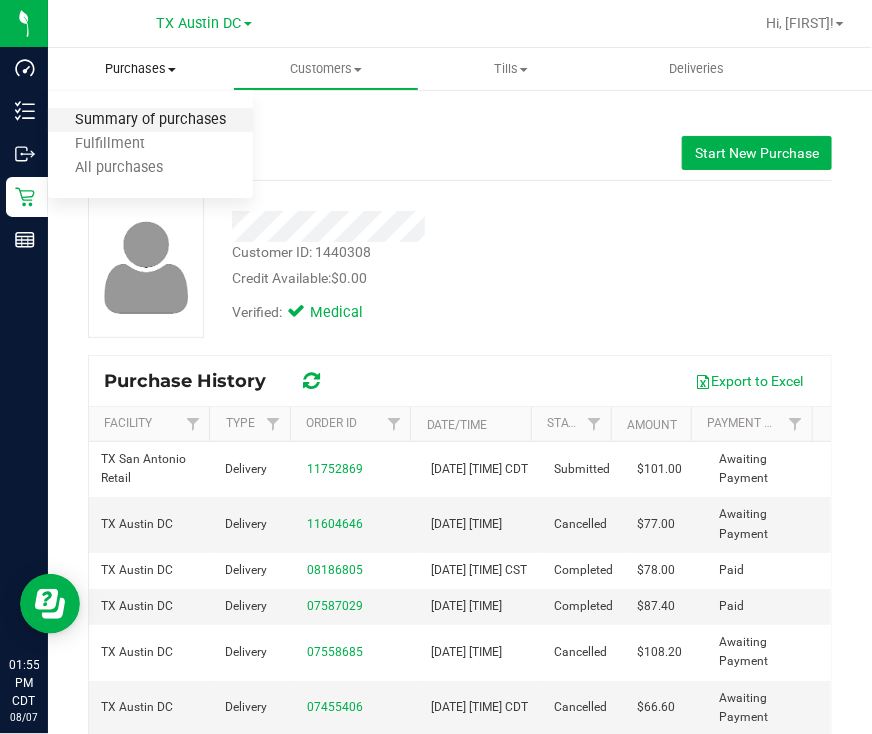 click on "Summary of purchases" at bounding box center (150, 120) 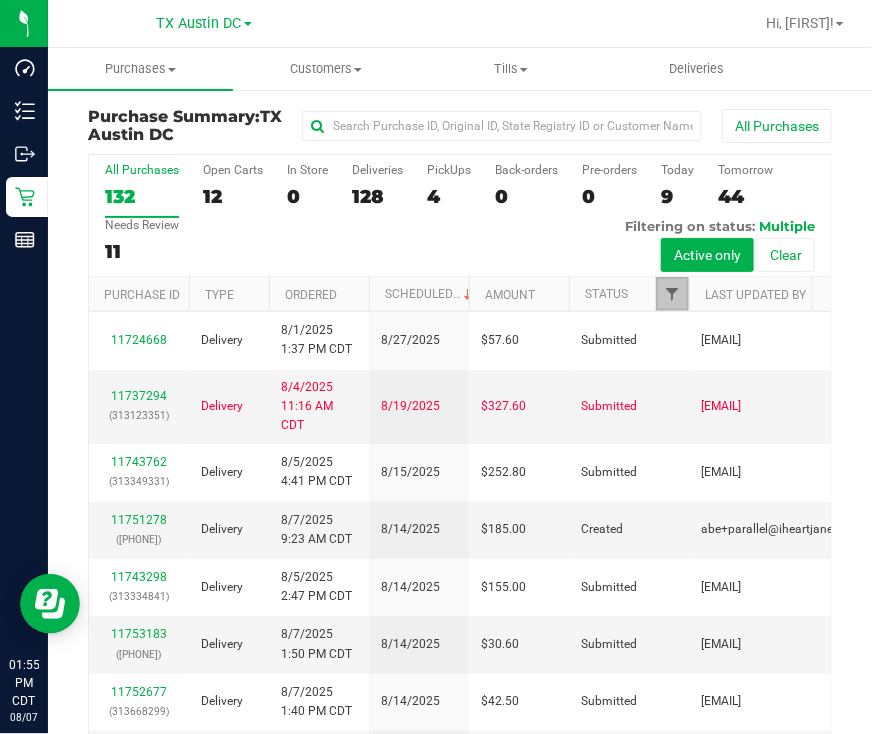 click at bounding box center (672, 294) 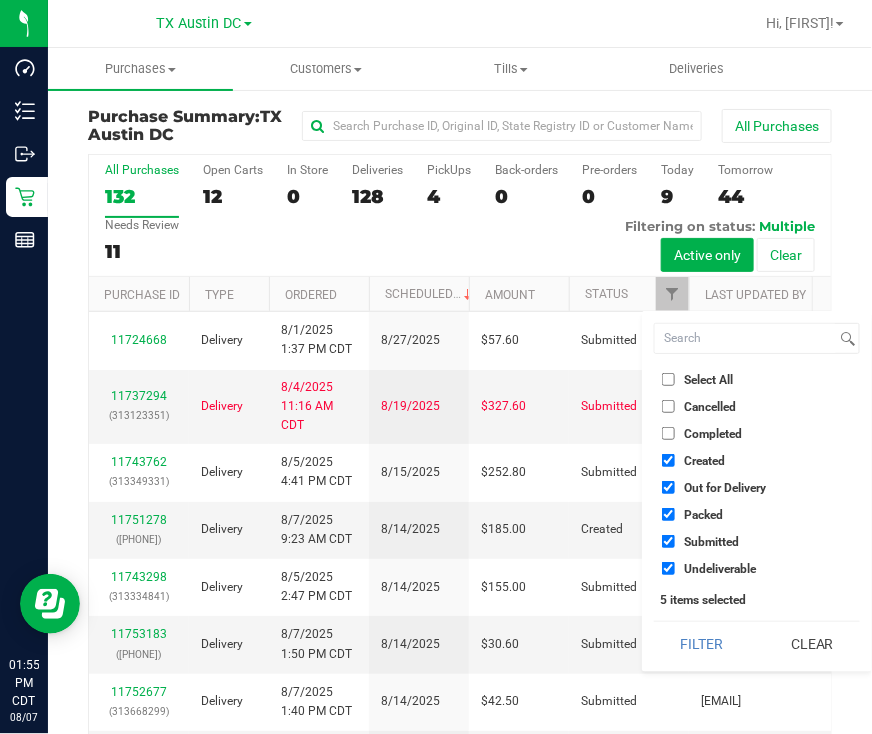 click on "Out for Delivery" at bounding box center (725, 488) 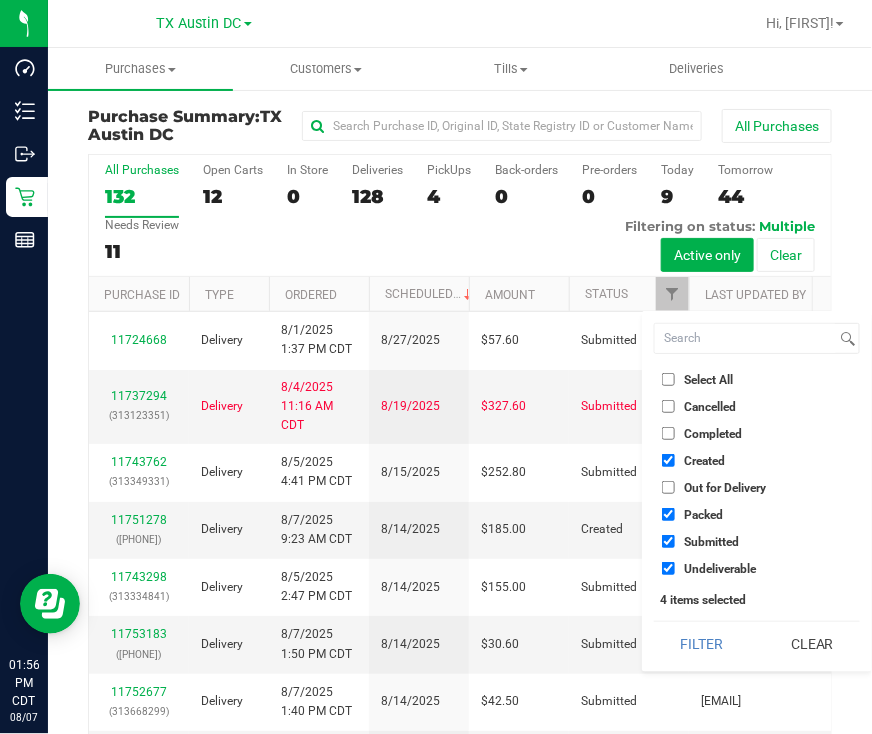 click on "Packed" at bounding box center [703, 515] 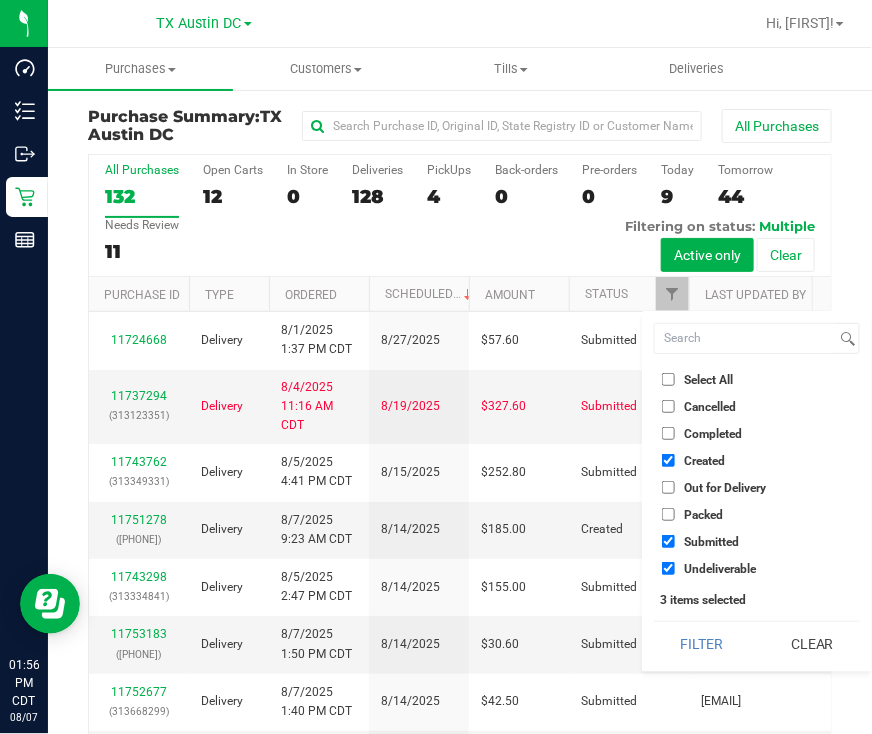 click on "Submitted" at bounding box center [711, 542] 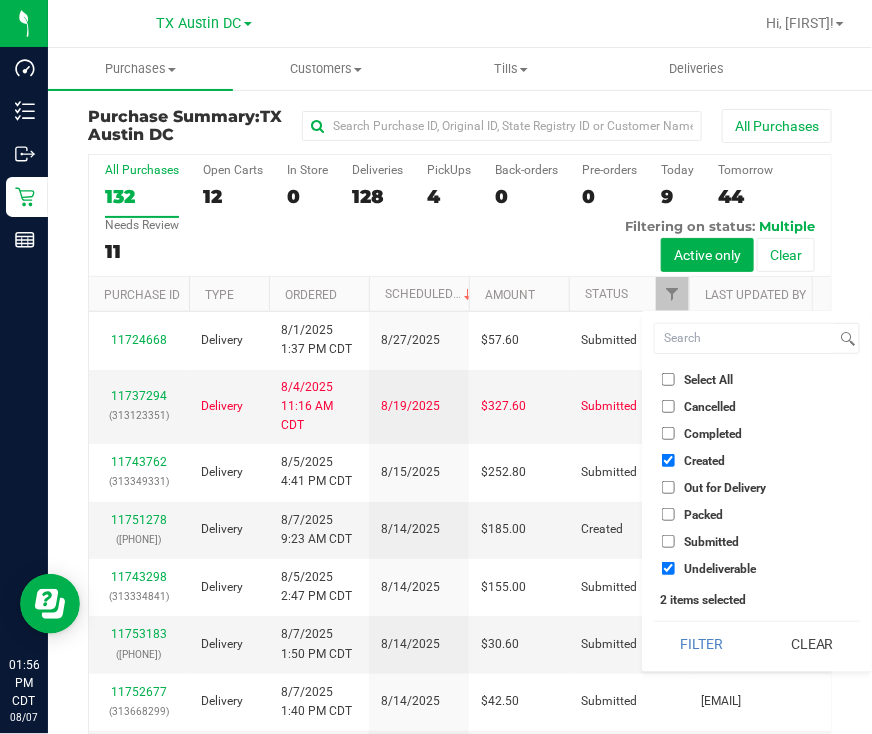 click on "Undeliverable" at bounding box center (720, 569) 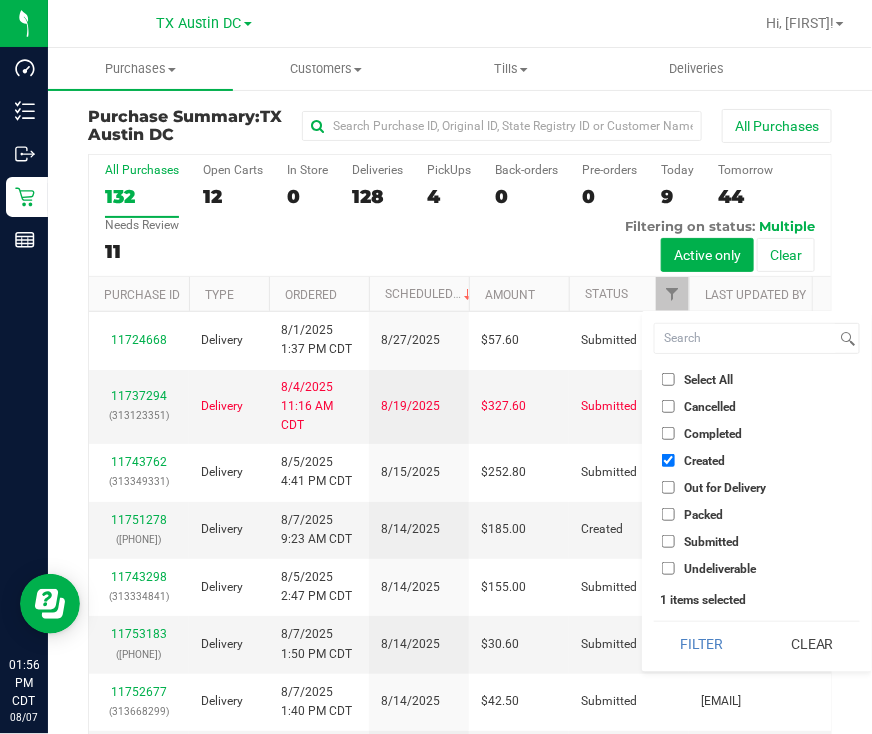 click on "Filter" at bounding box center (702, 644) 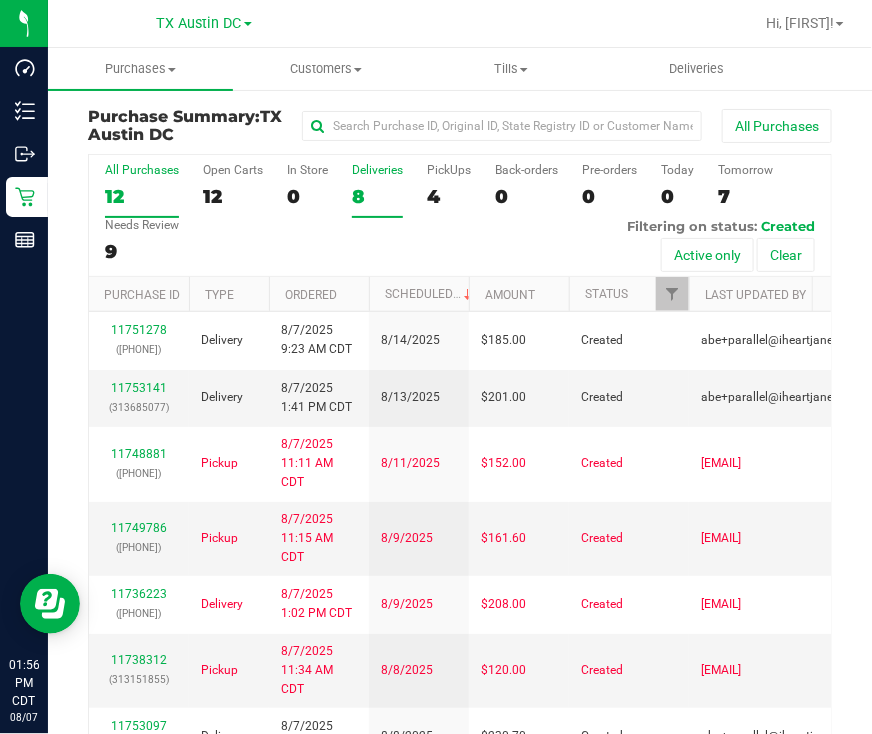 click on "8" at bounding box center [377, 196] 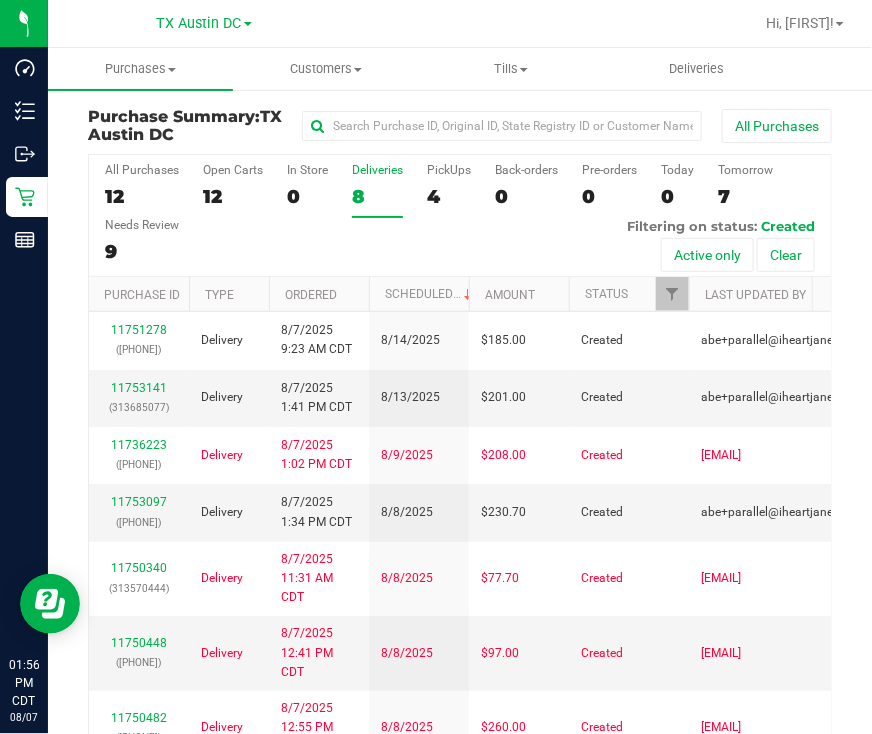 scroll, scrollTop: 113, scrollLeft: 0, axis: vertical 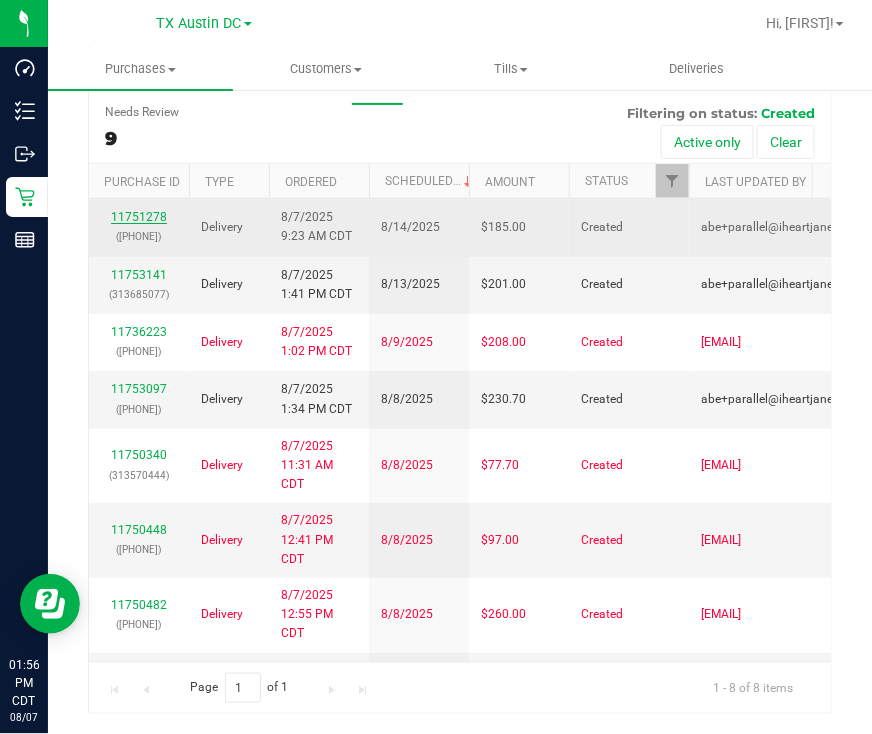 click on "11751278" at bounding box center (139, 217) 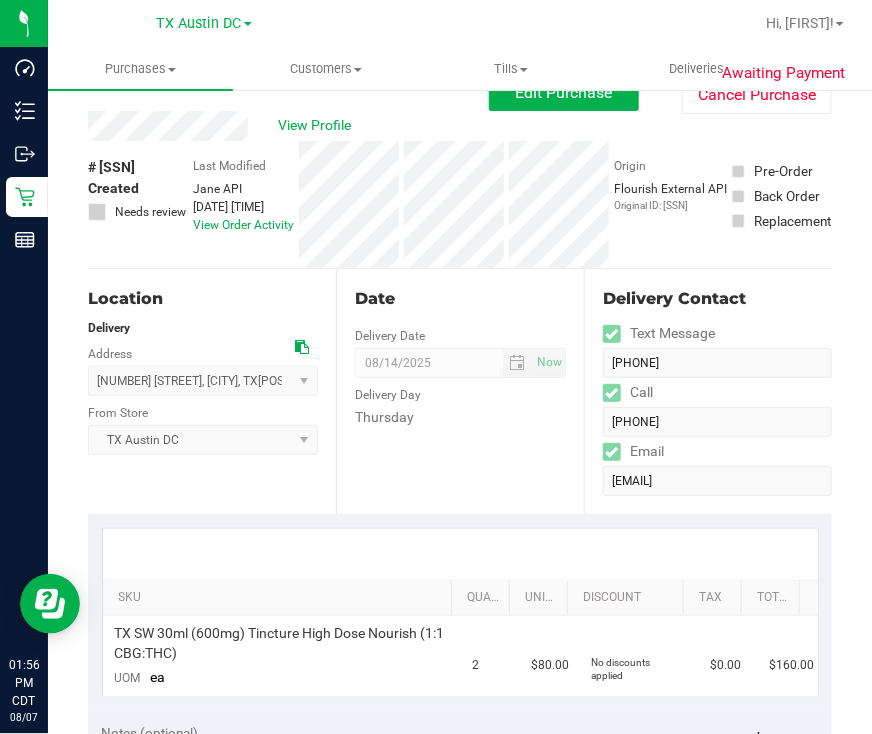 scroll, scrollTop: 0, scrollLeft: 0, axis: both 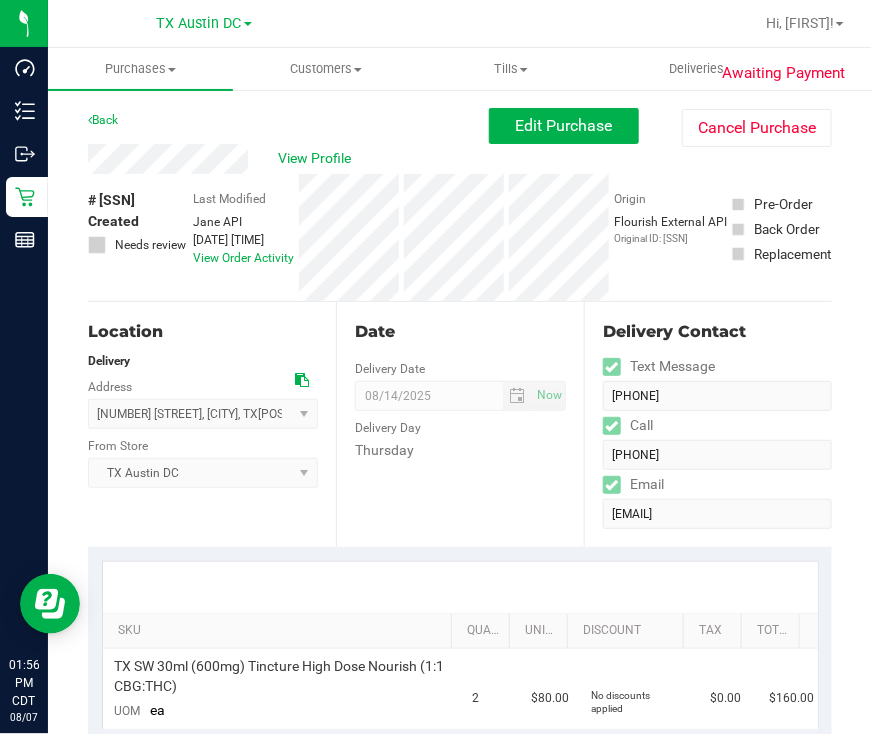 click at bounding box center (302, 380) 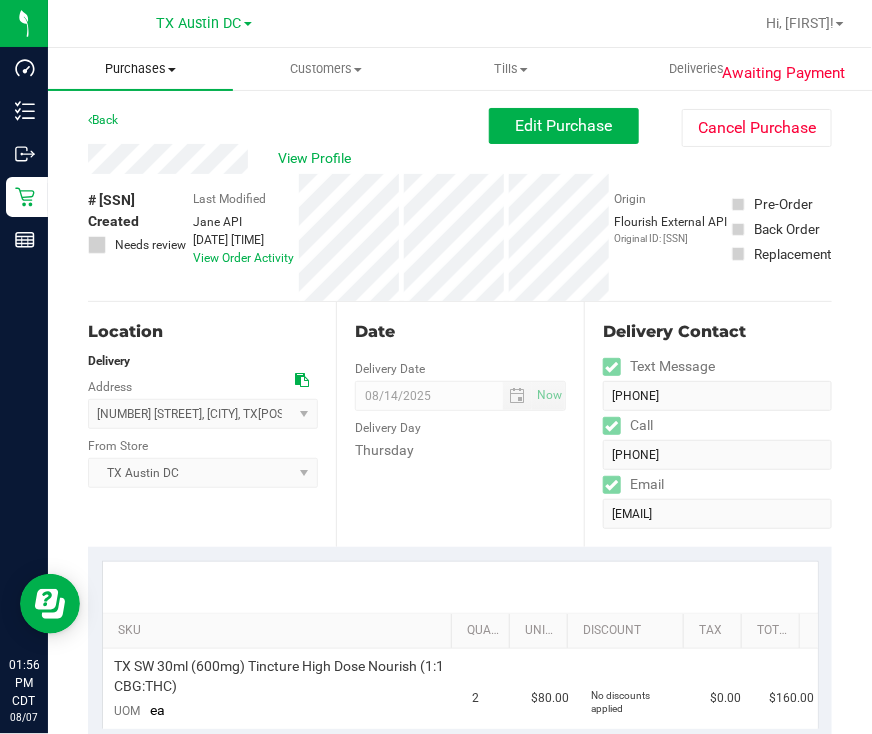 click on "Purchases" at bounding box center [140, 69] 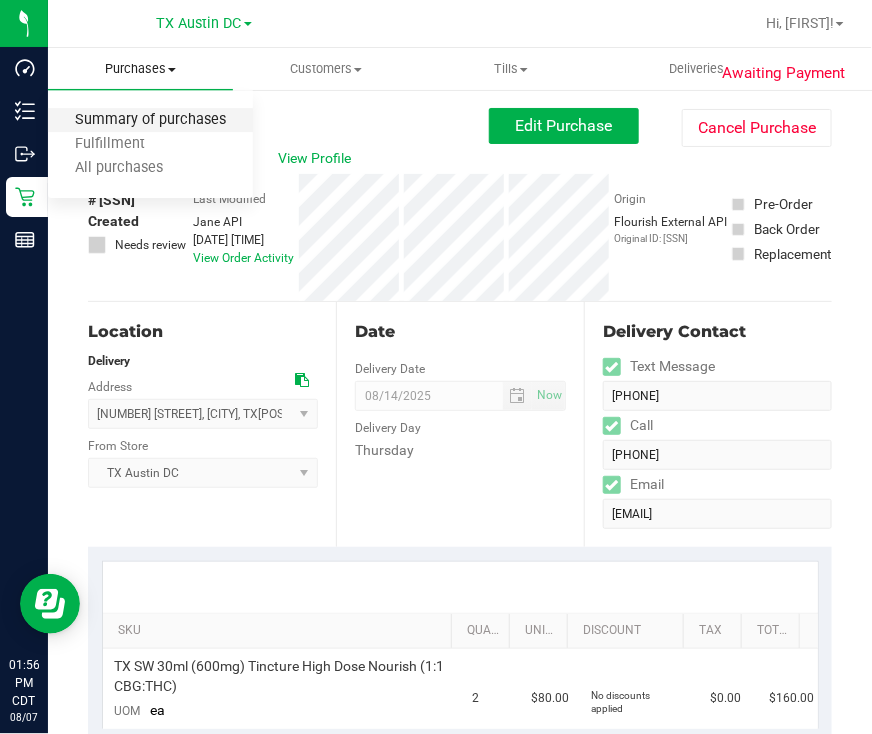 click on "Summary of purchases" at bounding box center (150, 120) 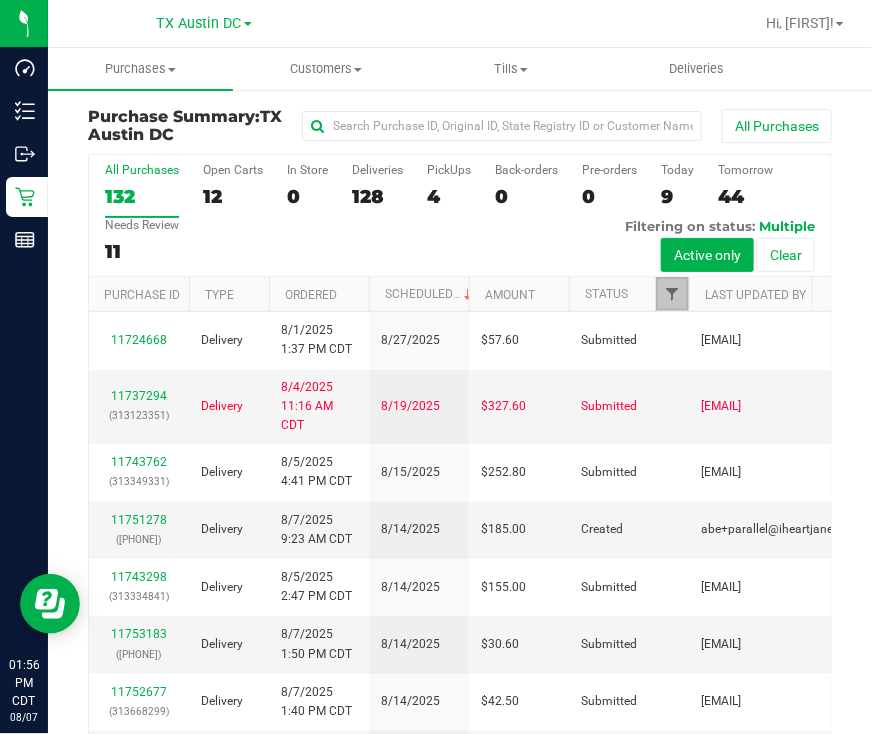click at bounding box center (672, 294) 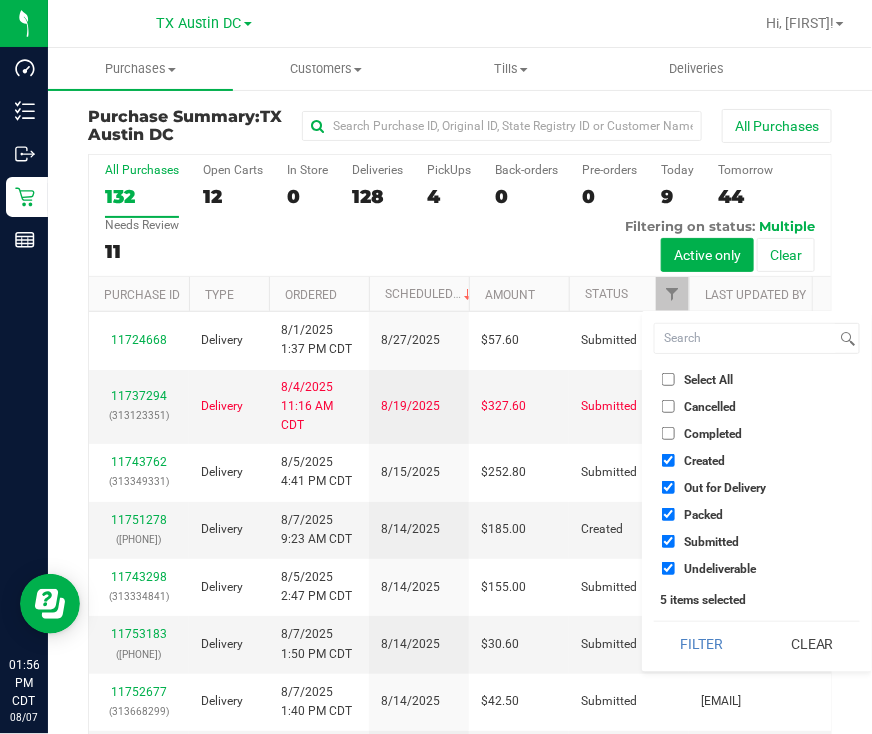 click on "Out for Delivery" at bounding box center (725, 488) 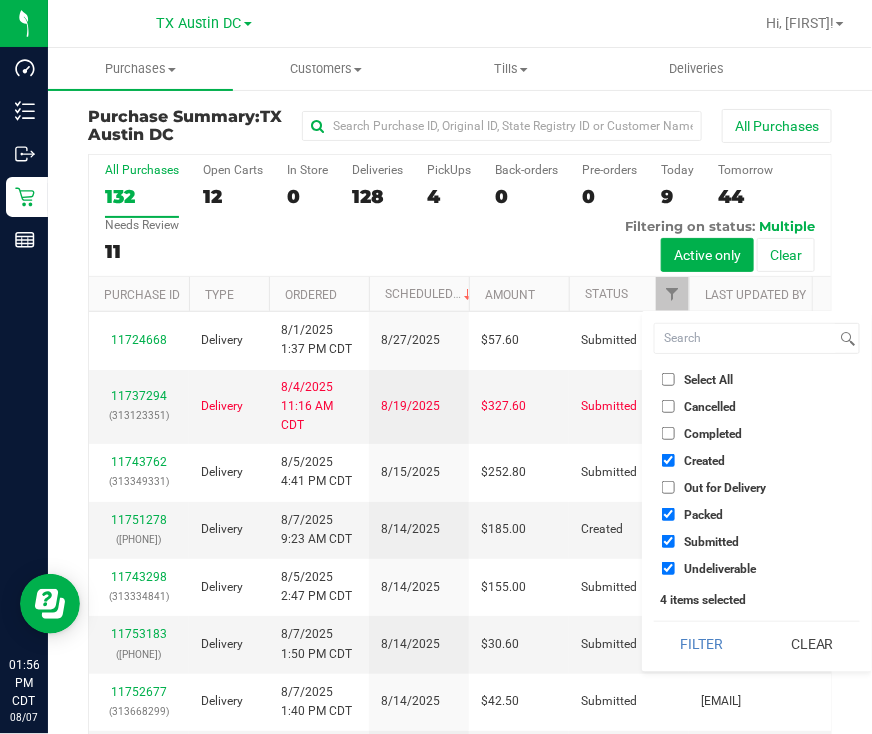 click on "Packed" at bounding box center [703, 515] 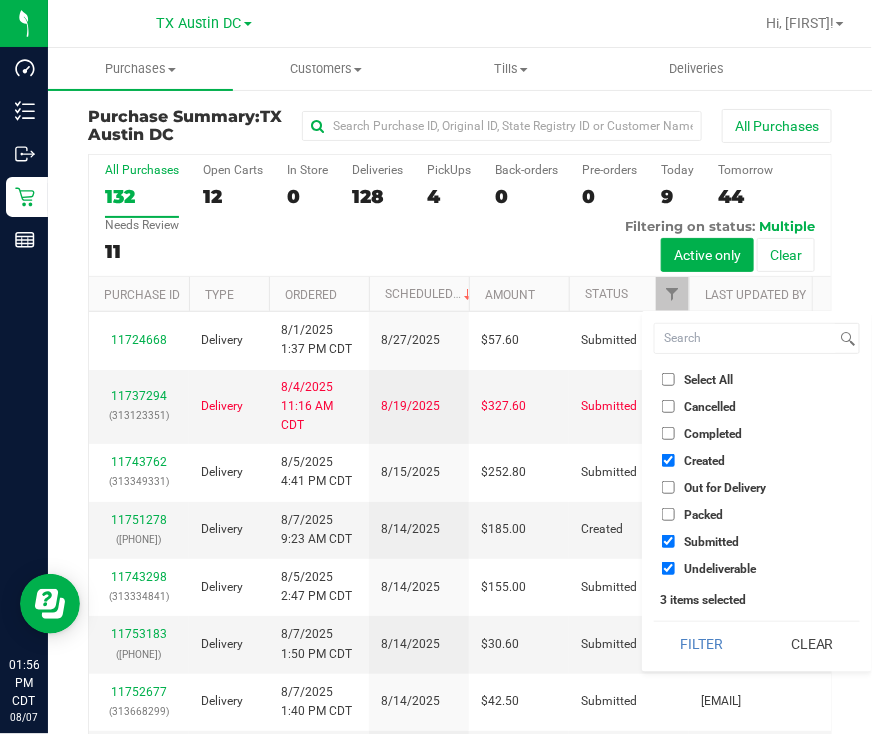 click on "Submitted" at bounding box center [711, 542] 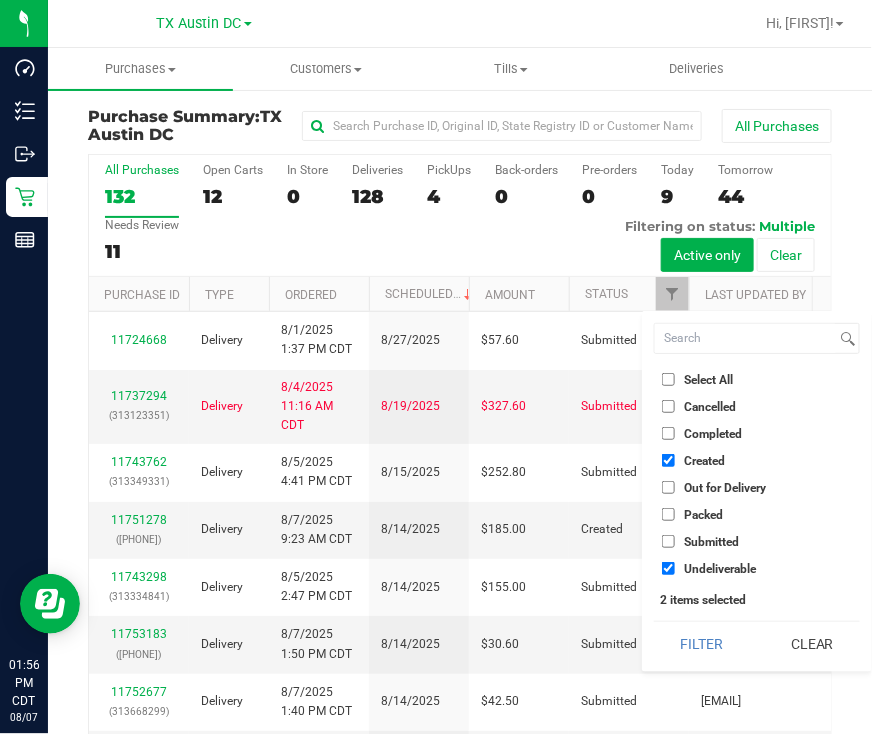 click on "Undeliverable" at bounding box center [720, 569] 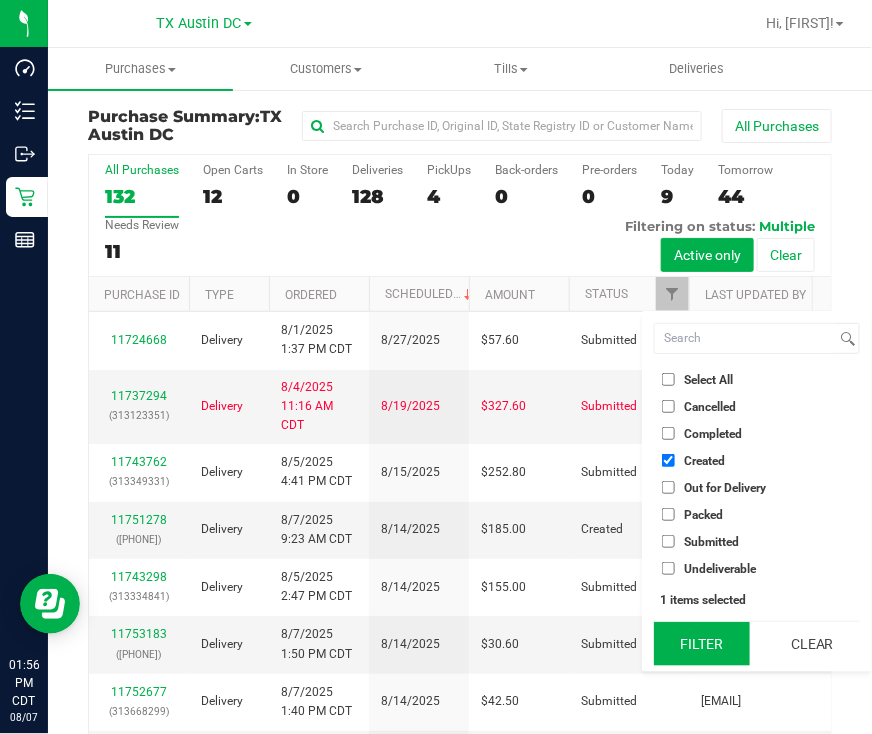 click on "Filter" at bounding box center (702, 644) 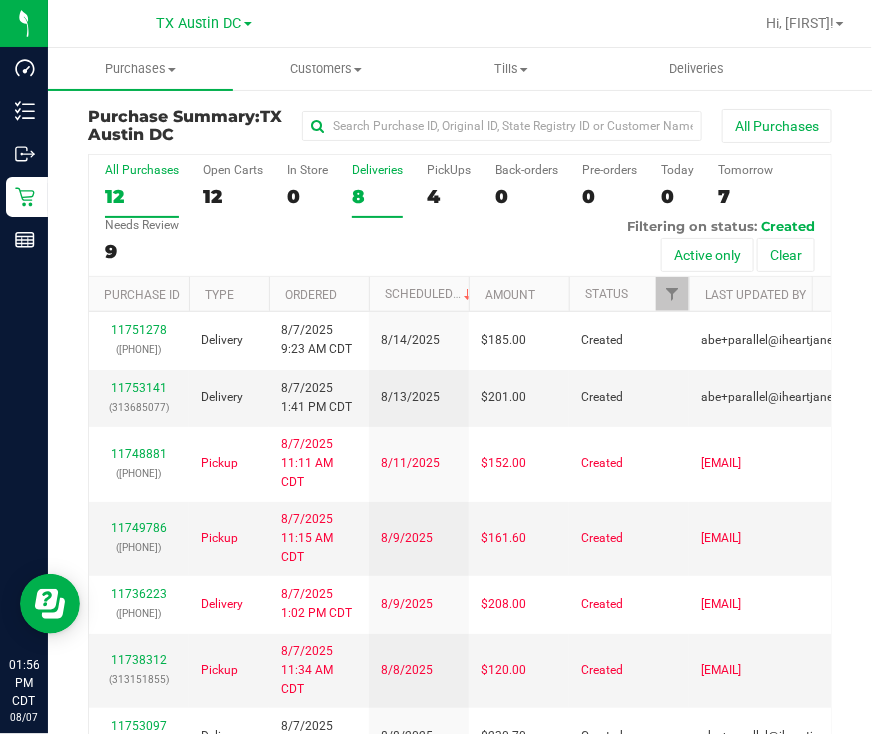 click on "8" at bounding box center [377, 196] 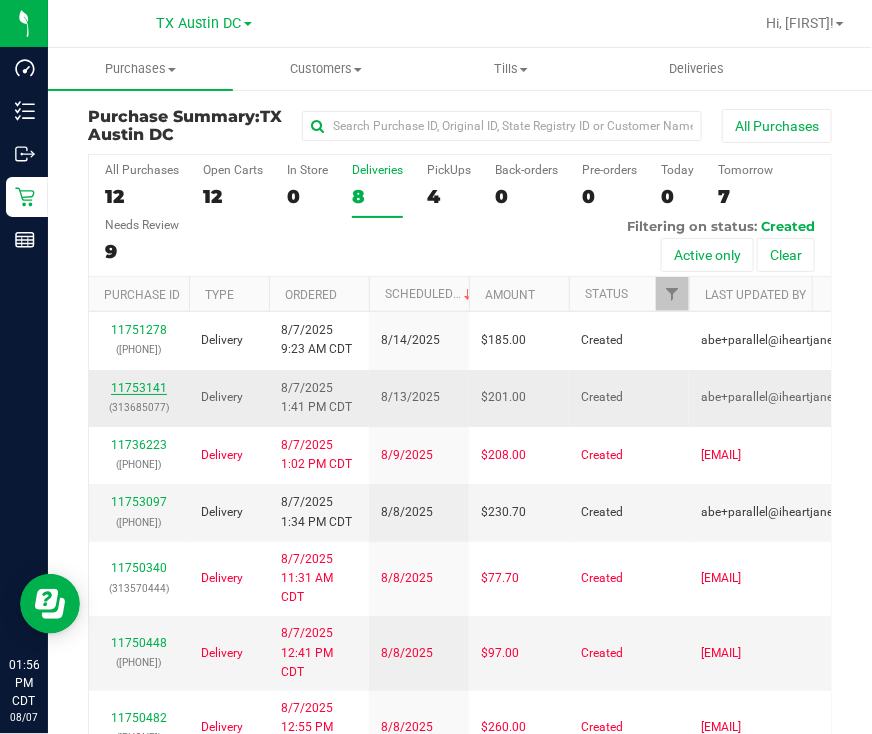 click on "11753141" at bounding box center [139, 388] 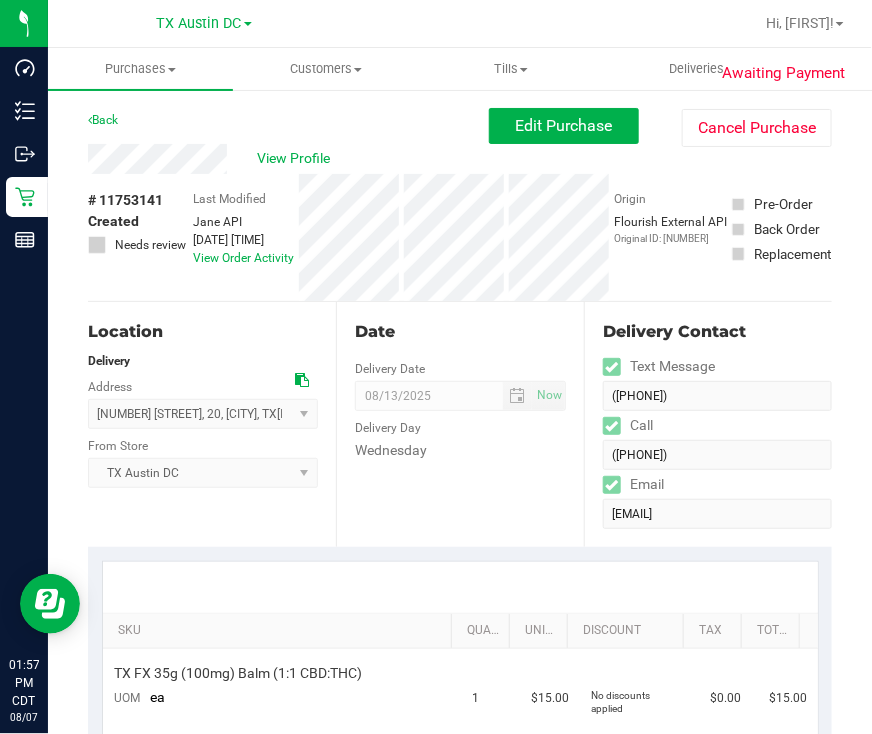 click at bounding box center [302, 380] 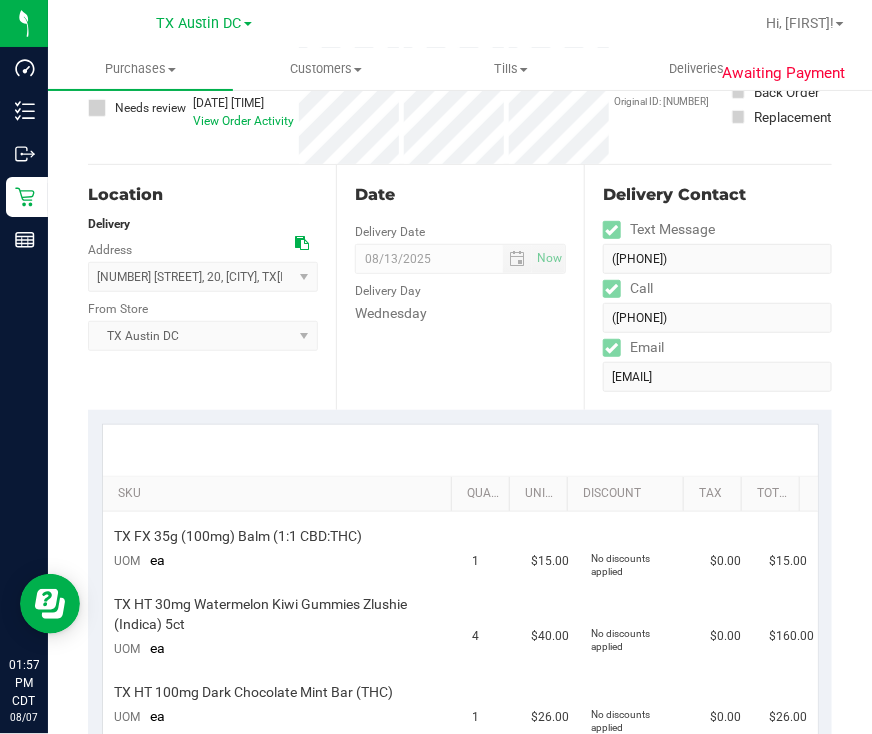 scroll, scrollTop: 0, scrollLeft: 0, axis: both 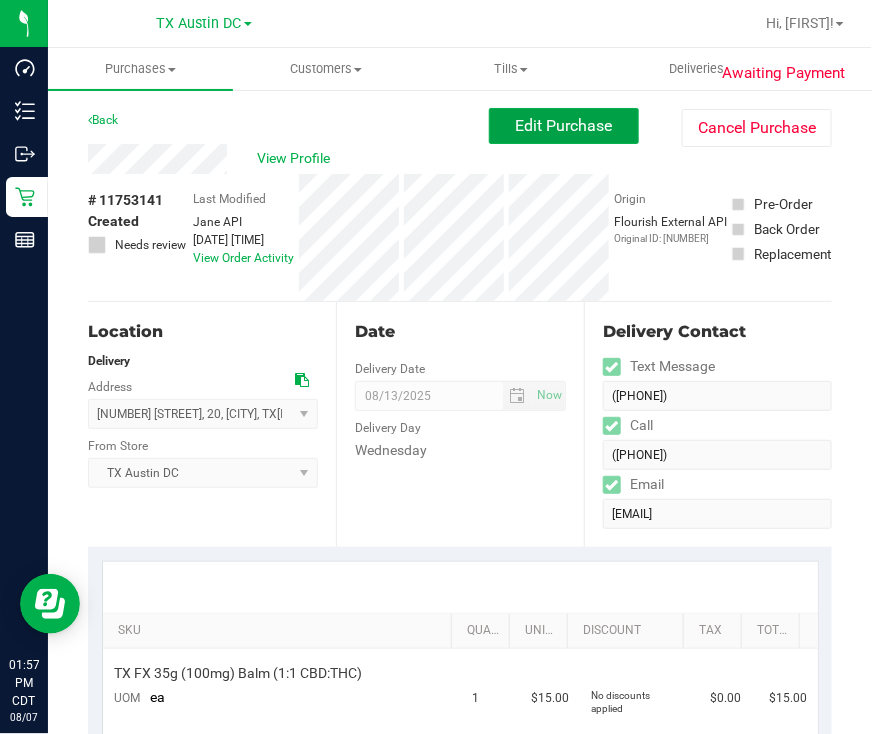 drag, startPoint x: 500, startPoint y: 123, endPoint x: 519, endPoint y: 100, distance: 29.832869 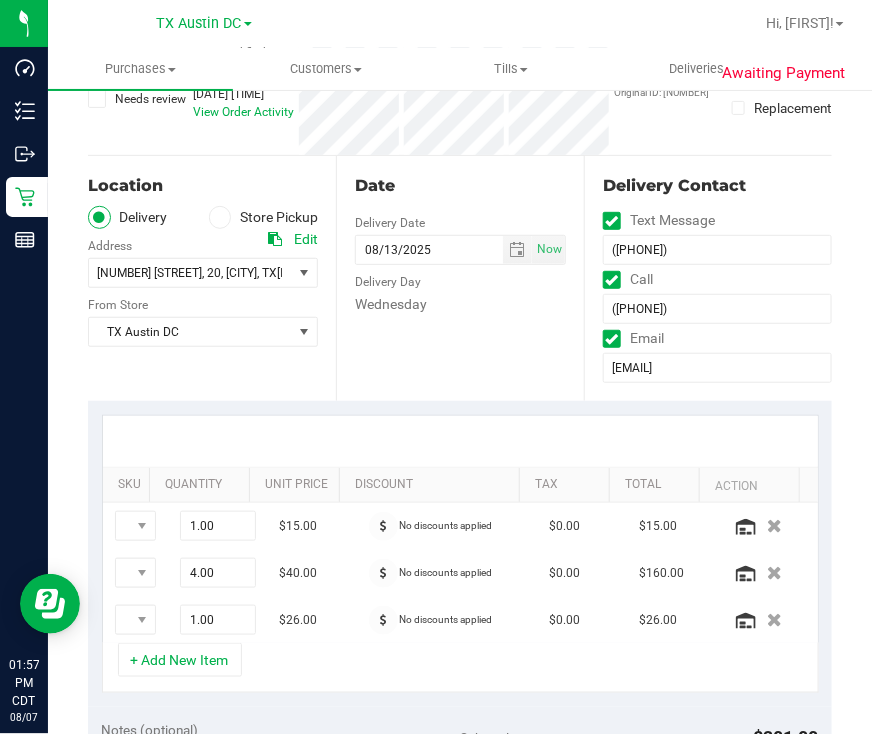 scroll, scrollTop: 124, scrollLeft: 0, axis: vertical 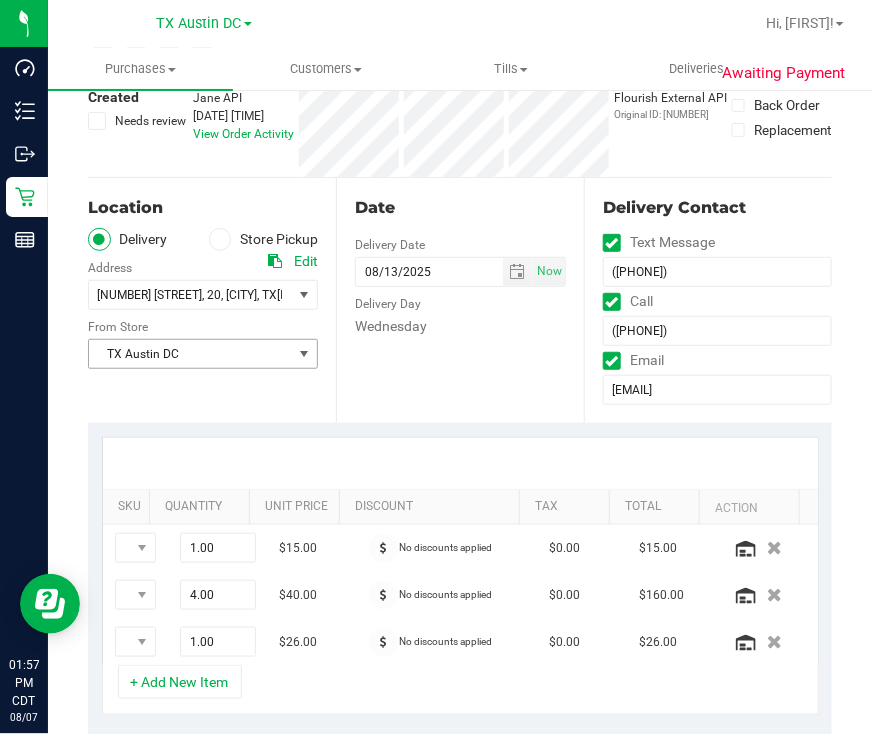 click on "TX Austin DC" at bounding box center [190, 354] 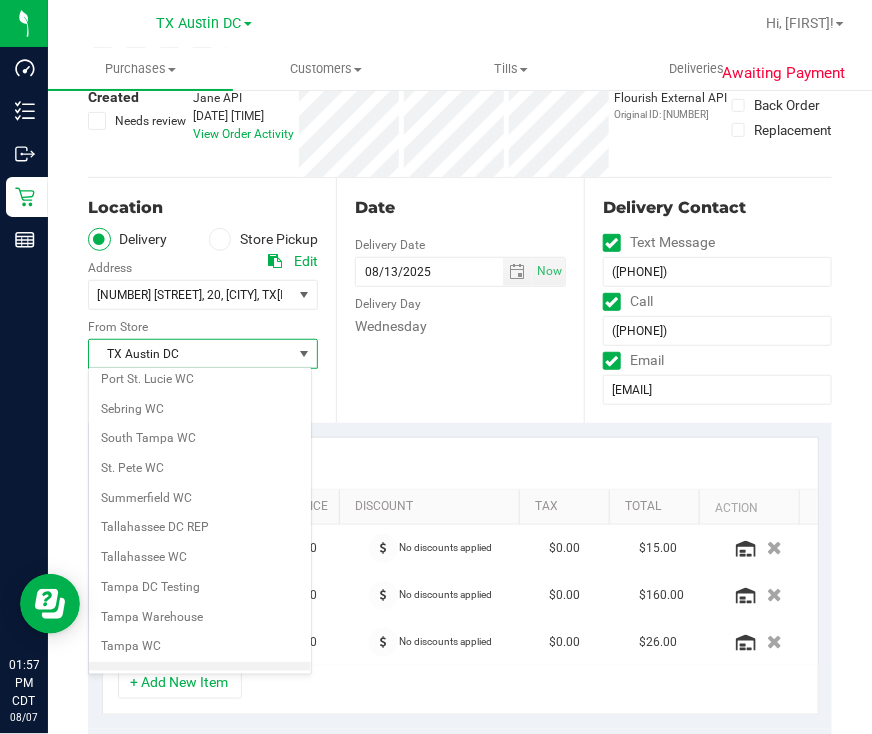 scroll, scrollTop: 1255, scrollLeft: 0, axis: vertical 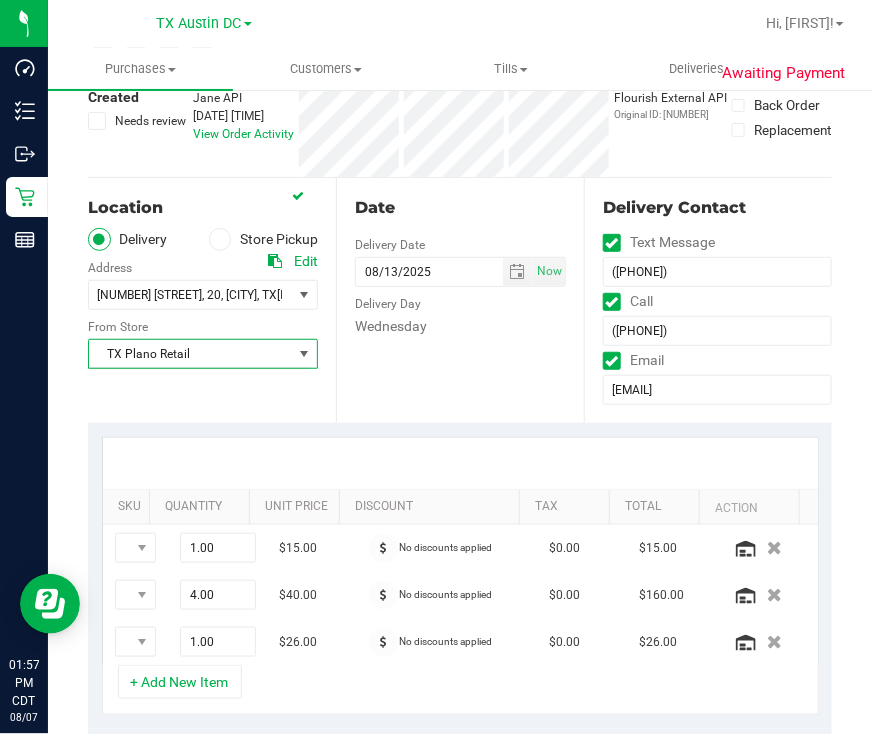 click on "Date
Delivery Date
08/13/2025
Now
08/13/2025 05:00 PM
Now
Delivery Day
Wednesday" at bounding box center [460, 300] 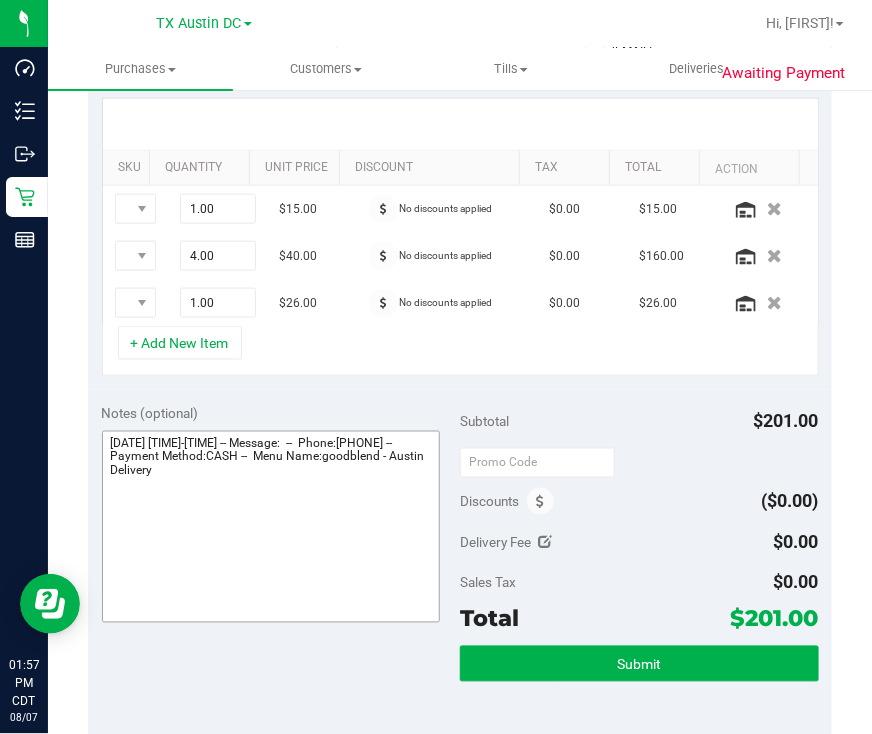 scroll, scrollTop: 499, scrollLeft: 0, axis: vertical 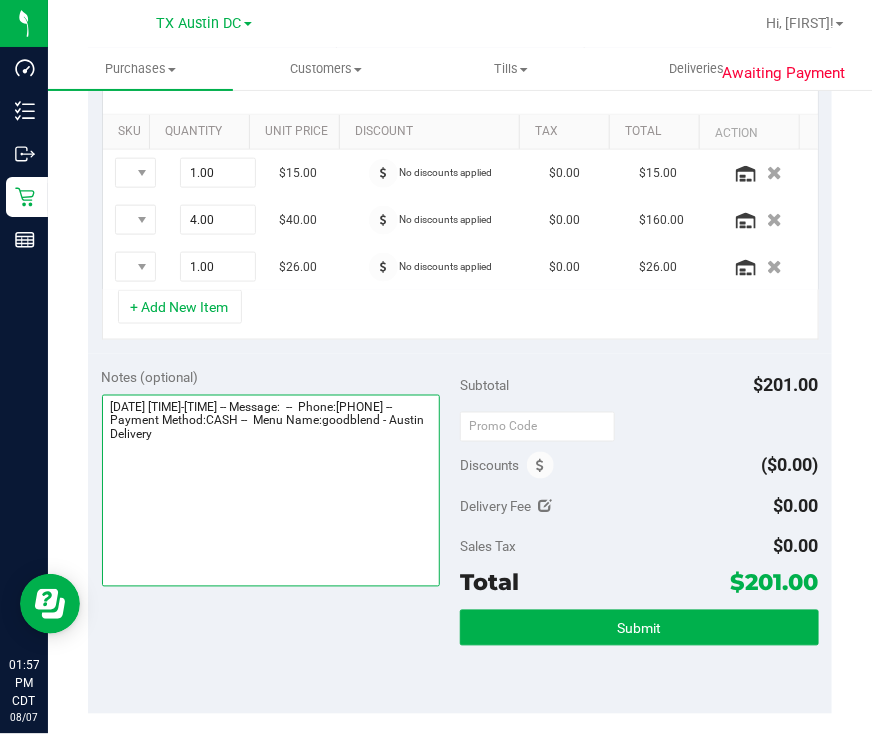 click at bounding box center (271, 491) 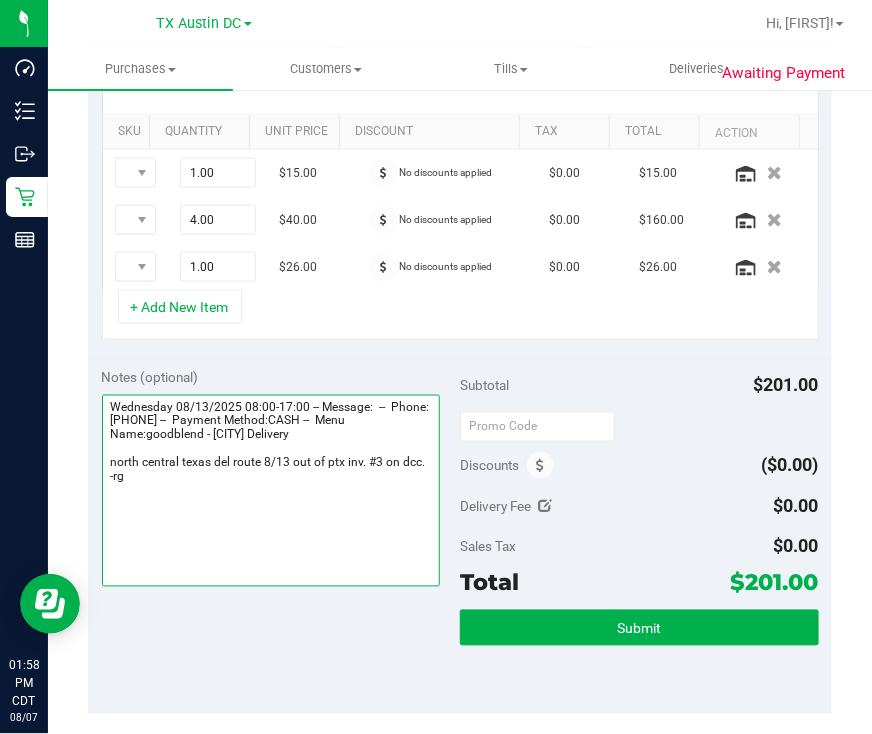 type on "Wednesday 08/13/2025 08:00-17:00 -- Message:  --  Phone:8177792838 --  Payment Method:CASH --  Menu Name:goodblend - Austin Delivery
north central texas del route 8/13 out of ptx inv. #3 on dcc. -rg" 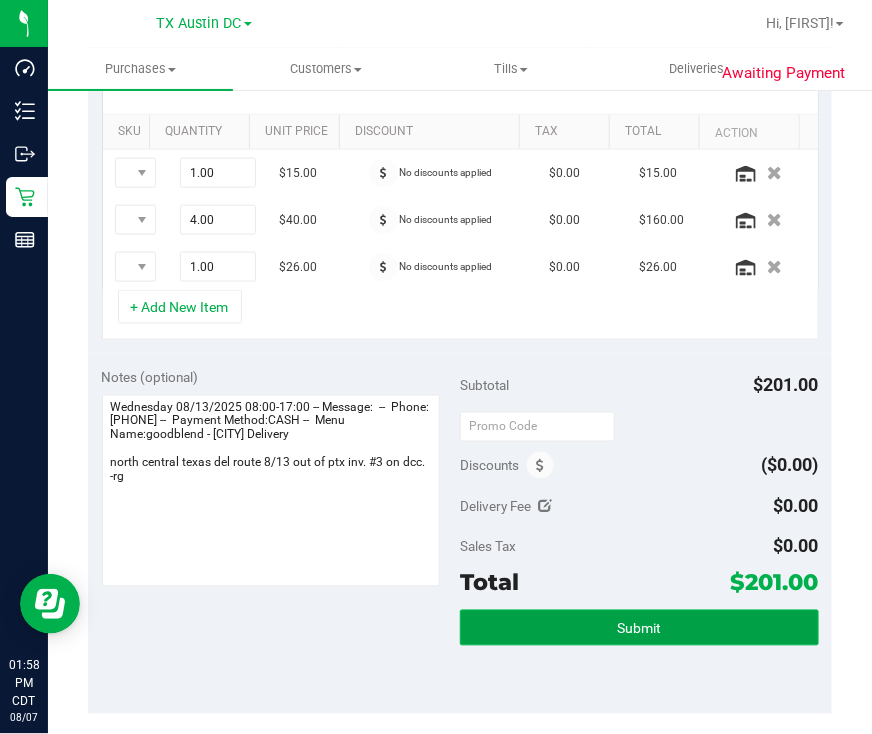 click on "Submit" at bounding box center (639, 629) 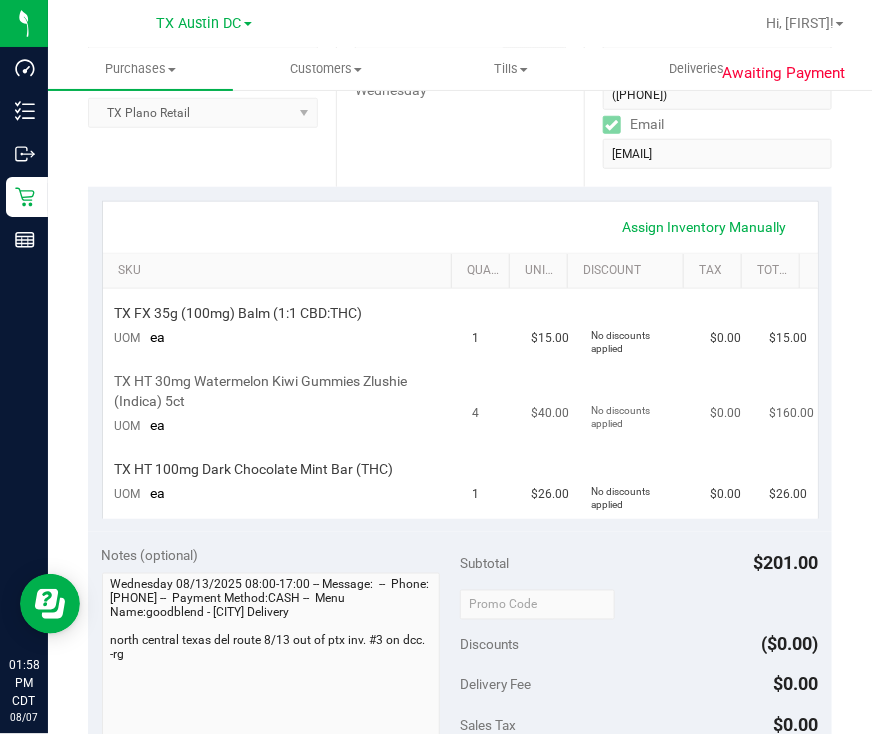 scroll, scrollTop: 0, scrollLeft: 0, axis: both 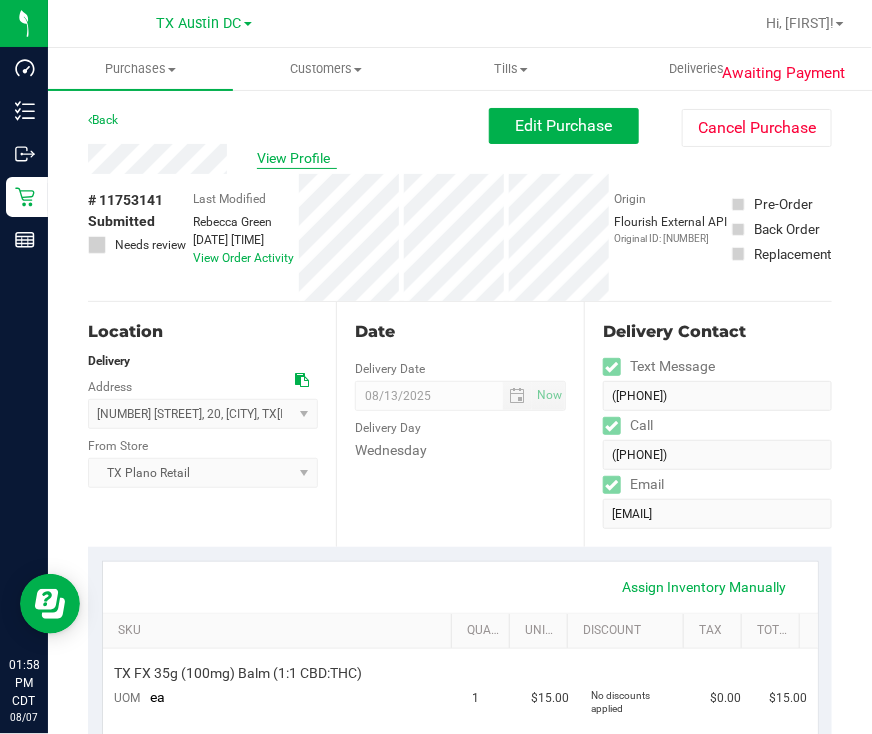 click on "View Profile" at bounding box center (297, 158) 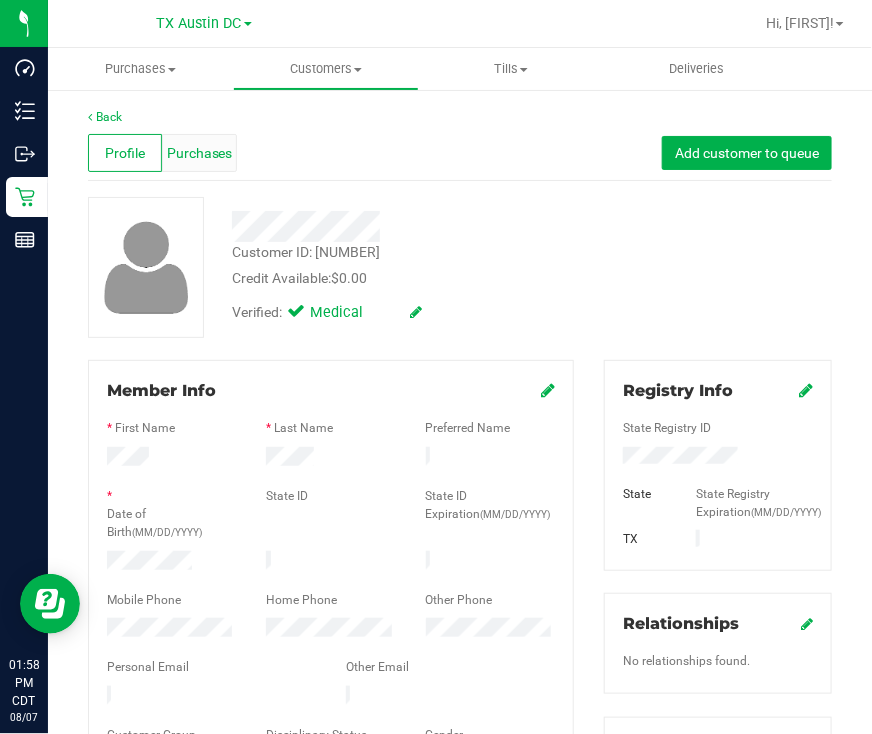 click on "Purchases" at bounding box center (200, 153) 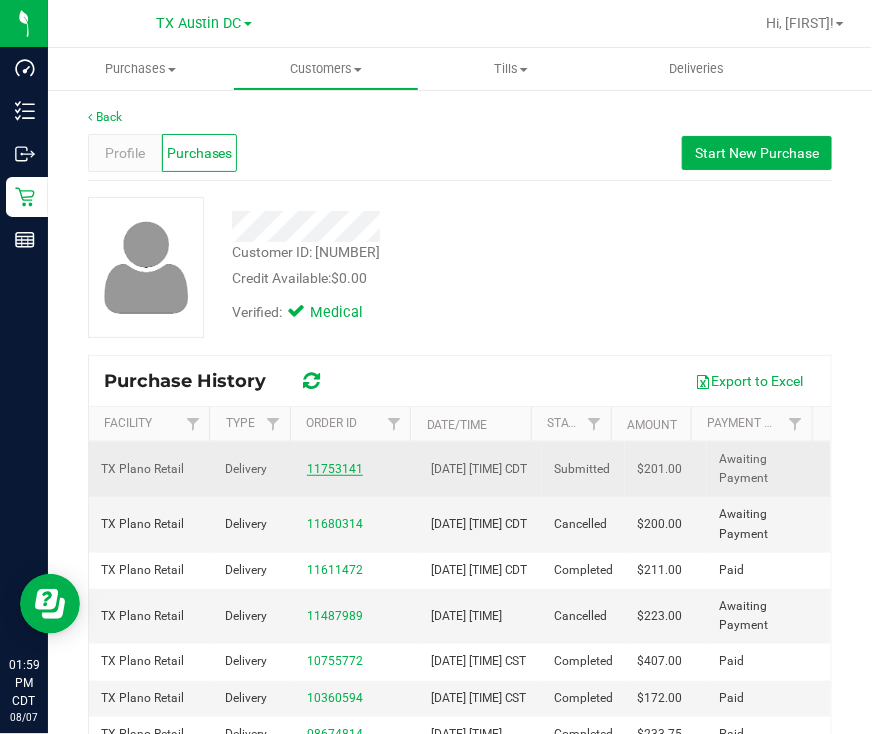 click on "11753141" at bounding box center [335, 469] 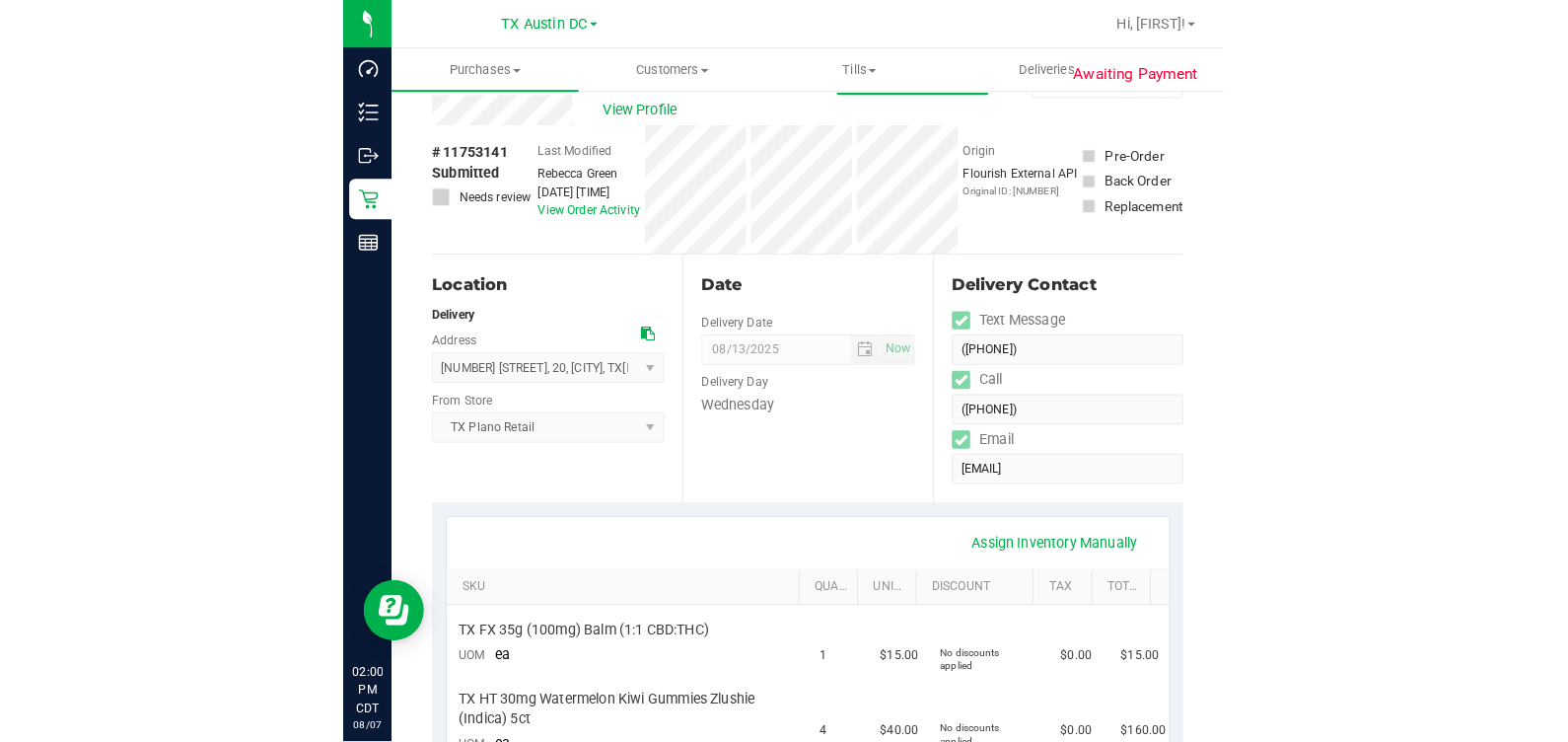 scroll, scrollTop: 0, scrollLeft: 0, axis: both 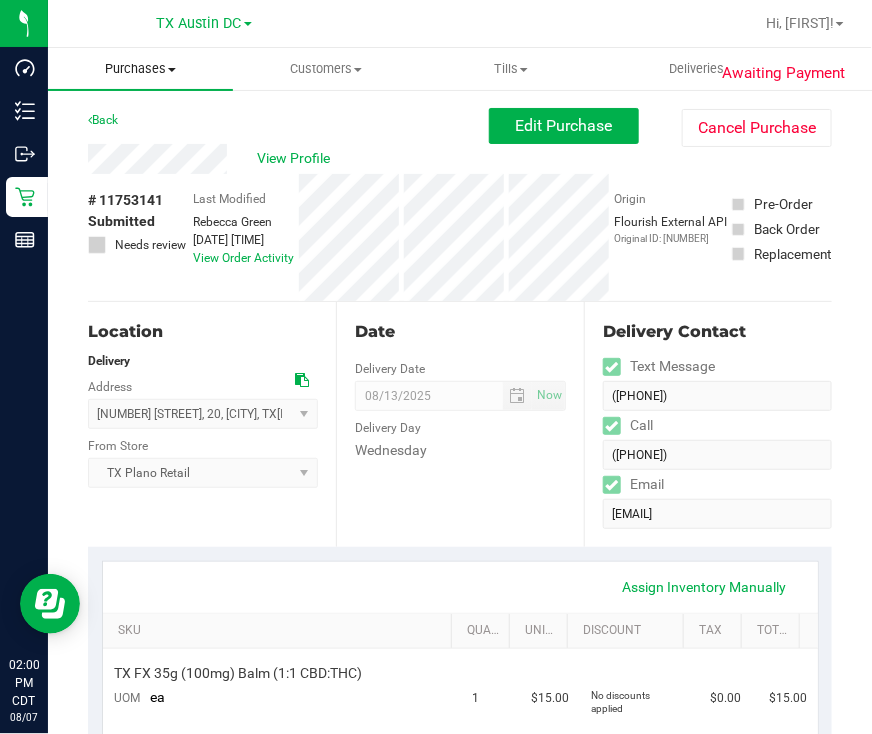 click on "Purchases" at bounding box center (140, 69) 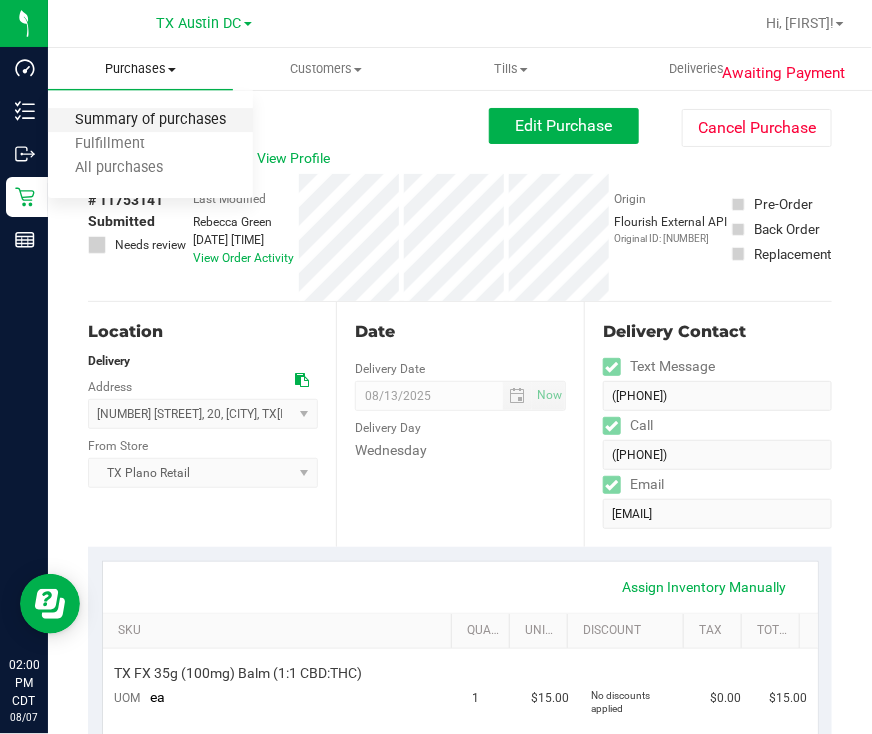 click on "Summary of purchases" at bounding box center [150, 120] 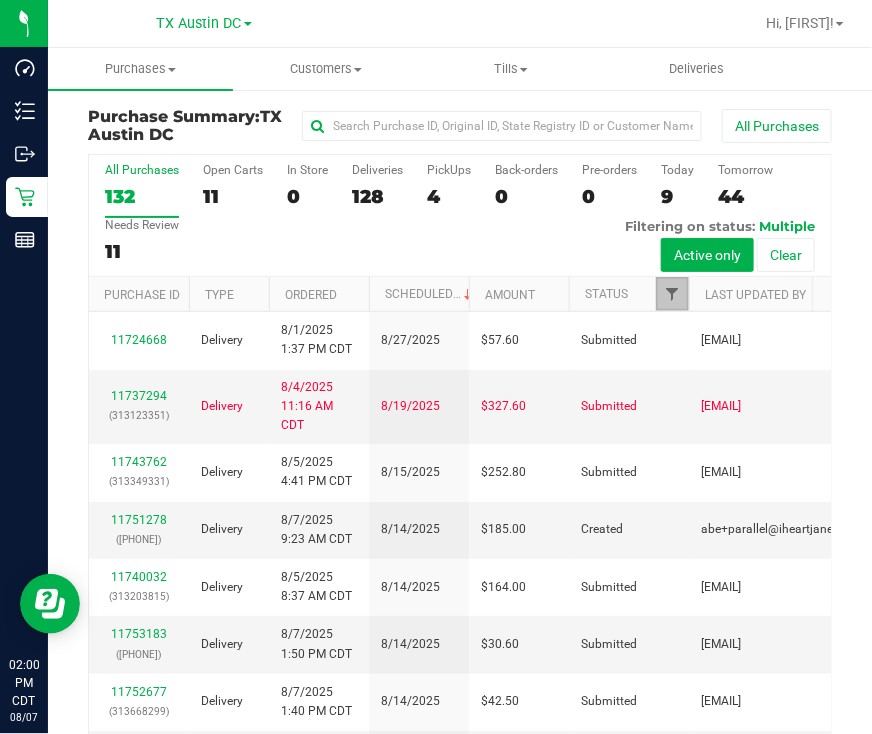 click at bounding box center [672, 294] 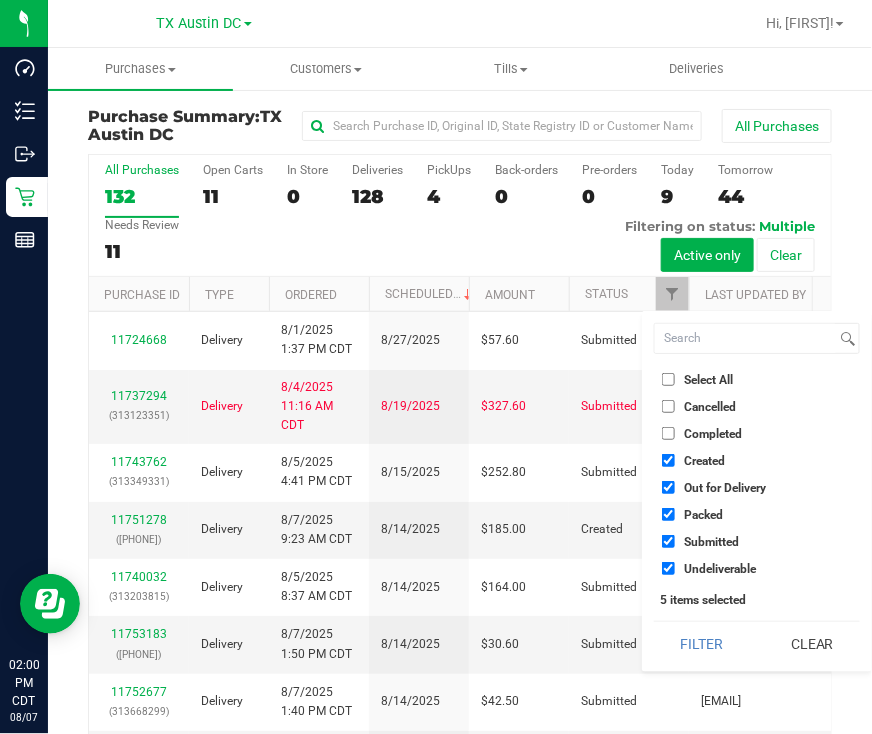 click on "Out for Delivery" at bounding box center (725, 488) 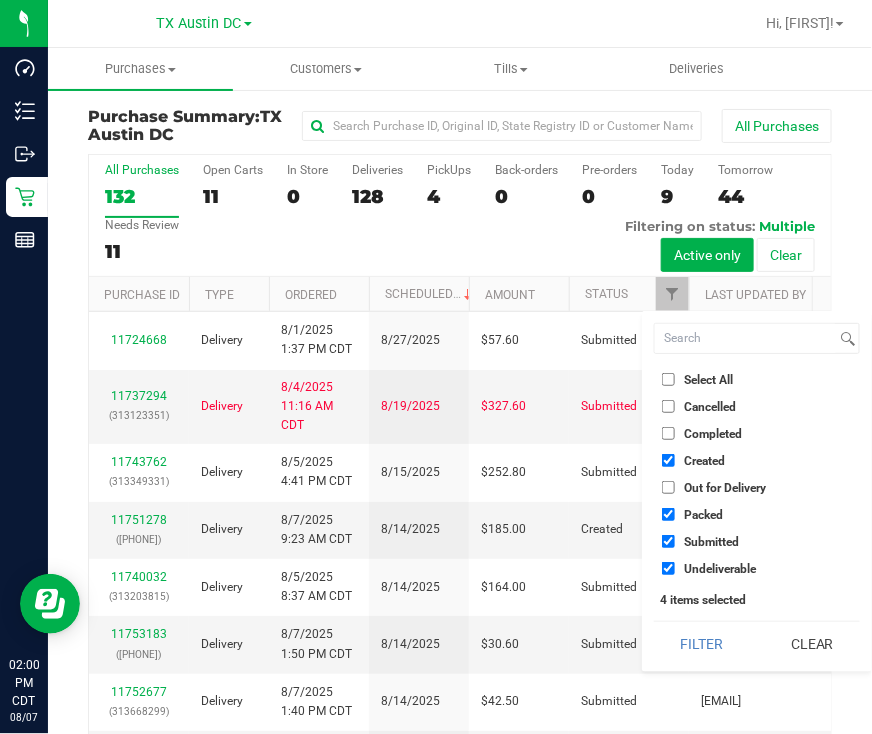 click on "Packed" at bounding box center [703, 515] 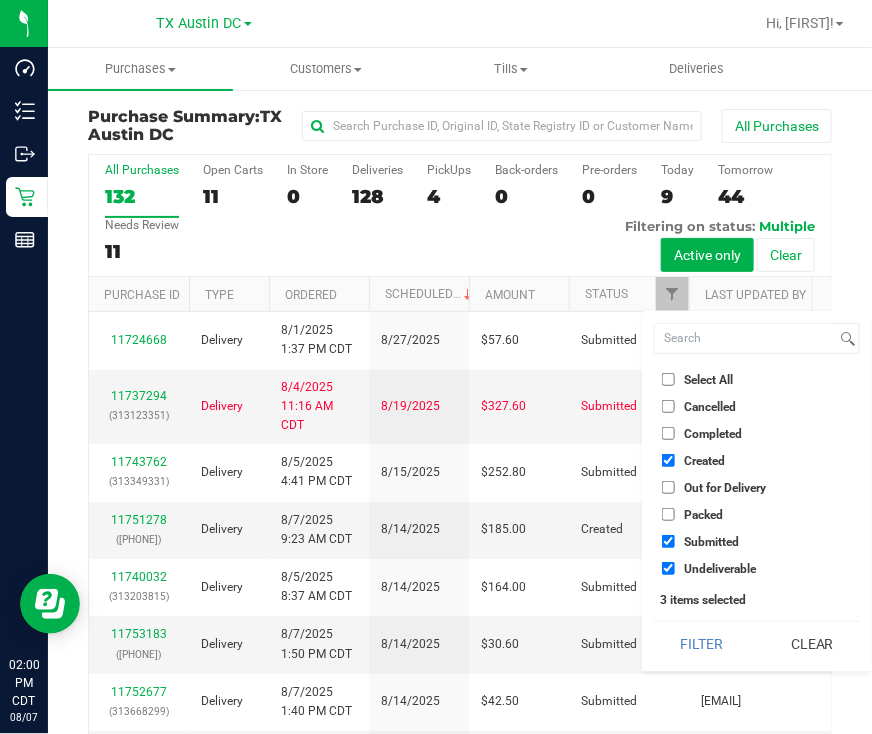 click on "Submitted" at bounding box center [711, 542] 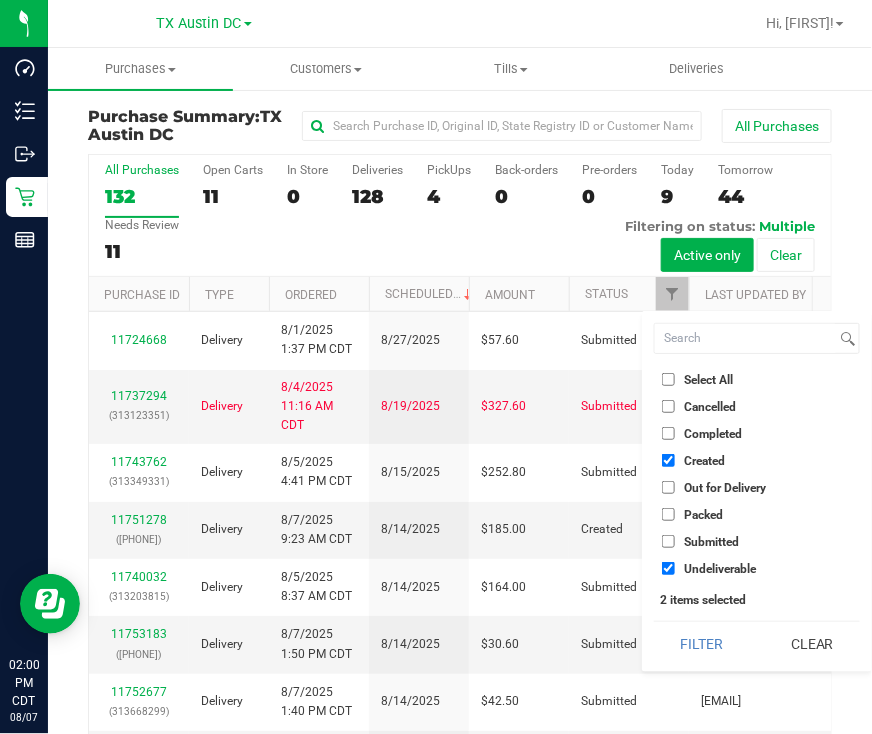 click on "Undeliverable" at bounding box center [720, 569] 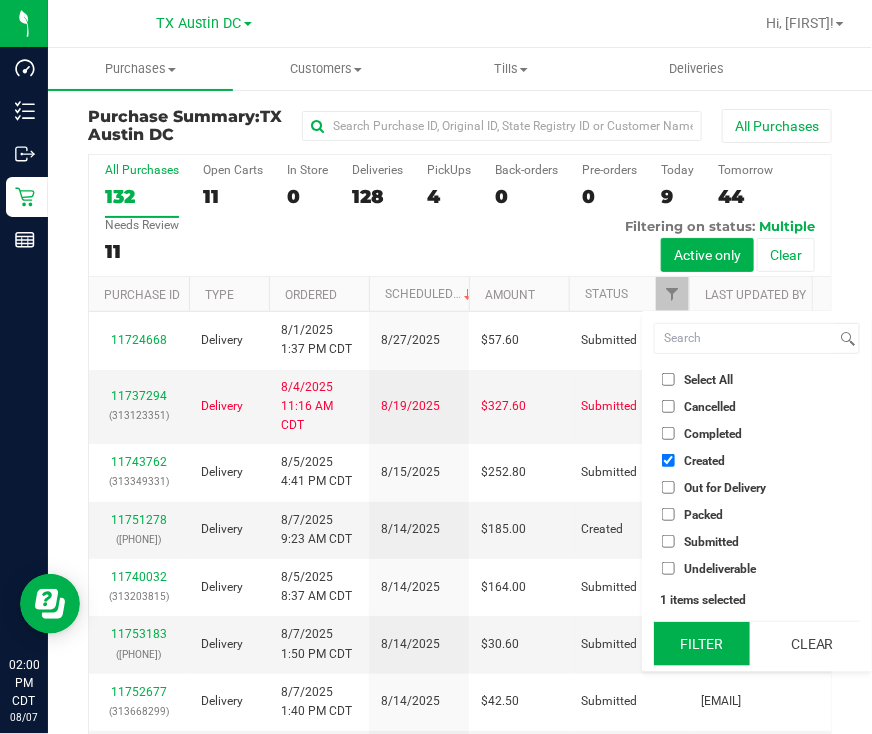 click on "Filter" at bounding box center (702, 644) 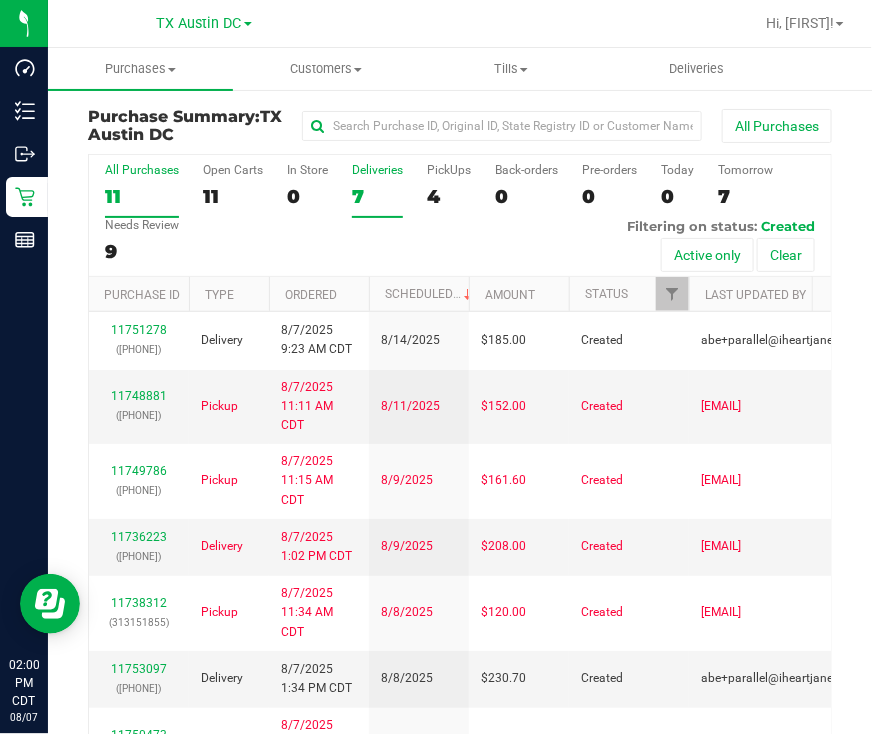 click on "7" at bounding box center (377, 196) 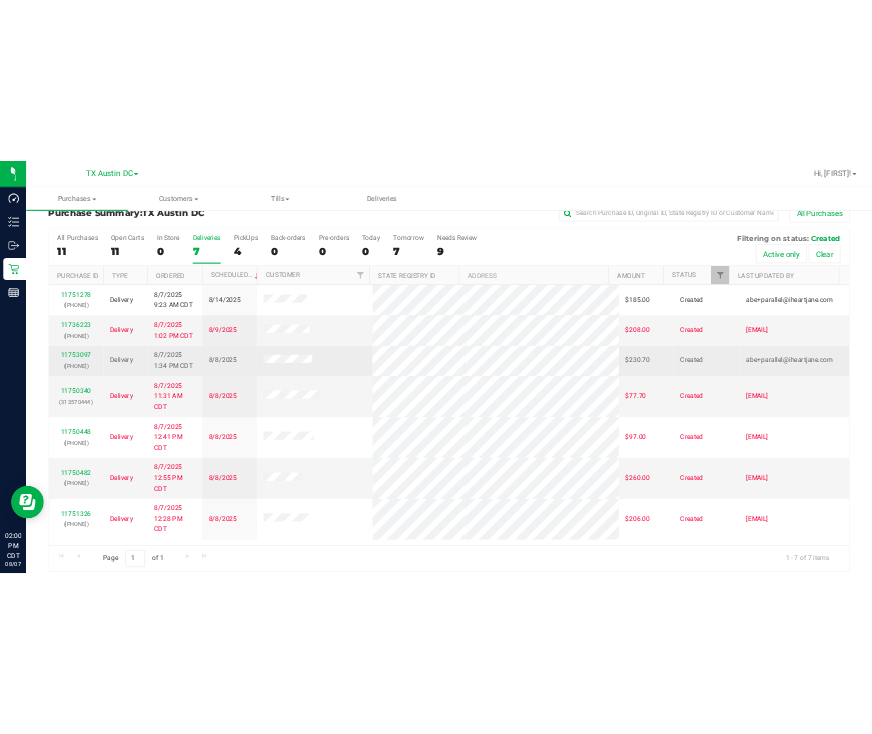 scroll, scrollTop: 45, scrollLeft: 0, axis: vertical 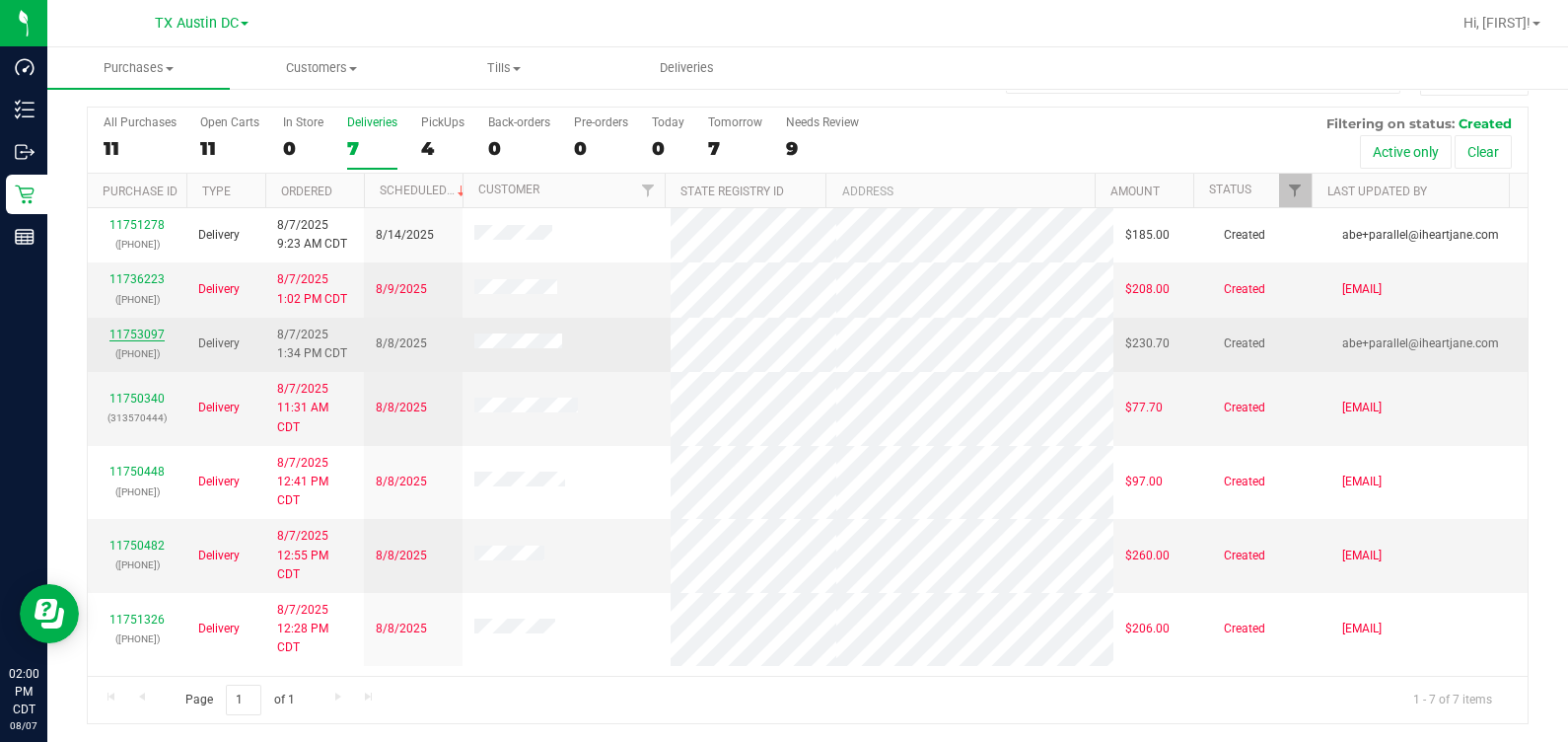 click on "11753097" at bounding box center (137, 334) 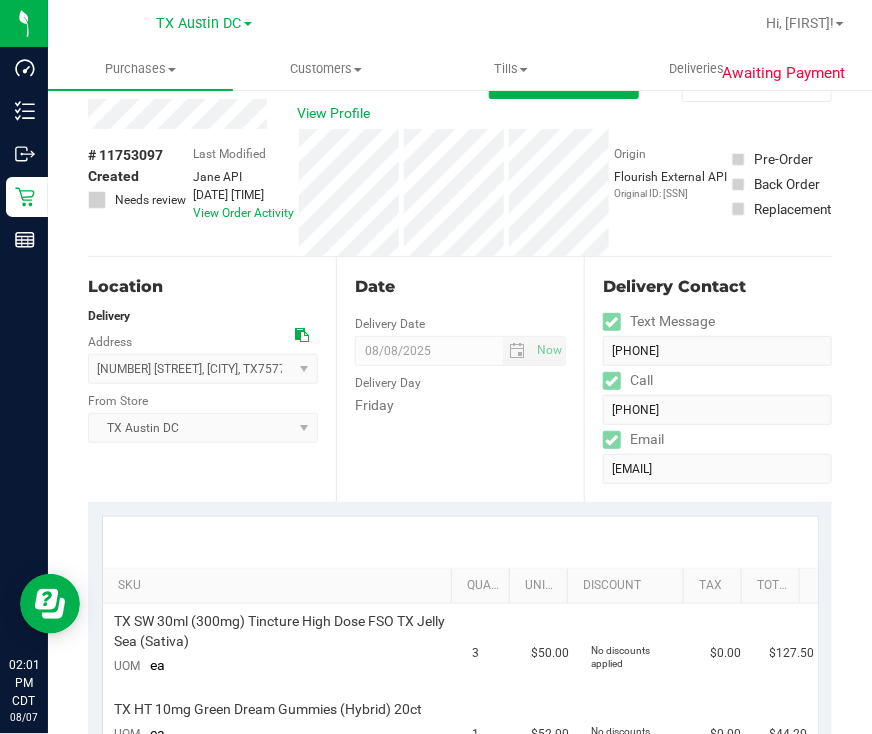 click at bounding box center [302, 335] 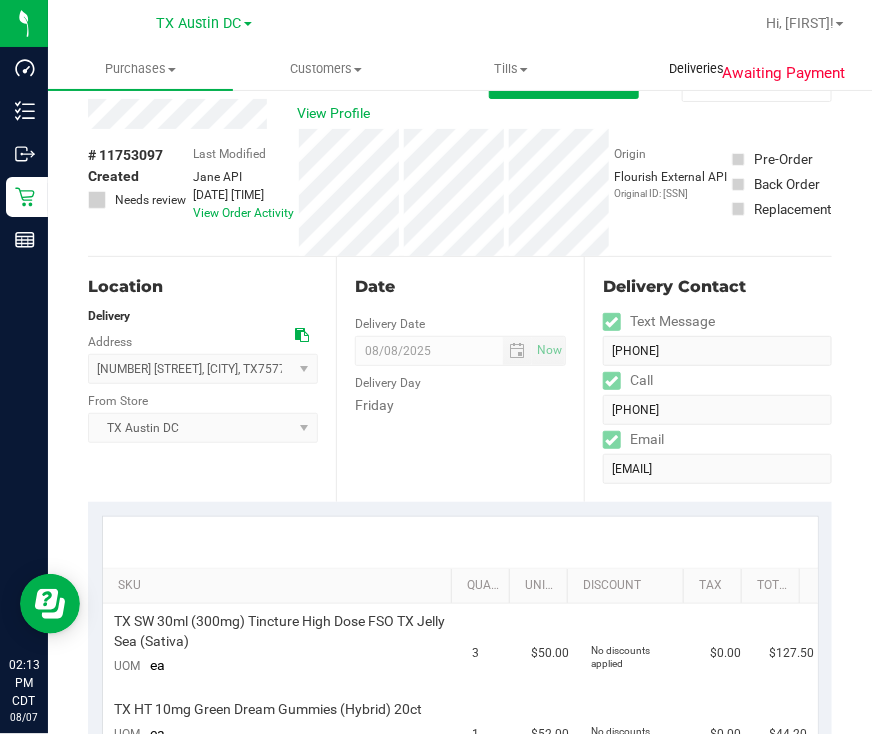 click on "Deliveries" at bounding box center (696, 69) 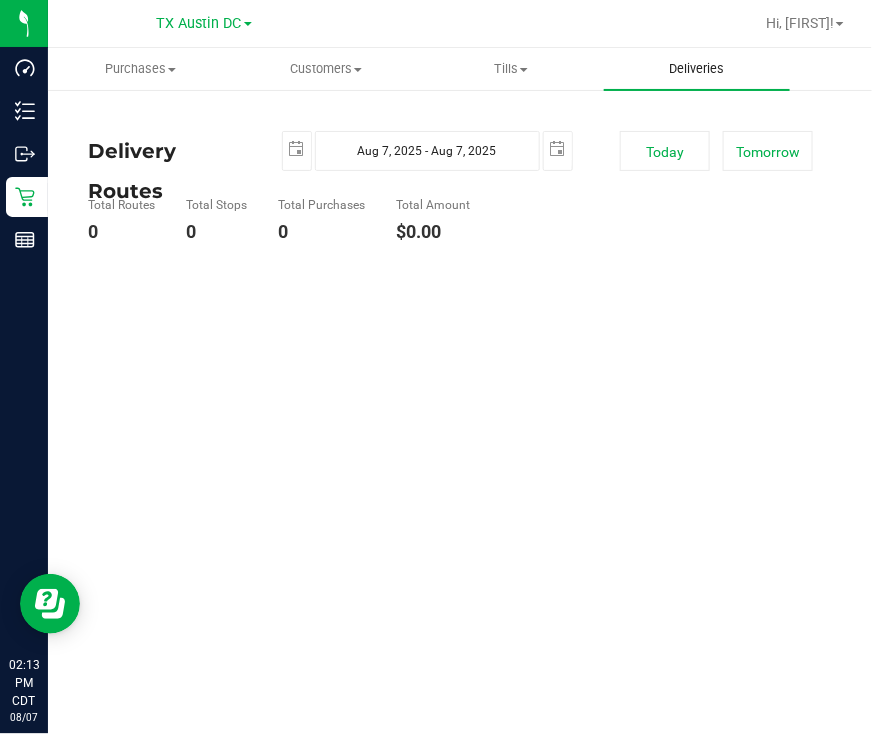 scroll, scrollTop: 0, scrollLeft: 0, axis: both 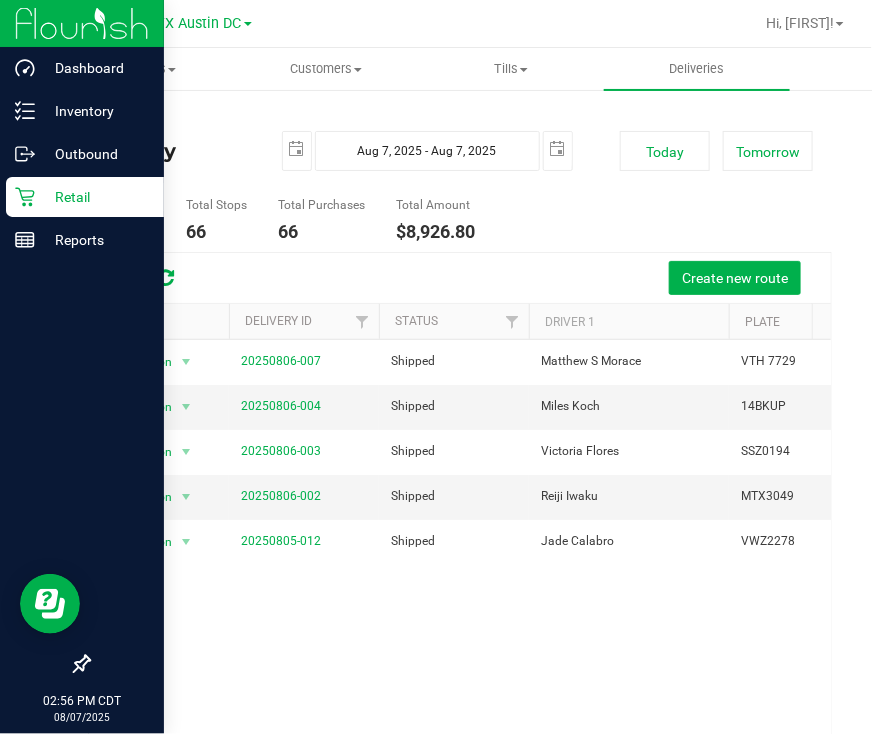 click 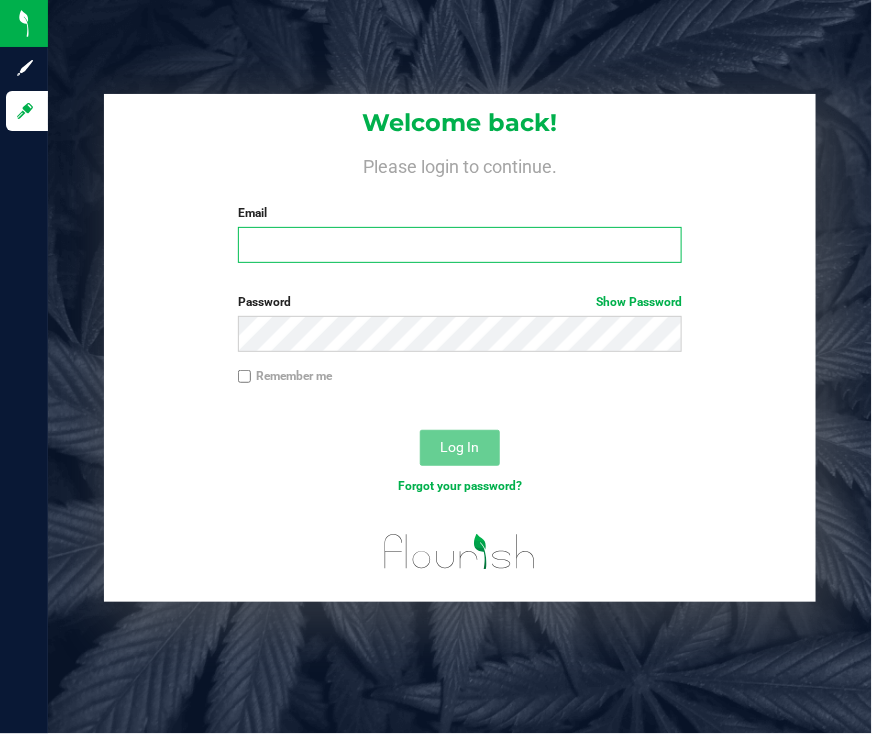 type on "[EMAIL]" 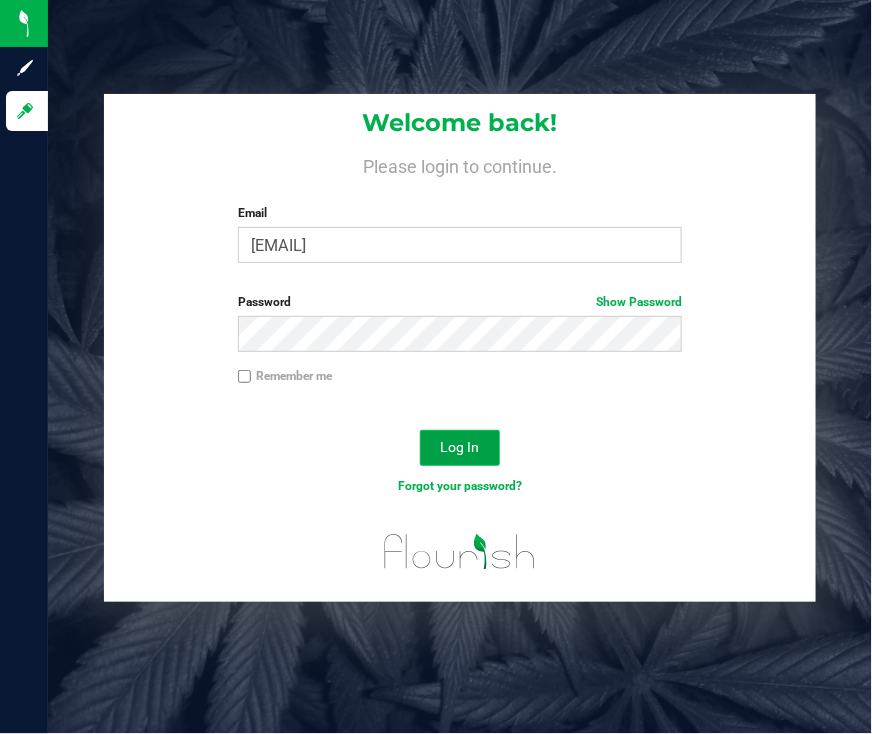 click on "Log In" at bounding box center (459, 447) 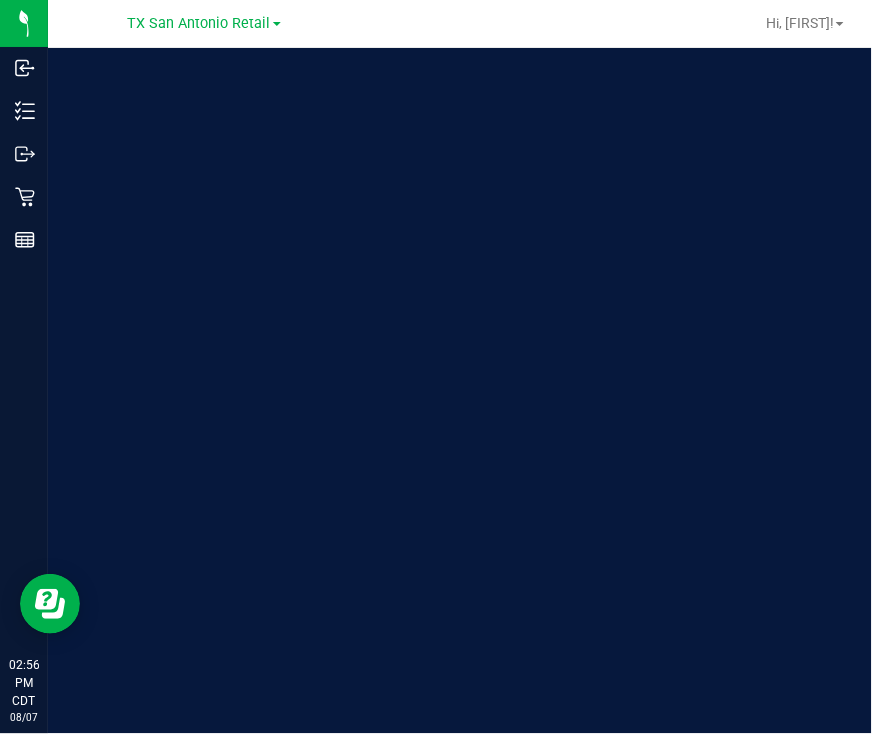 scroll, scrollTop: 0, scrollLeft: 0, axis: both 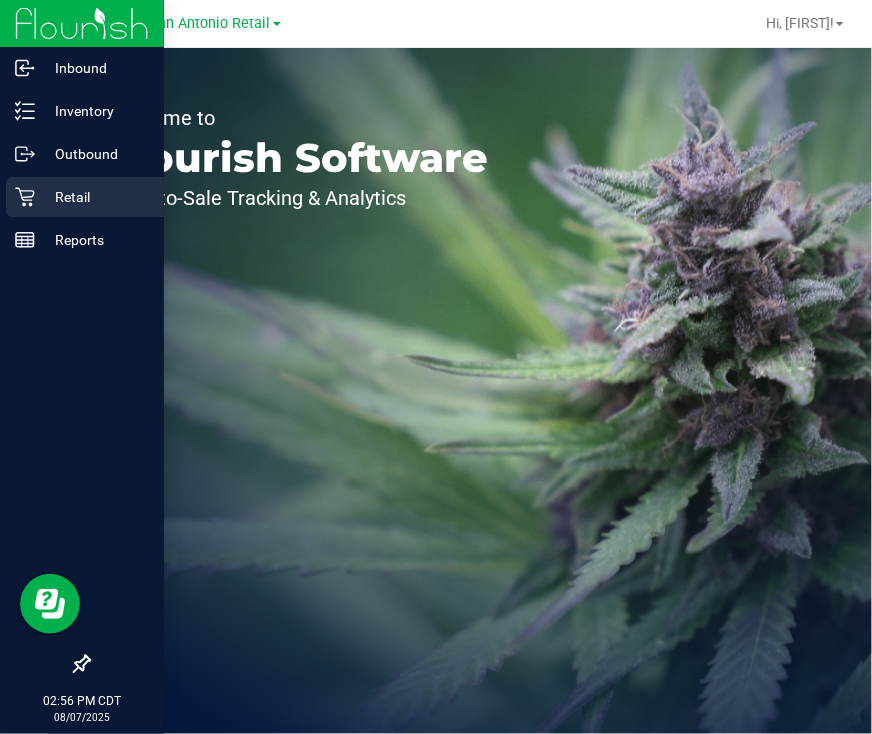 click 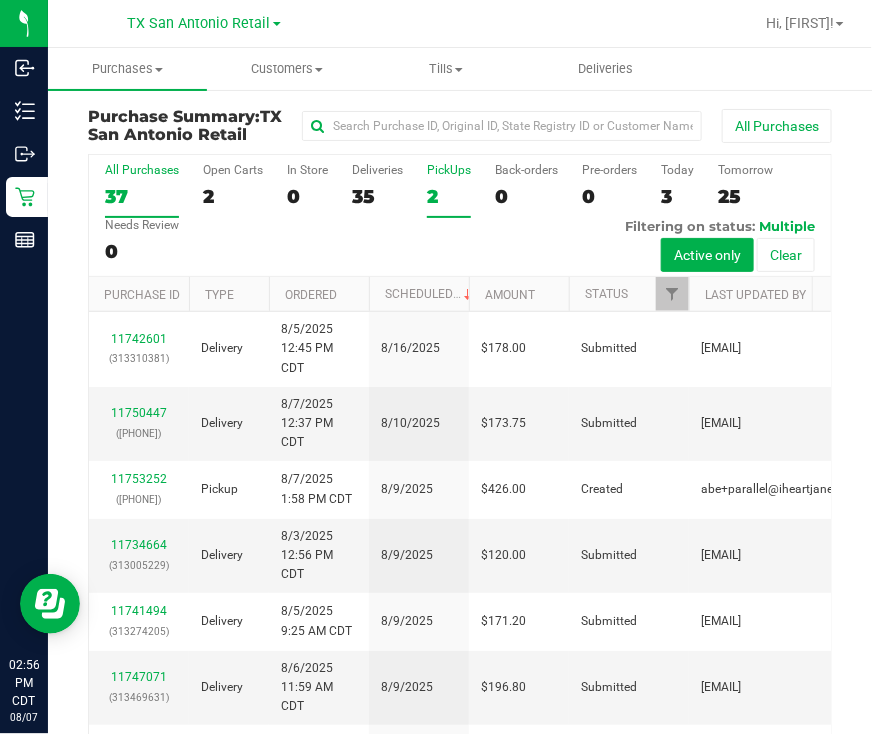 click on "2" at bounding box center (449, 196) 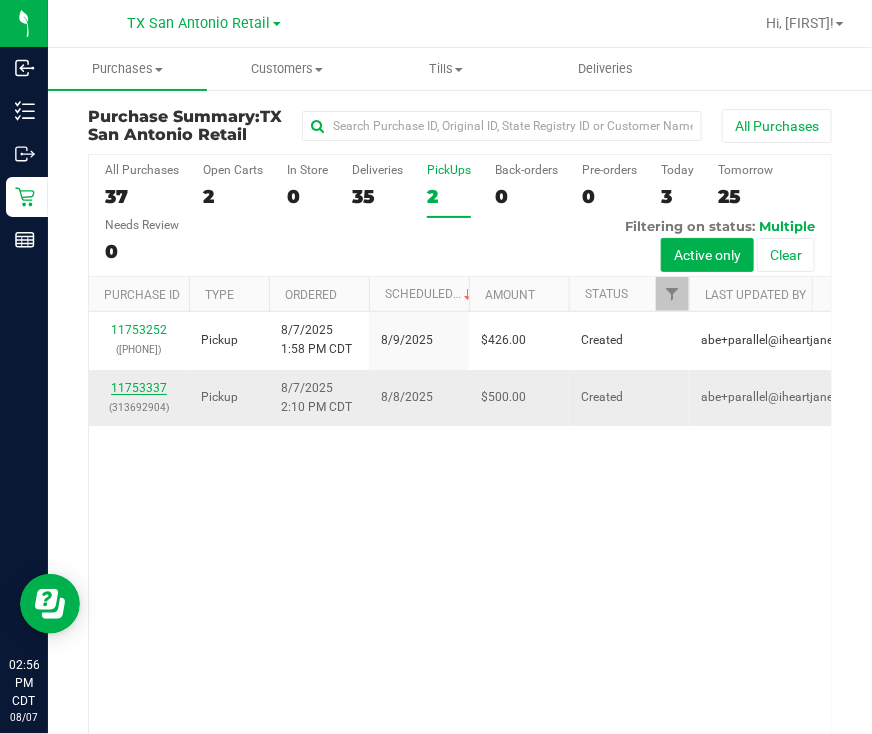 click on "11753337" at bounding box center (139, 388) 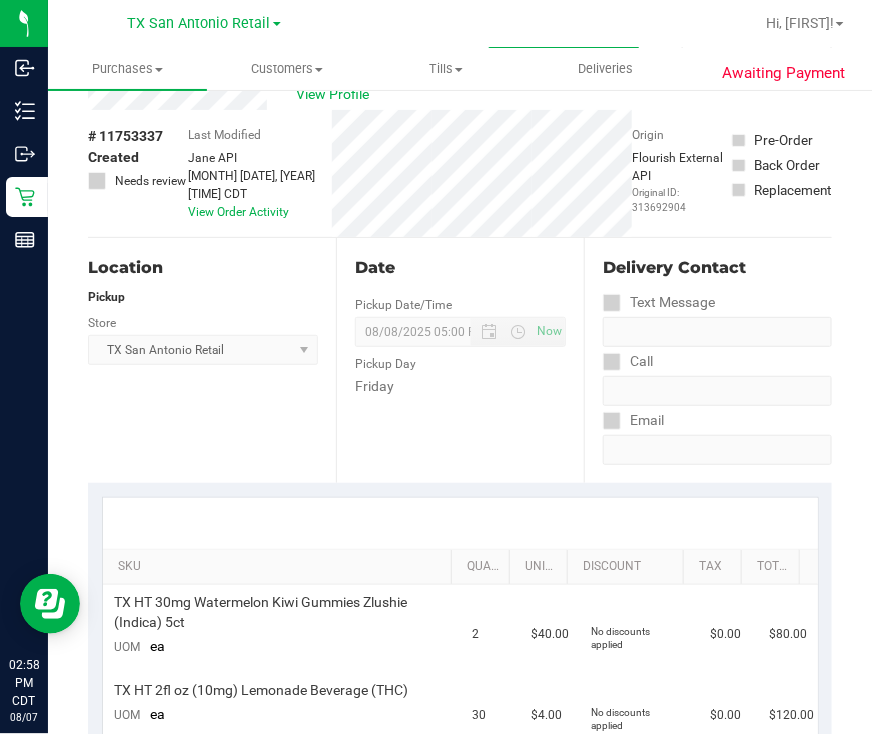 scroll, scrollTop: 0, scrollLeft: 0, axis: both 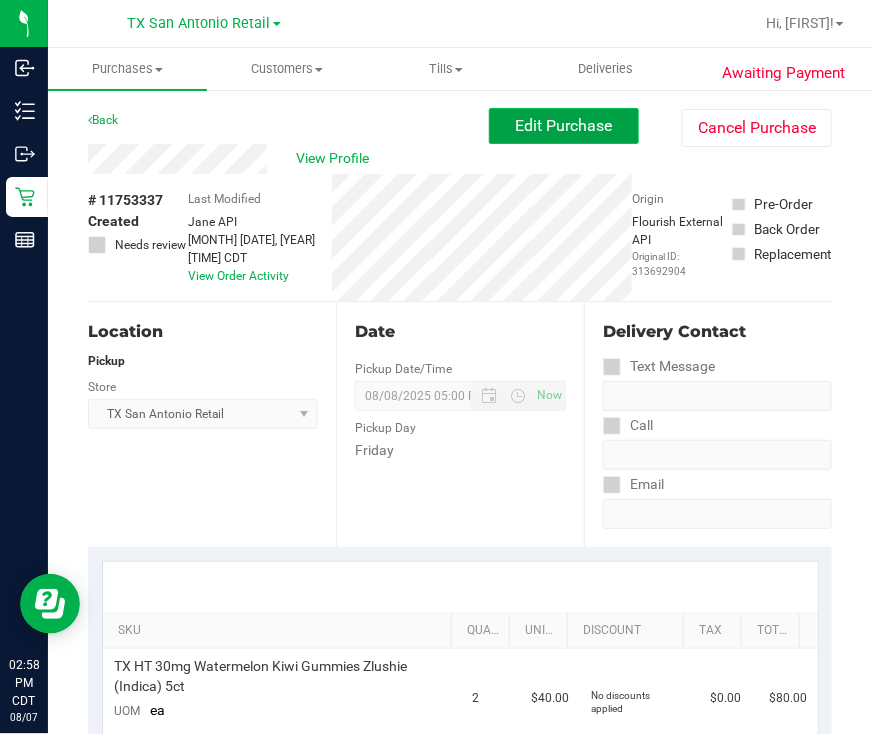 click on "Edit Purchase" at bounding box center [564, 126] 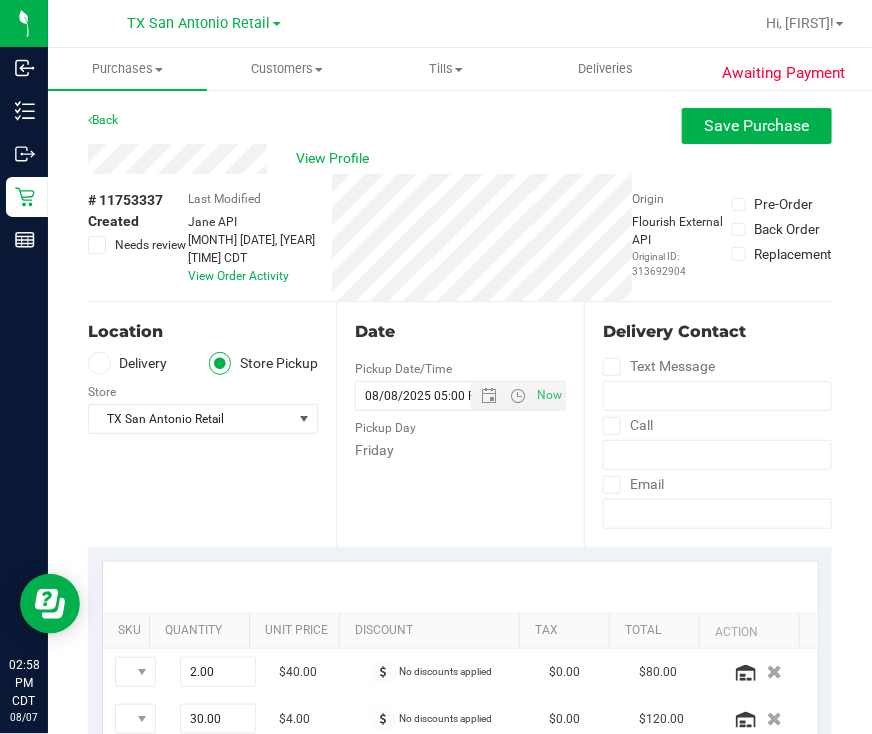 click on "Delivery" at bounding box center (128, 363) 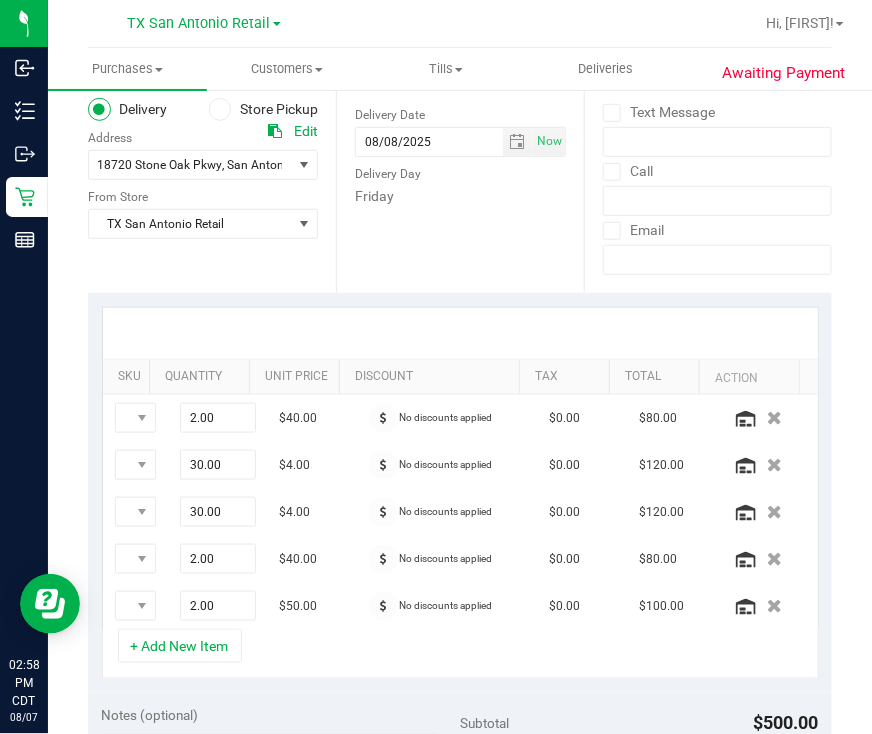 scroll, scrollTop: 375, scrollLeft: 0, axis: vertical 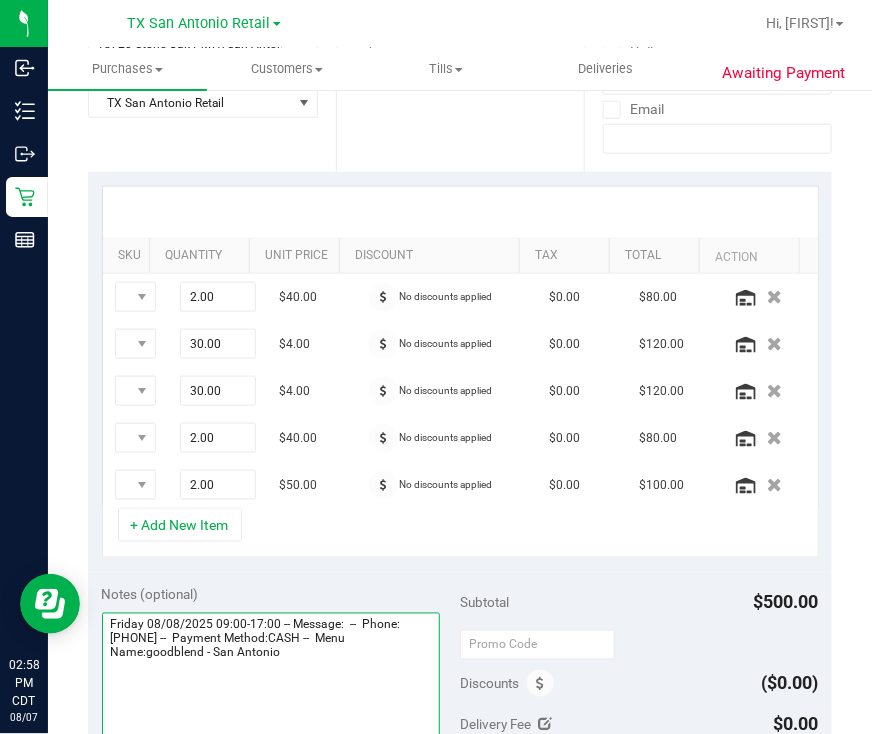 click at bounding box center [271, 709] 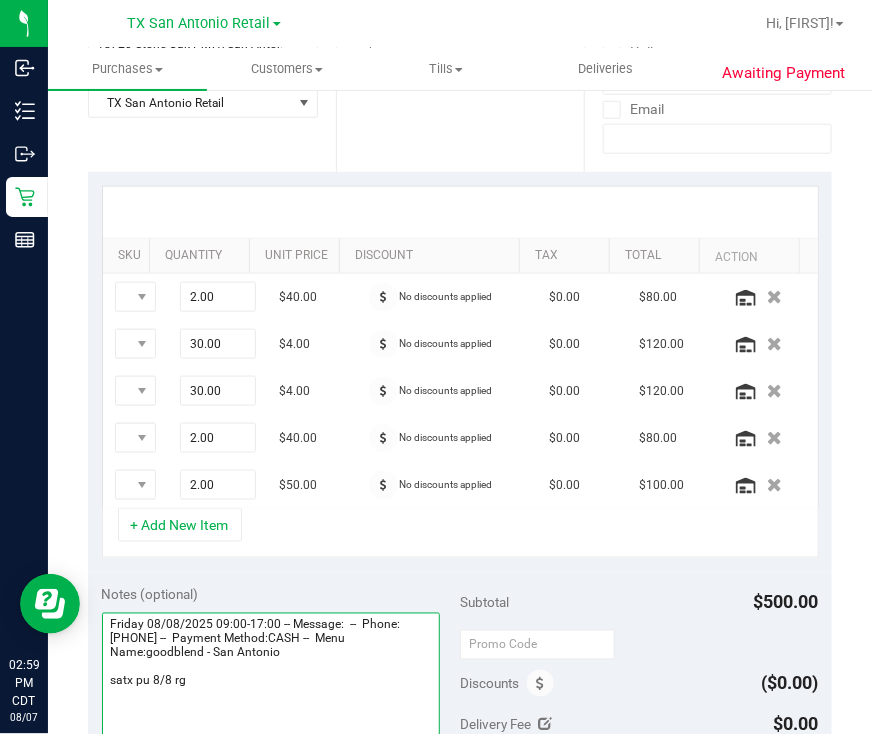 scroll, scrollTop: 625, scrollLeft: 0, axis: vertical 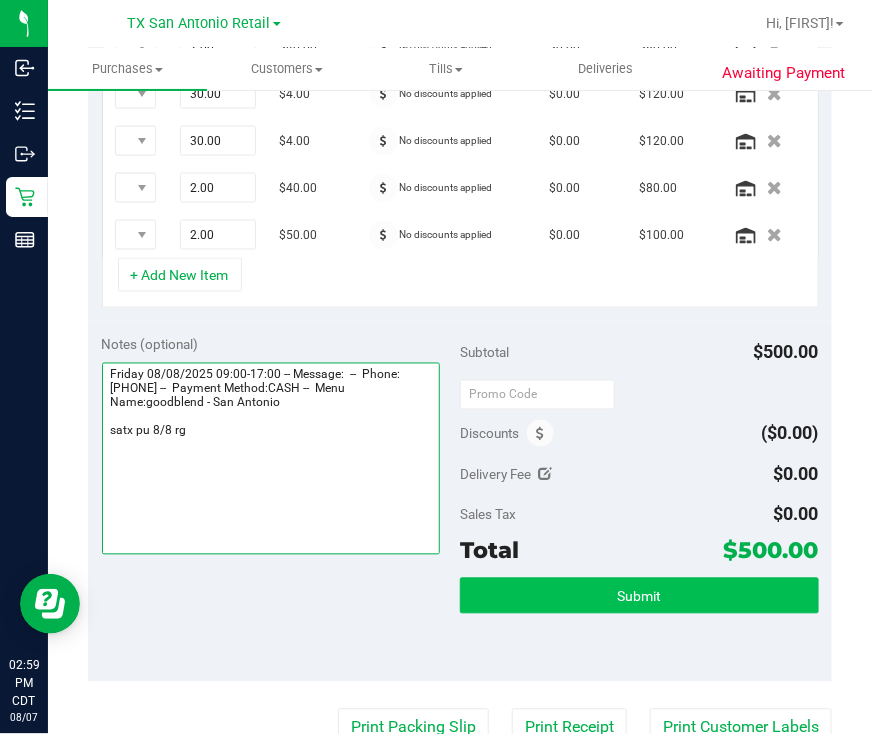 type on "Friday 08/08/2025 09:00-17:00 -- Message:  --  Phone:2105608697 --  Payment Method:CASH --  Menu Name:goodblend - San Antonio
satx pu 8/8 rg" 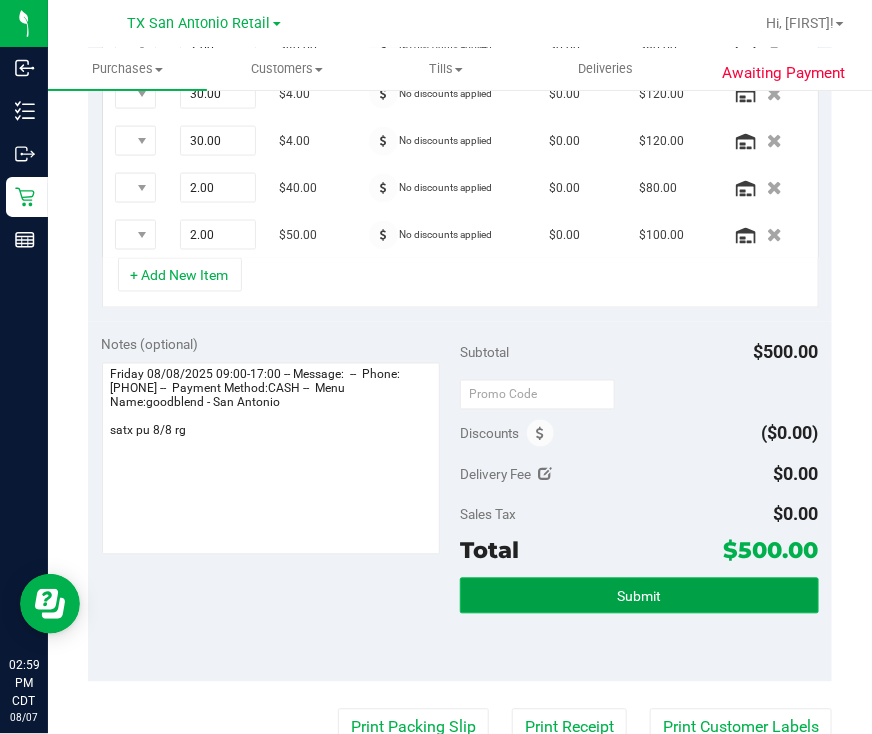 click on "Submit" at bounding box center (639, 596) 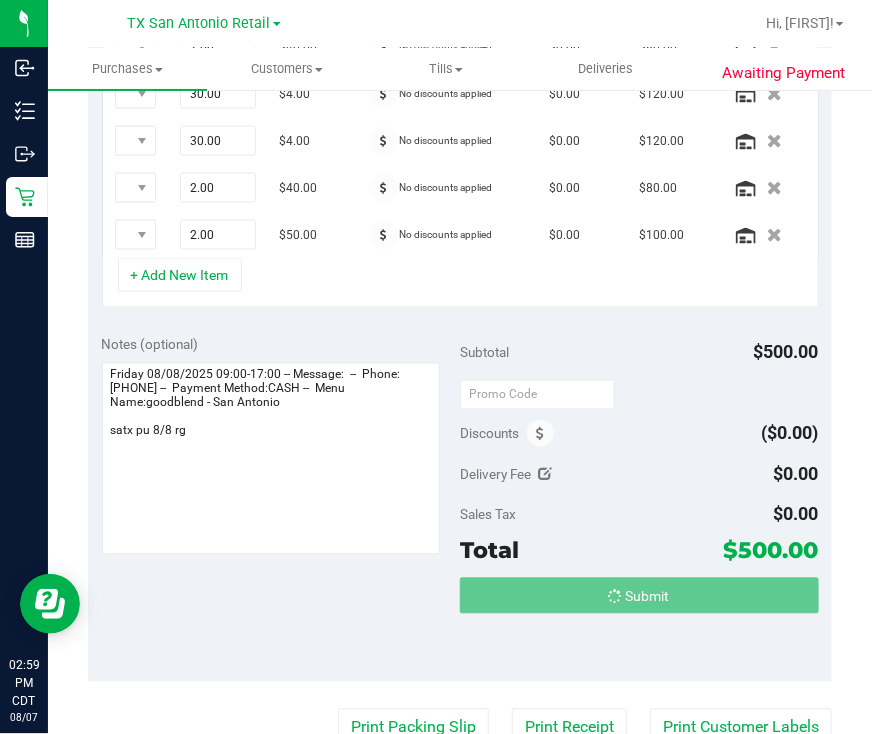 scroll, scrollTop: 593, scrollLeft: 0, axis: vertical 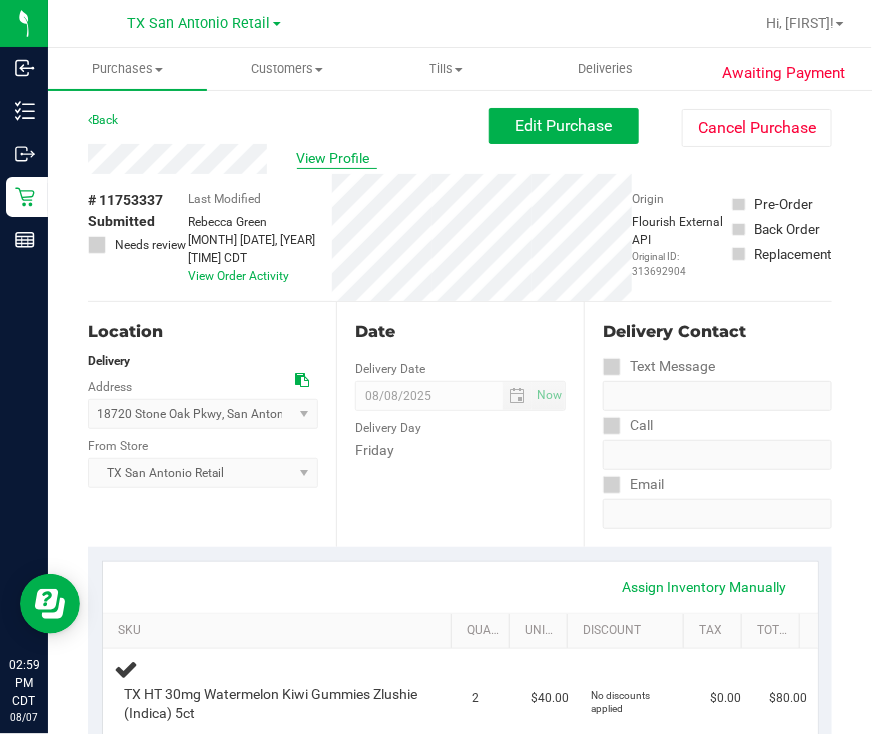 click on "View Profile" at bounding box center (337, 158) 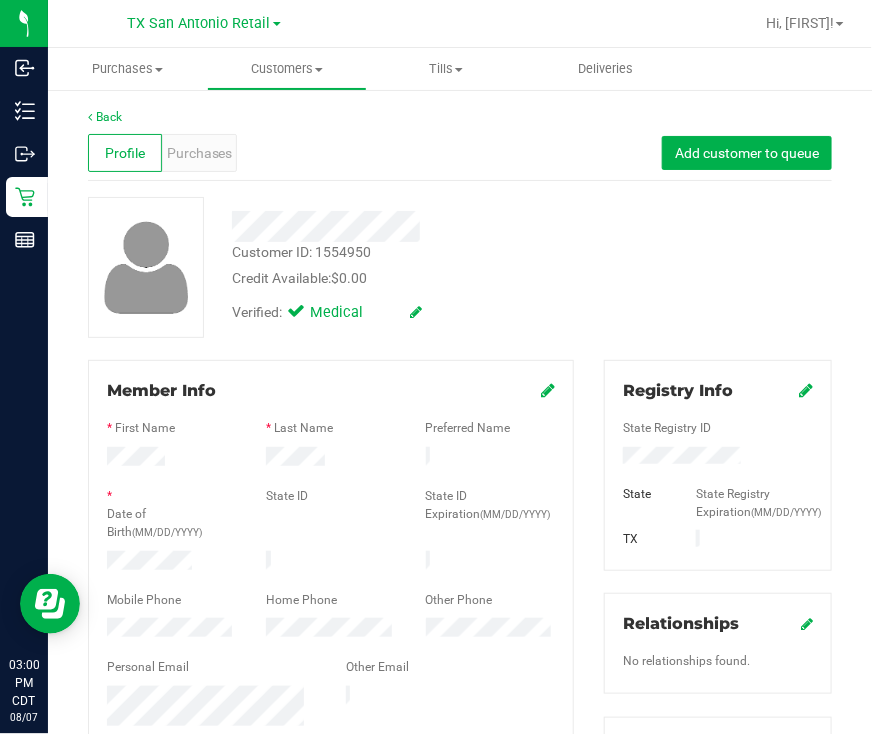 drag, startPoint x: 125, startPoint y: 132, endPoint x: 144, endPoint y: 140, distance: 20.615528 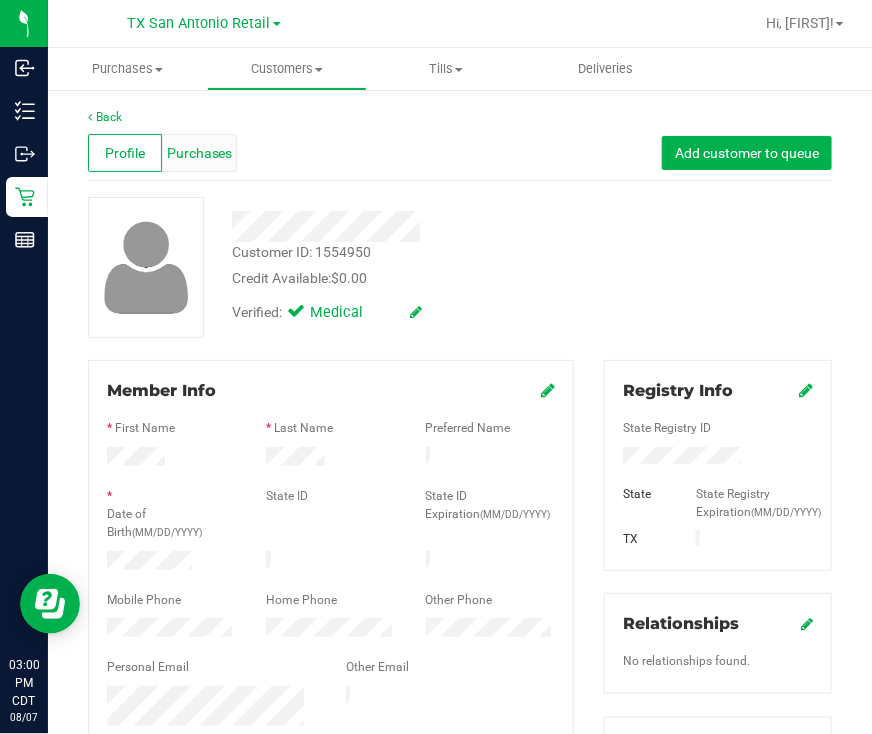 click on "Purchases" at bounding box center (200, 153) 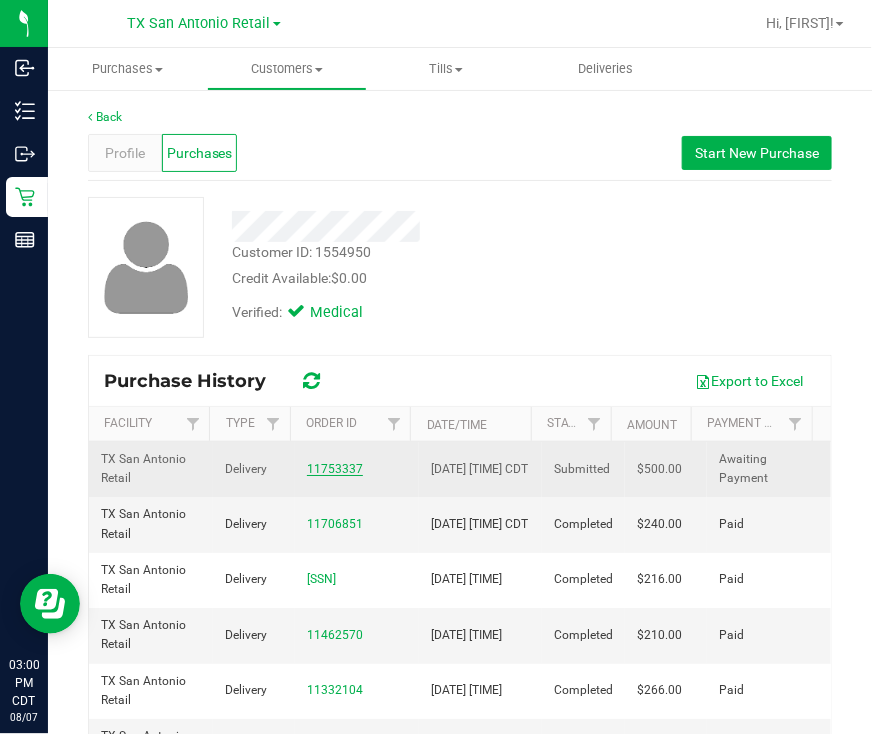 click on "11753337" at bounding box center (335, 469) 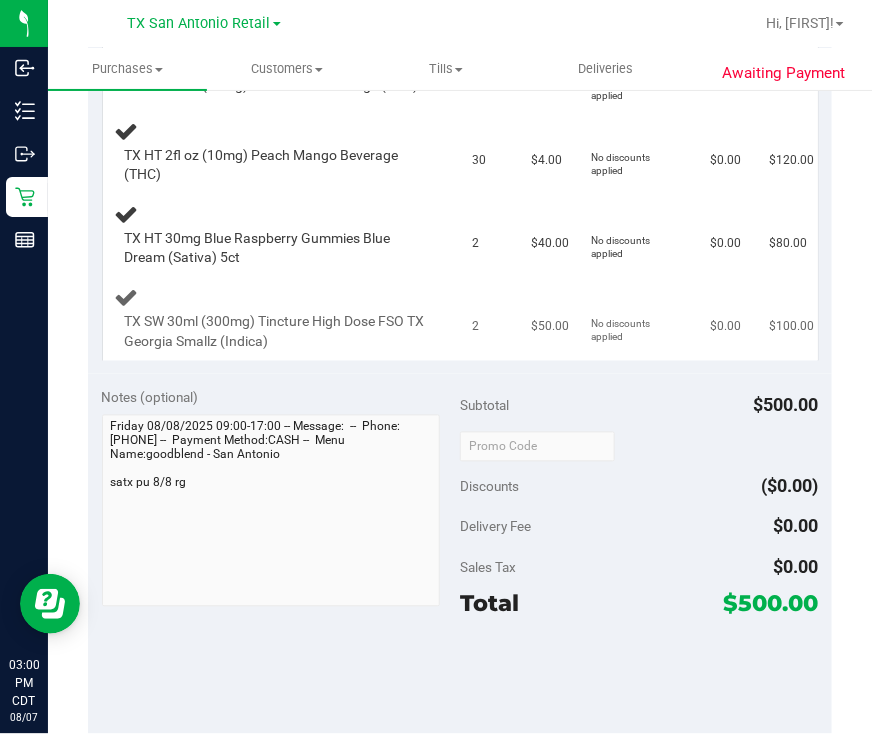 scroll, scrollTop: 750, scrollLeft: 0, axis: vertical 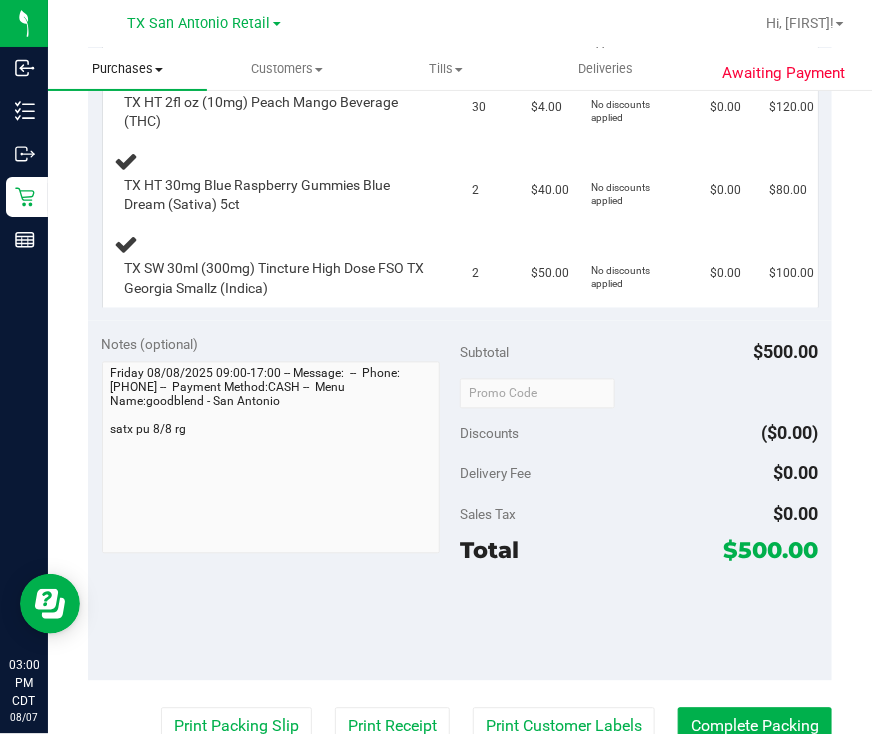 click on "Purchases" at bounding box center [127, 69] 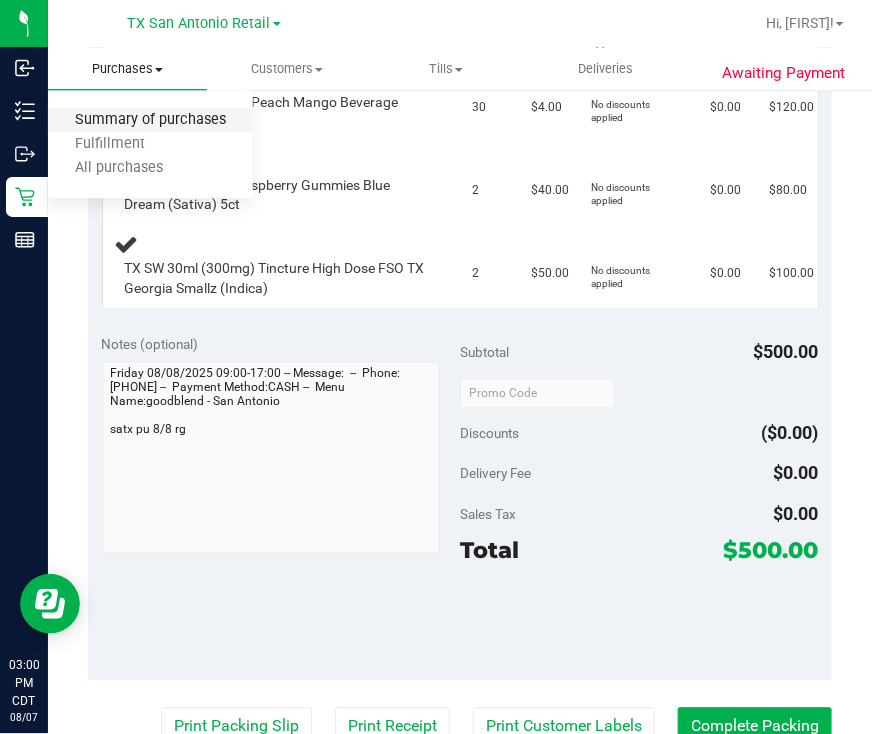 click on "Summary of purchases" at bounding box center [150, 120] 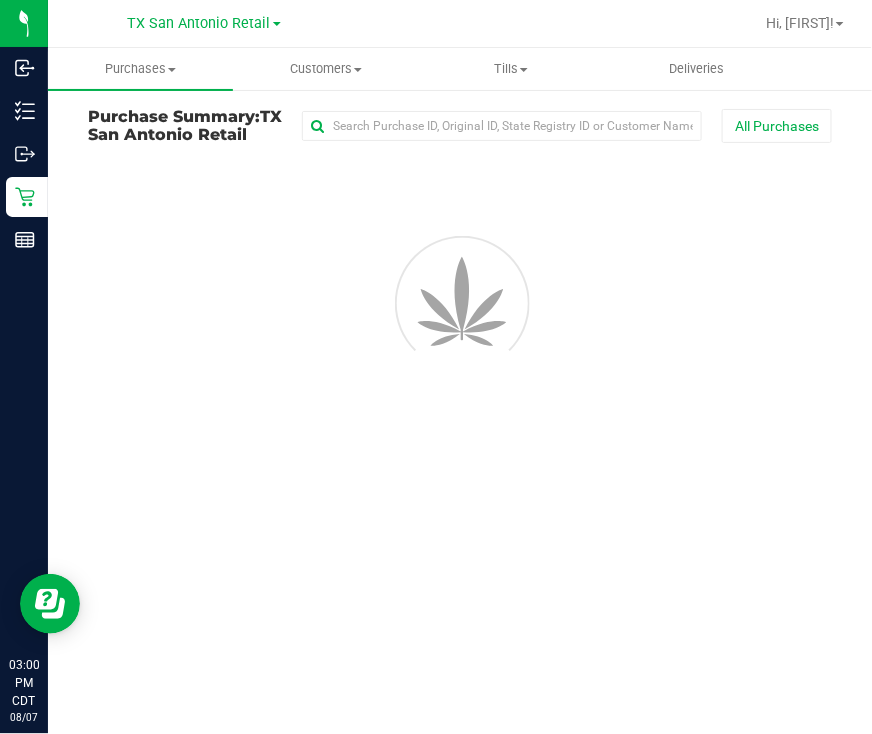 scroll, scrollTop: 0, scrollLeft: 0, axis: both 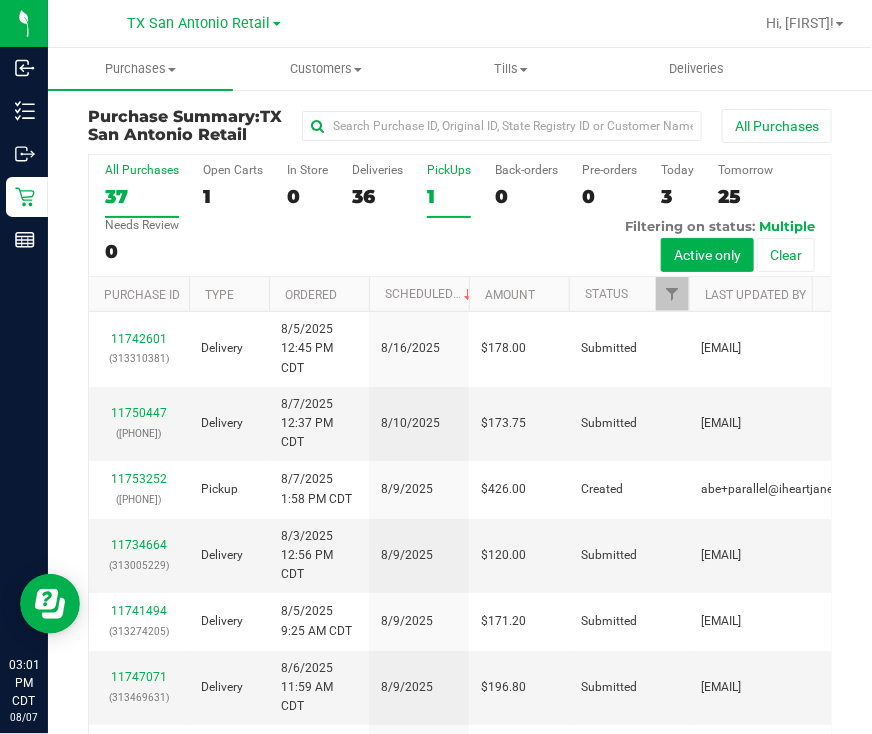 click on "PickUps
1" at bounding box center (449, 190) 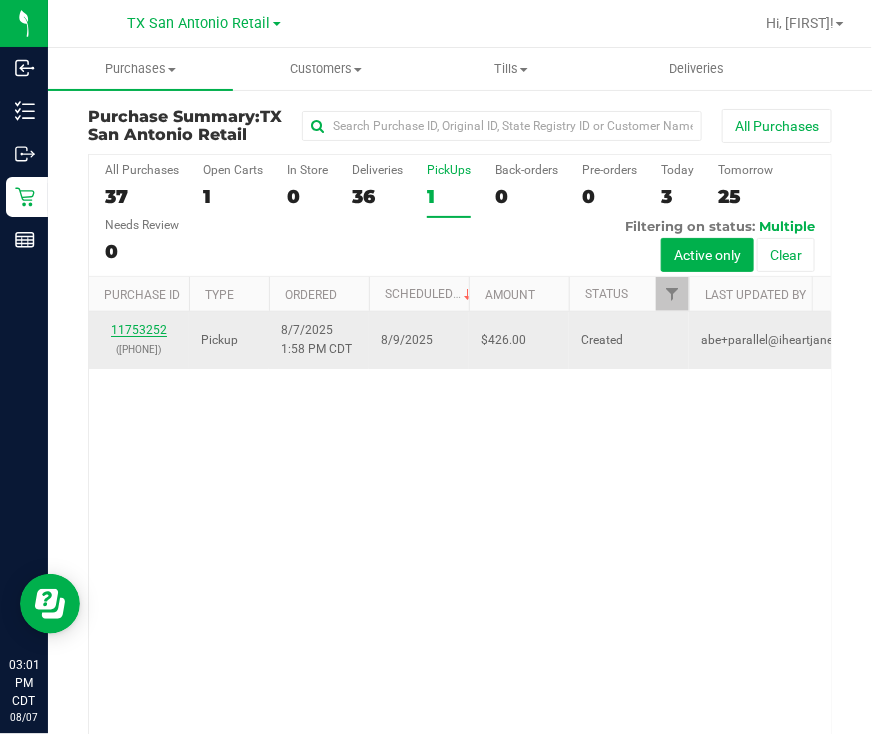 click on "11753252" at bounding box center [139, 330] 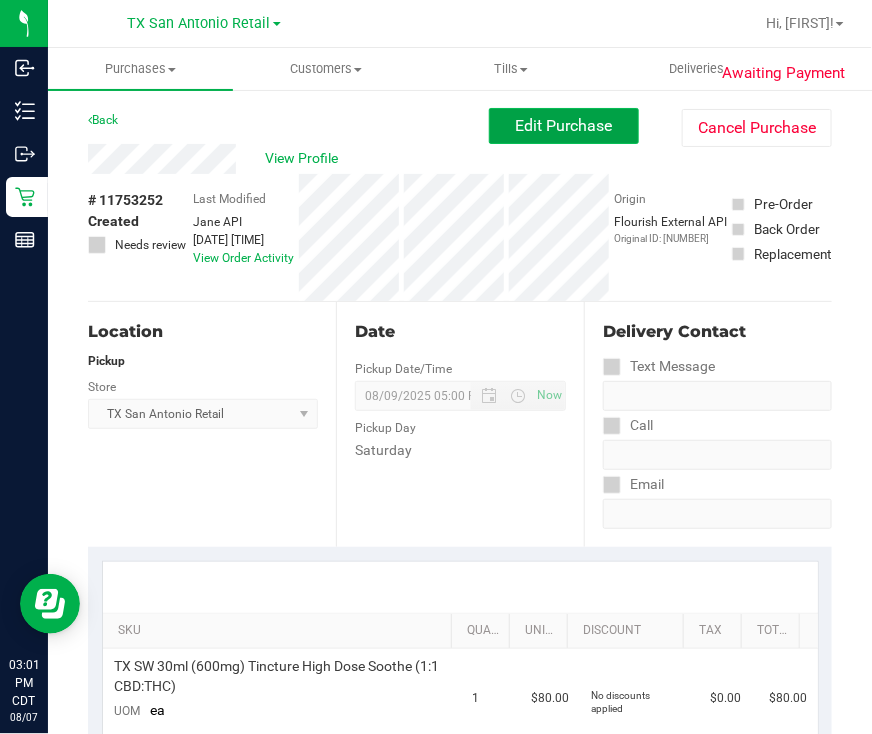 click on "Edit Purchase" at bounding box center (564, 126) 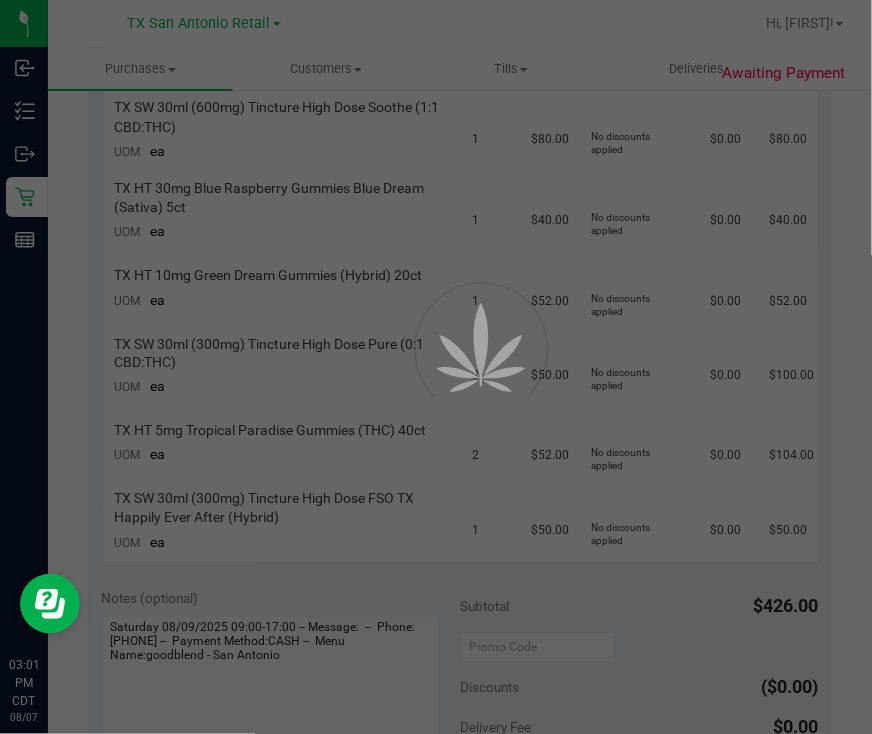 scroll, scrollTop: 625, scrollLeft: 0, axis: vertical 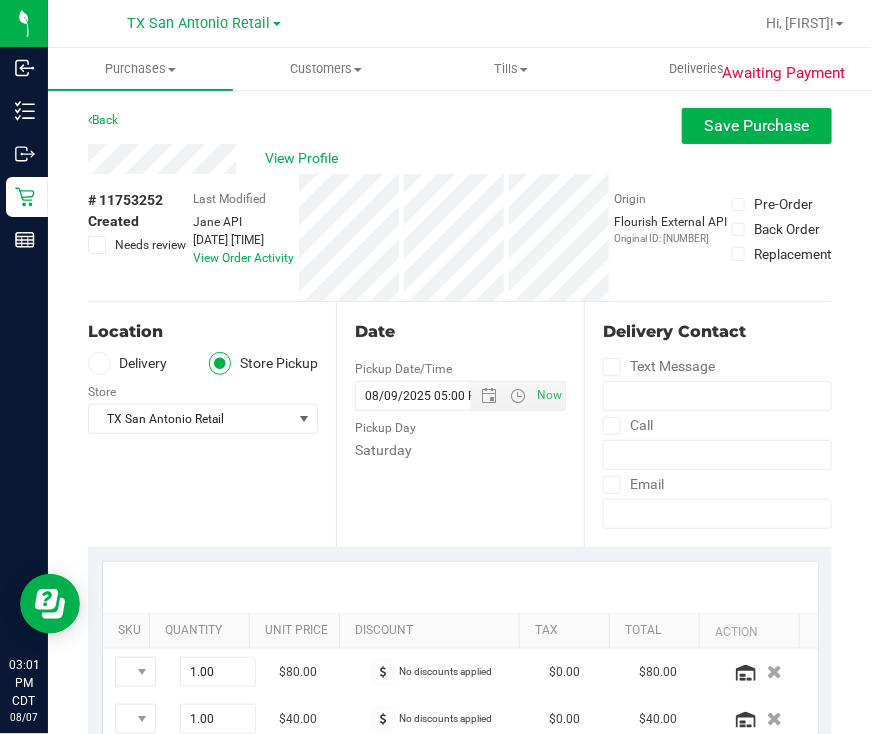 click on "Delivery" at bounding box center (128, 363) 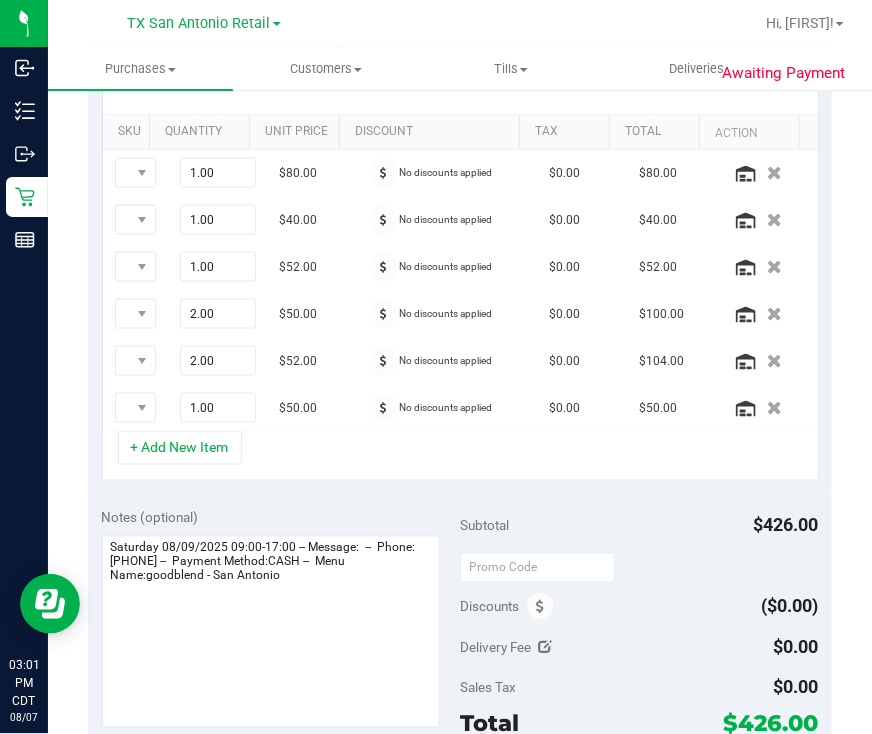 scroll, scrollTop: 499, scrollLeft: 0, axis: vertical 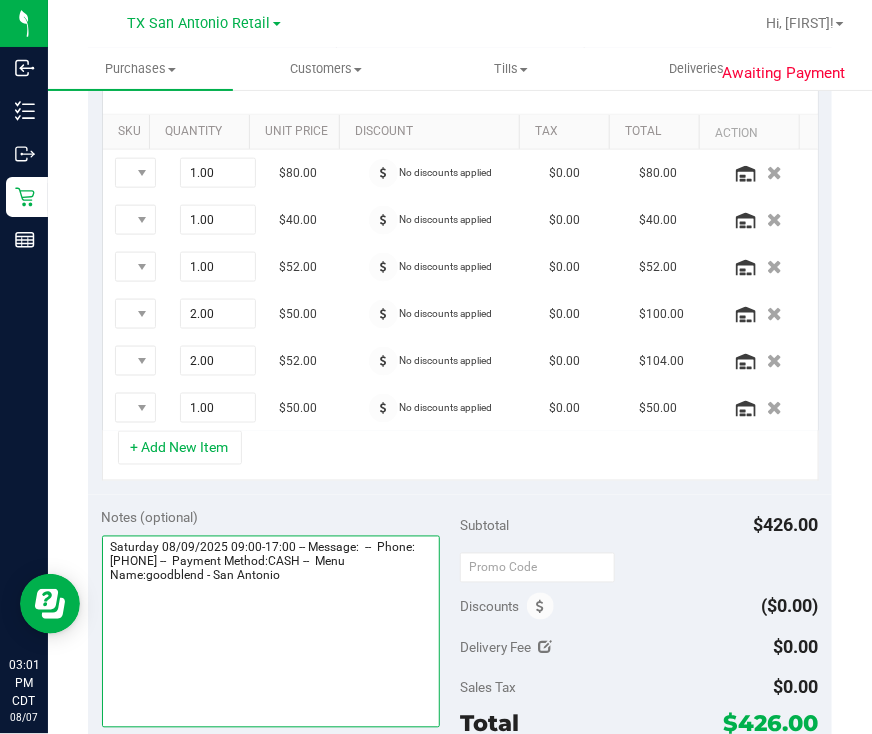click at bounding box center (271, 632) 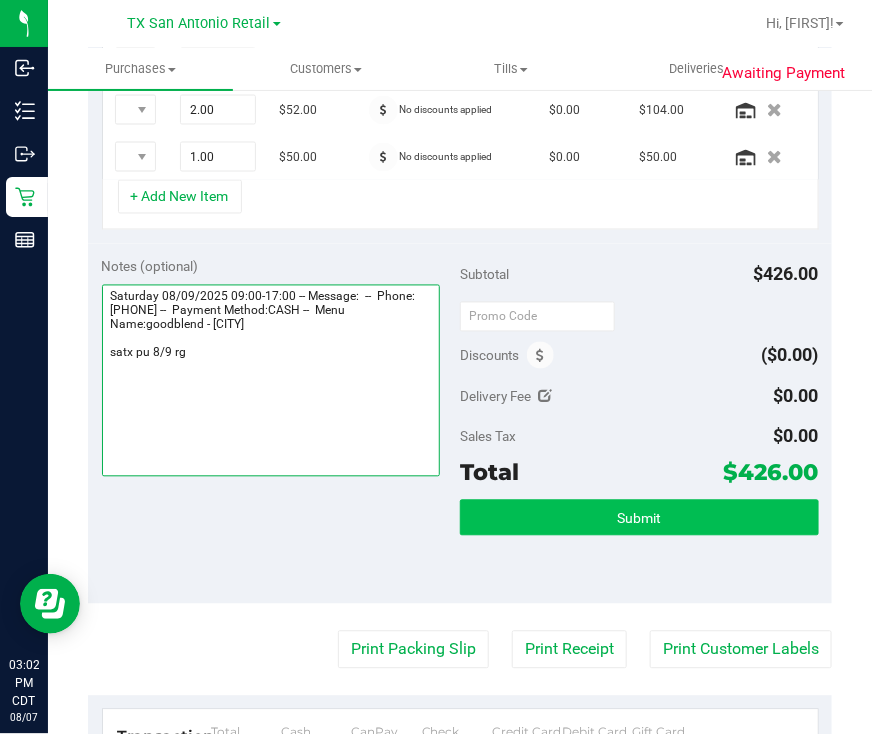 type on "Saturday 08/09/2025 09:00-17:00 -- Message:  --  Phone:3035650602 --  Payment Method:CASH --  Menu Name:goodblend - San Antonio
satx pu 8/9 rg" 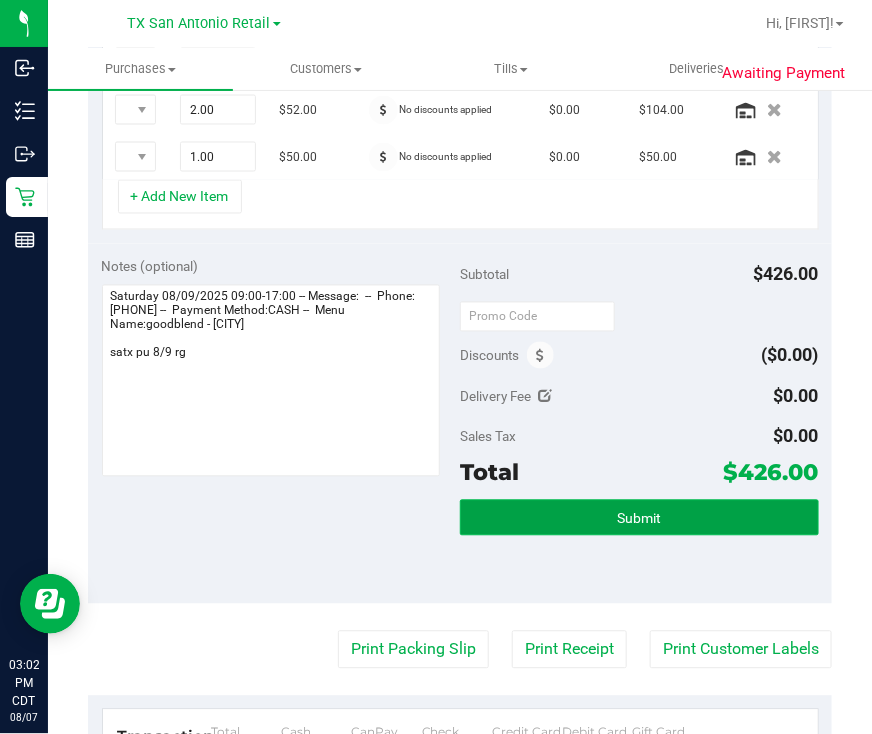 click on "Submit" at bounding box center [639, 518] 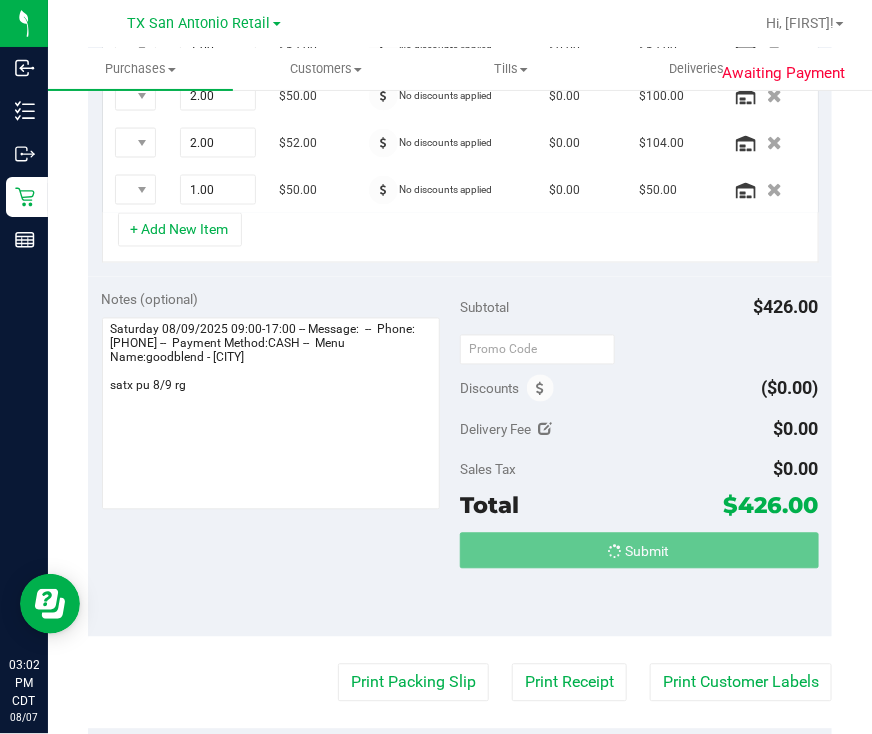 scroll, scrollTop: 685, scrollLeft: 0, axis: vertical 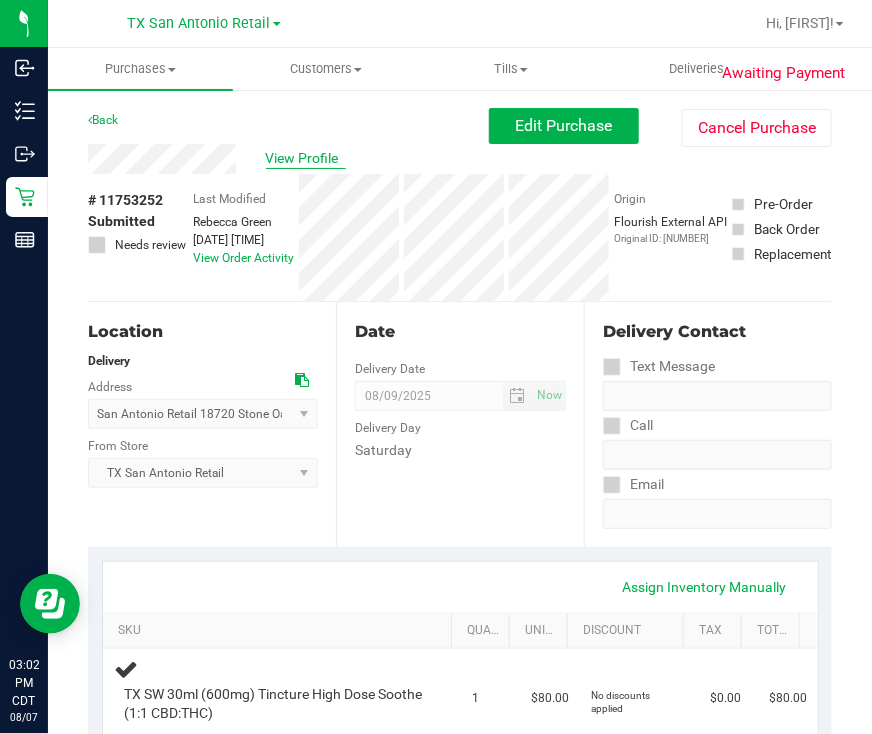 click on "View Profile" at bounding box center [306, 158] 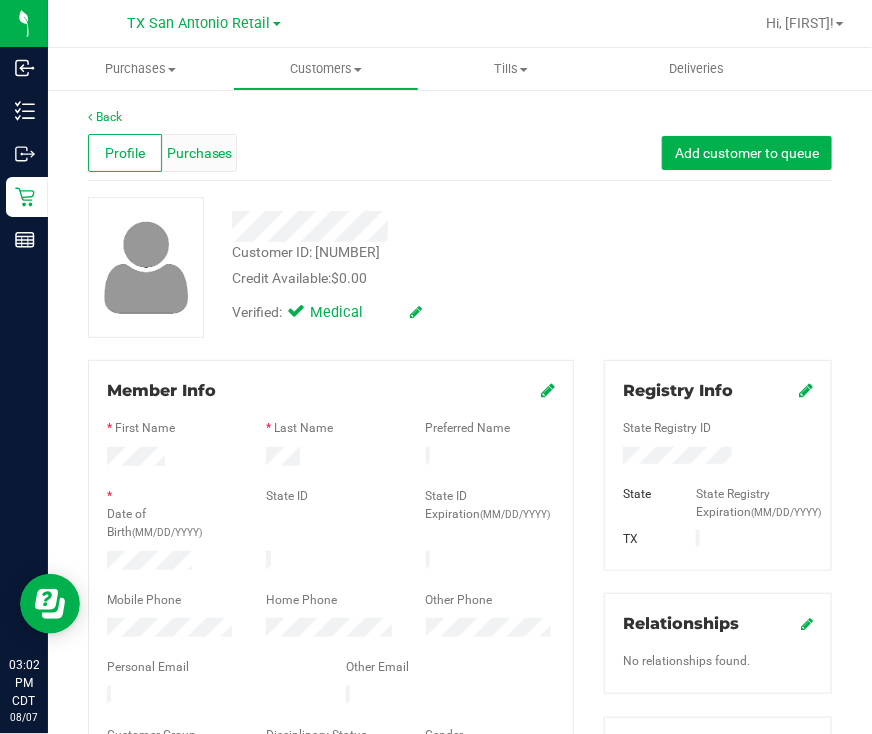 click on "Purchases" at bounding box center (200, 153) 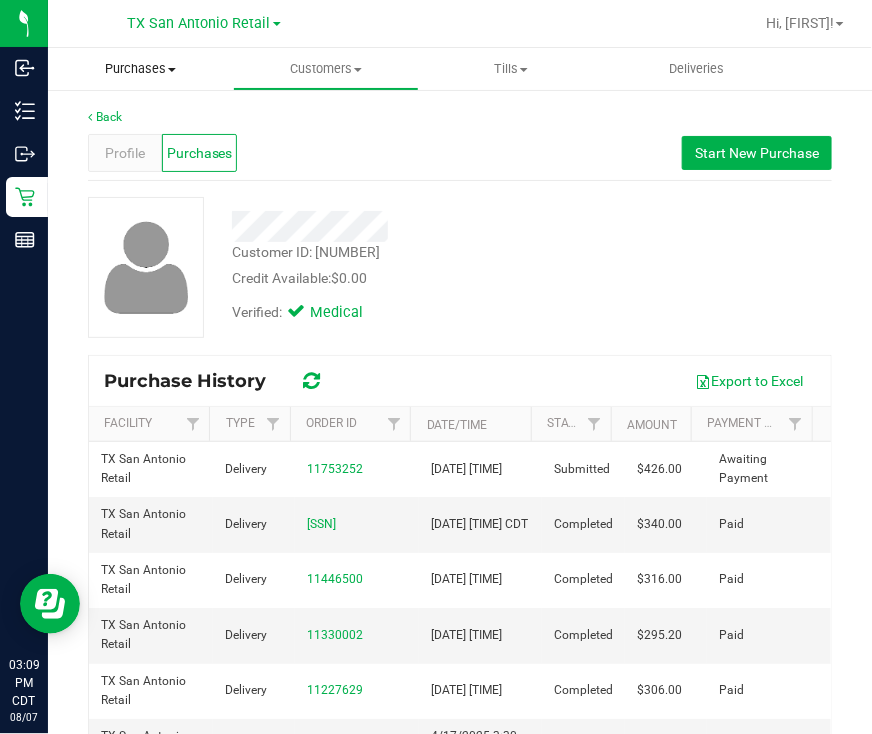 click on "Purchases" at bounding box center (140, 69) 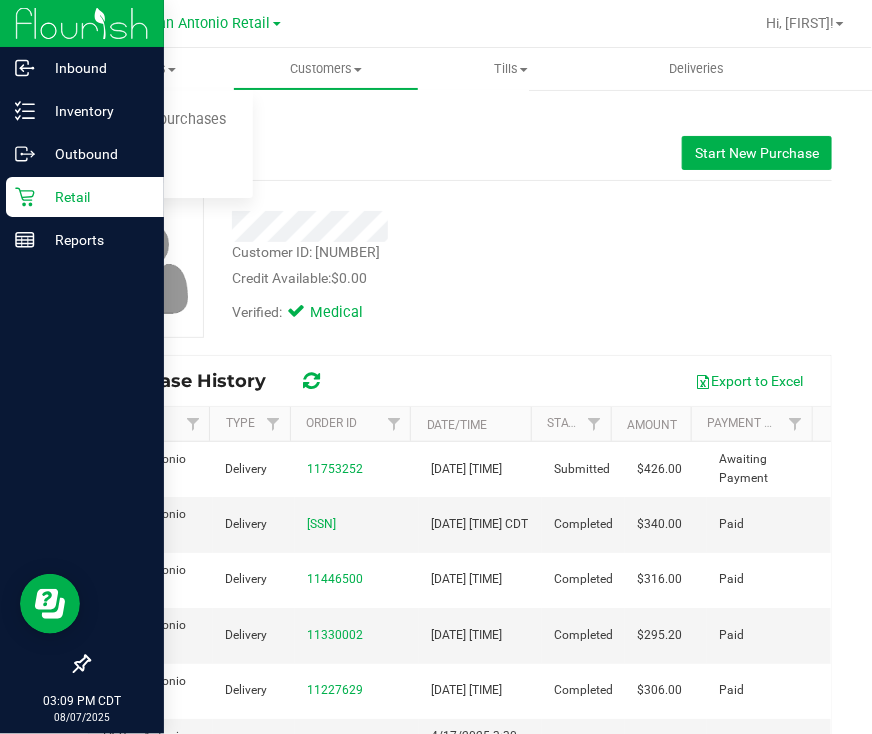 click on "Retail" at bounding box center [95, 197] 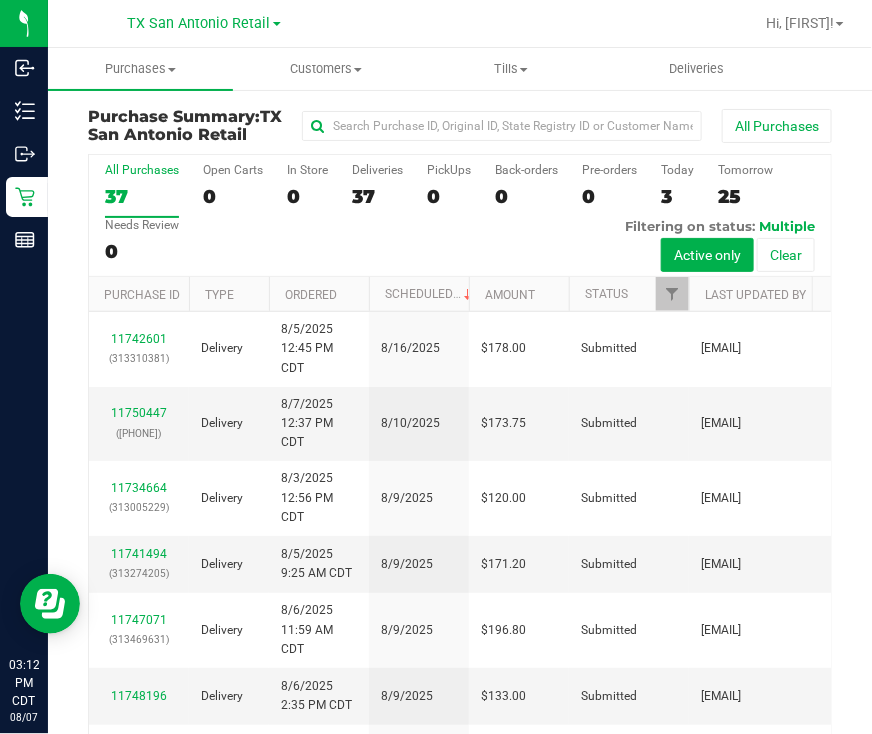 click on "Customers
All customers
Add a new customer
All physicians" at bounding box center [325, 69] 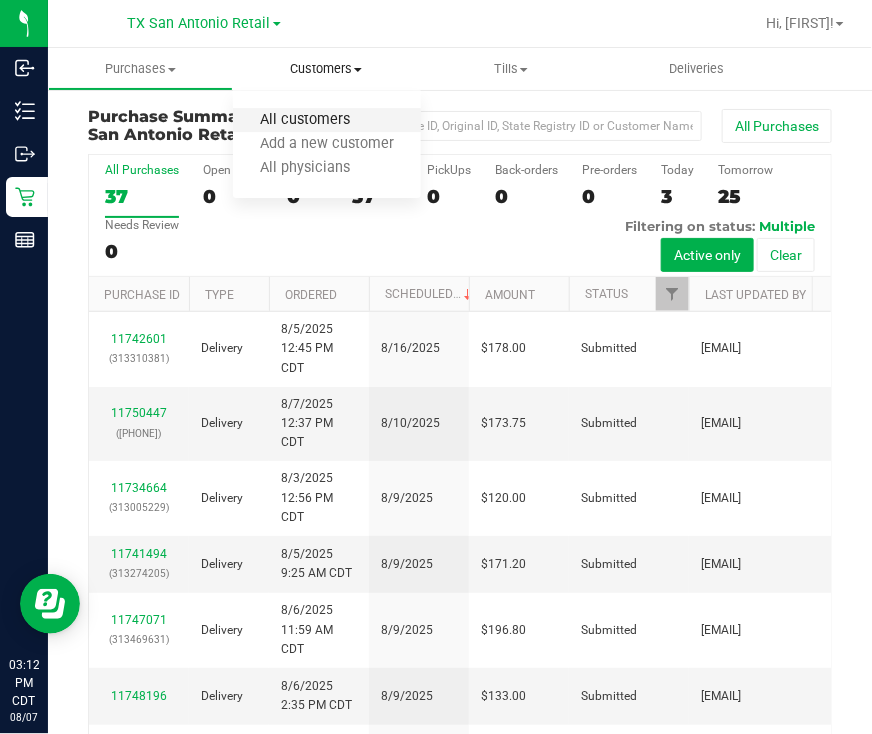 click on "All customers" at bounding box center [305, 120] 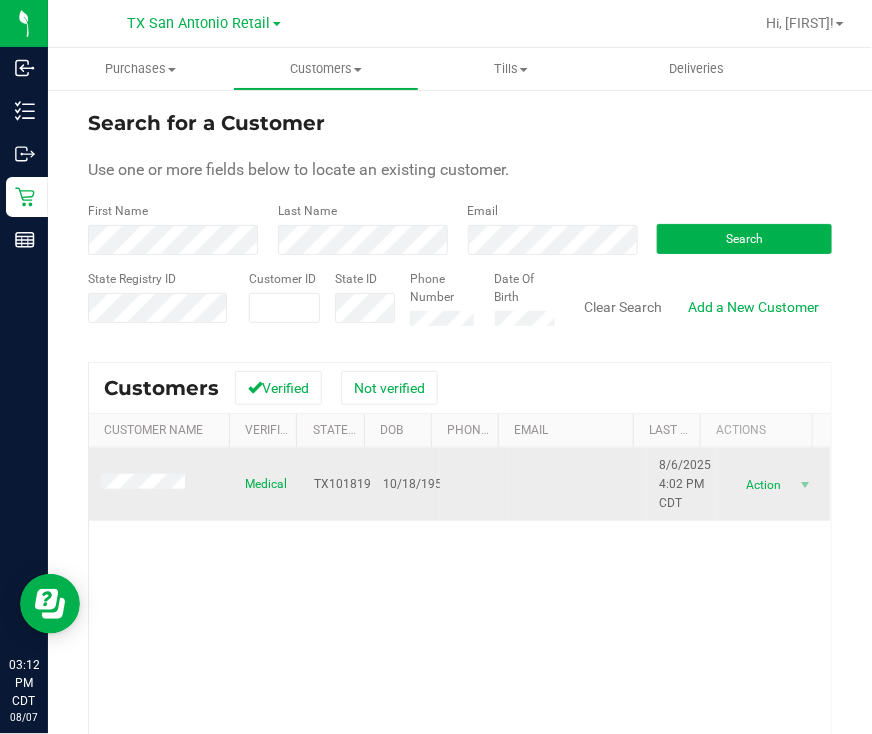 click at bounding box center (146, 484) 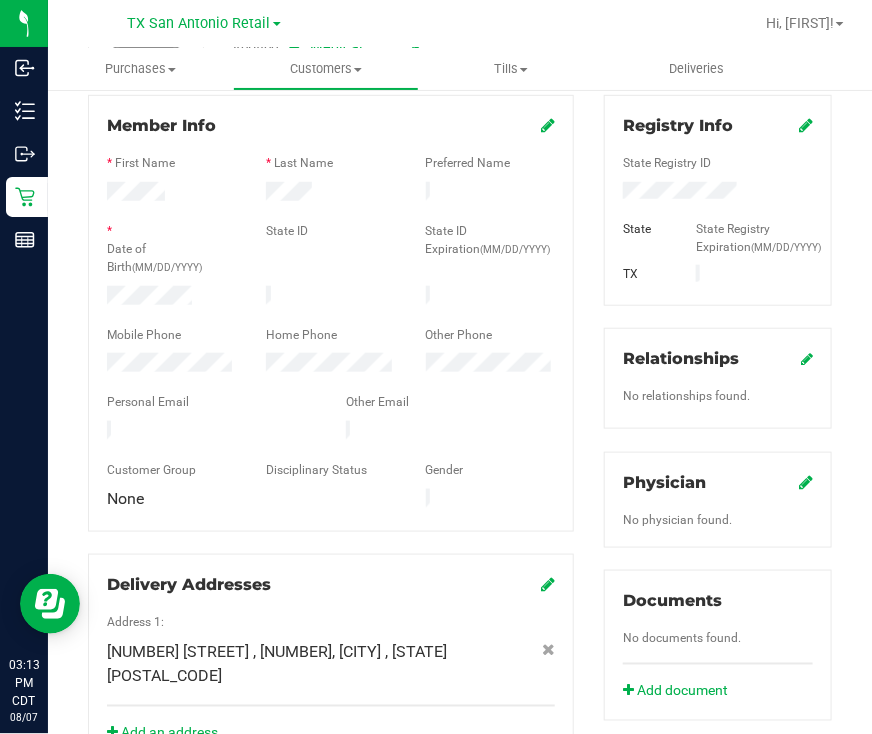 scroll, scrollTop: 0, scrollLeft: 0, axis: both 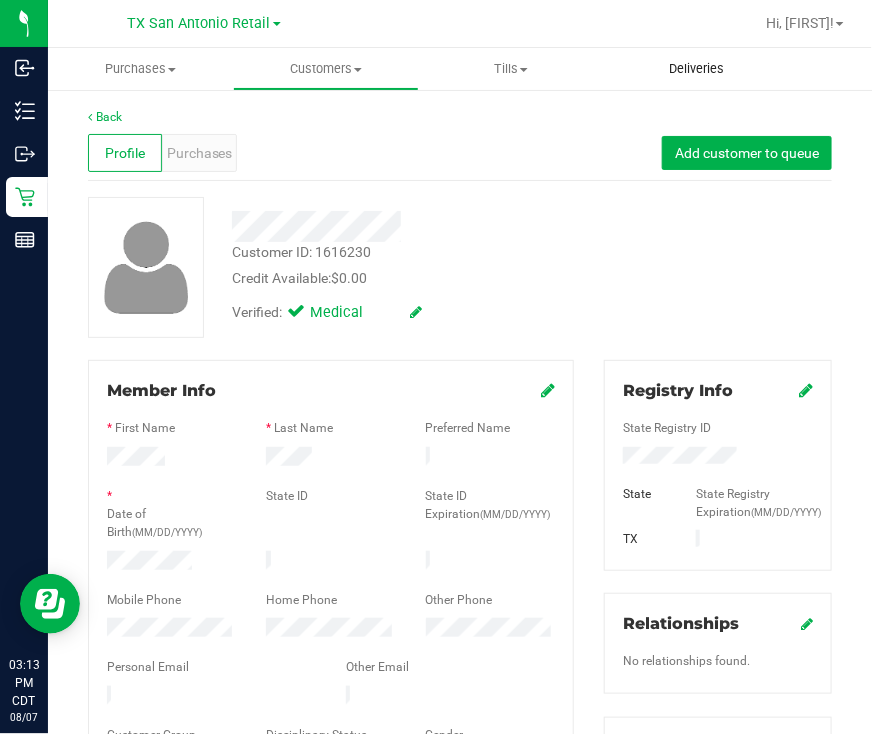 click on "Deliveries" at bounding box center [696, 69] 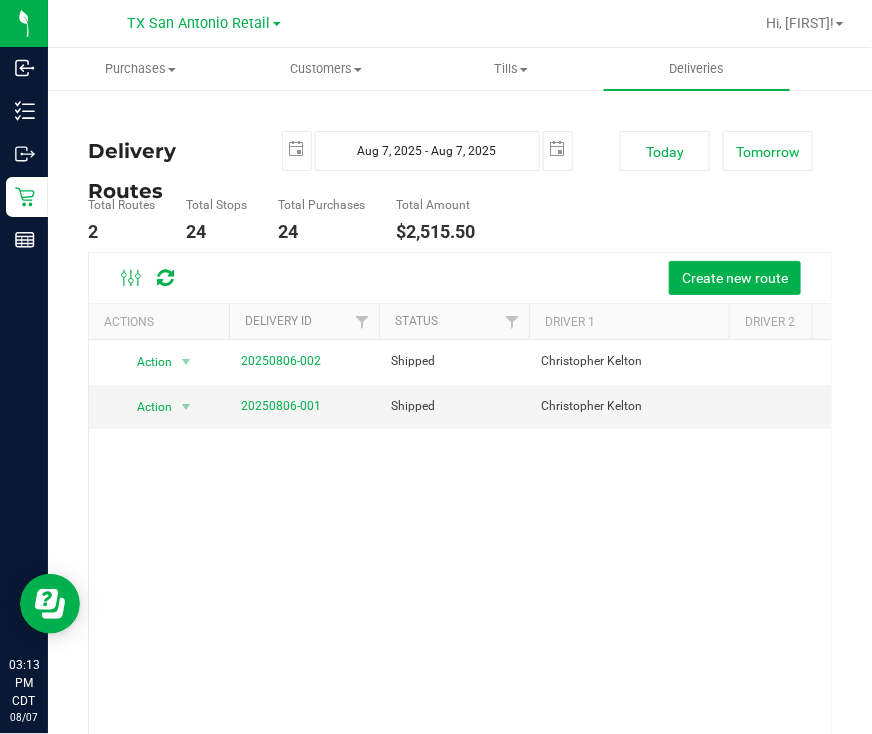 click on "Delivery Routes
2025-08-07
Aug 7, 2025 - Aug 7, 2025
2025-08-07
Today
Tomorrow
Total Routes
2
Total Stops
24
Total Purchases
24
Total Amount
$2,515.50
Create new route" at bounding box center [460, 481] 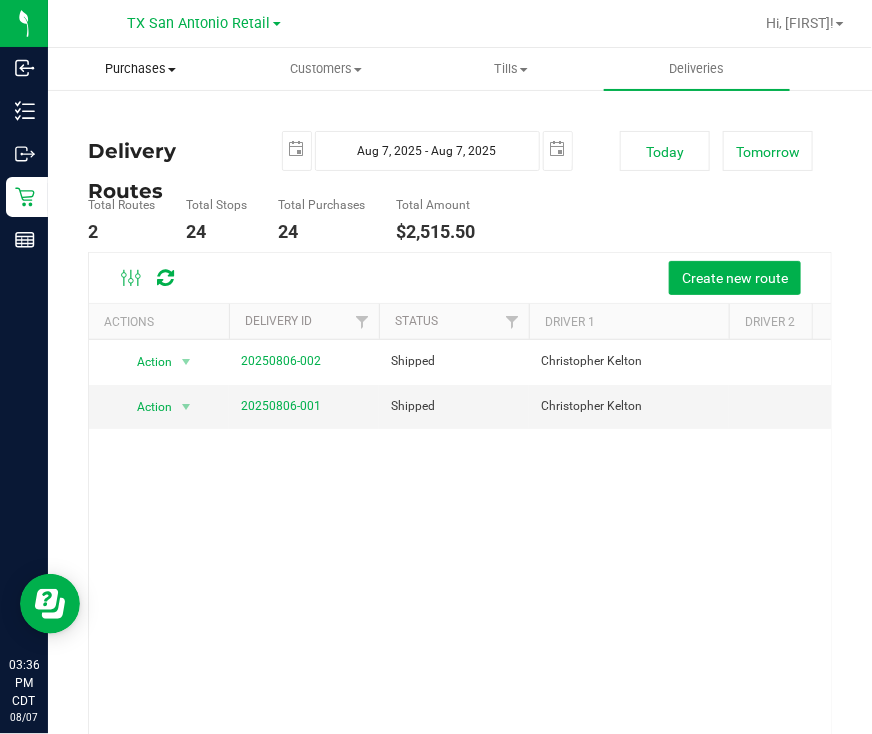 click on "Purchases
Summary of purchases
Fulfillment
All purchases" at bounding box center [140, 69] 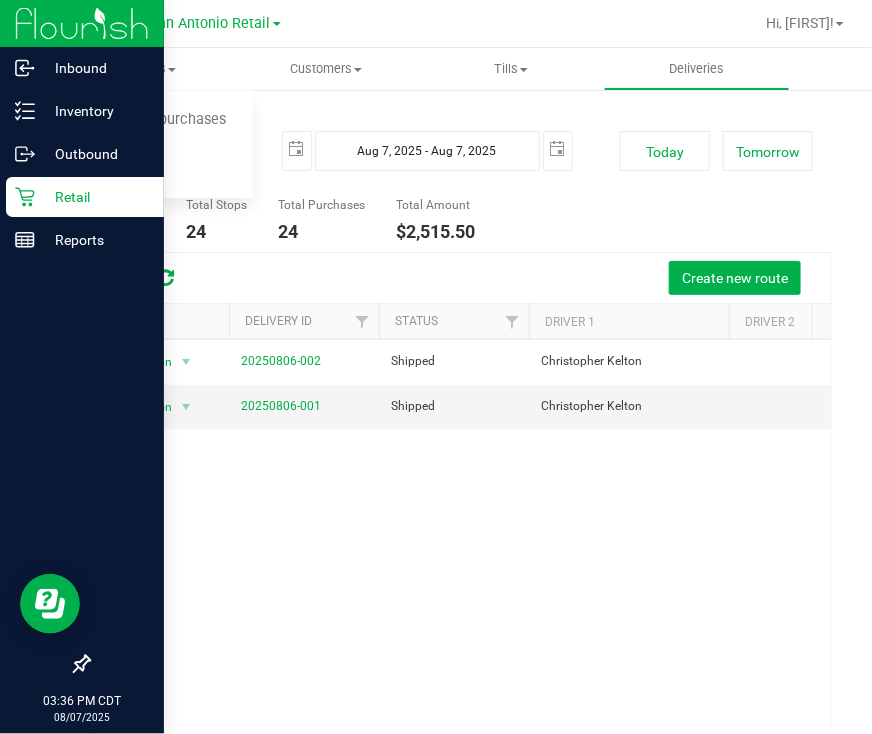 click on "Retail" at bounding box center [95, 197] 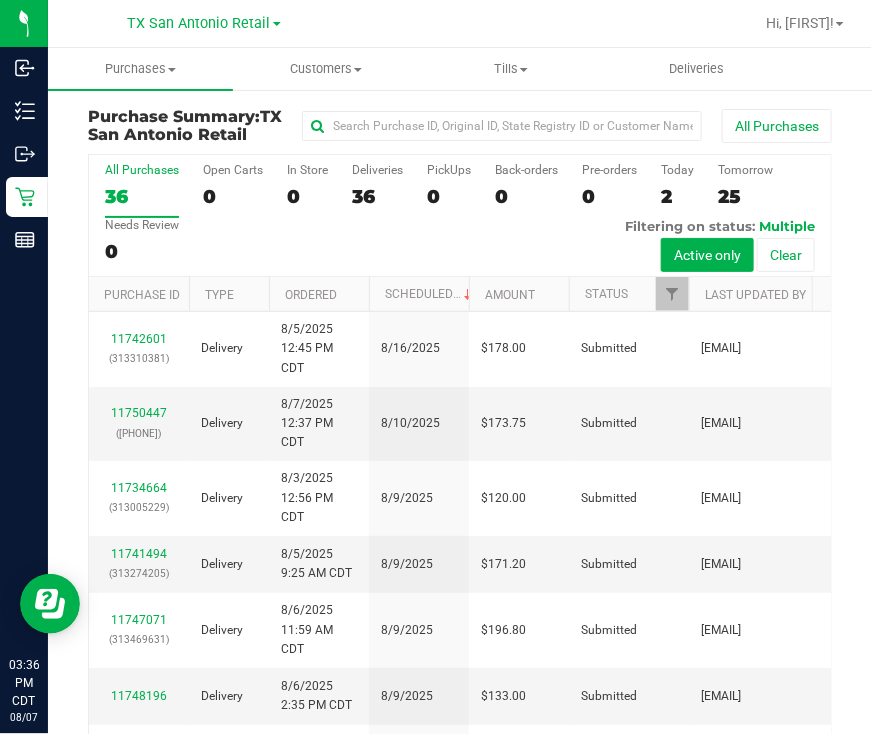 click on "TX San Antonio Retail" at bounding box center (204, 23) 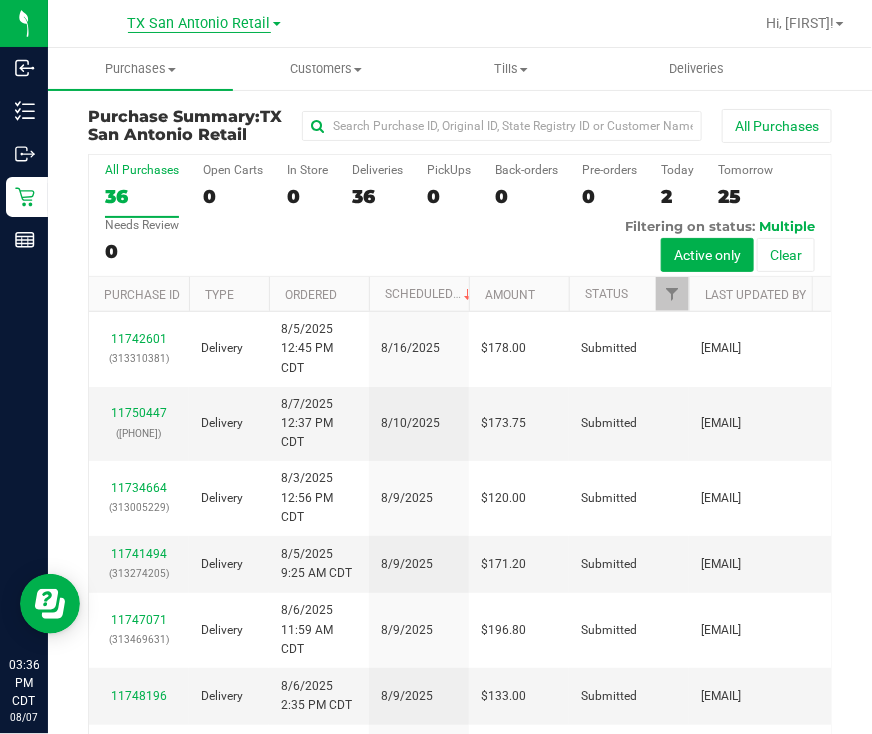 click on "TX San Antonio Retail" at bounding box center [199, 24] 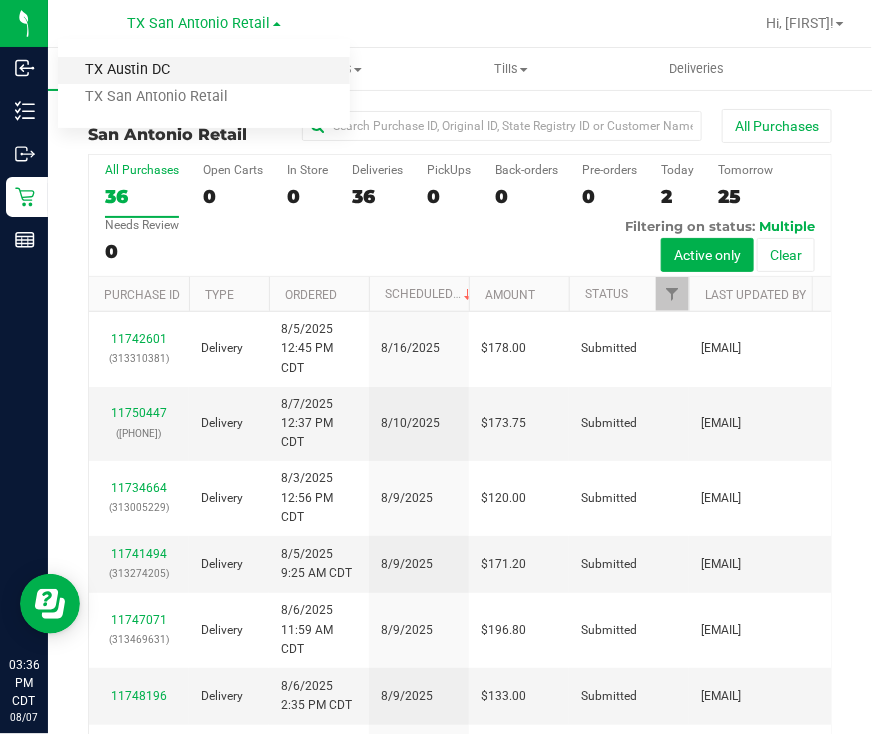 click on "TX Austin DC" at bounding box center (204, 70) 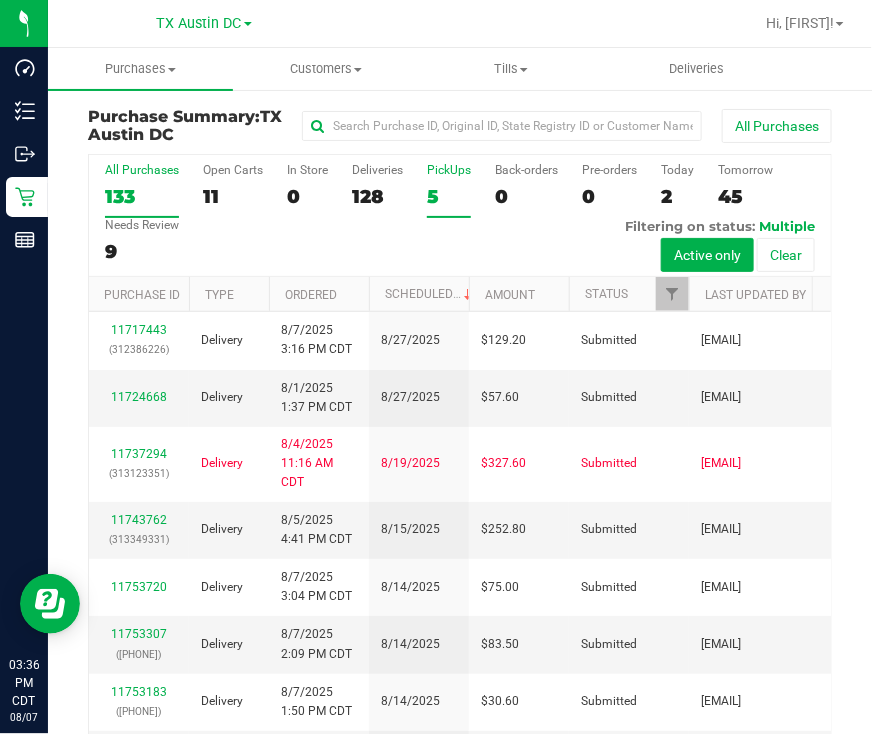 click on "5" at bounding box center [449, 196] 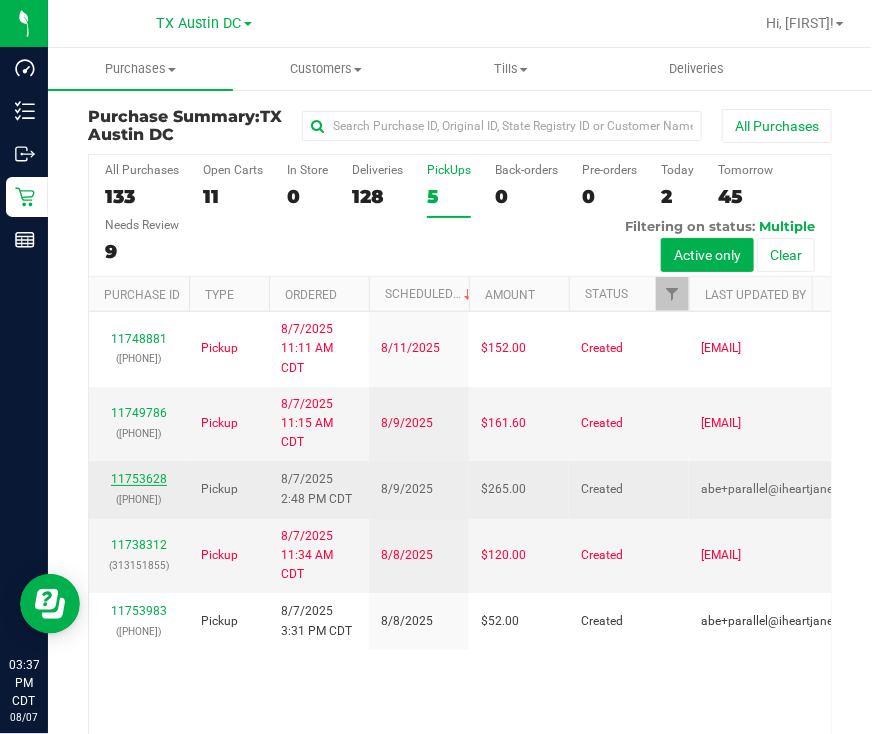 click on "11753628" at bounding box center [139, 479] 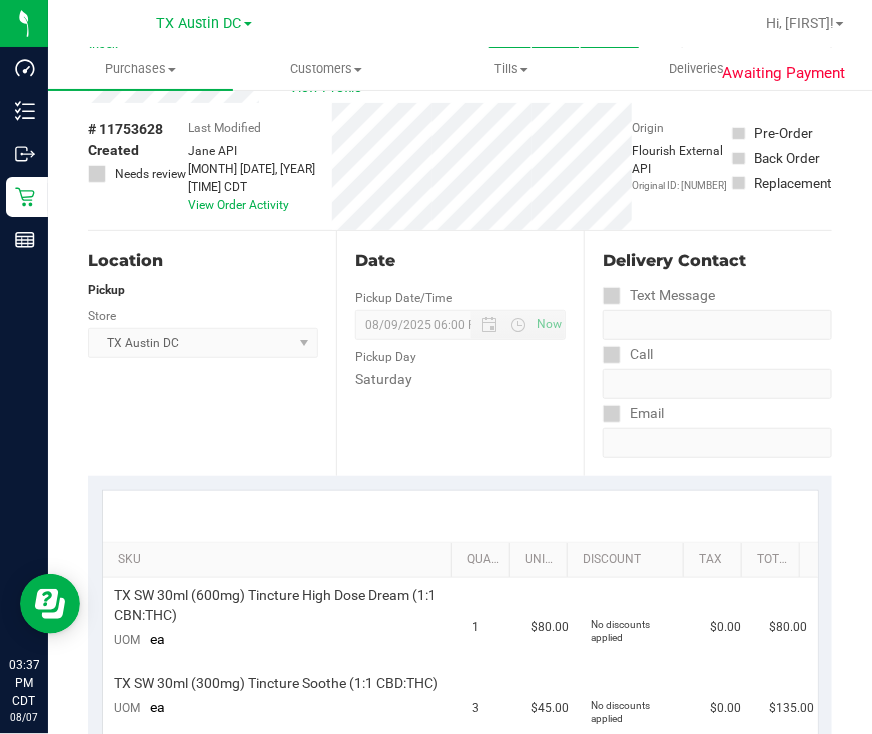 scroll, scrollTop: 0, scrollLeft: 0, axis: both 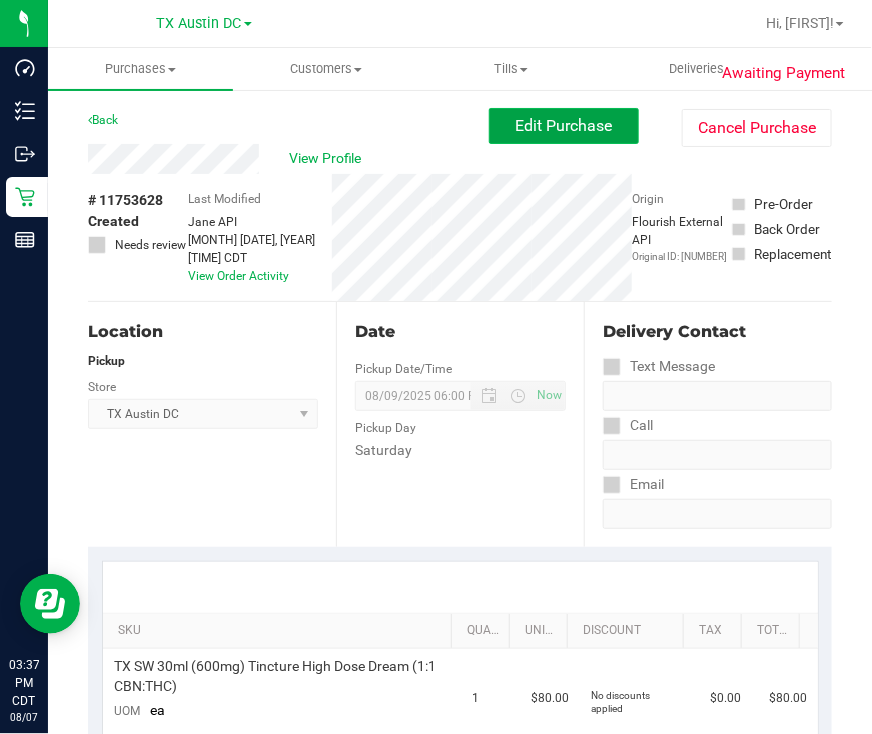 click on "Edit Purchase" at bounding box center (564, 126) 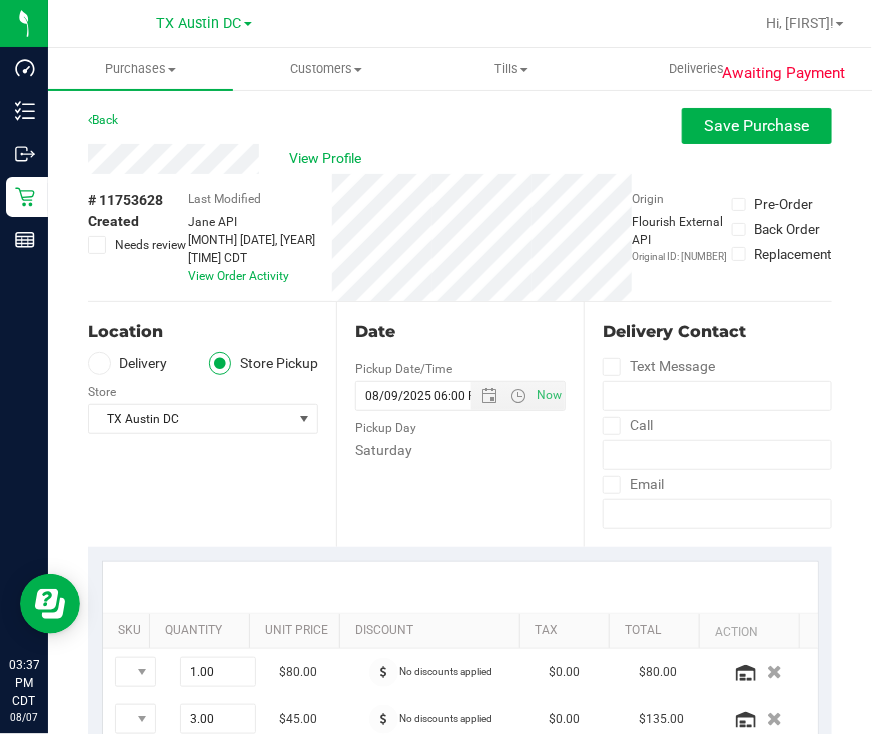click at bounding box center (99, 363) 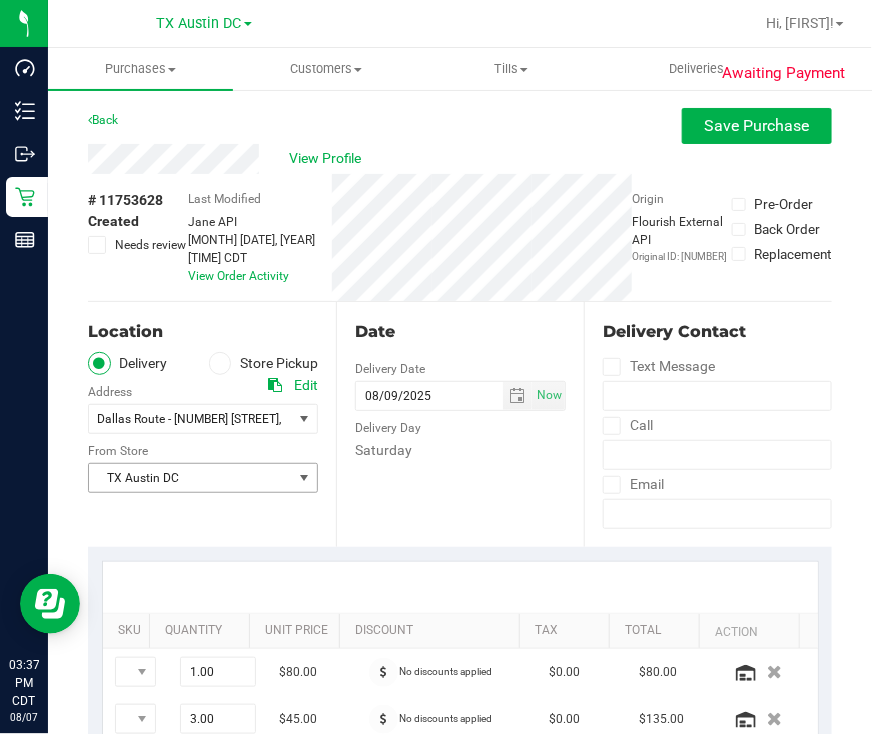 click on "TX Austin DC" at bounding box center [190, 478] 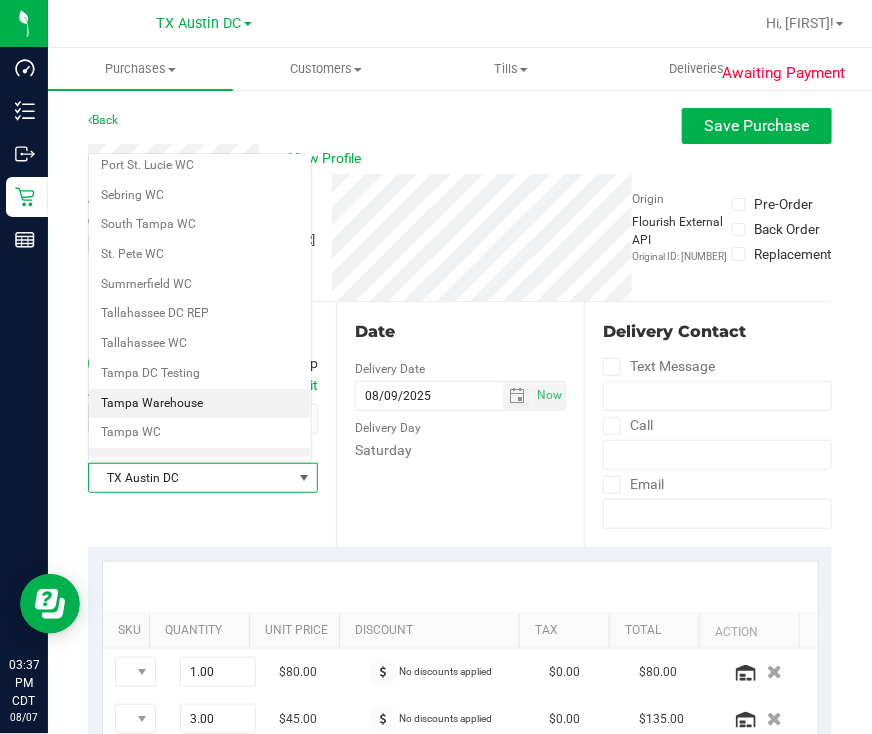 scroll, scrollTop: 1350, scrollLeft: 0, axis: vertical 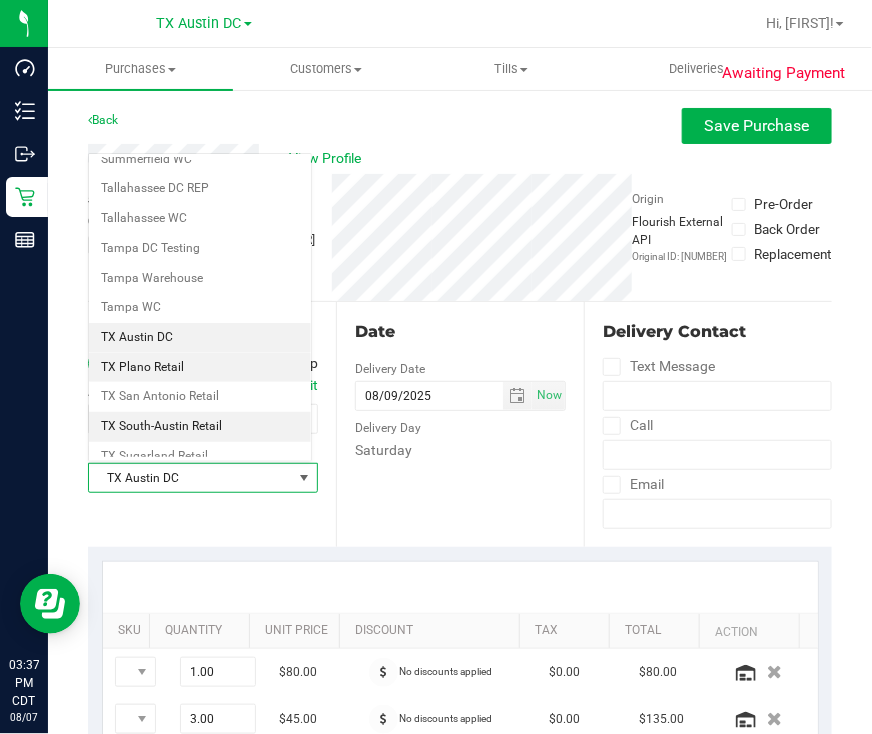 drag, startPoint x: 189, startPoint y: 342, endPoint x: 233, endPoint y: 417, distance: 86.95401 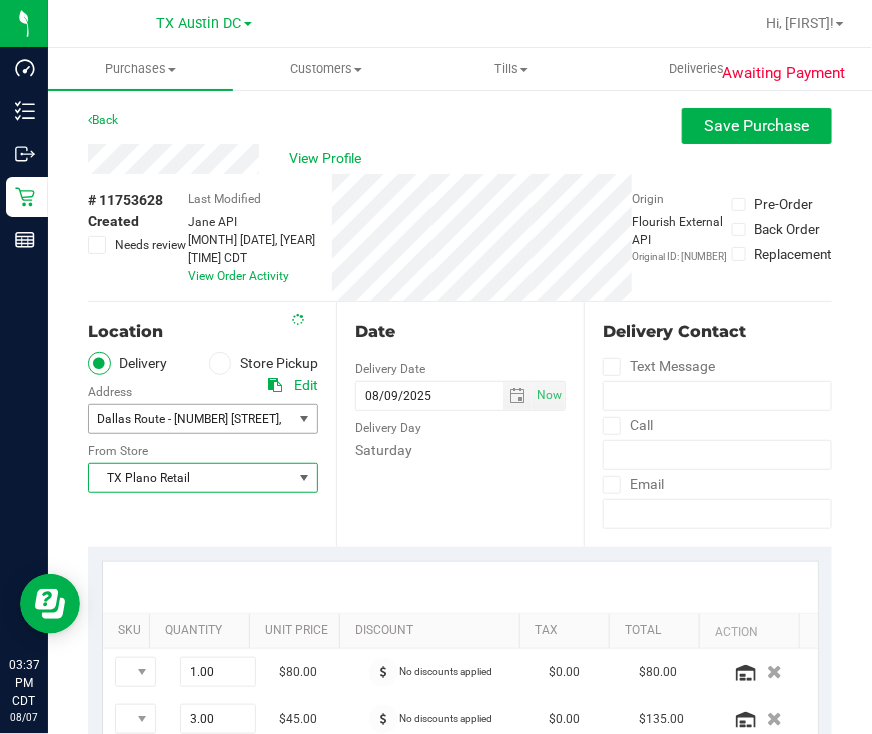 click on "Dallas Route - 4524 Harvard Ln" at bounding box center [188, 419] 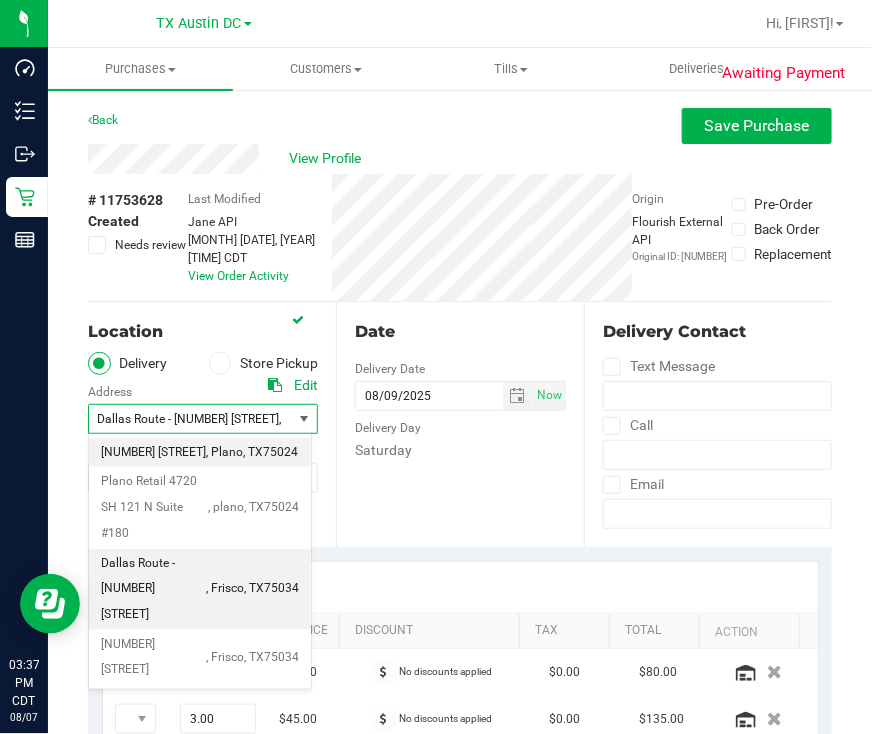 click on ", Plano" at bounding box center [224, 453] 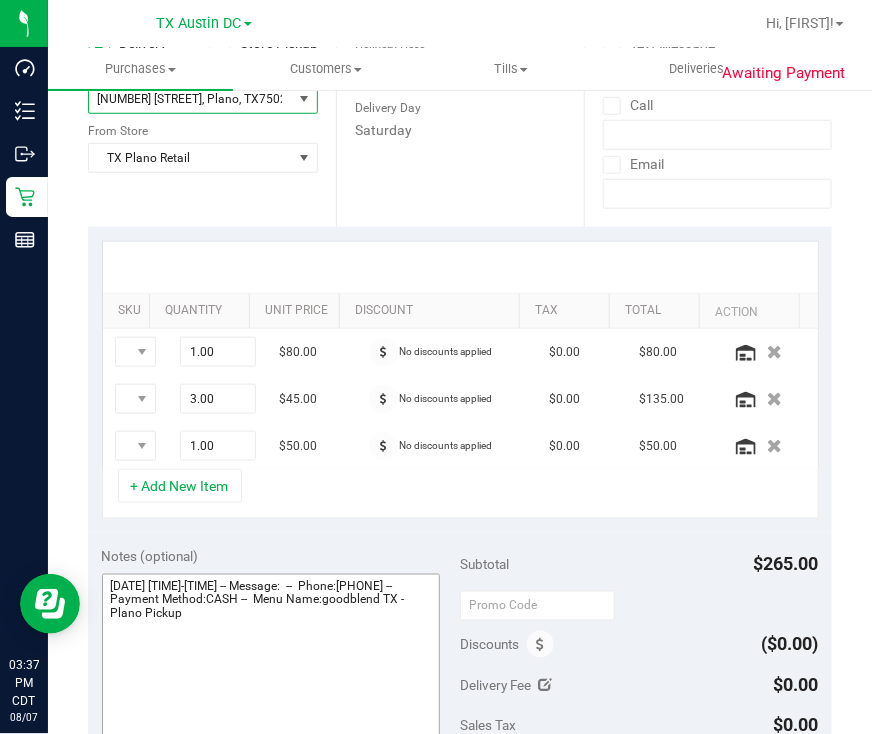 scroll, scrollTop: 375, scrollLeft: 0, axis: vertical 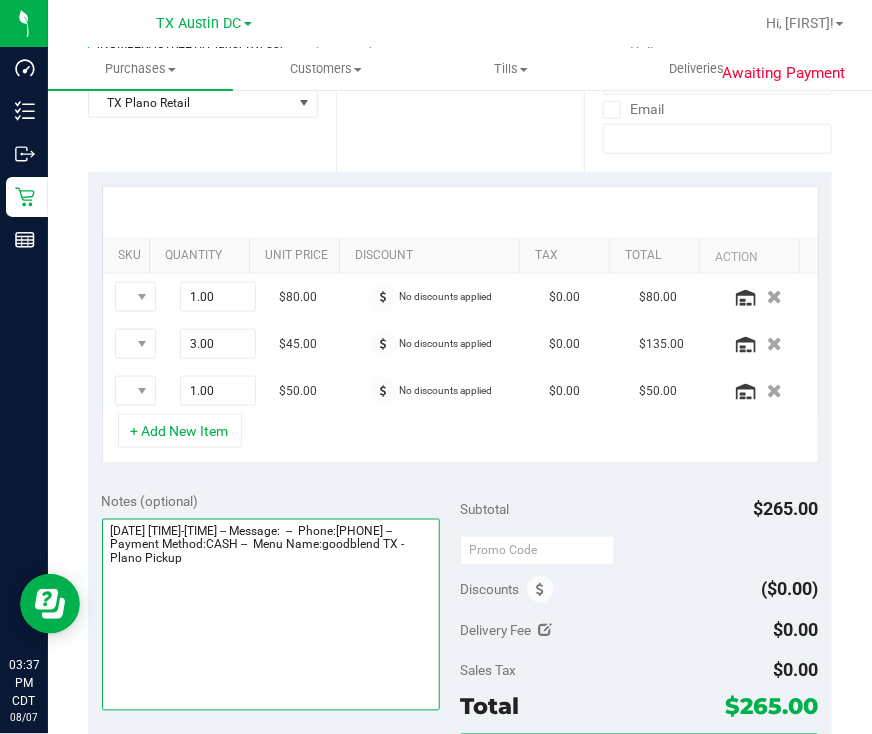 click at bounding box center [271, 615] 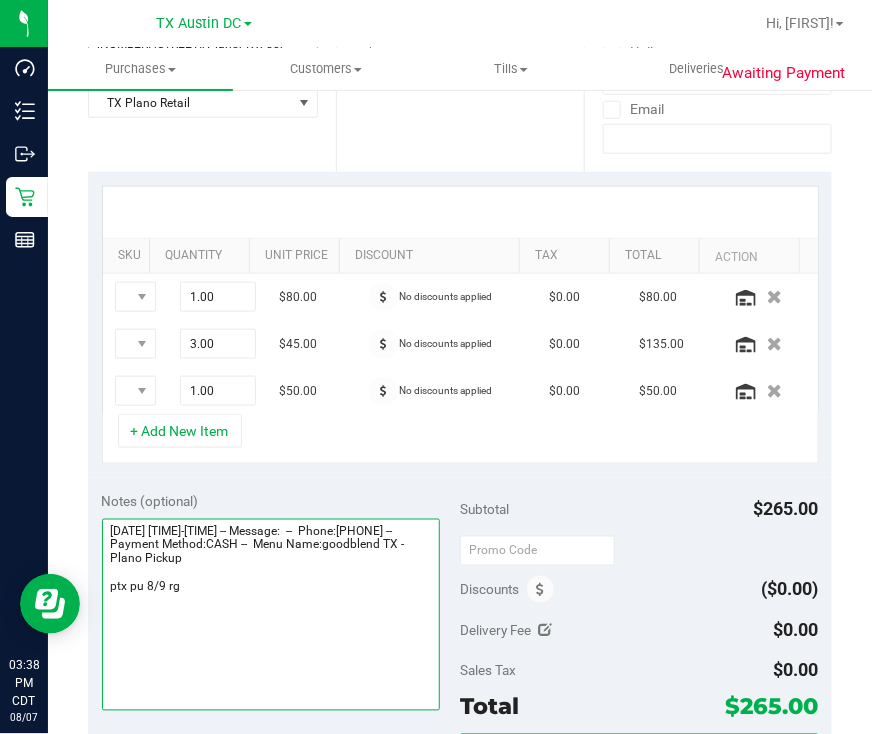 type on "Saturday 08/09/2025 10:00-18:00 -- Message:  --  Phone:4695838393 --  Payment Method:CASH --  Menu Name:goodblend TX - Plano Pickup
ptx pu 8/9 rg" 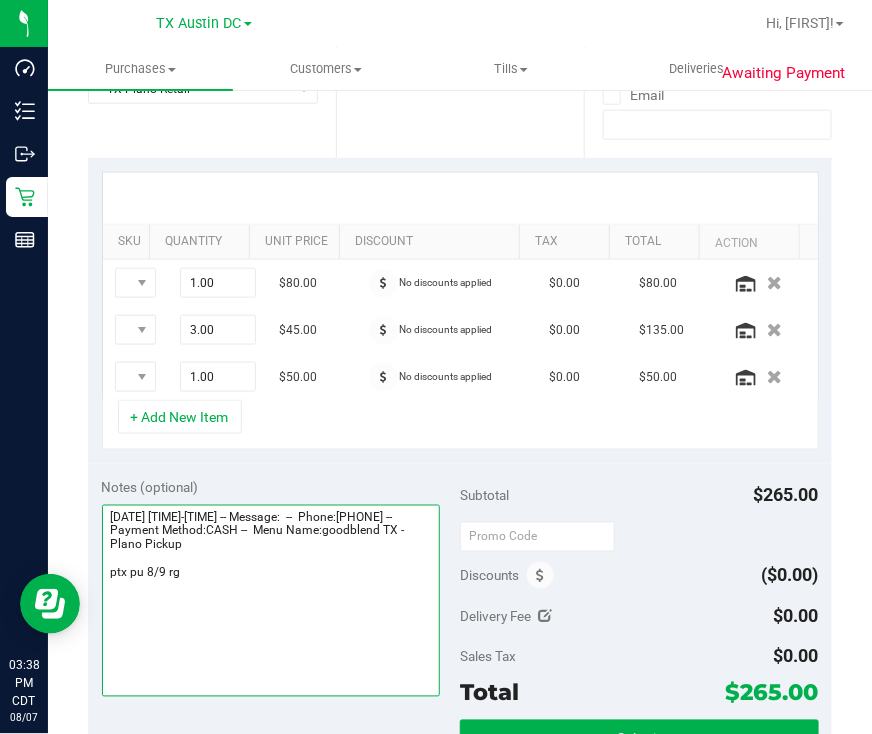 scroll, scrollTop: 750, scrollLeft: 0, axis: vertical 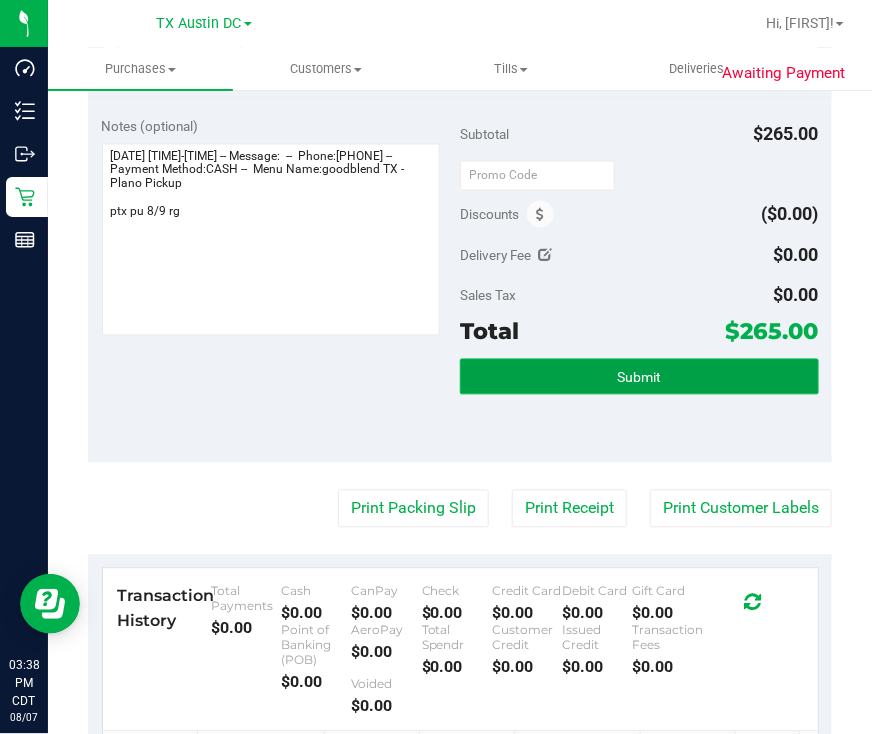 click on "Submit" at bounding box center [639, 377] 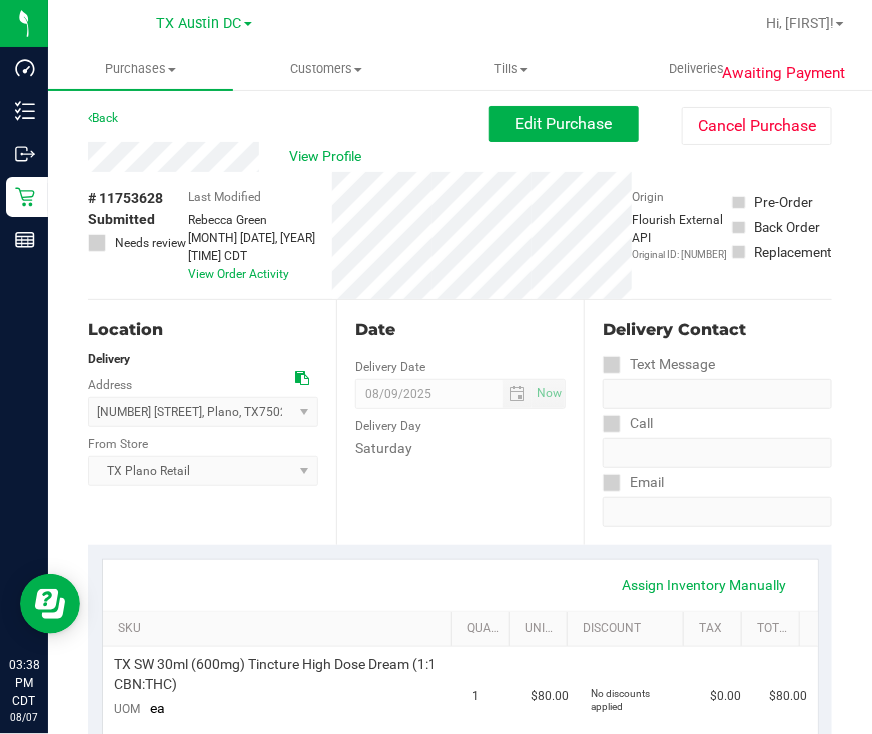 scroll, scrollTop: 0, scrollLeft: 0, axis: both 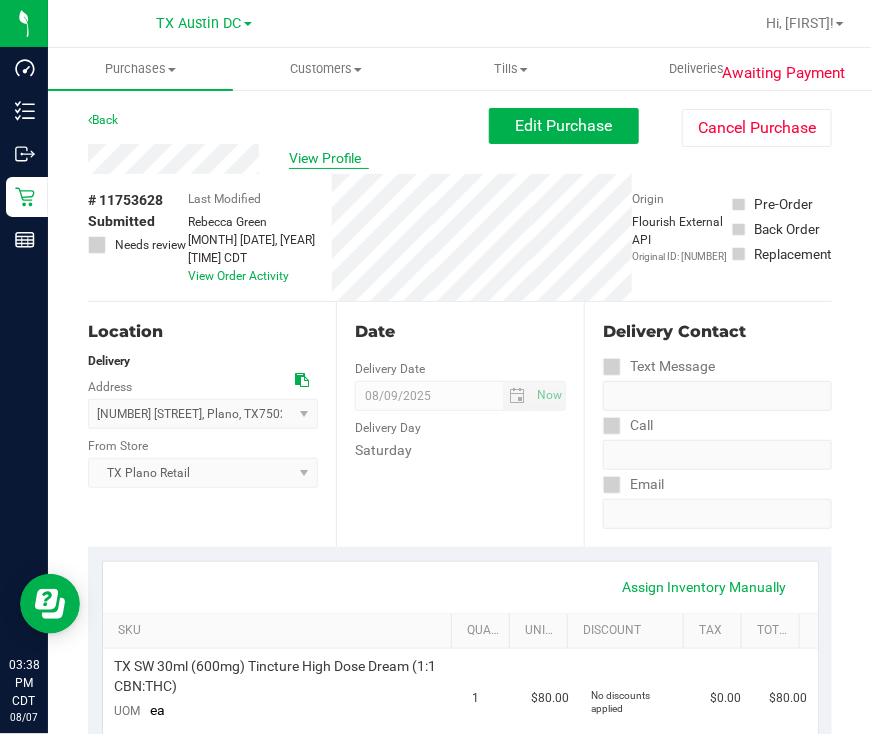 click on "View Profile" at bounding box center [329, 158] 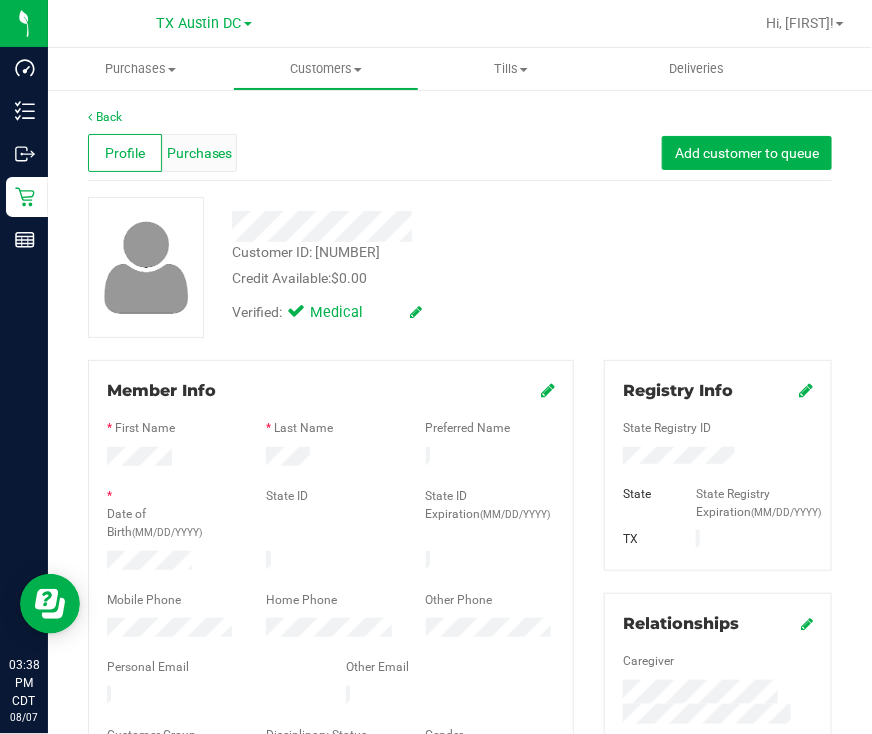click on "Purchases" at bounding box center (199, 153) 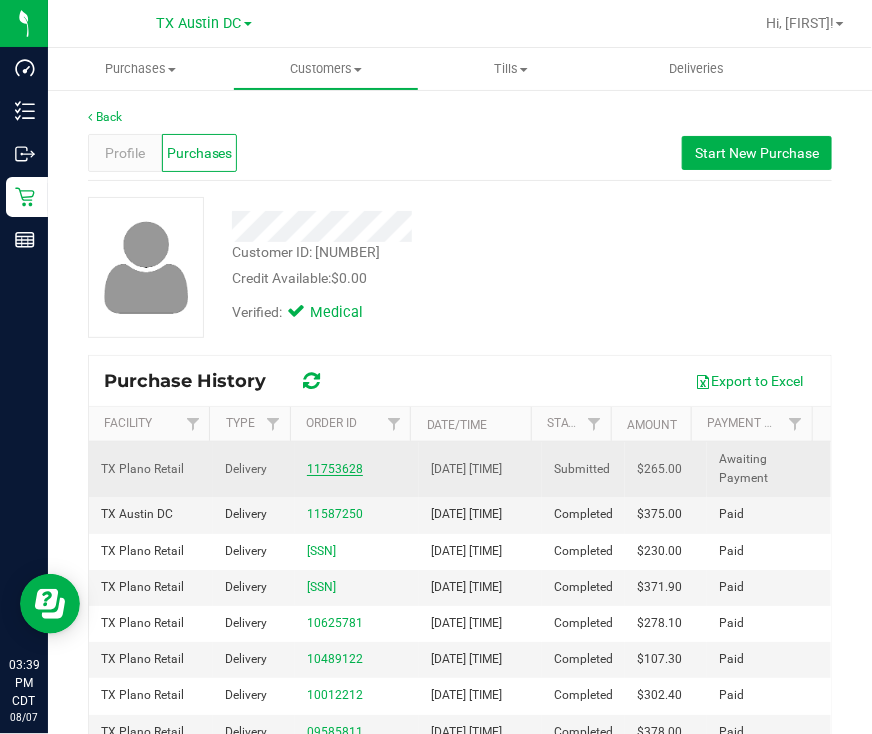 click on "11753628" at bounding box center (335, 469) 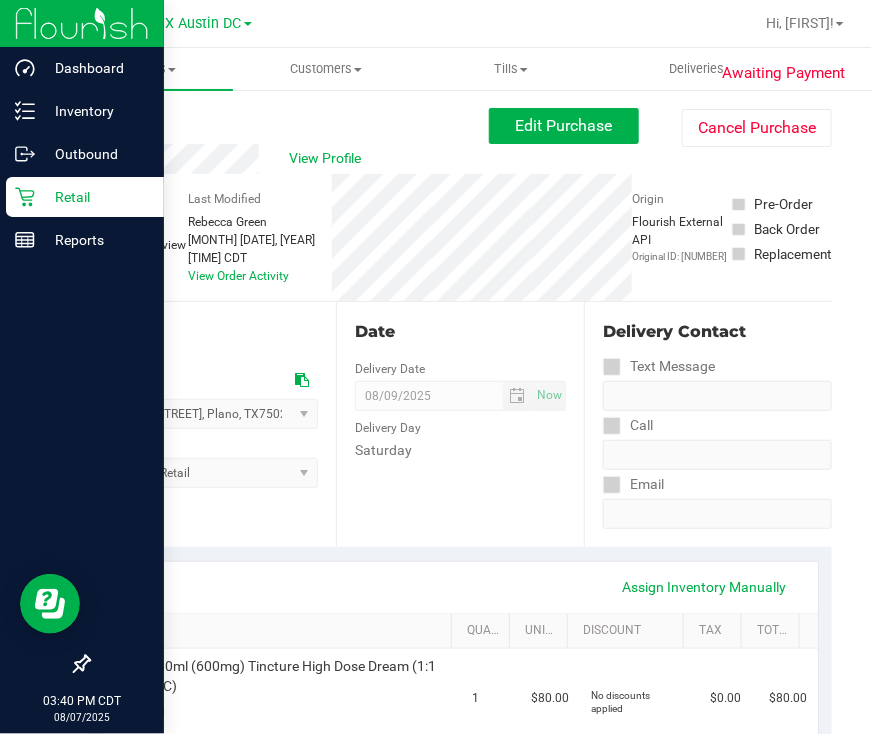 click on "Retail" at bounding box center (85, 197) 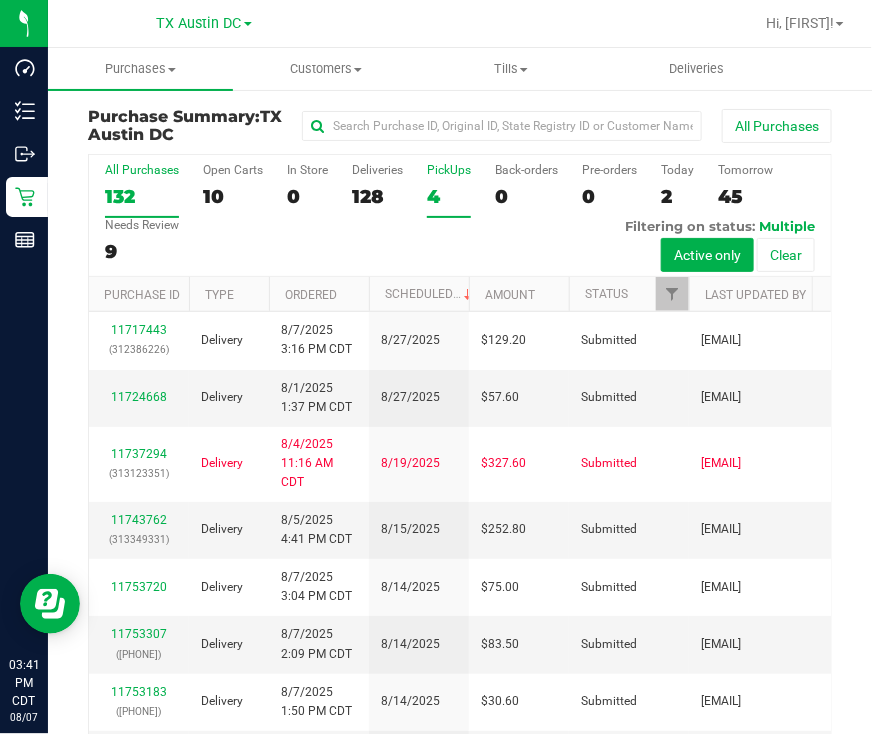 click on "PickUps
4" at bounding box center (449, 190) 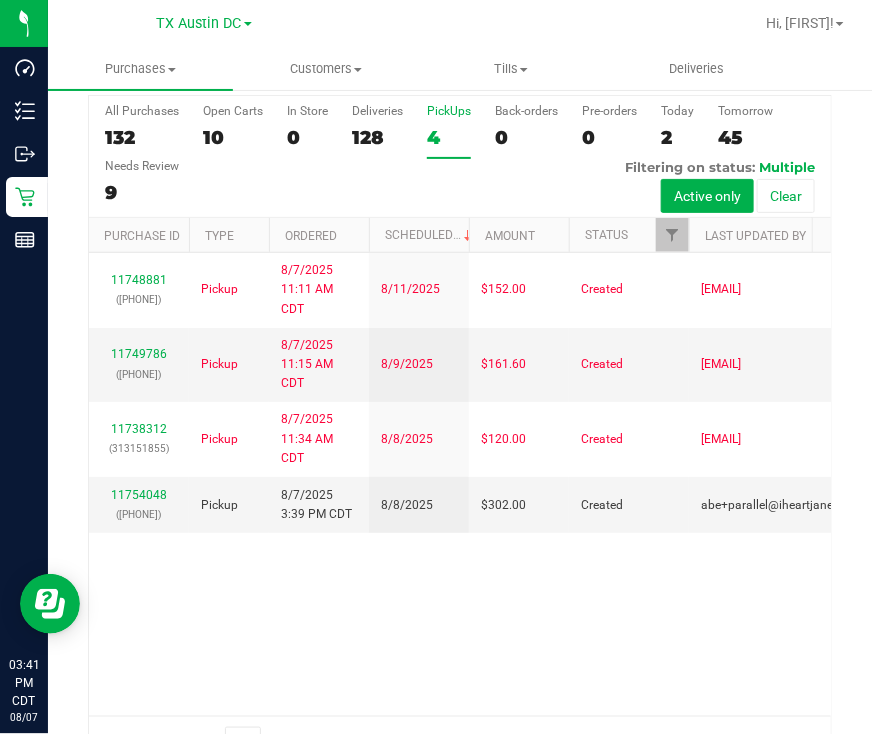 scroll, scrollTop: 113, scrollLeft: 0, axis: vertical 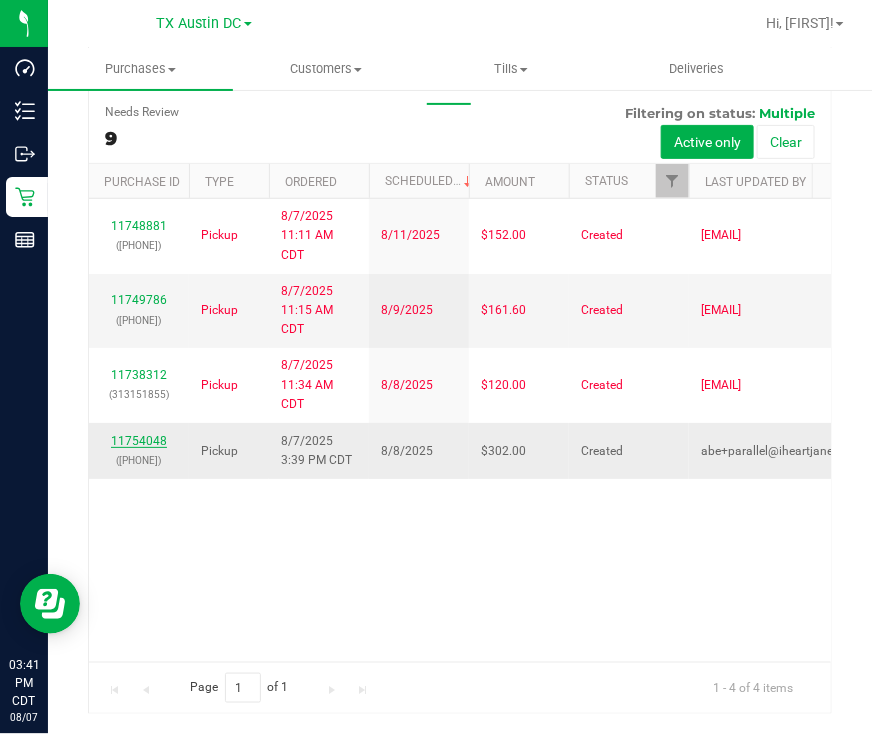 click on "11754048" at bounding box center (139, 441) 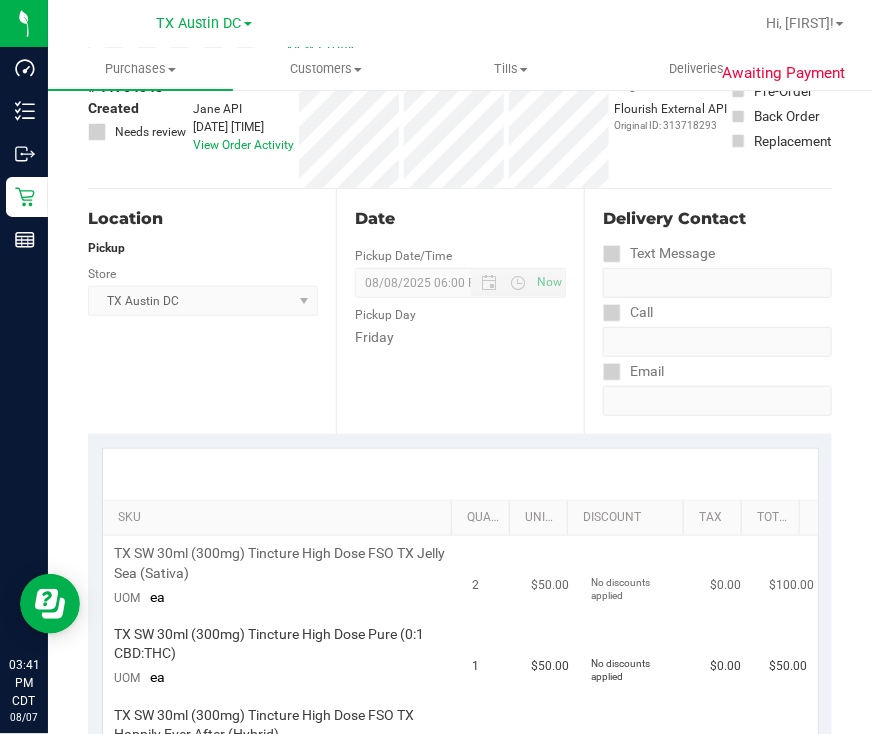 scroll, scrollTop: 0, scrollLeft: 0, axis: both 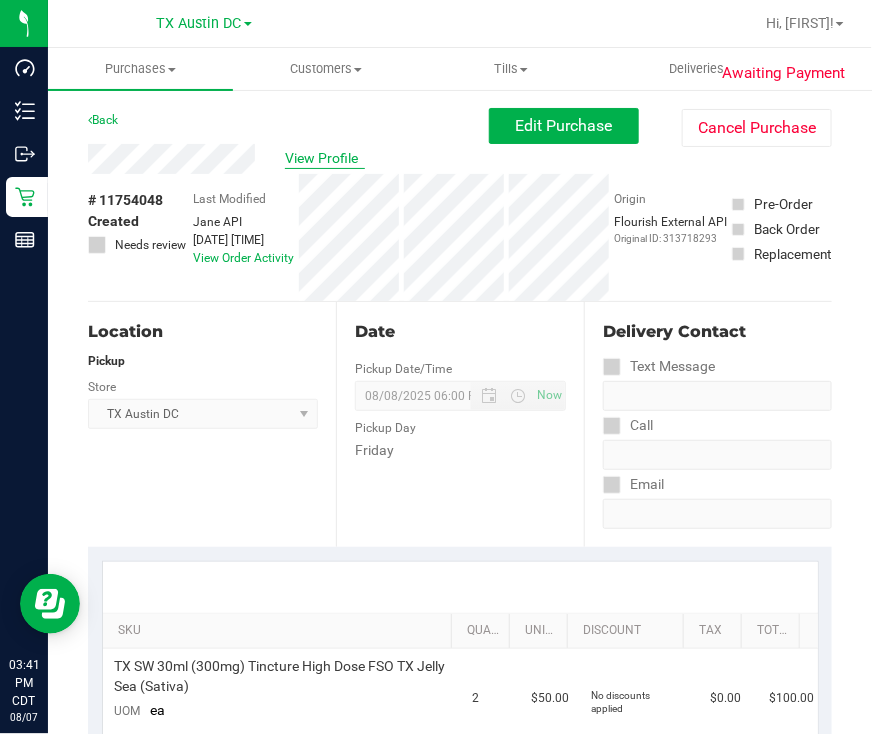 click on "View Profile" at bounding box center (325, 158) 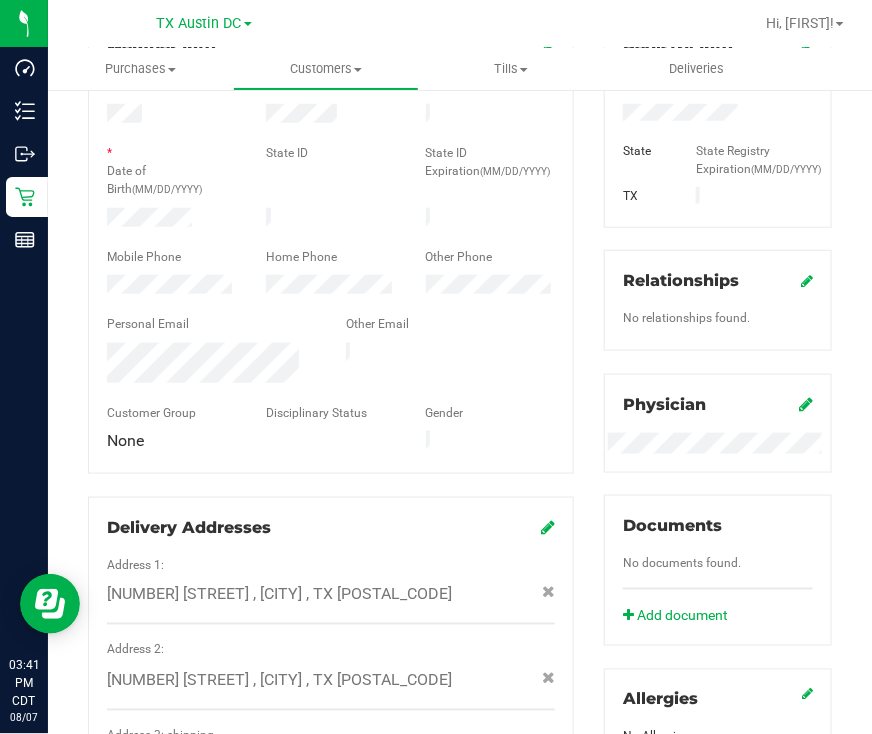 scroll, scrollTop: 835, scrollLeft: 0, axis: vertical 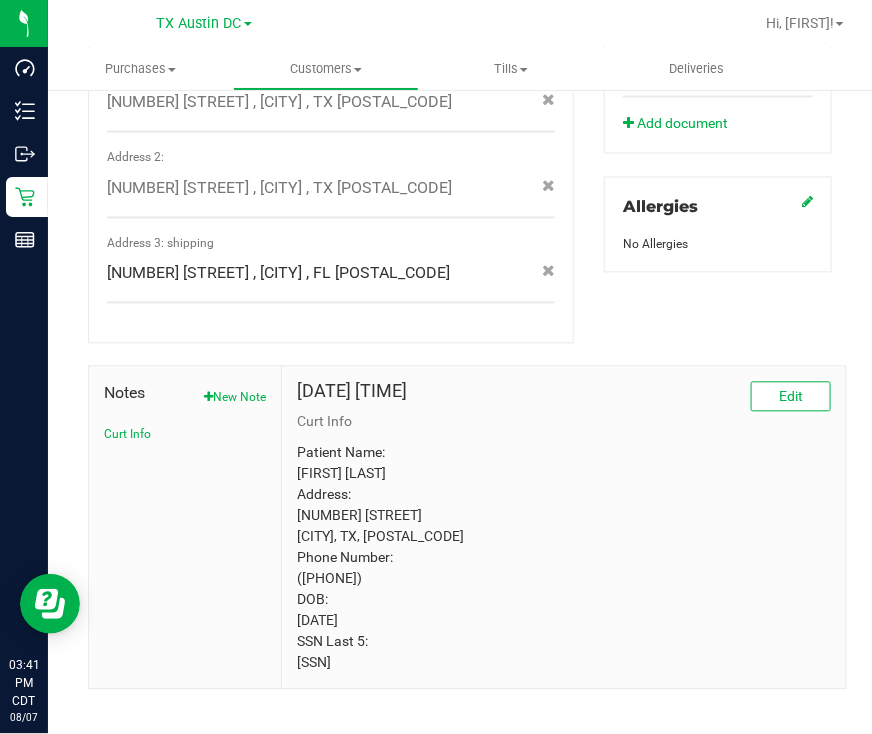 click on "Patient Name:
Ryan Buchanan
Address:
8600 roxton cove
Austin, TX, 78736
Phone Number:
(512) 803-0862
DOB:
04/22/1985
SSN Last 5:
32376" at bounding box center [564, 558] 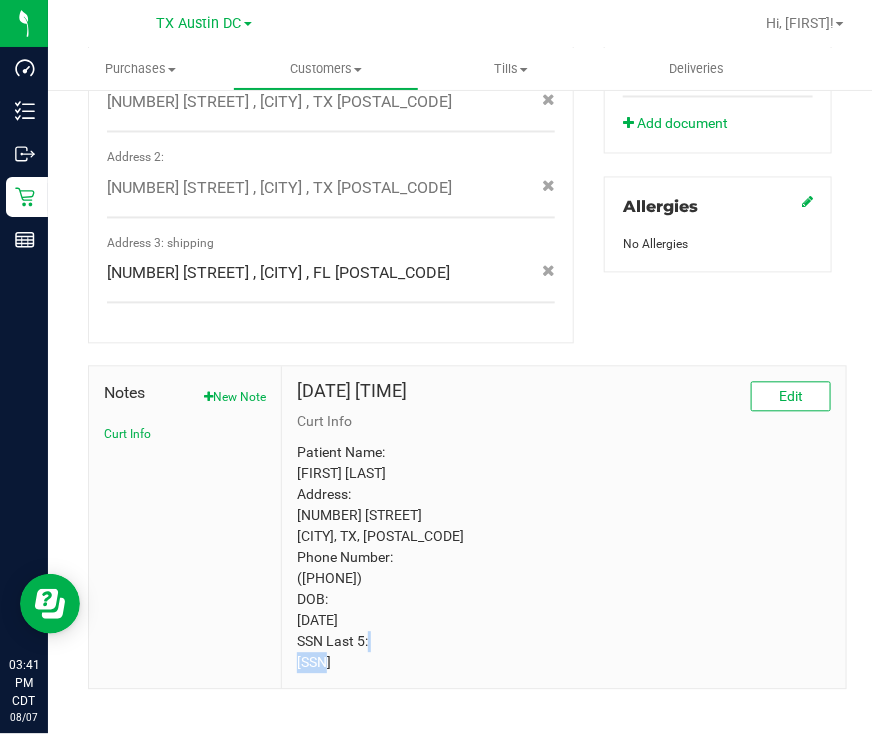 click on "Patient Name:
Ryan Buchanan
Address:
8600 roxton cove
Austin, TX, 78736
Phone Number:
(512) 803-0862
DOB:
04/22/1985
SSN Last 5:
32376" at bounding box center [564, 558] 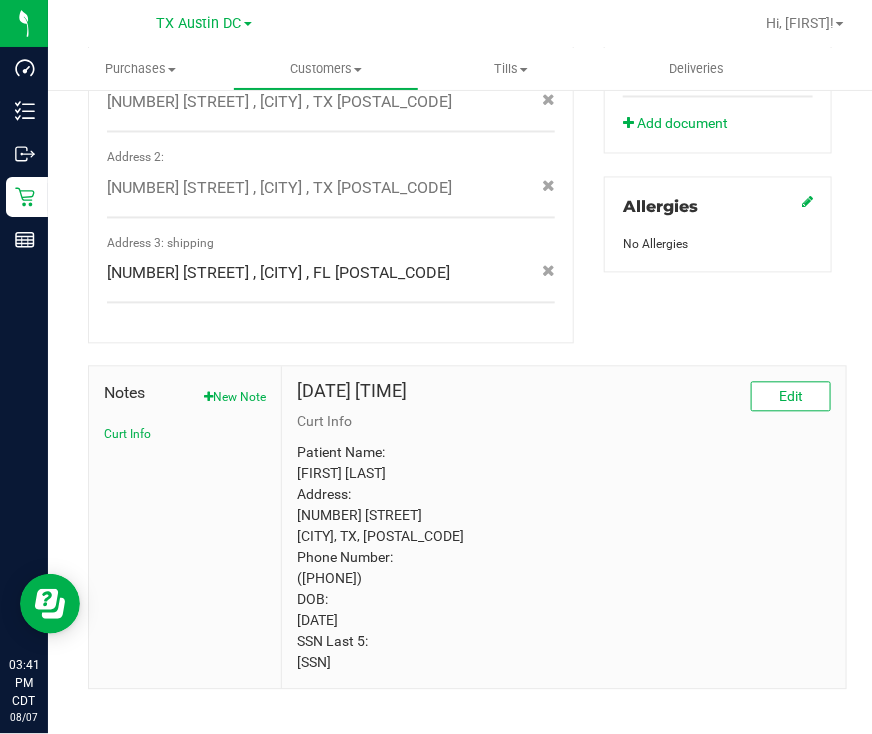 click on "Patient Name:
Ryan Buchanan
Address:
8600 roxton cove
Austin, TX, 78736
Phone Number:
(512) 803-0862
DOB:
04/22/1985
SSN Last 5:
32376" at bounding box center (564, 558) 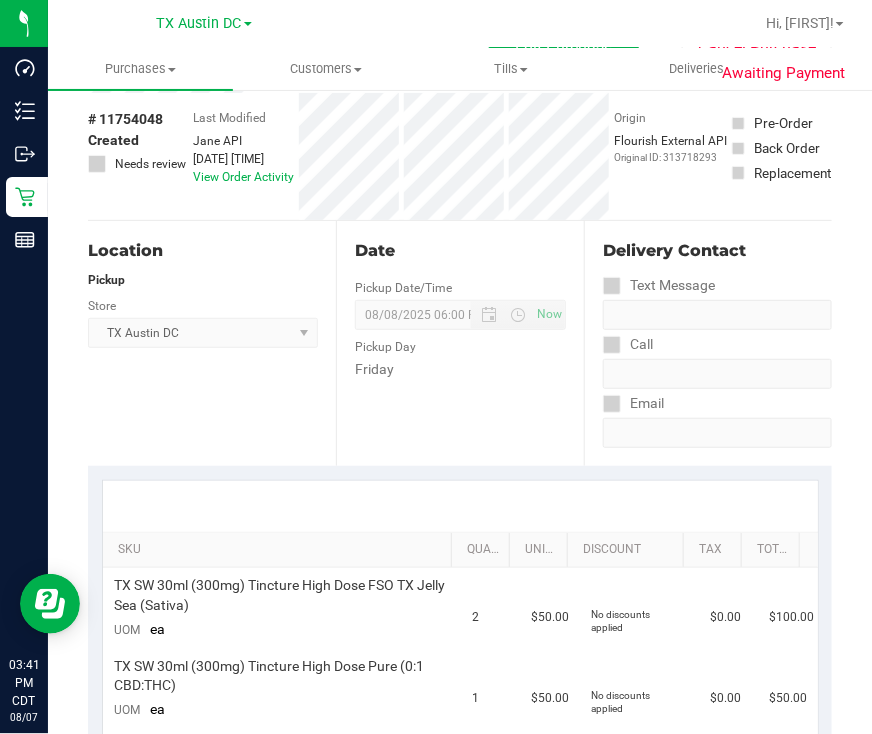 scroll, scrollTop: 0, scrollLeft: 0, axis: both 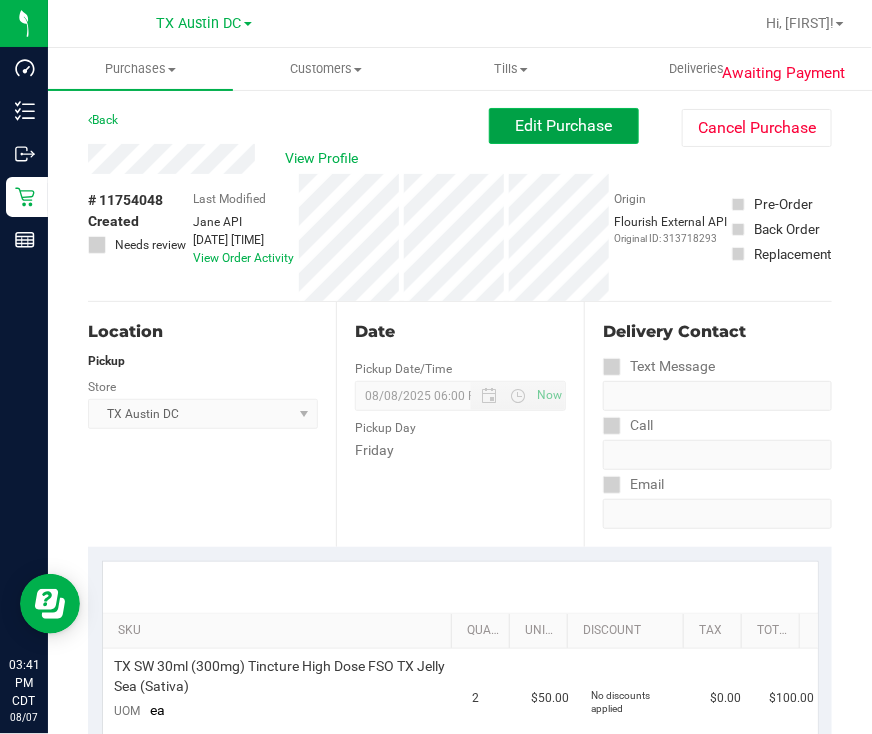 click on "Edit Purchase" at bounding box center (564, 125) 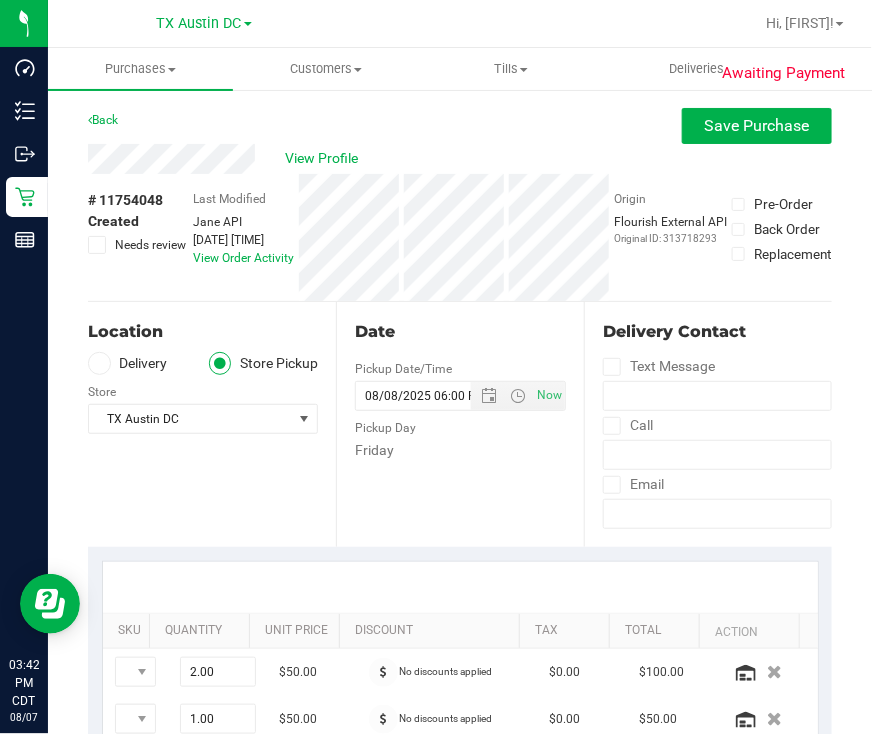 click on "Delivery" at bounding box center [128, 363] 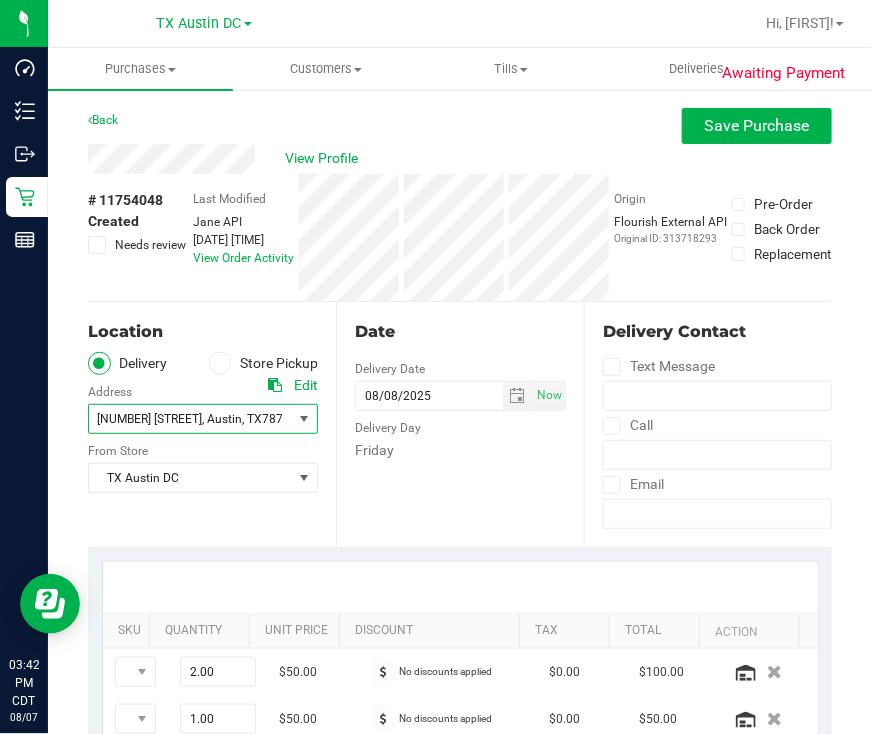 click on "8600 Roxton Cv
, Austin
, TX
78736" at bounding box center (185, 419) 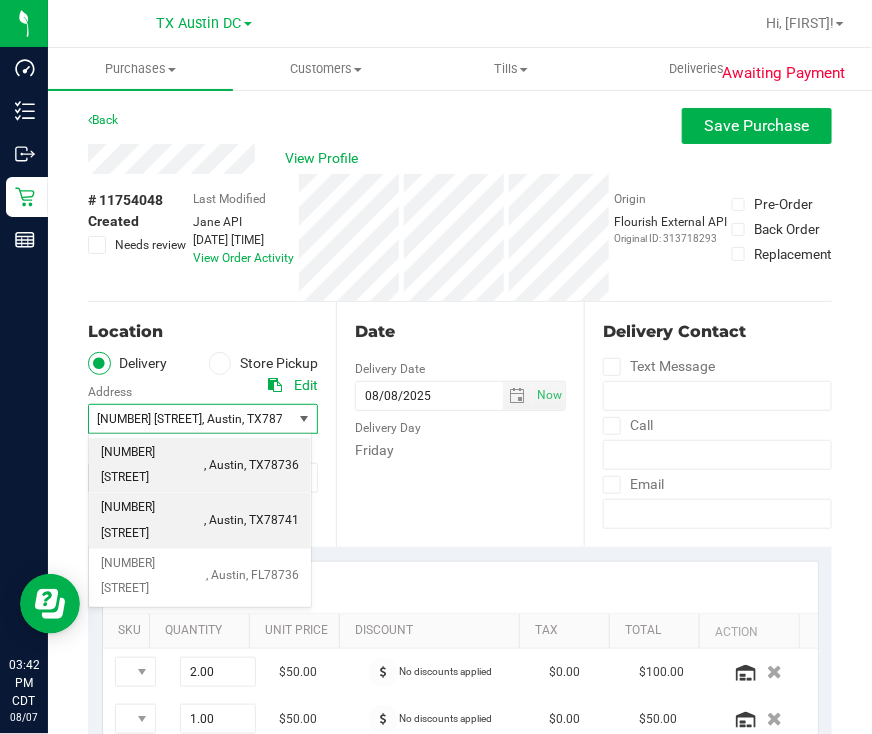 click on "7105 E Riverside Dr" at bounding box center (152, 520) 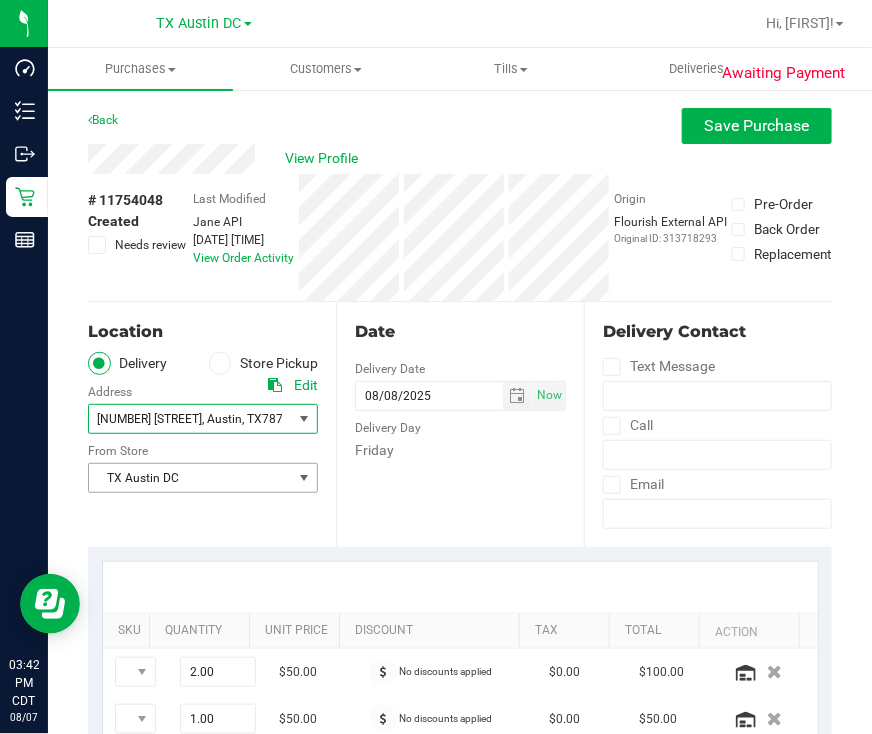 click on "TX Austin DC" at bounding box center (190, 478) 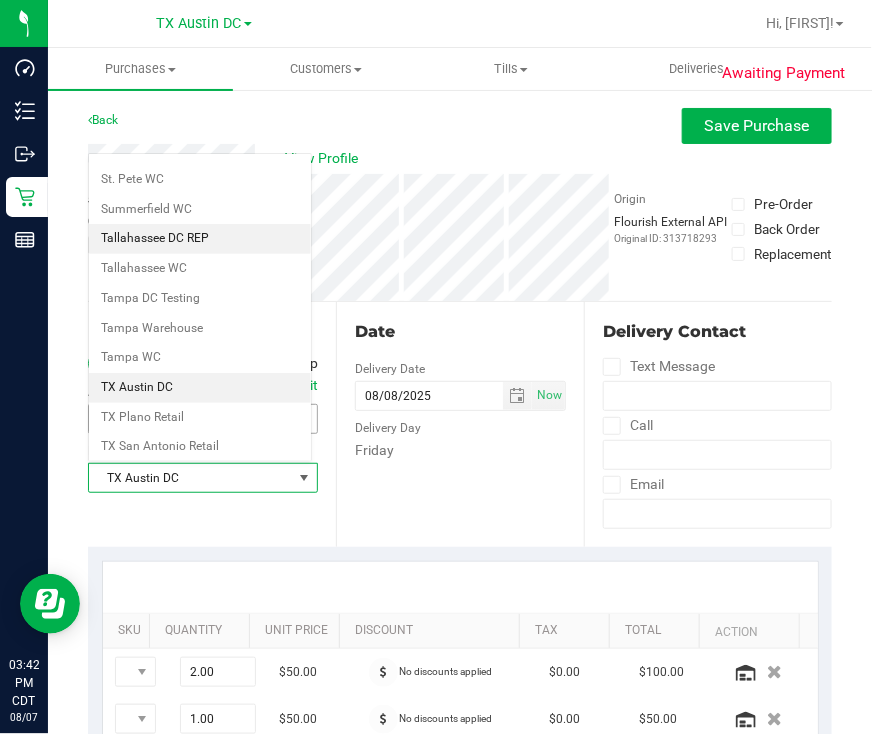 scroll, scrollTop: 1350, scrollLeft: 0, axis: vertical 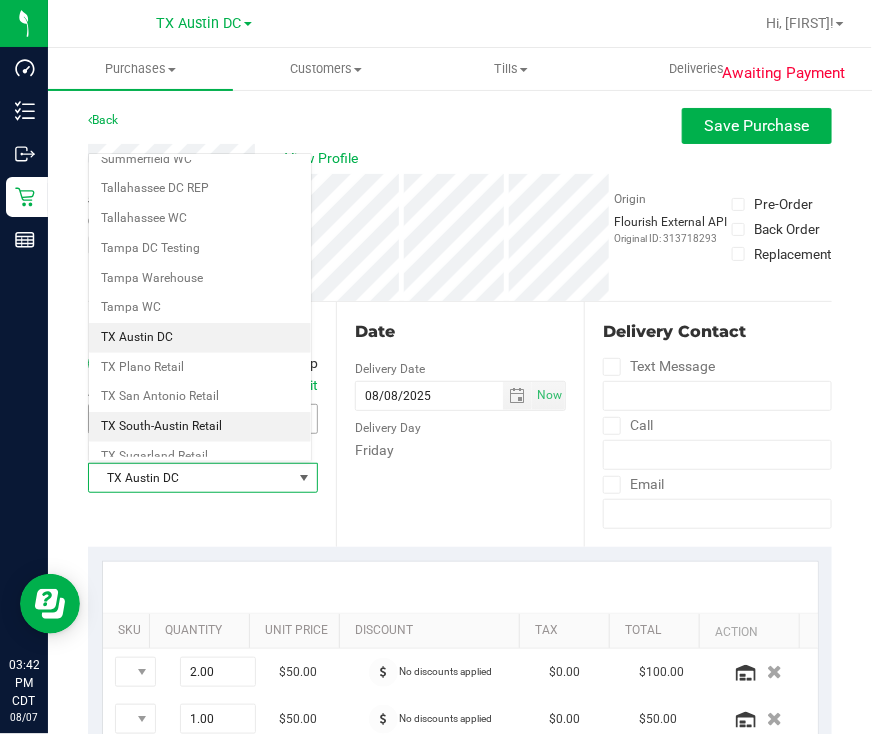 click on "TX South-Austin Retail" at bounding box center [200, 427] 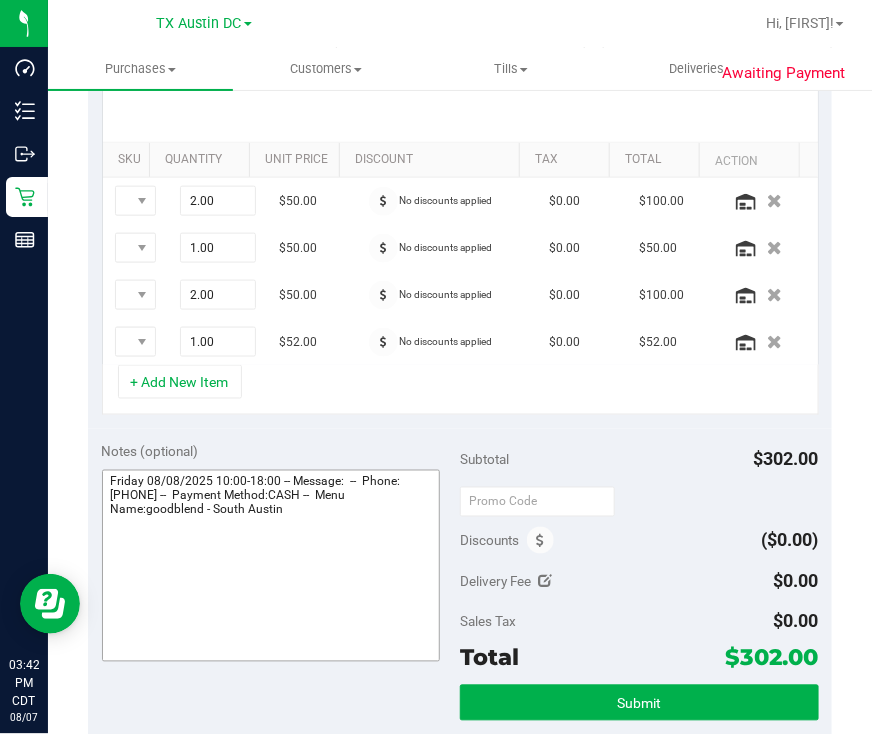 scroll, scrollTop: 499, scrollLeft: 0, axis: vertical 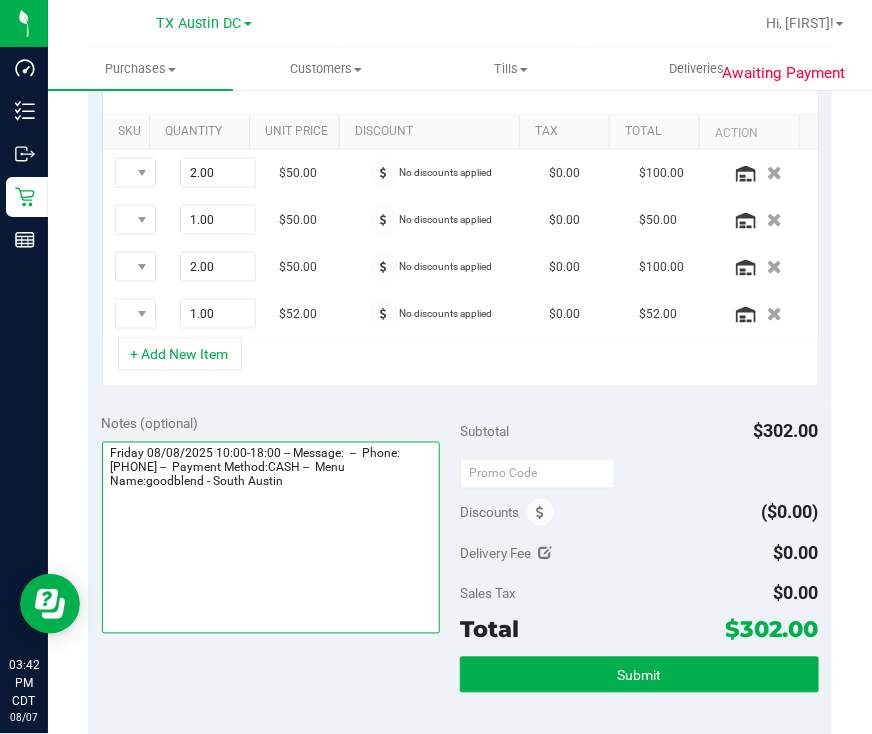 click at bounding box center (271, 538) 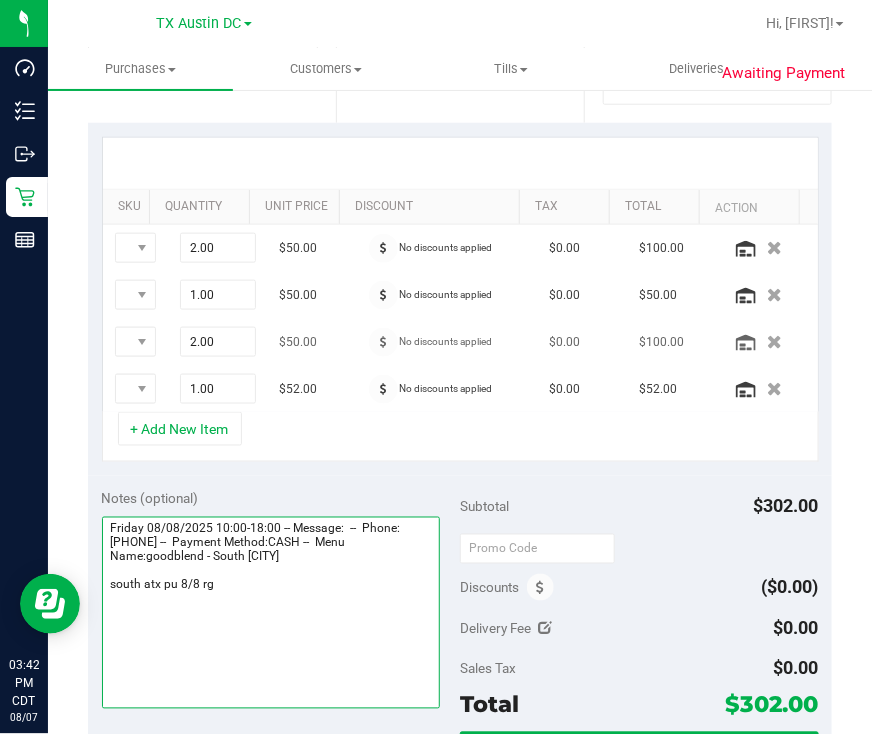 scroll, scrollTop: 499, scrollLeft: 0, axis: vertical 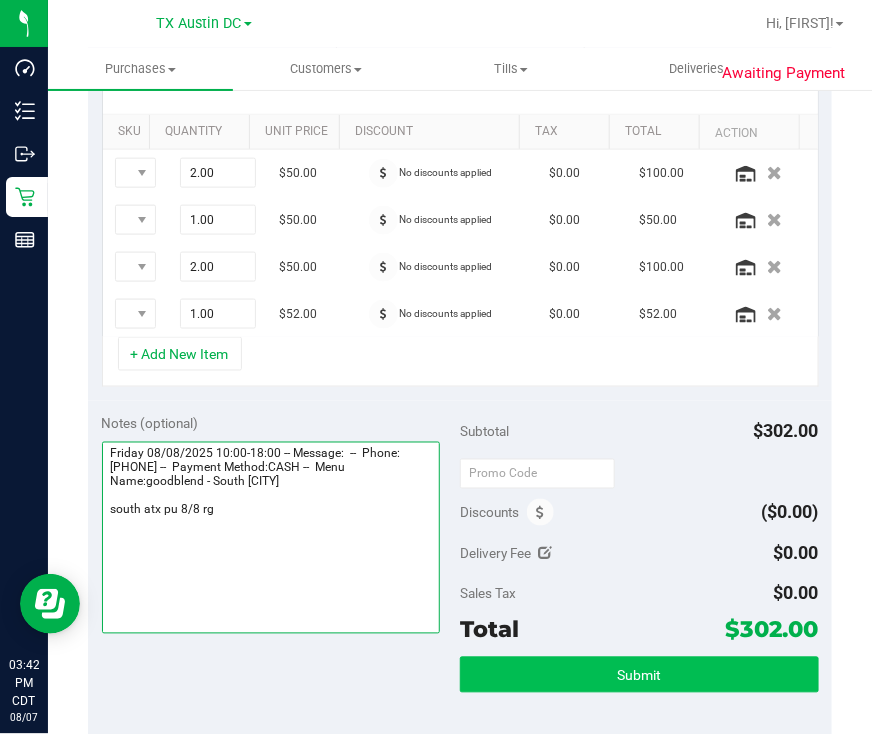 type on "Friday 08/08/2025 10:00-18:00 -- Message:  --  Phone:5128030862 --  Payment Method:CASH --  Menu Name:goodblend - South Austin
south atx pu 8/8 rg" 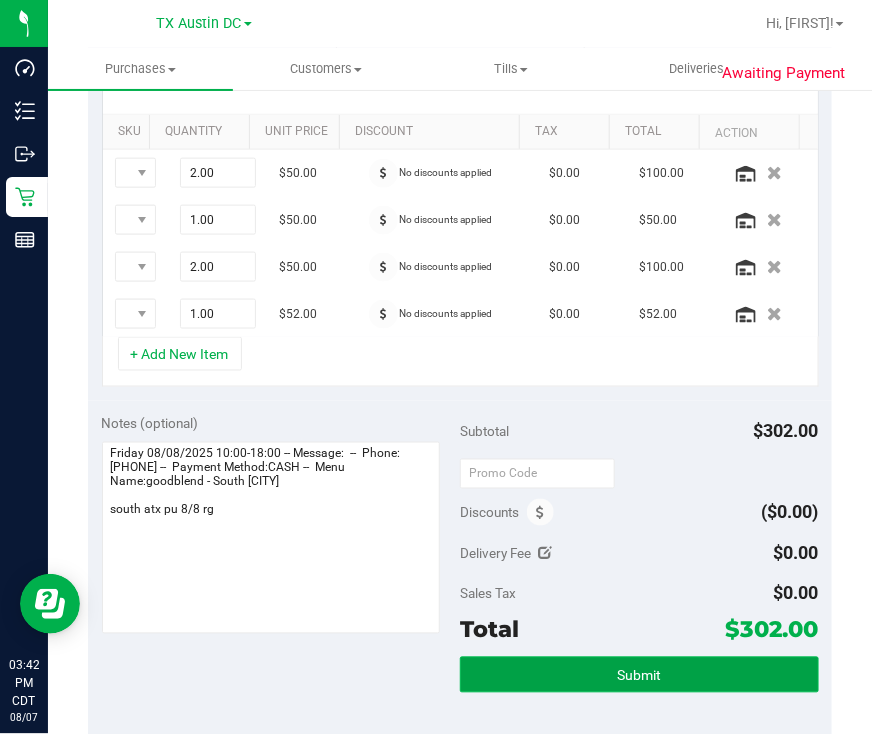 click on "Submit" at bounding box center (639, 675) 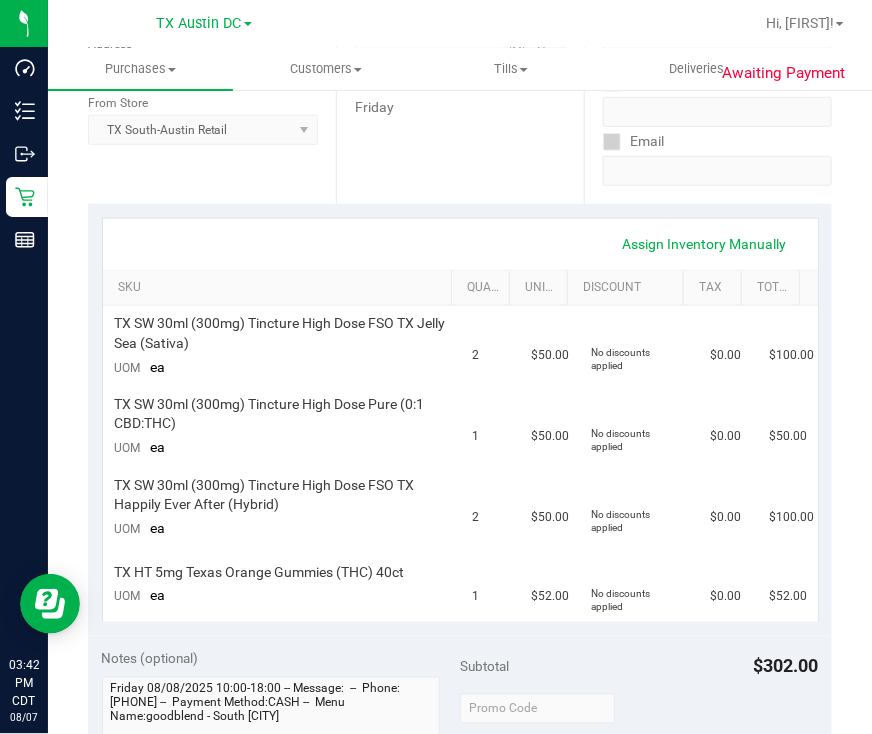 scroll, scrollTop: 0, scrollLeft: 0, axis: both 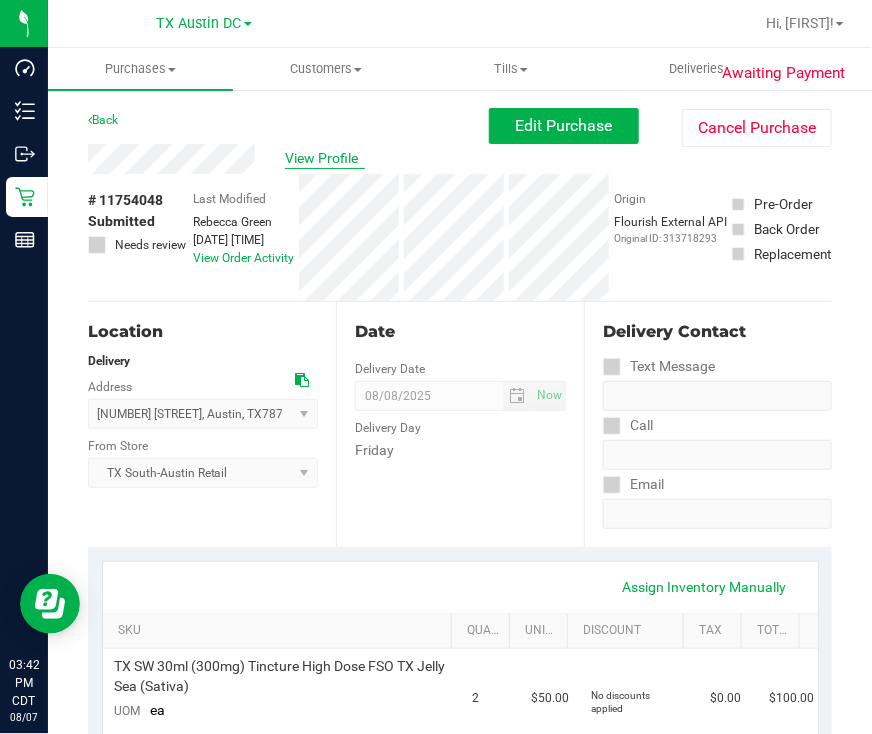 click on "View Profile" at bounding box center (325, 158) 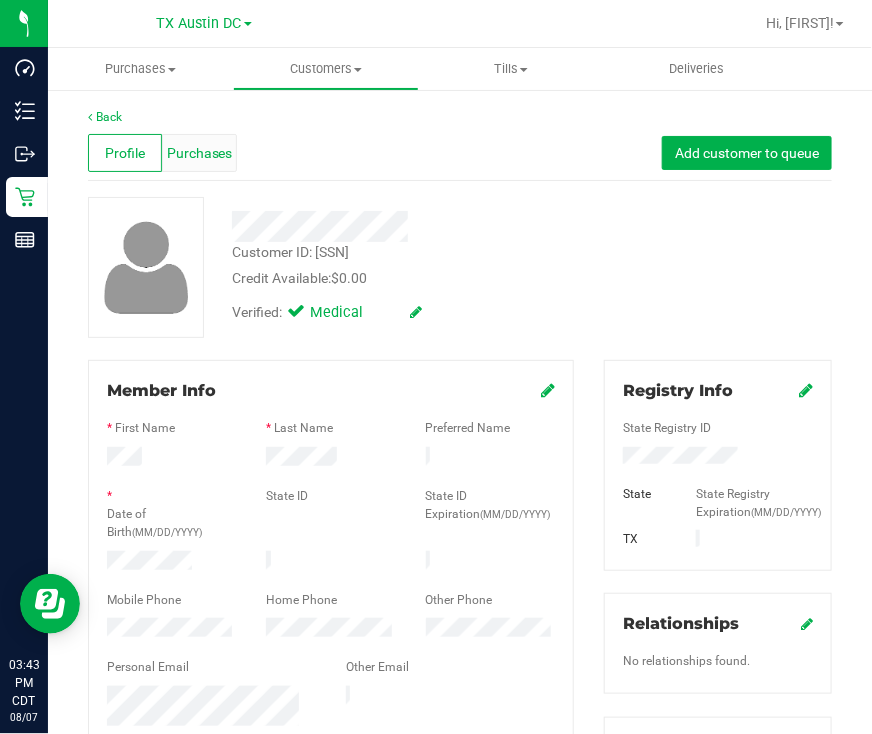 click on "Purchases" at bounding box center (200, 153) 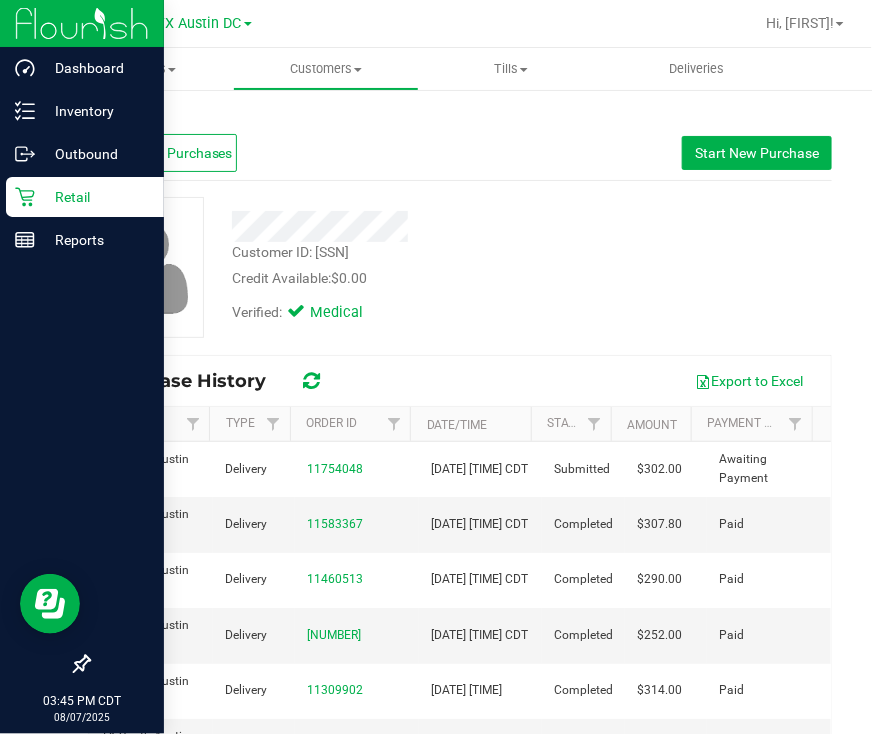 click on "Retail" at bounding box center [95, 197] 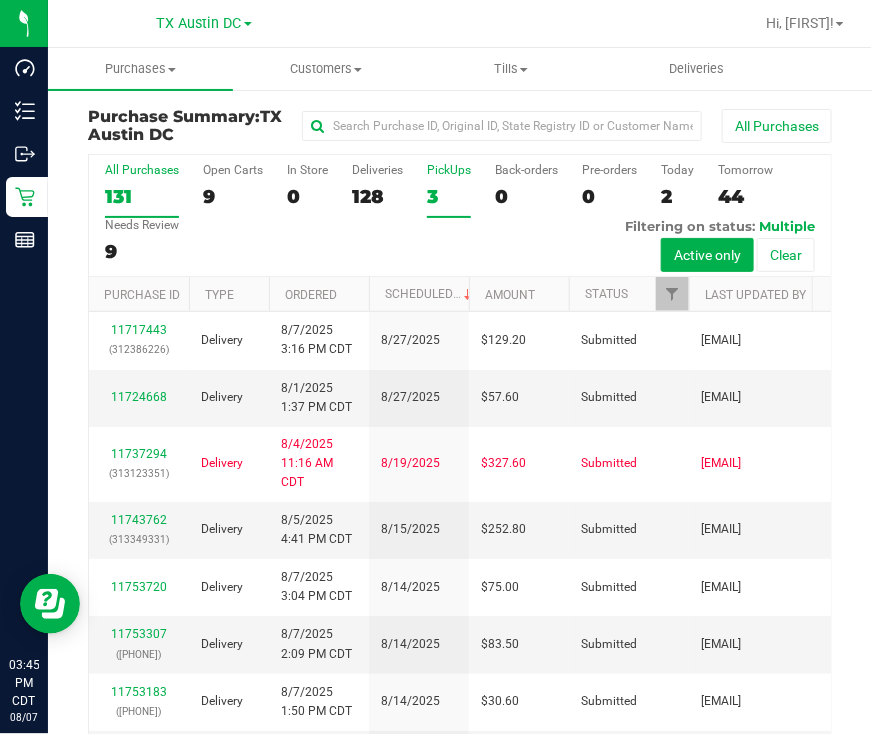 click on "PickUps
3" at bounding box center [449, 190] 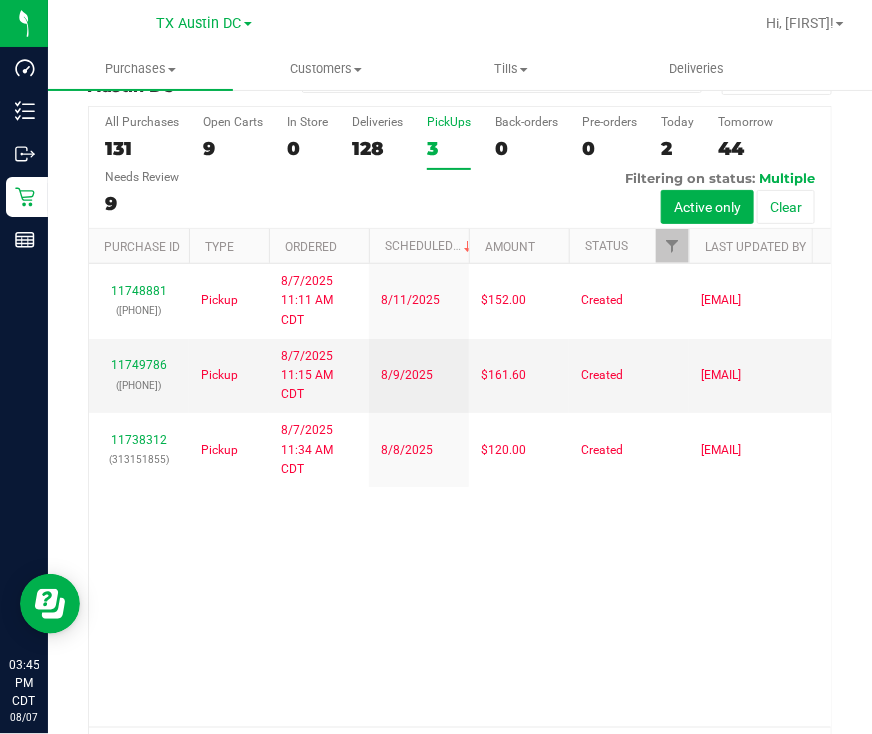 scroll, scrollTop: 0, scrollLeft: 0, axis: both 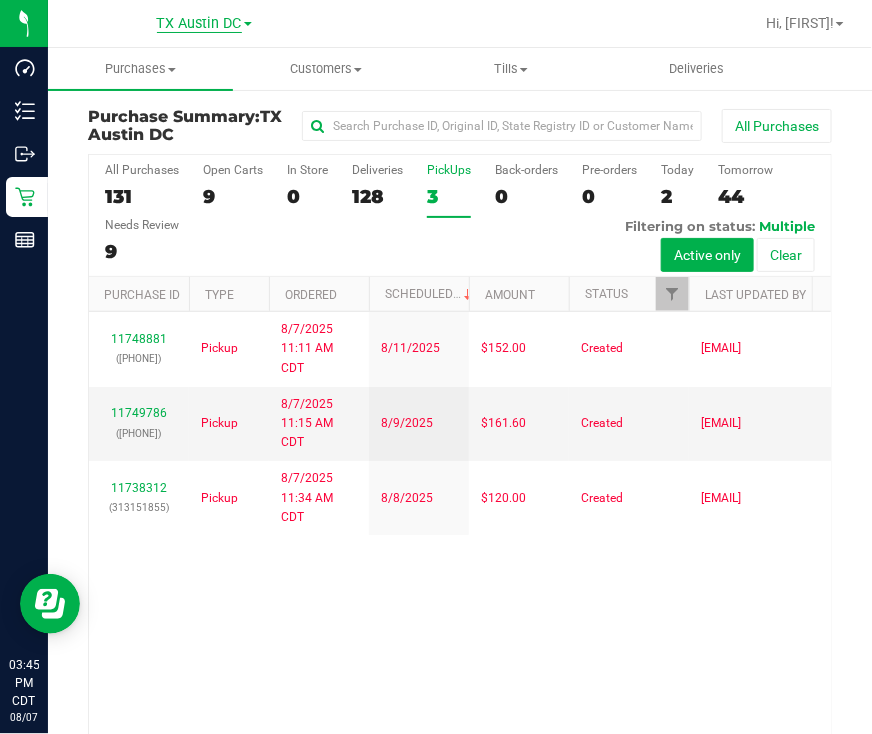 click on "TX Austin DC" at bounding box center (199, 24) 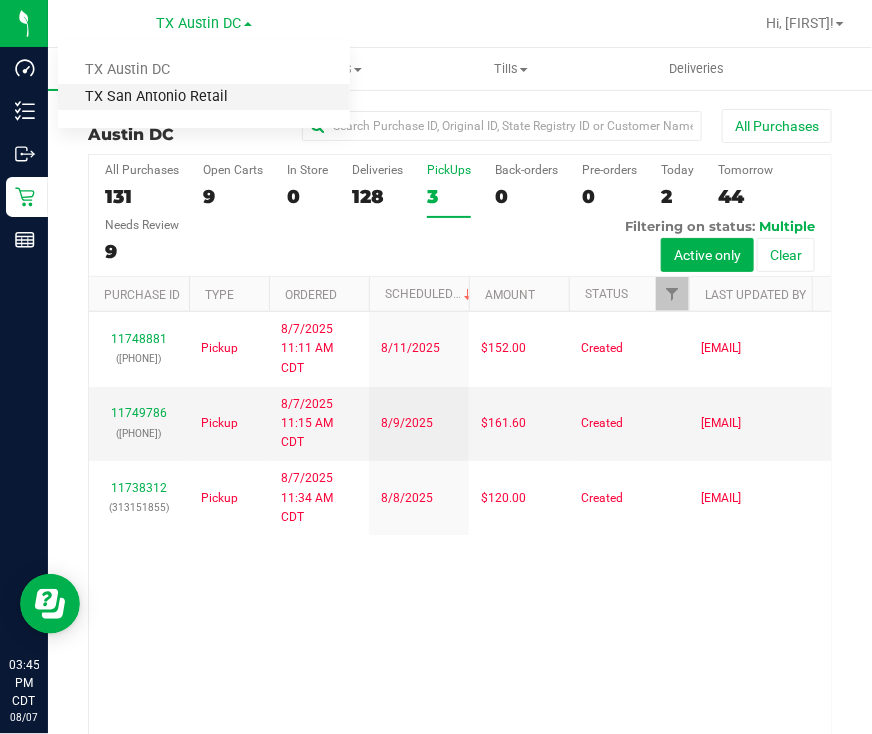 click on "TX San Antonio Retail" at bounding box center [204, 97] 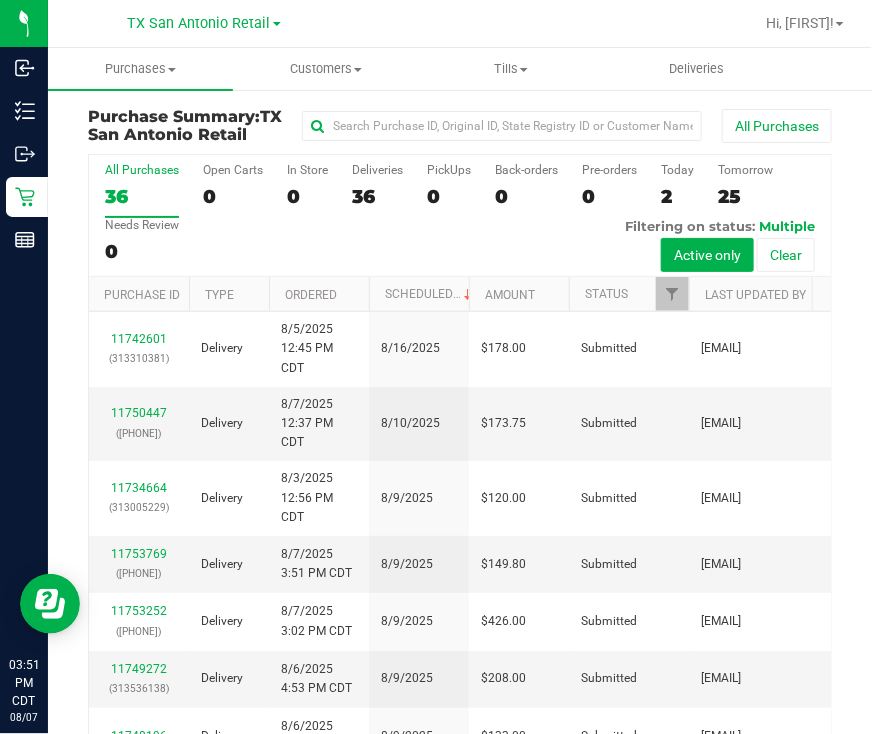 click on "All Purchases
36
Open Carts
0
In Store
0
Deliveries
36
PickUps
0
Back-orders
0
Pre-orders
0
Today
2
Tomorrow
25" at bounding box center (460, 216) 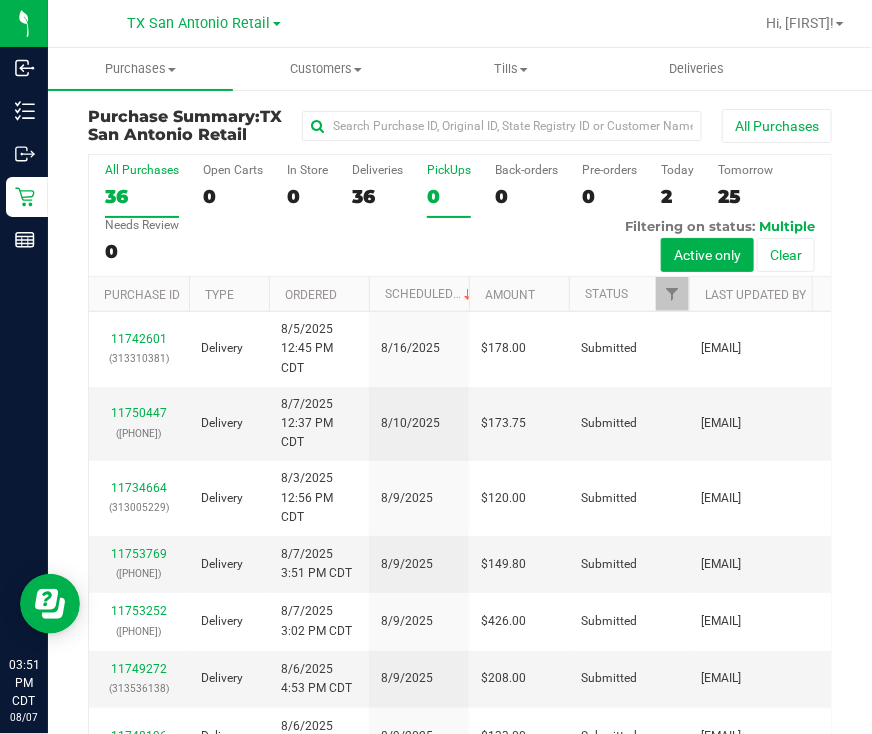 click on "PickUps
0" at bounding box center (449, 190) 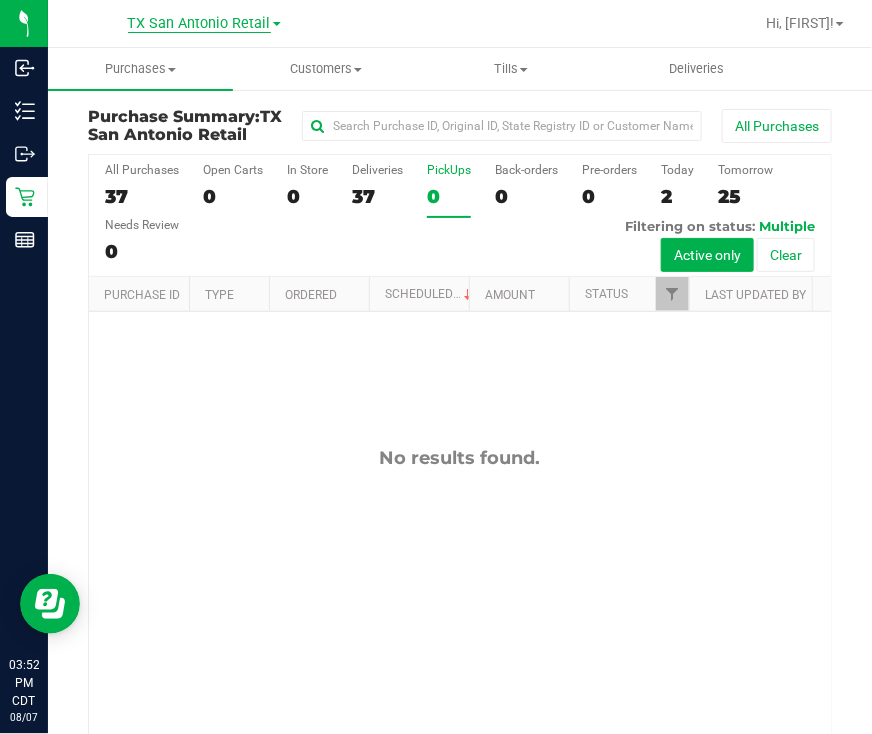 click on "TX San Antonio Retail" at bounding box center (199, 24) 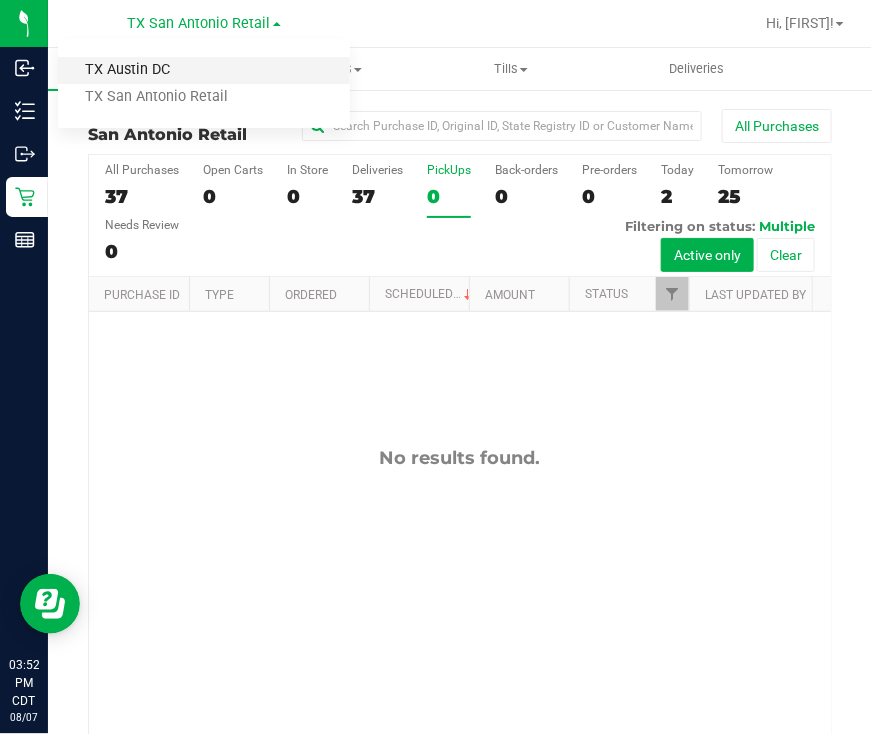 click on "TX Austin DC" at bounding box center [204, 70] 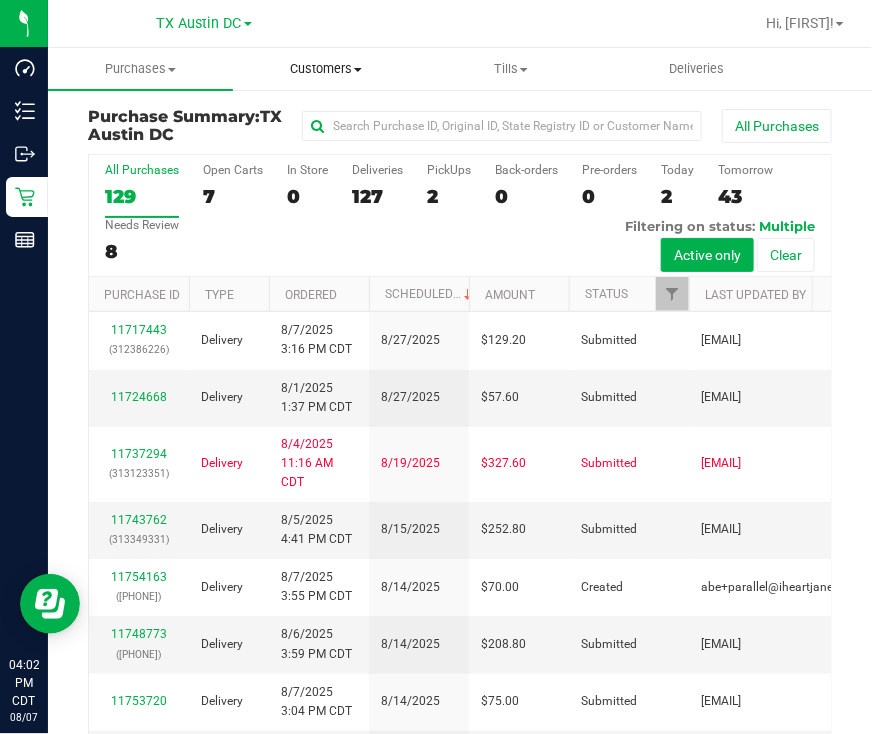click on "Customers" at bounding box center [325, 69] 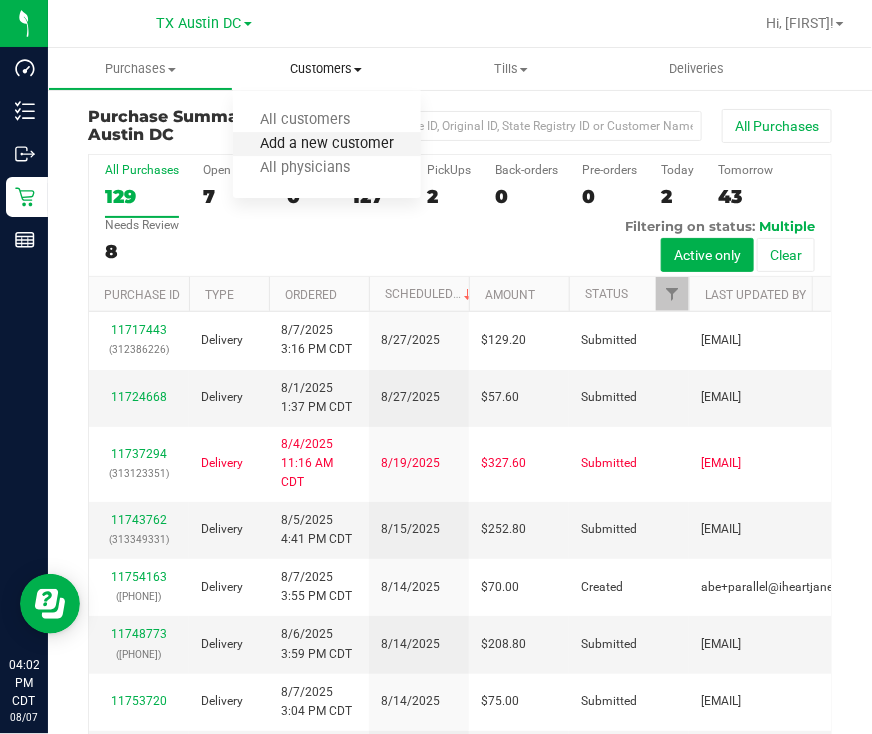 click on "Add a new customer" at bounding box center [327, 144] 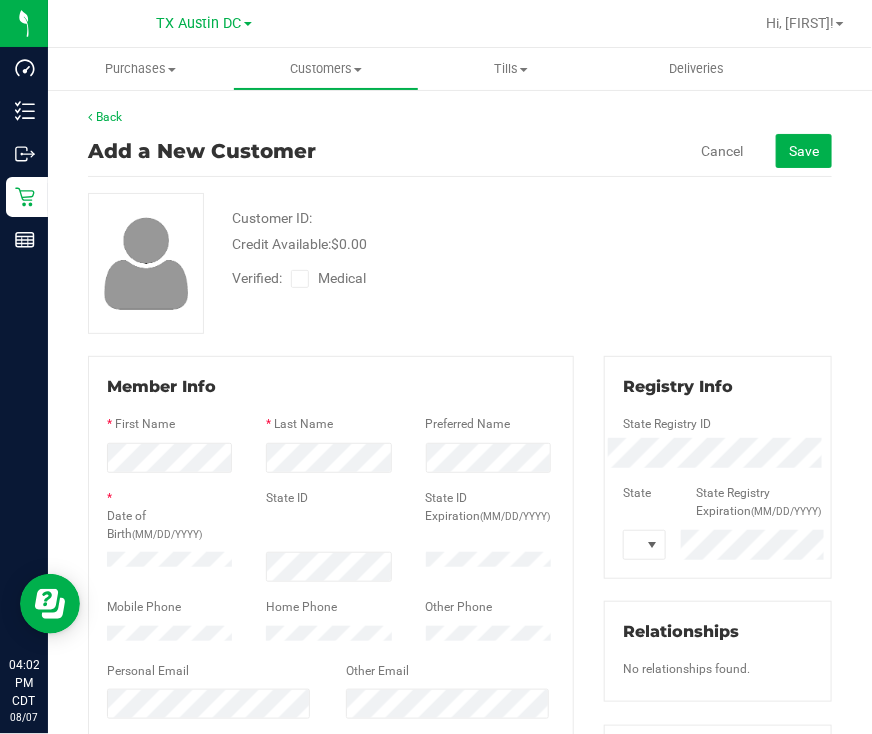 click on "Medical" at bounding box center (346, 278) 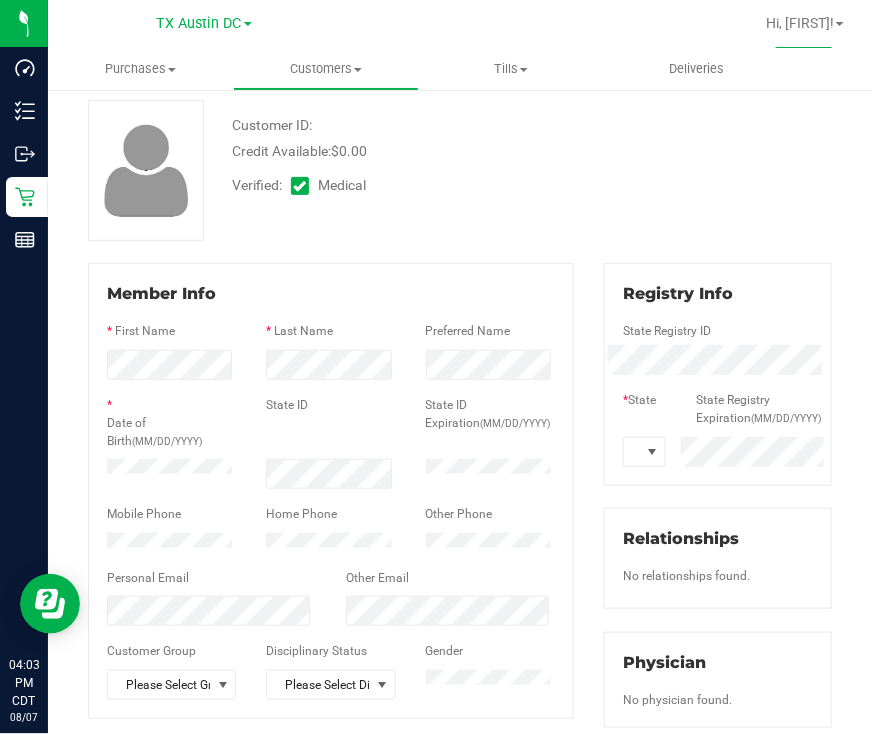 scroll, scrollTop: 124, scrollLeft: 0, axis: vertical 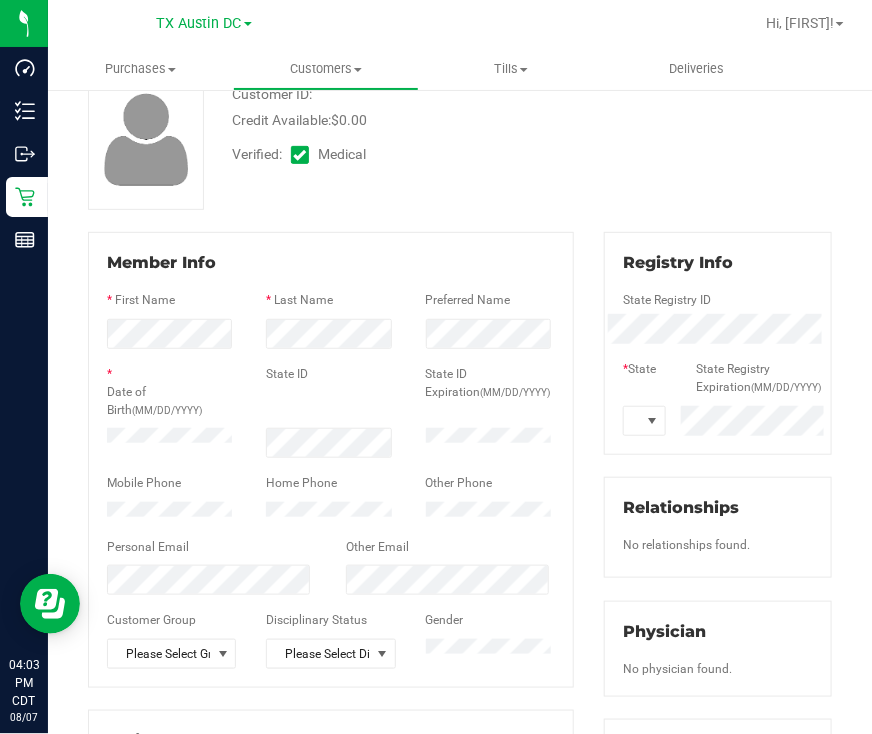 click at bounding box center (330, 512) 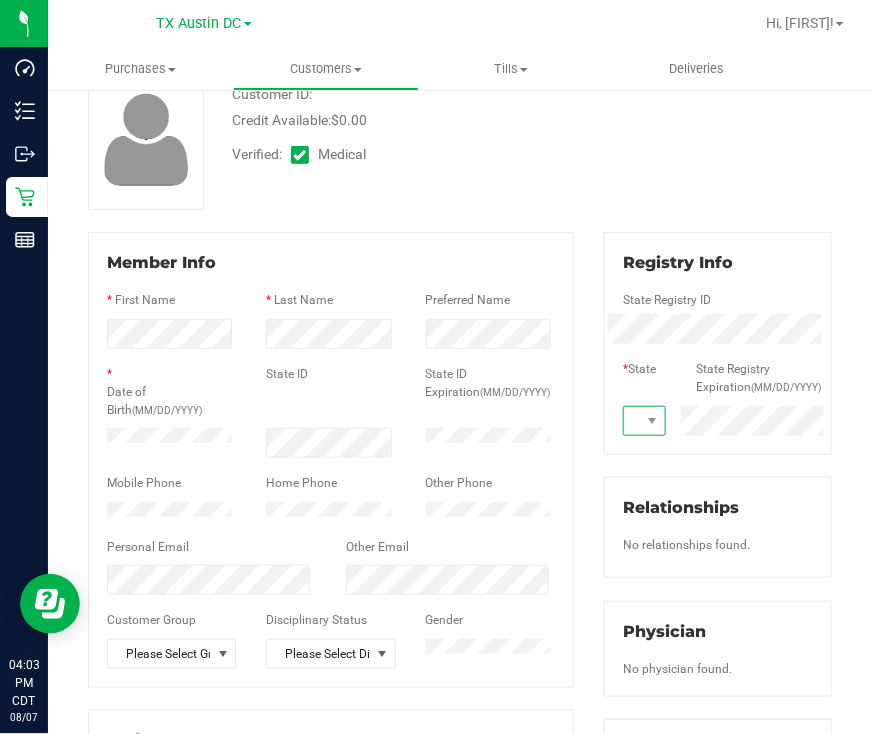 click on "TX" at bounding box center (632, 421) 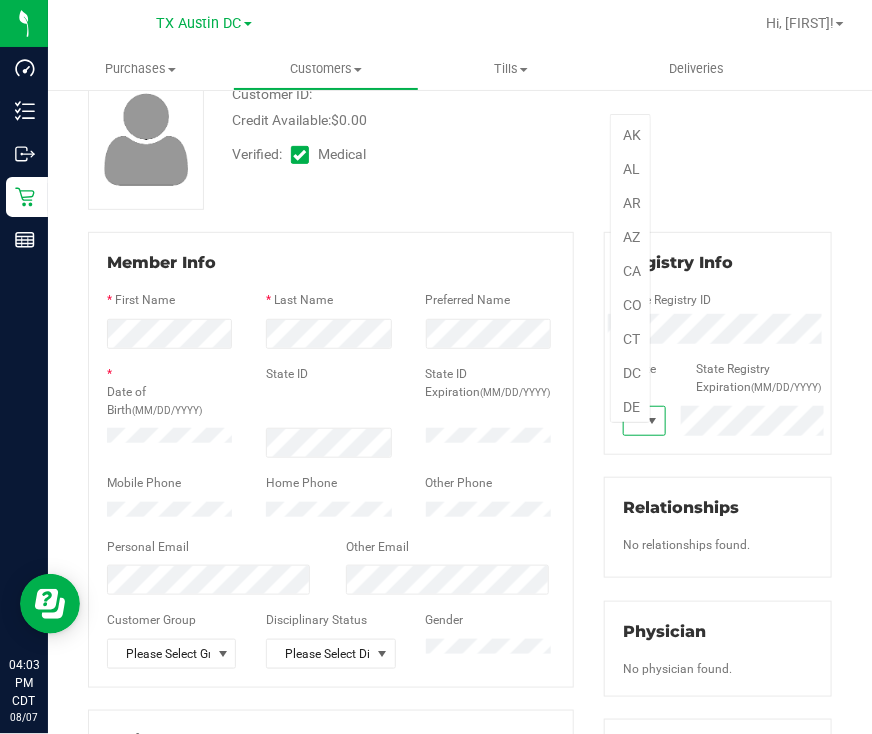 scroll, scrollTop: 99969, scrollLeft: 99958, axis: both 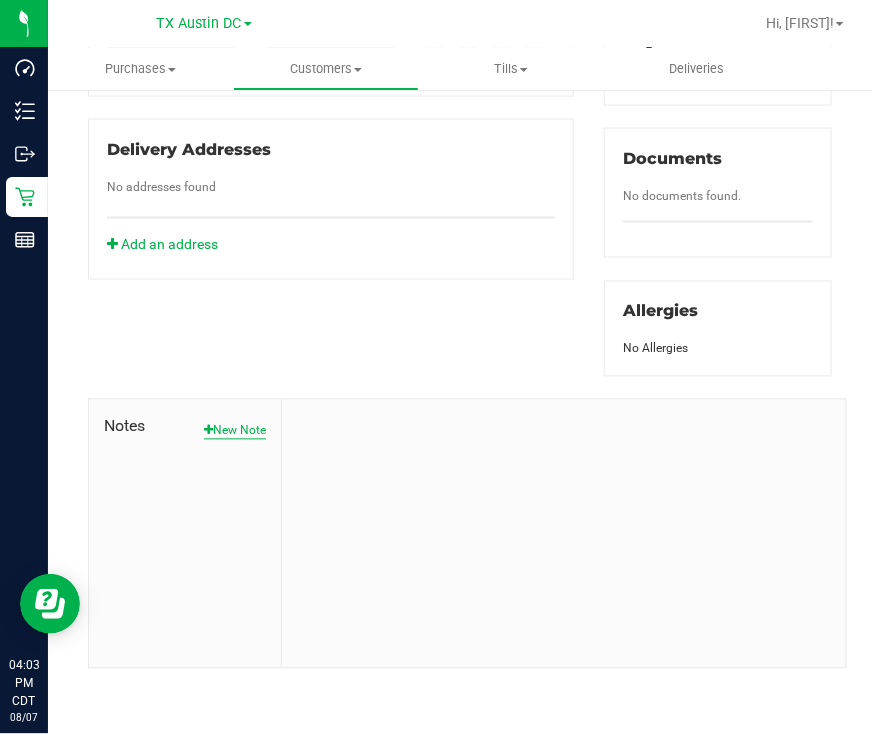 click on "New Note" at bounding box center [235, 431] 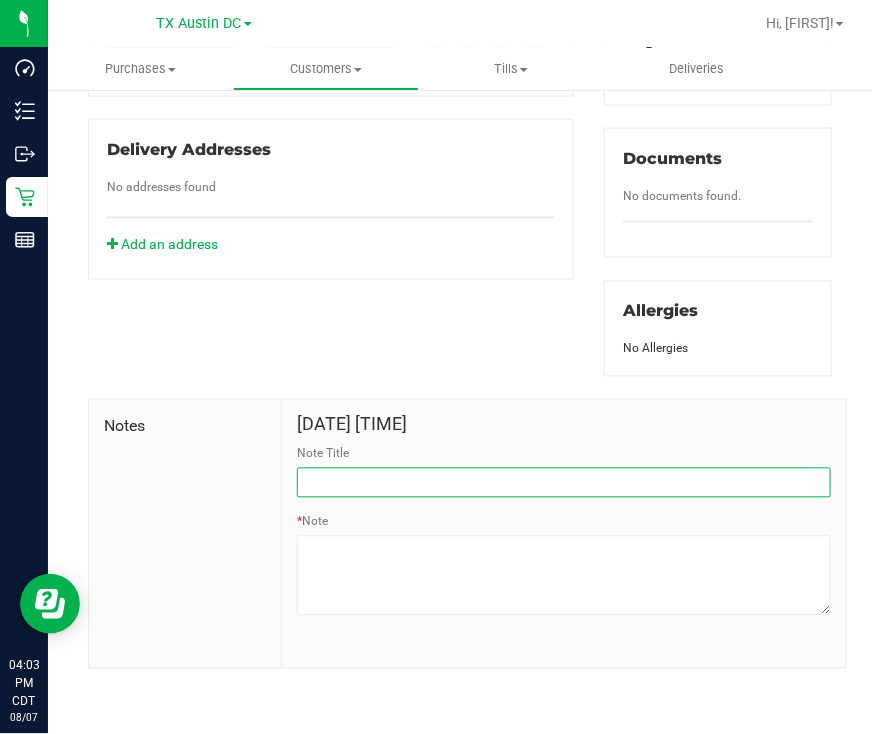 click on "Note Title" at bounding box center [564, 483] 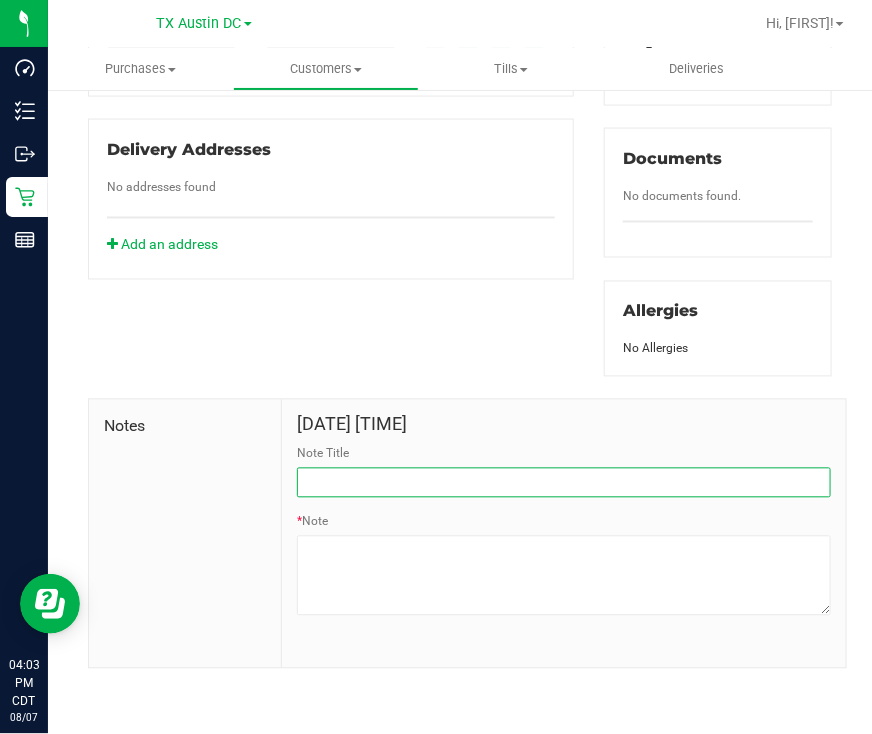 type on "CURT Info" 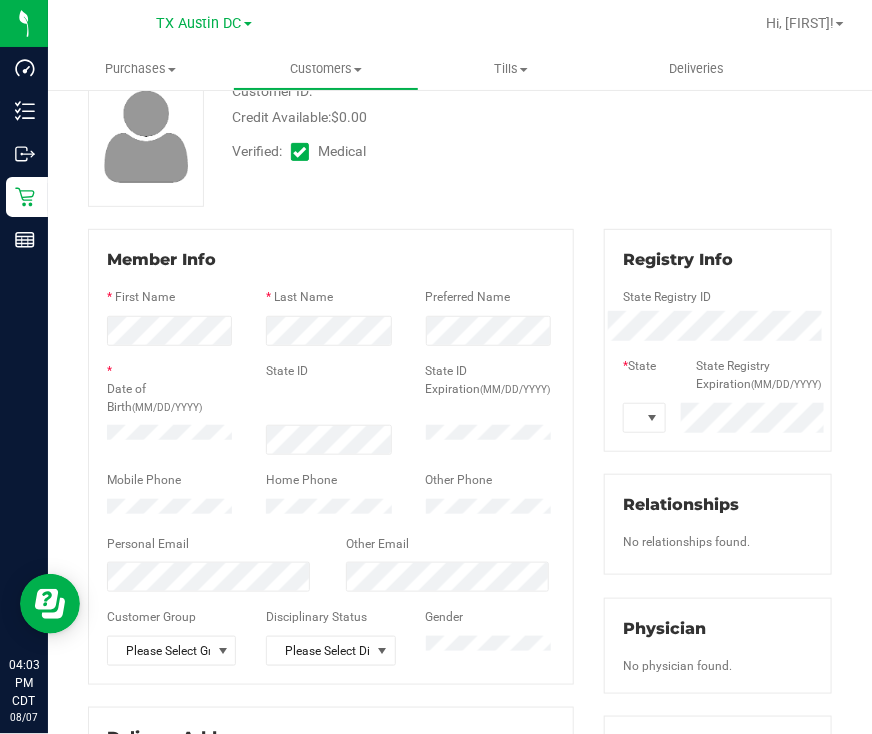 scroll, scrollTop: 0, scrollLeft: 0, axis: both 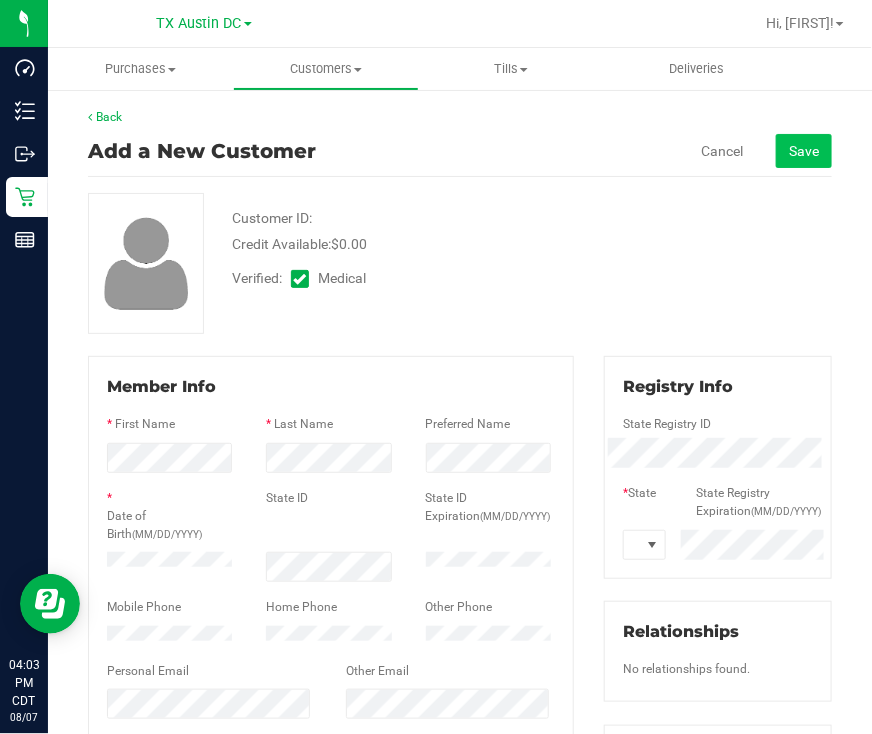 type on "Patient Name:
Bailey Joanne Reynolds
Address:
11539 Huebner Road apt 1105
San Antonio, TX, 78230
Phone Number:
(432) 251-9391
DOB:
02/16/1998
SSN Last 5:
08335" 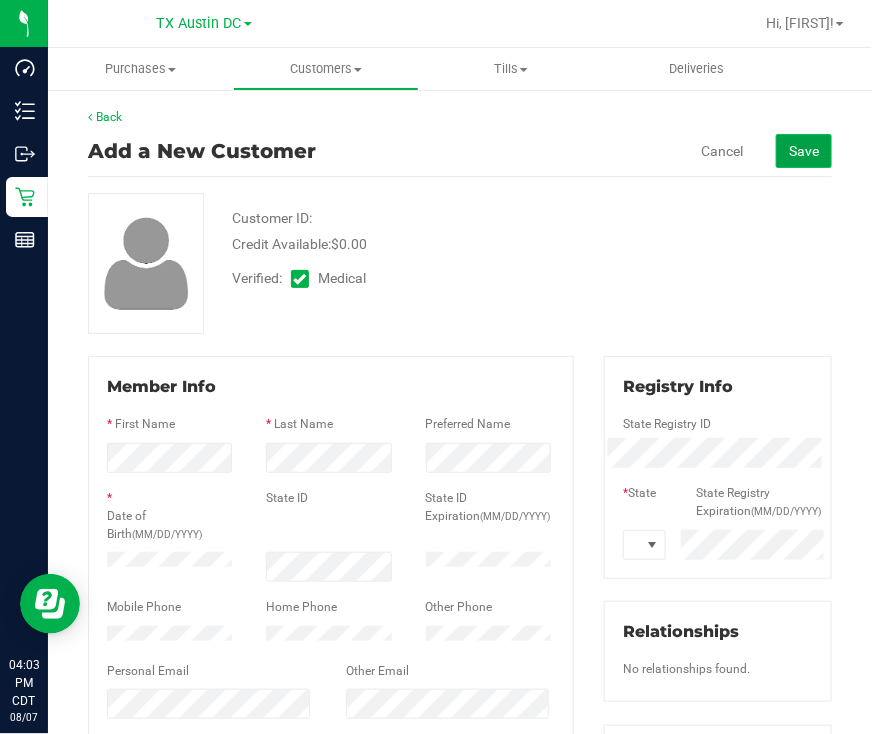 click on "Save" 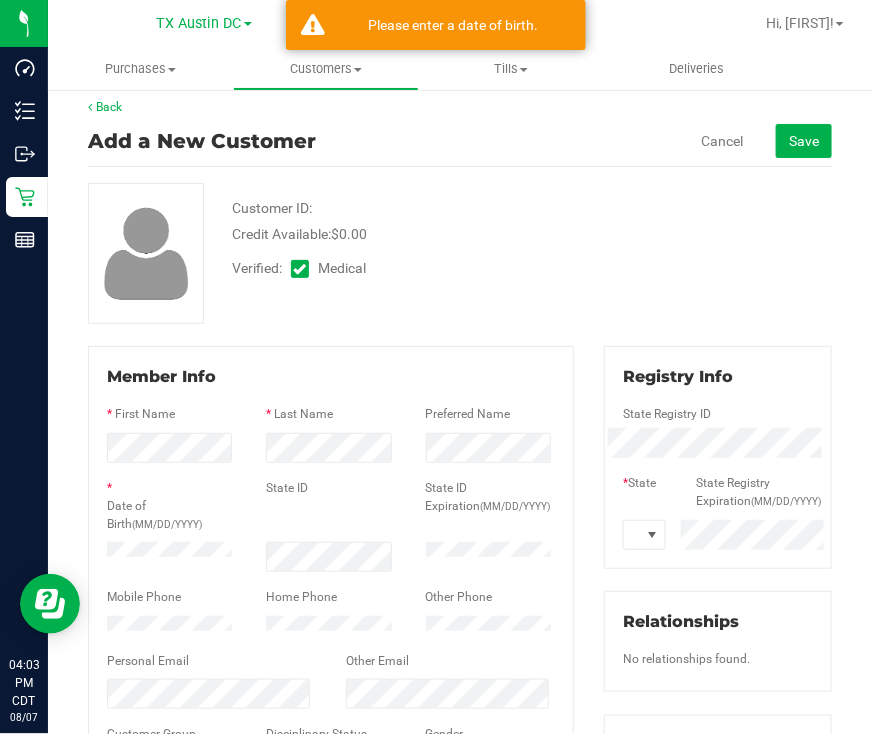 scroll, scrollTop: 0, scrollLeft: 0, axis: both 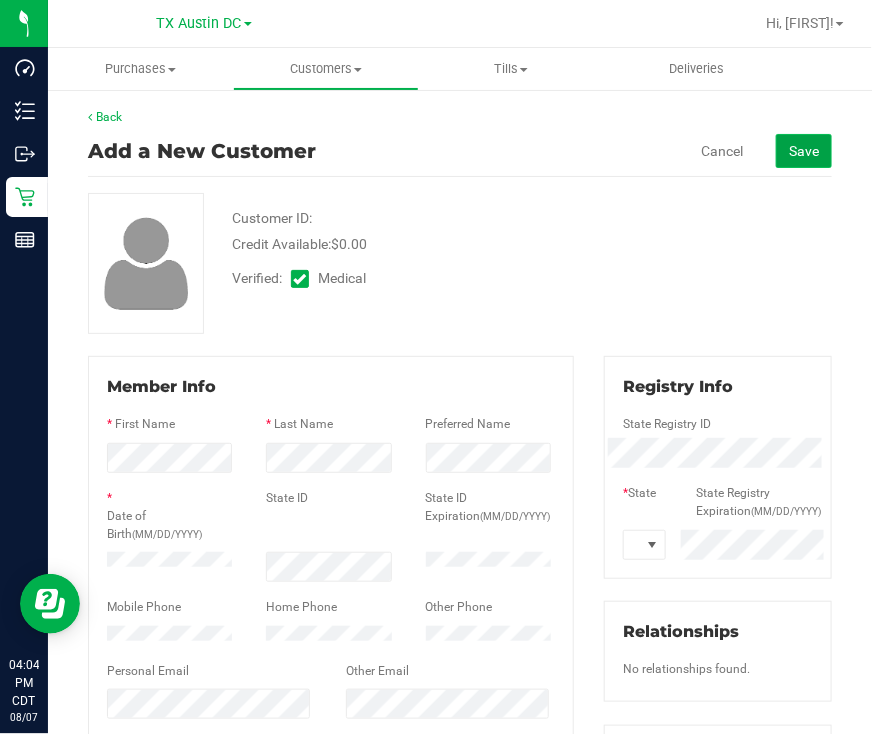 click on "Save" 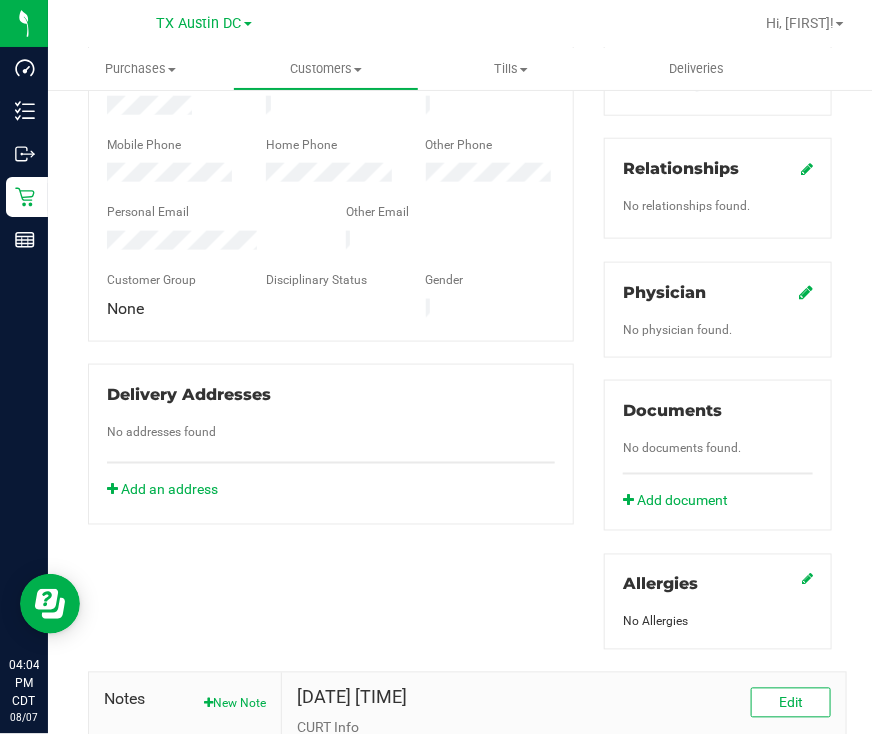 scroll, scrollTop: 499, scrollLeft: 0, axis: vertical 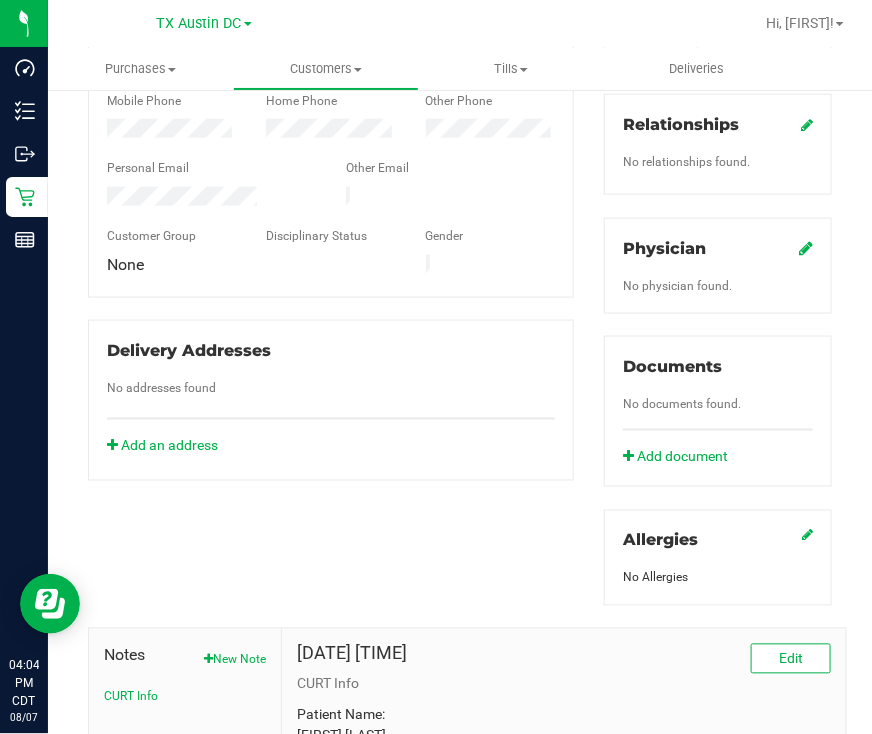 click on "Physician
No physician found." 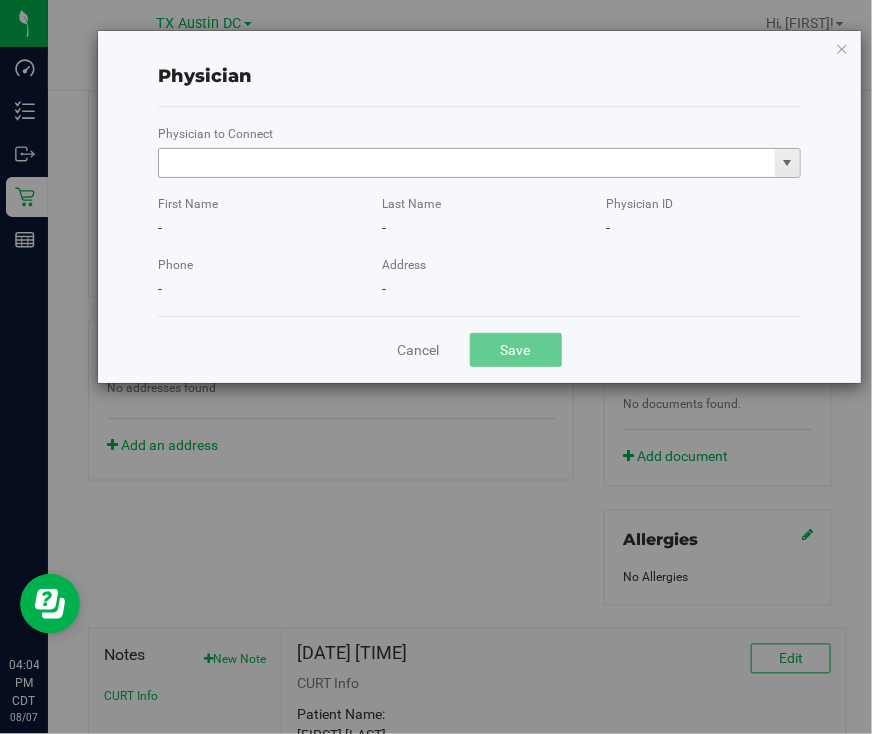click at bounding box center [467, 163] 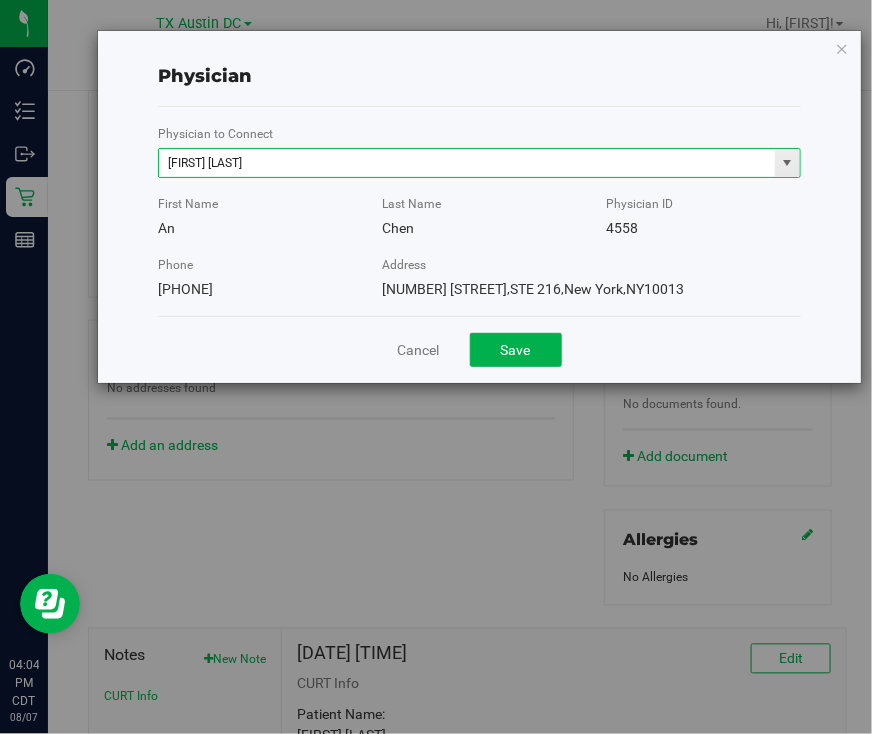 type on "An Chen" 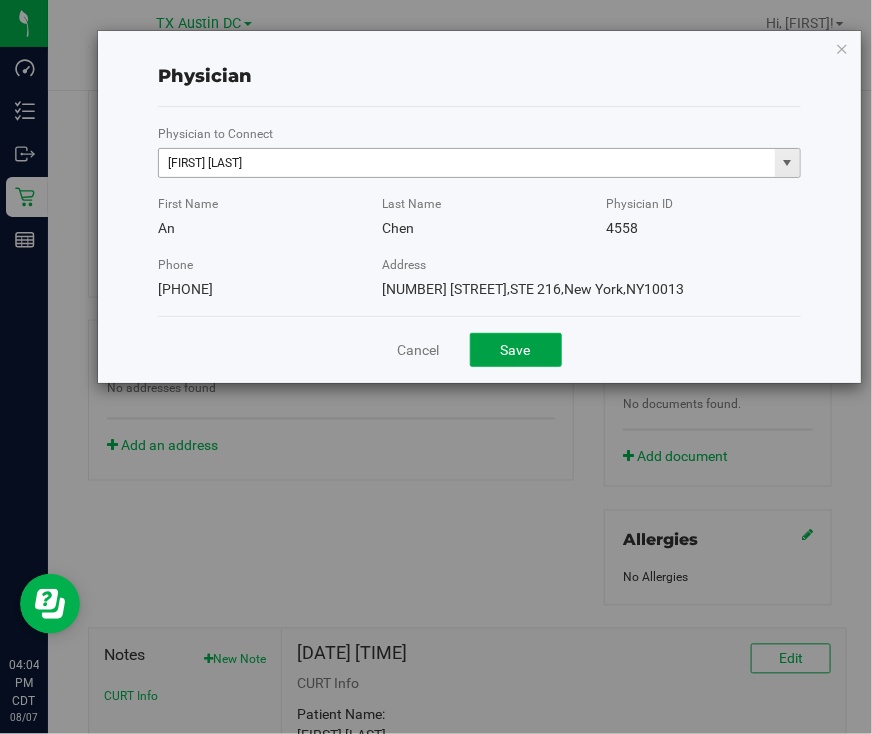 type 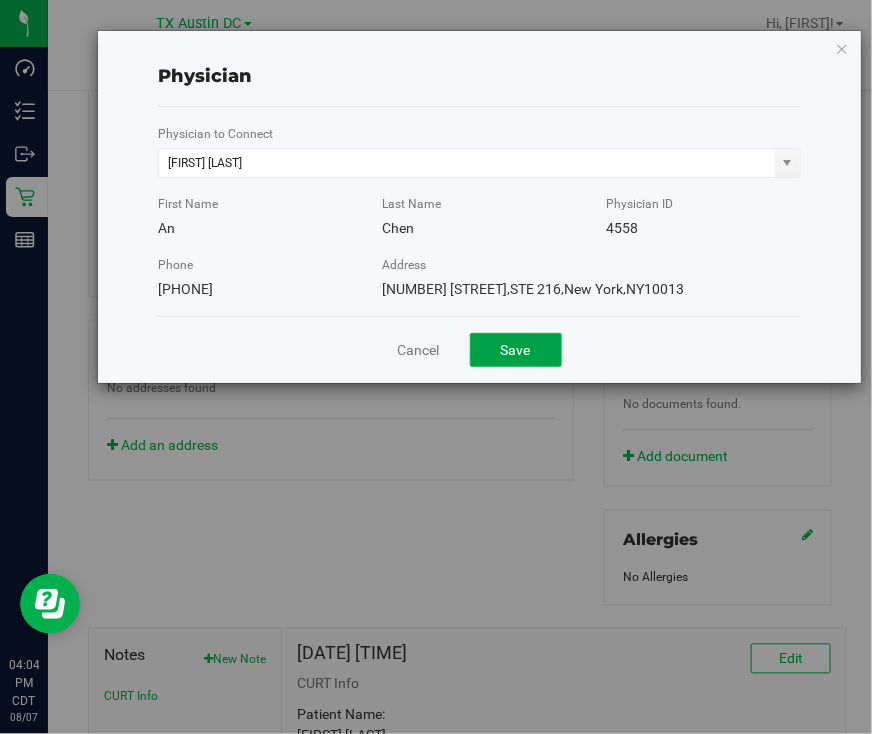 click on "Save" at bounding box center (516, 350) 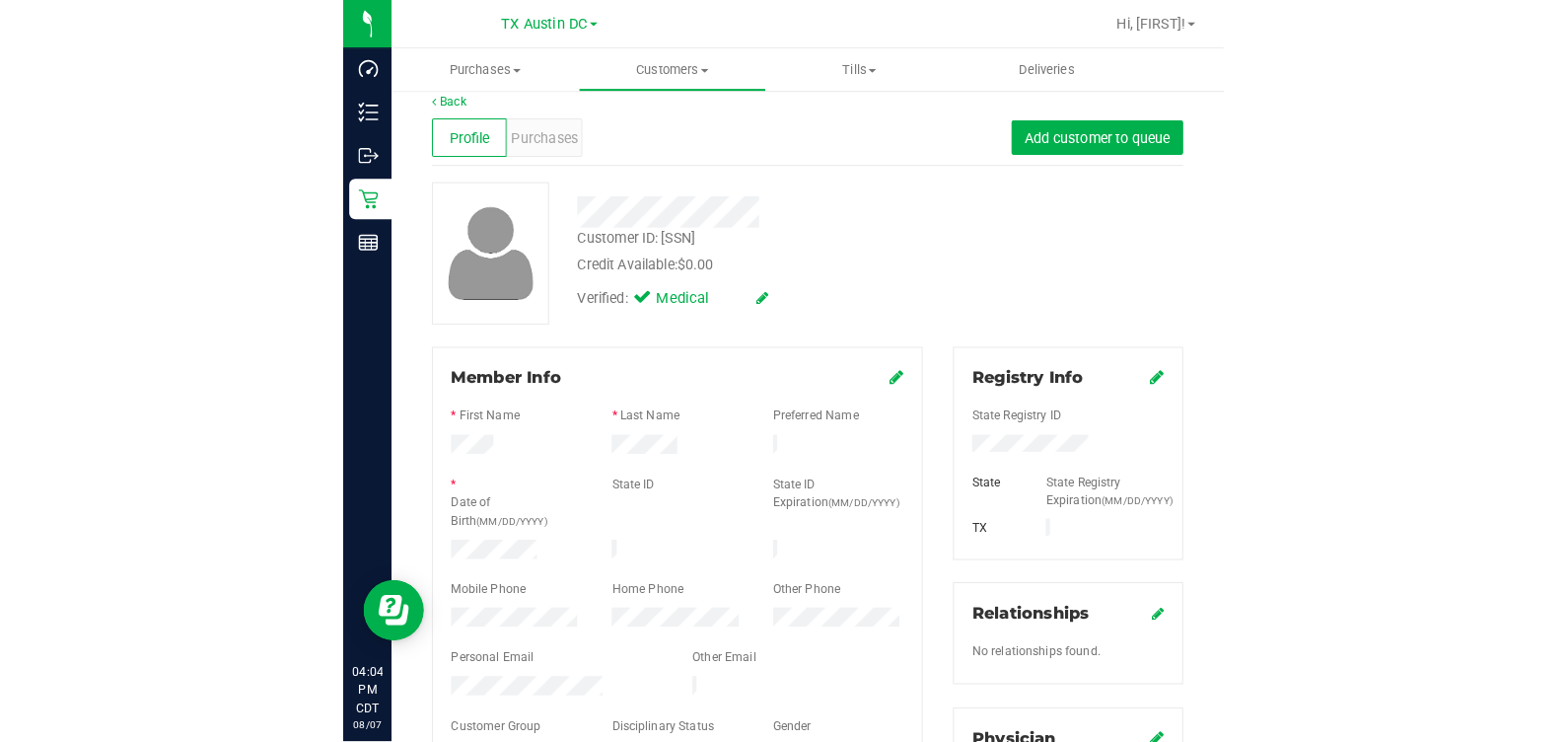 scroll, scrollTop: 0, scrollLeft: 0, axis: both 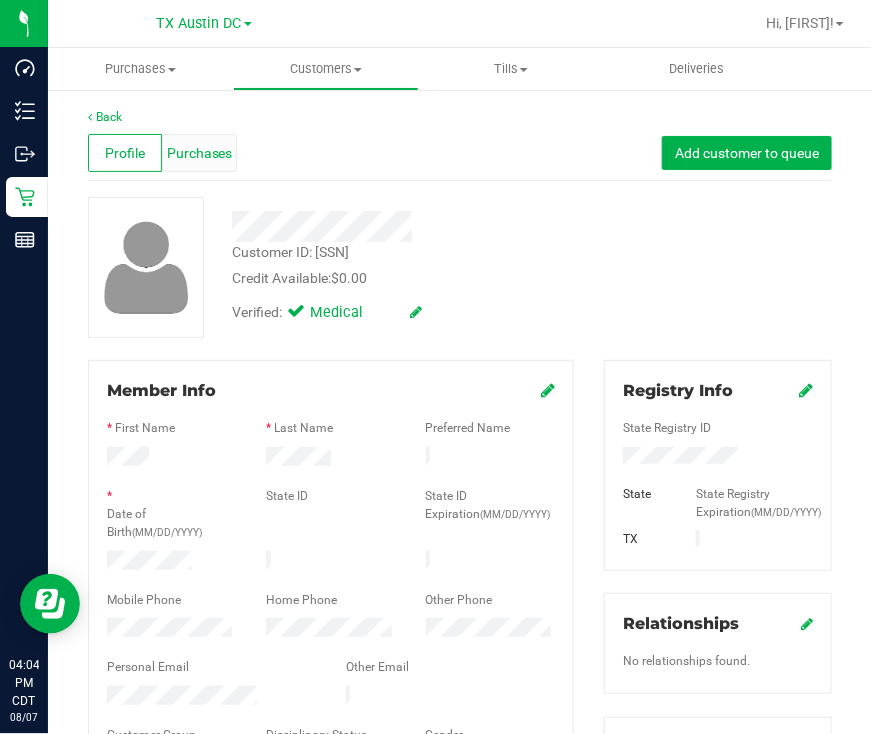 click on "Purchases" at bounding box center (199, 153) 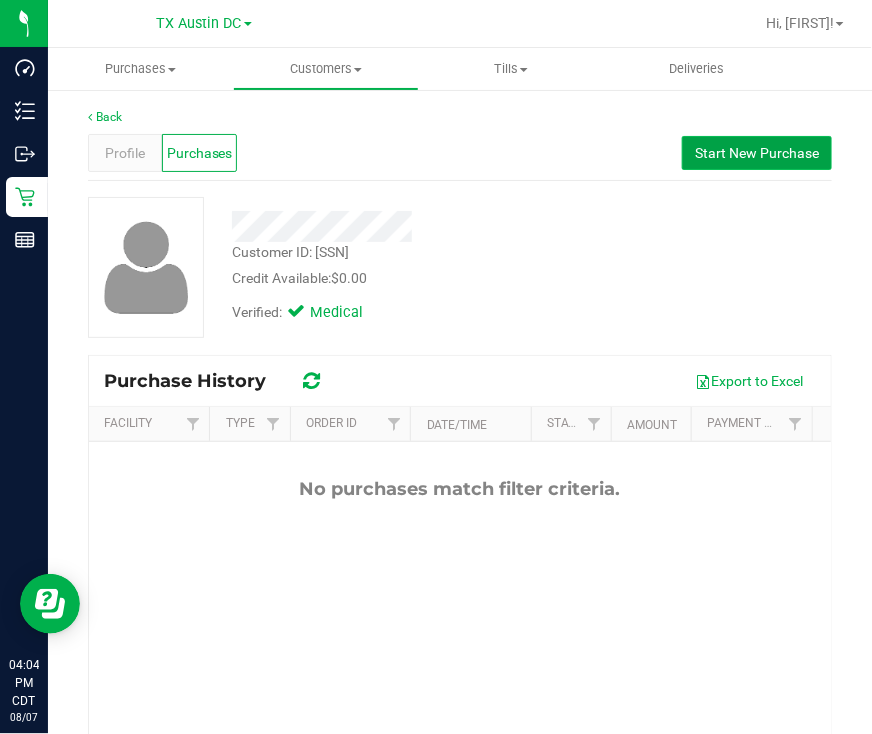 click on "Start New Purchase" at bounding box center [757, 153] 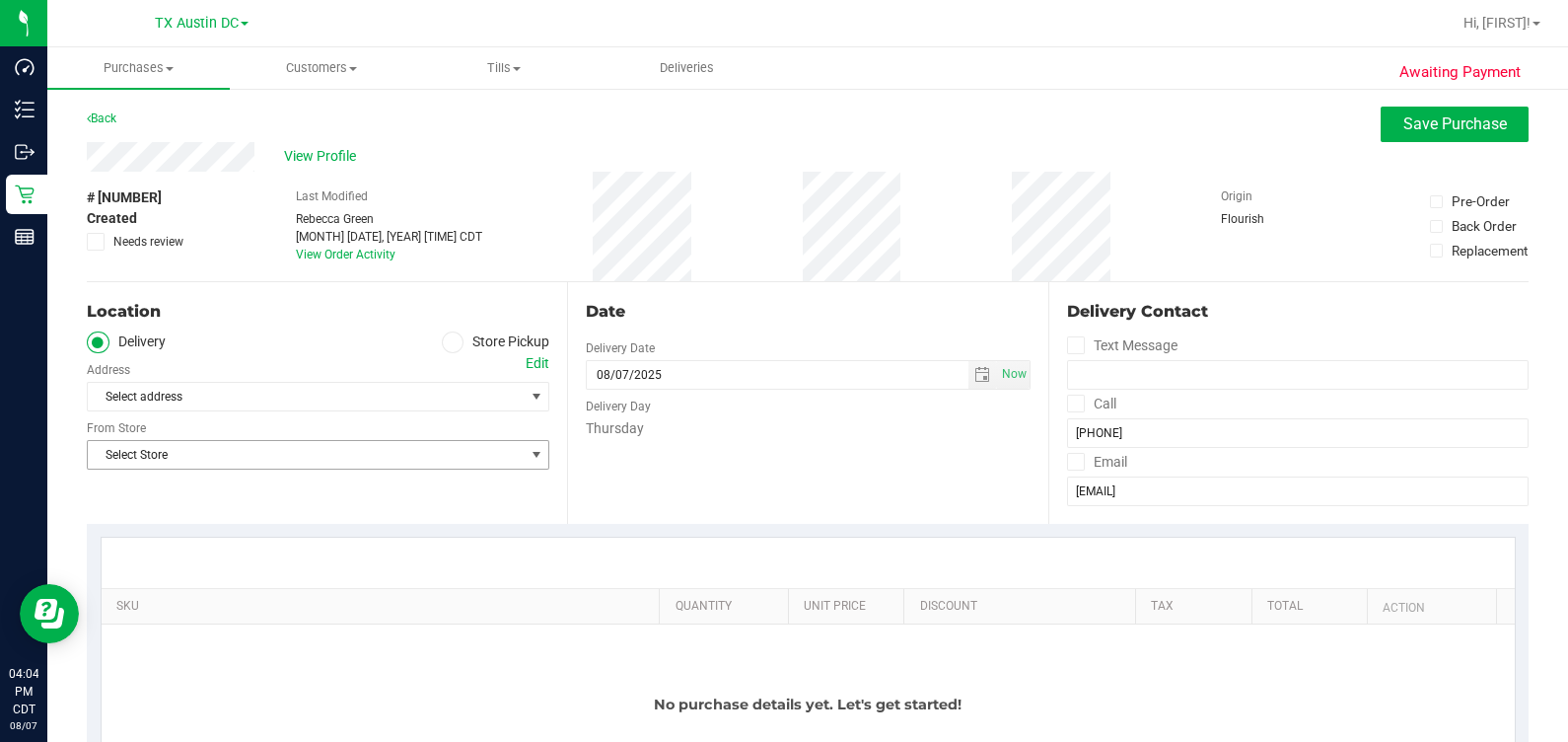 click on "Select Store" at bounding box center [306, 455] 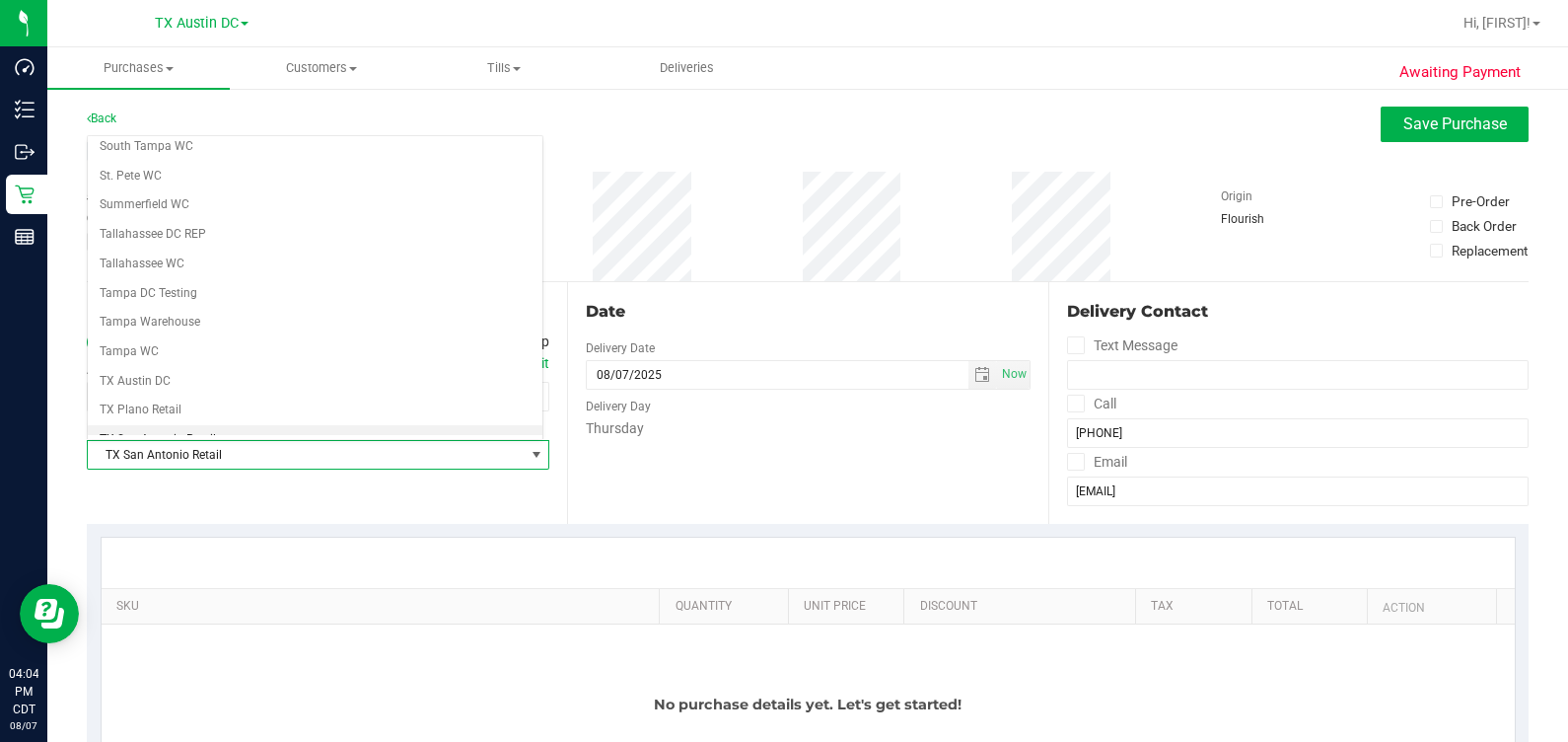 scroll, scrollTop: 1298, scrollLeft: 0, axis: vertical 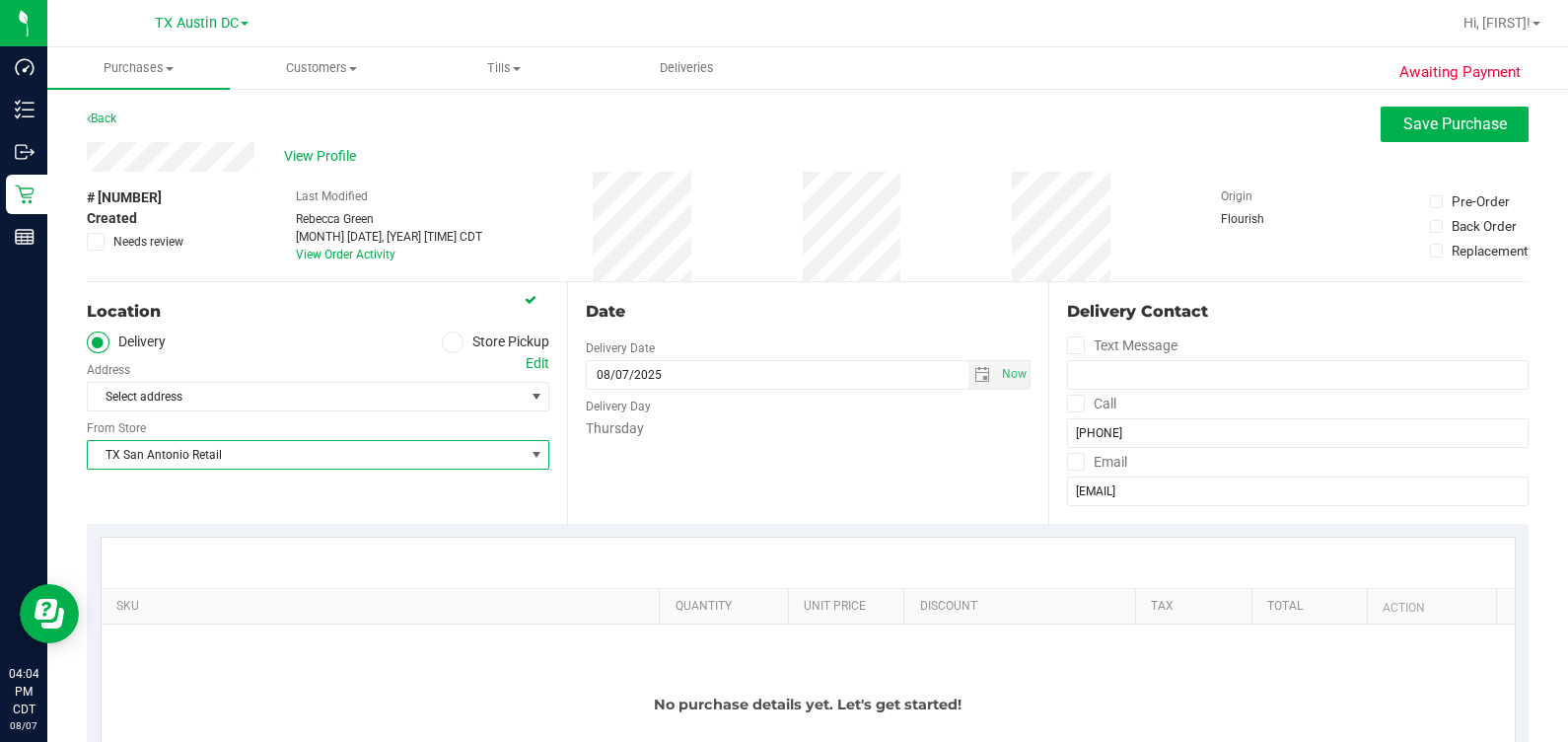 click on "Select address Select address" at bounding box center [318, 382] 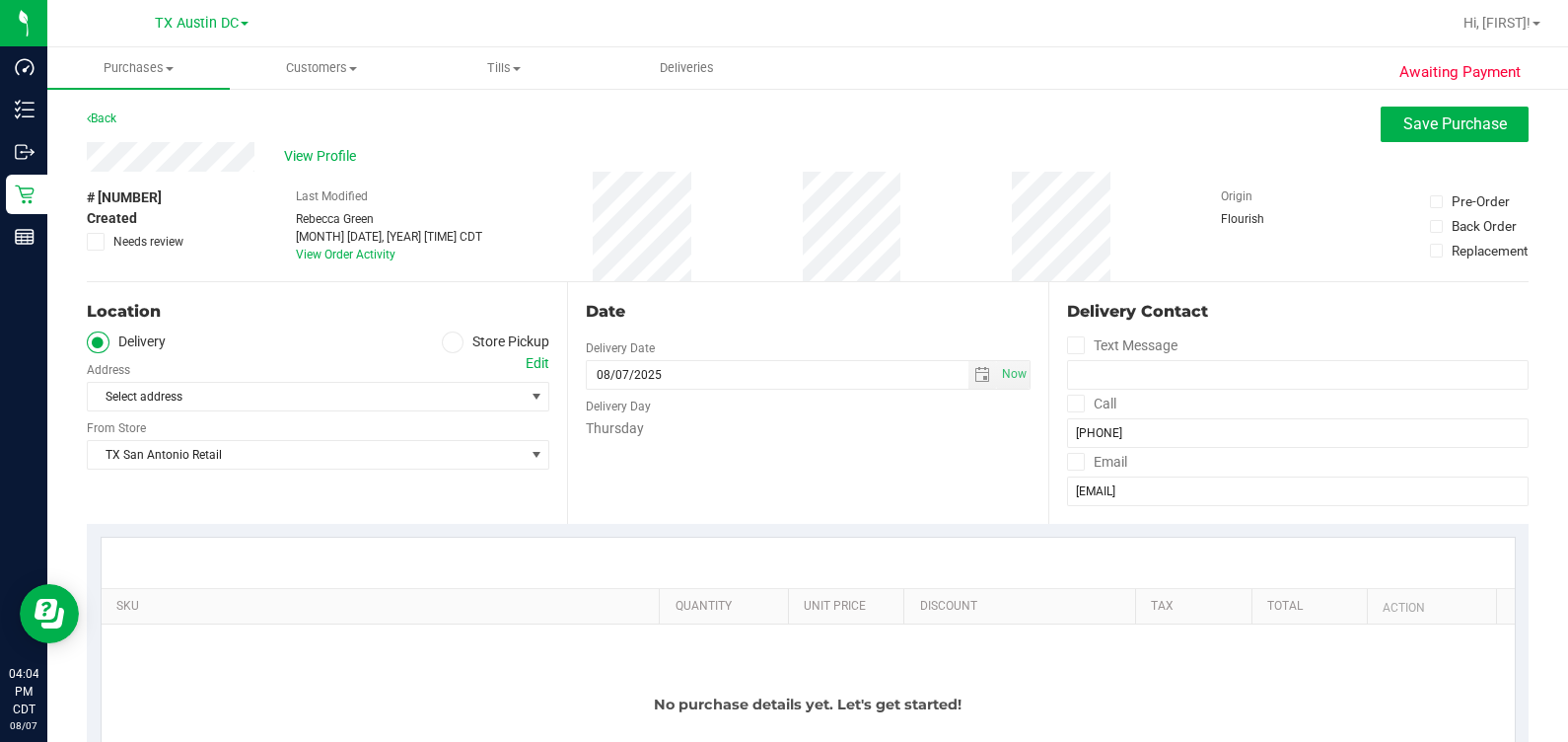click on "Edit" at bounding box center (537, 363) 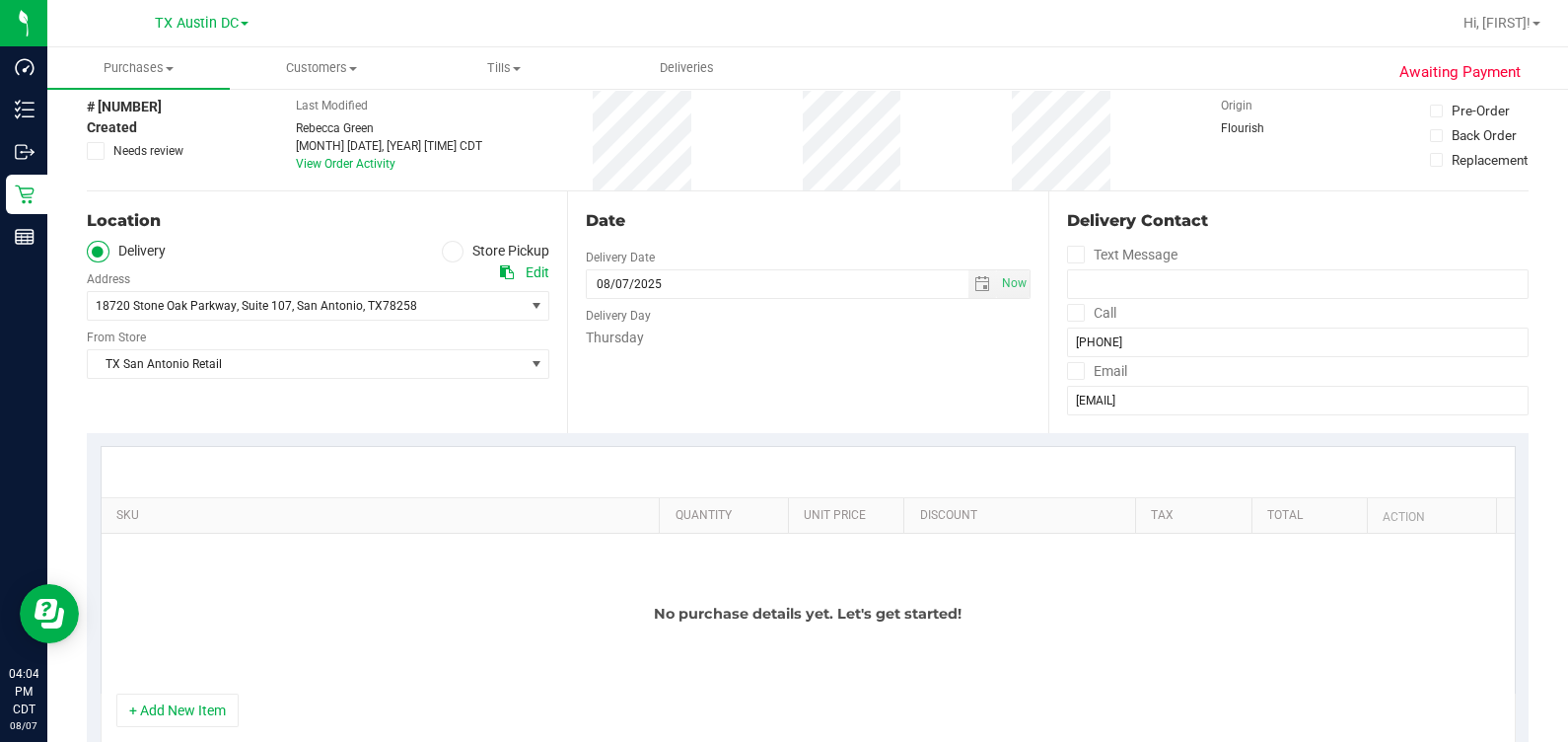 scroll, scrollTop: 122, scrollLeft: 0, axis: vertical 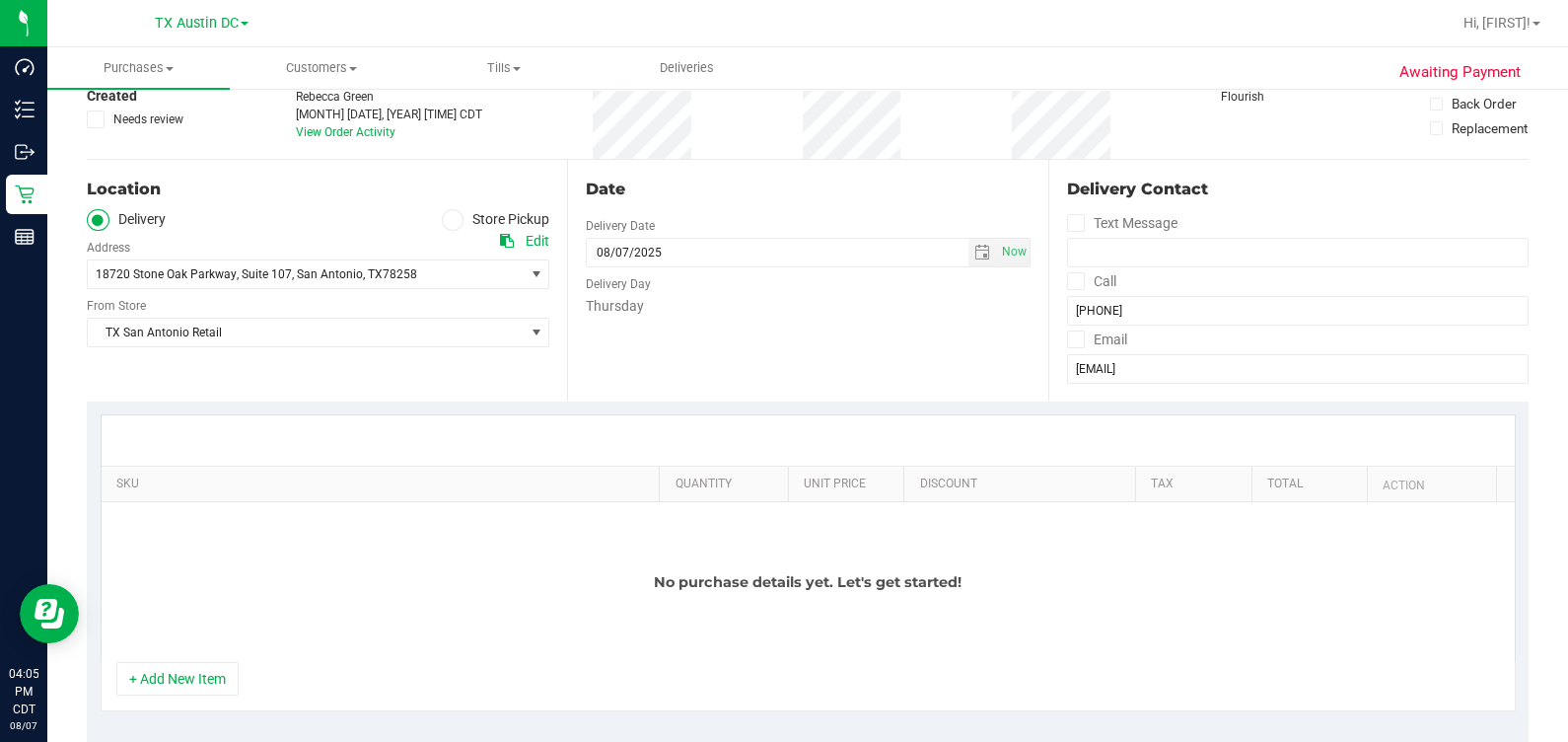 click on "No purchase details yet. Let's get started!" at bounding box center (808, 582) 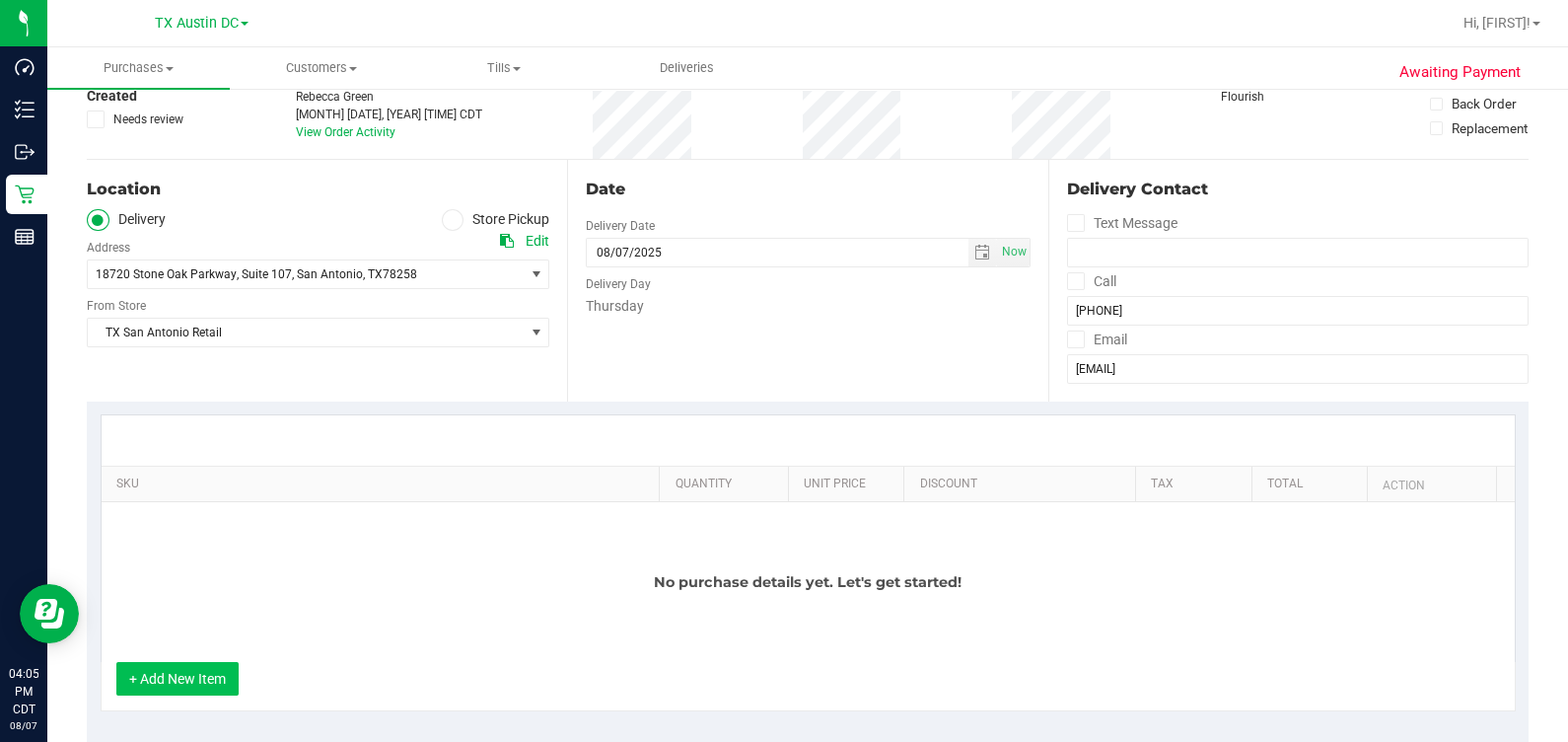 click on "+ Add New Item" at bounding box center (178, 679) 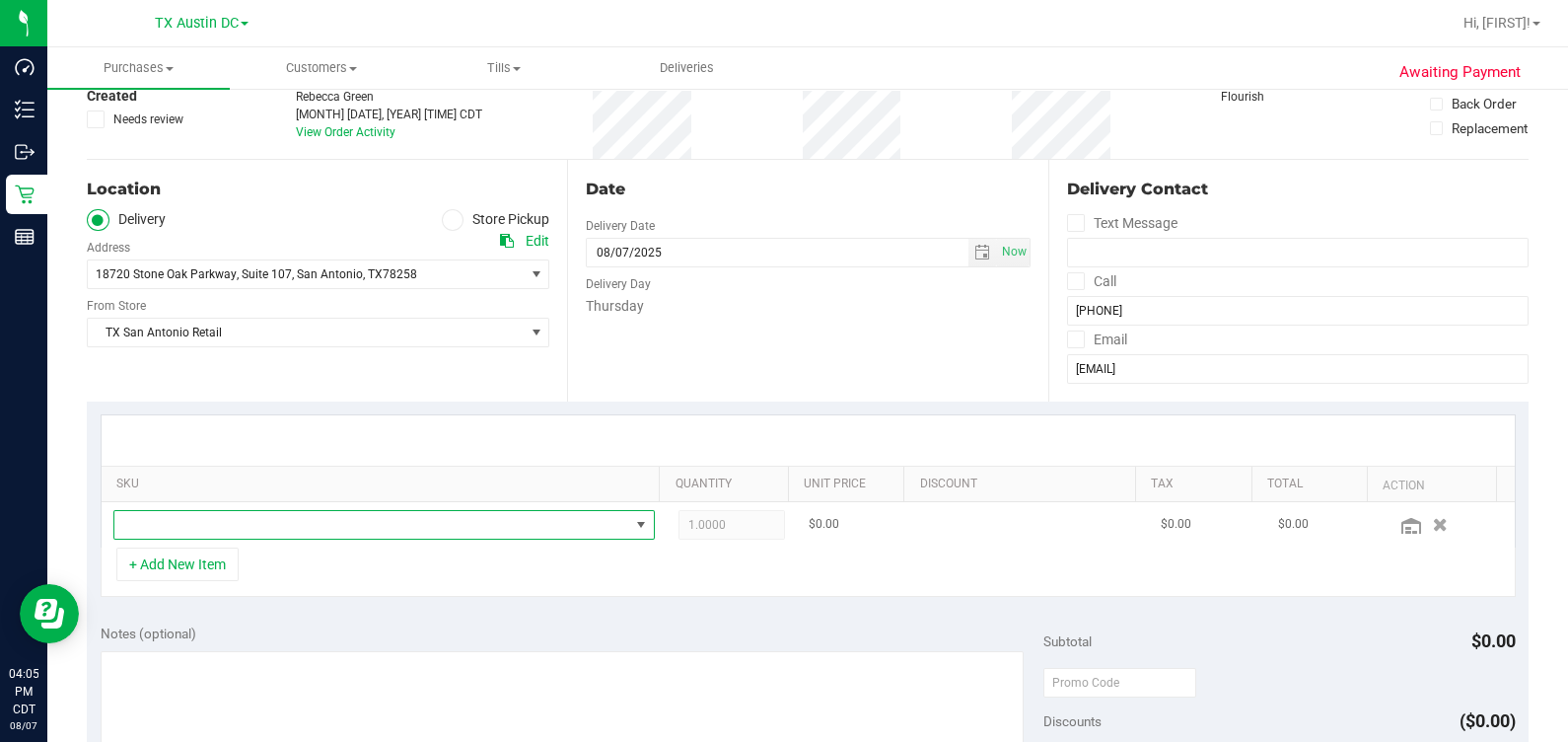click at bounding box center [372, 525] 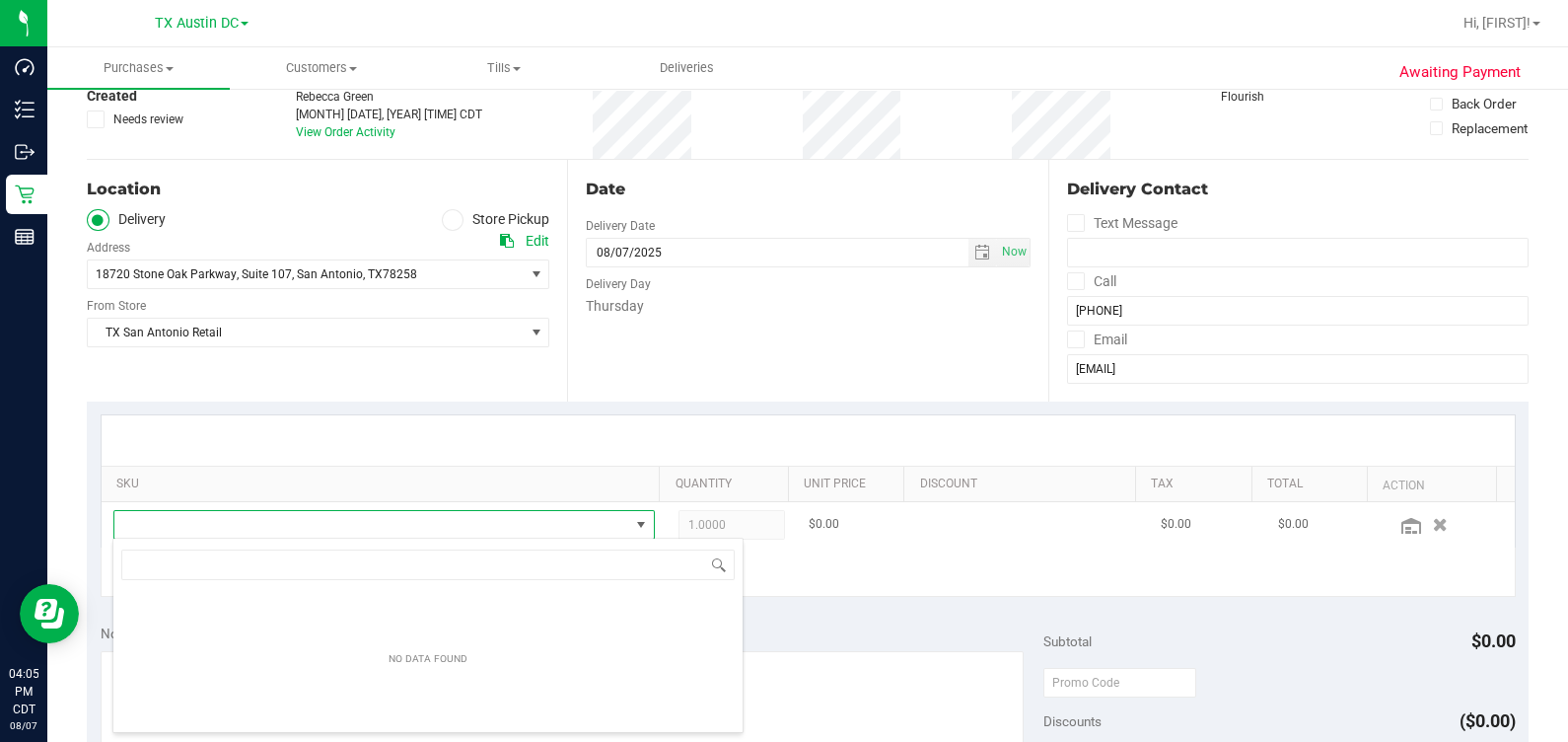 scroll, scrollTop: 98640, scrollLeft: 98089, axis: both 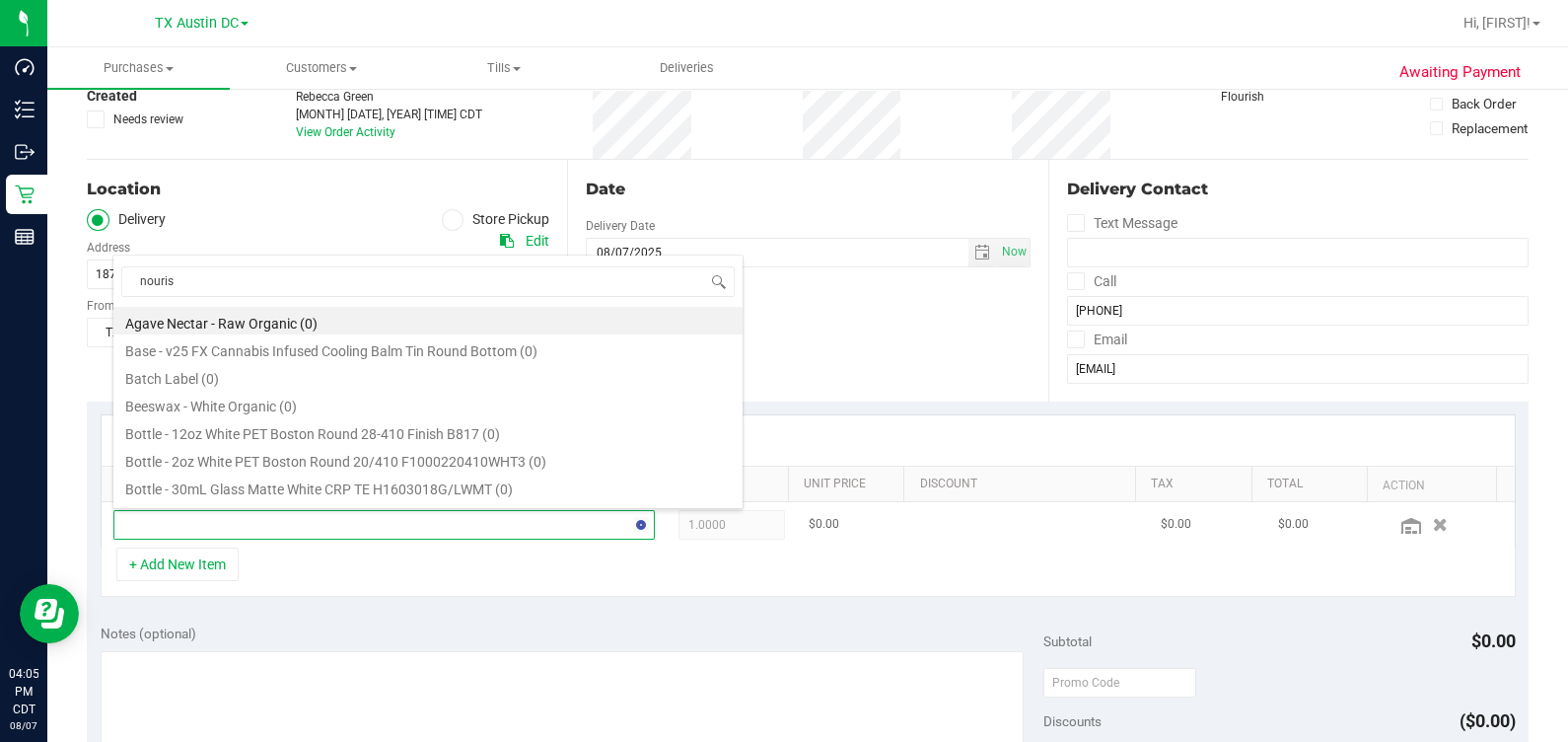 type on "nourish" 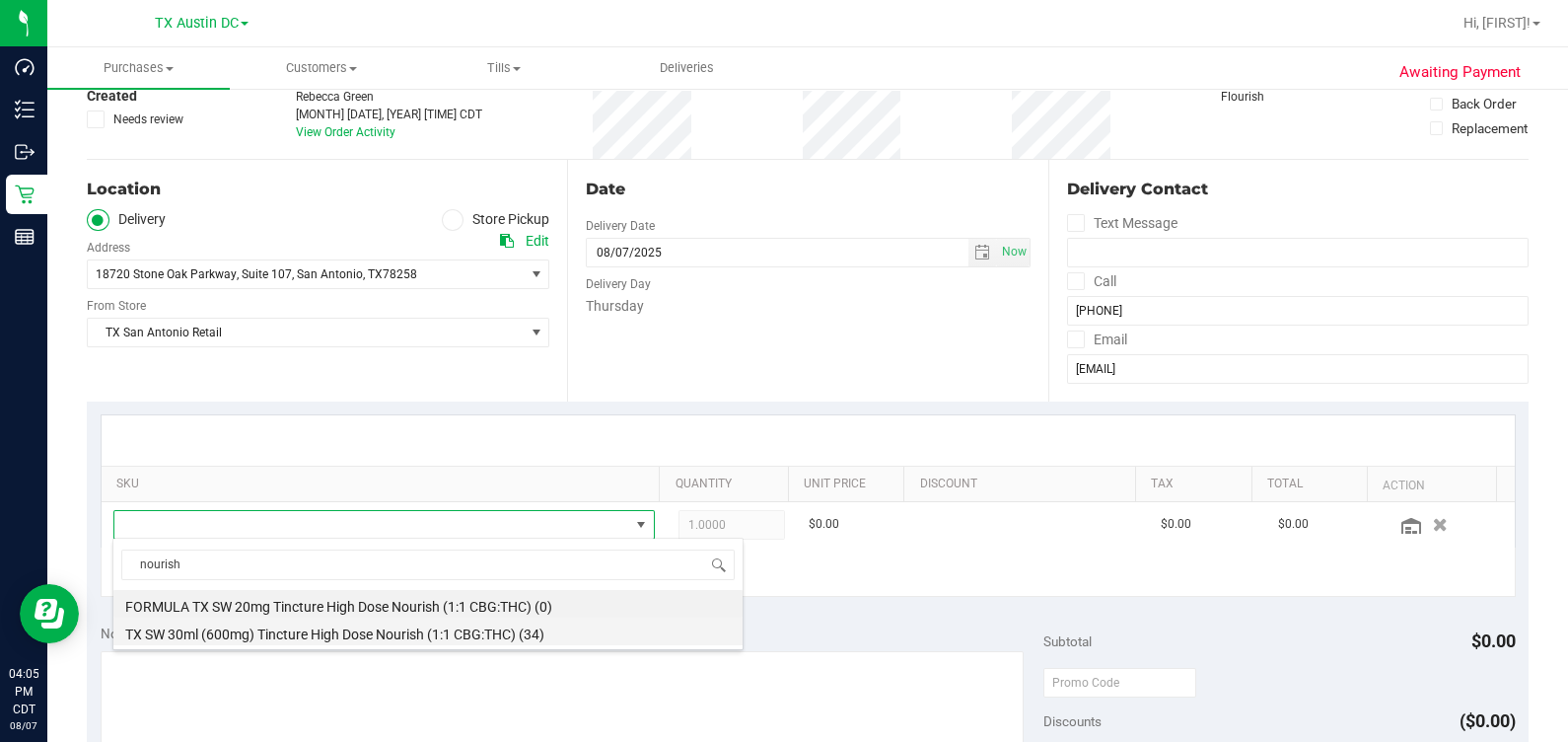 click on "TX SW 30ml (600mg) Tincture High Dose Nourish (1:1 CBG:THC) (34)" at bounding box center [428, 631] 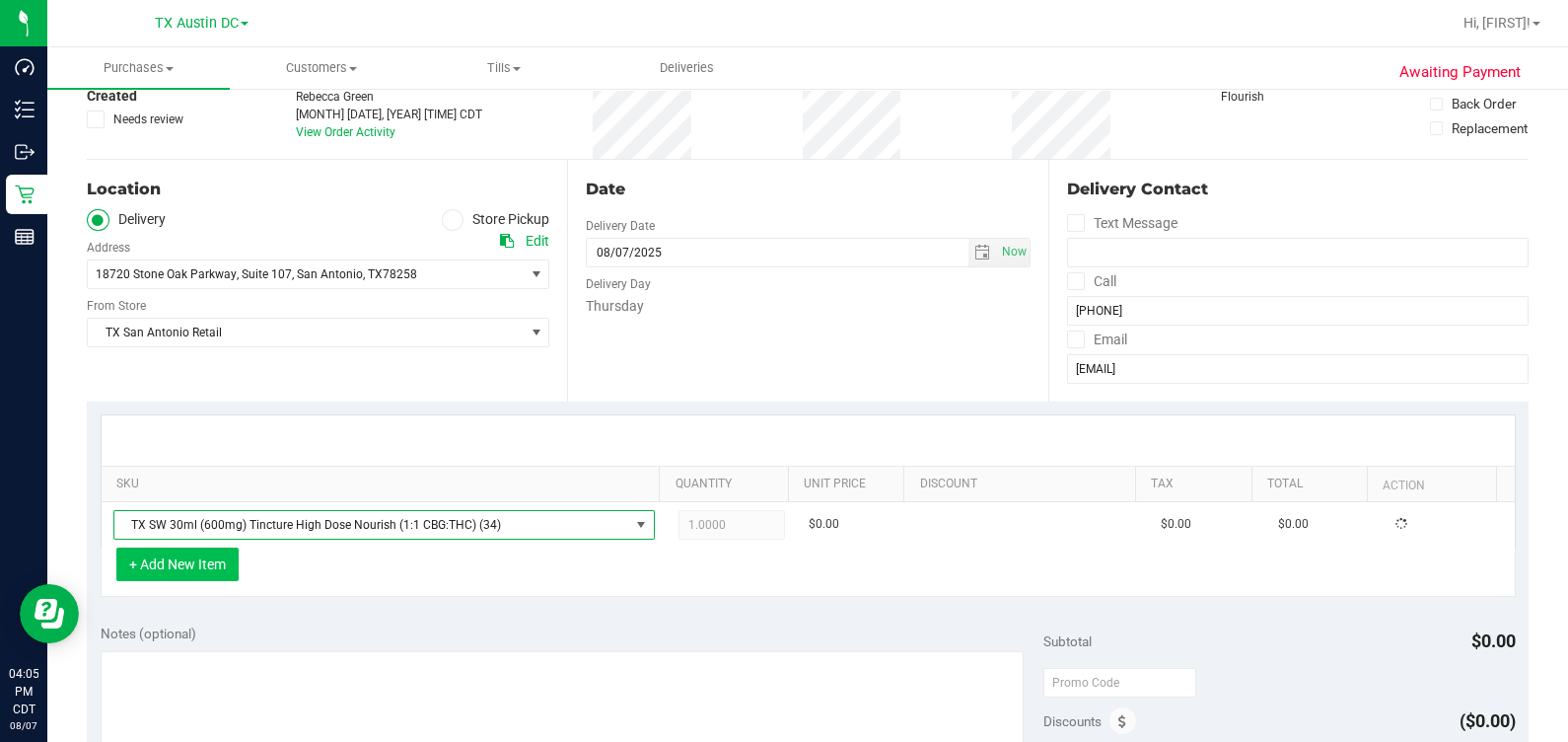 click on "+ Add New Item" at bounding box center (178, 564) 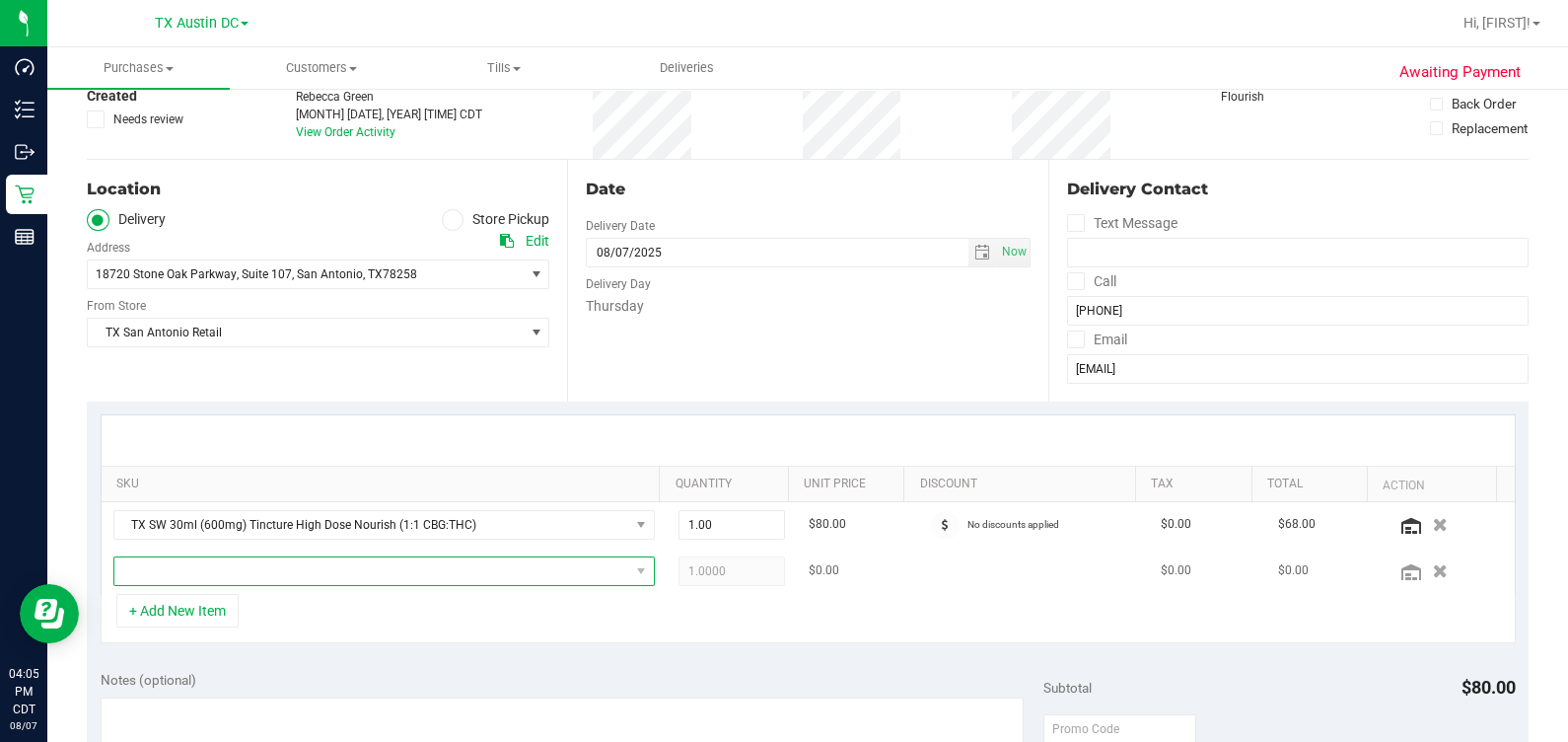 click at bounding box center [372, 571] 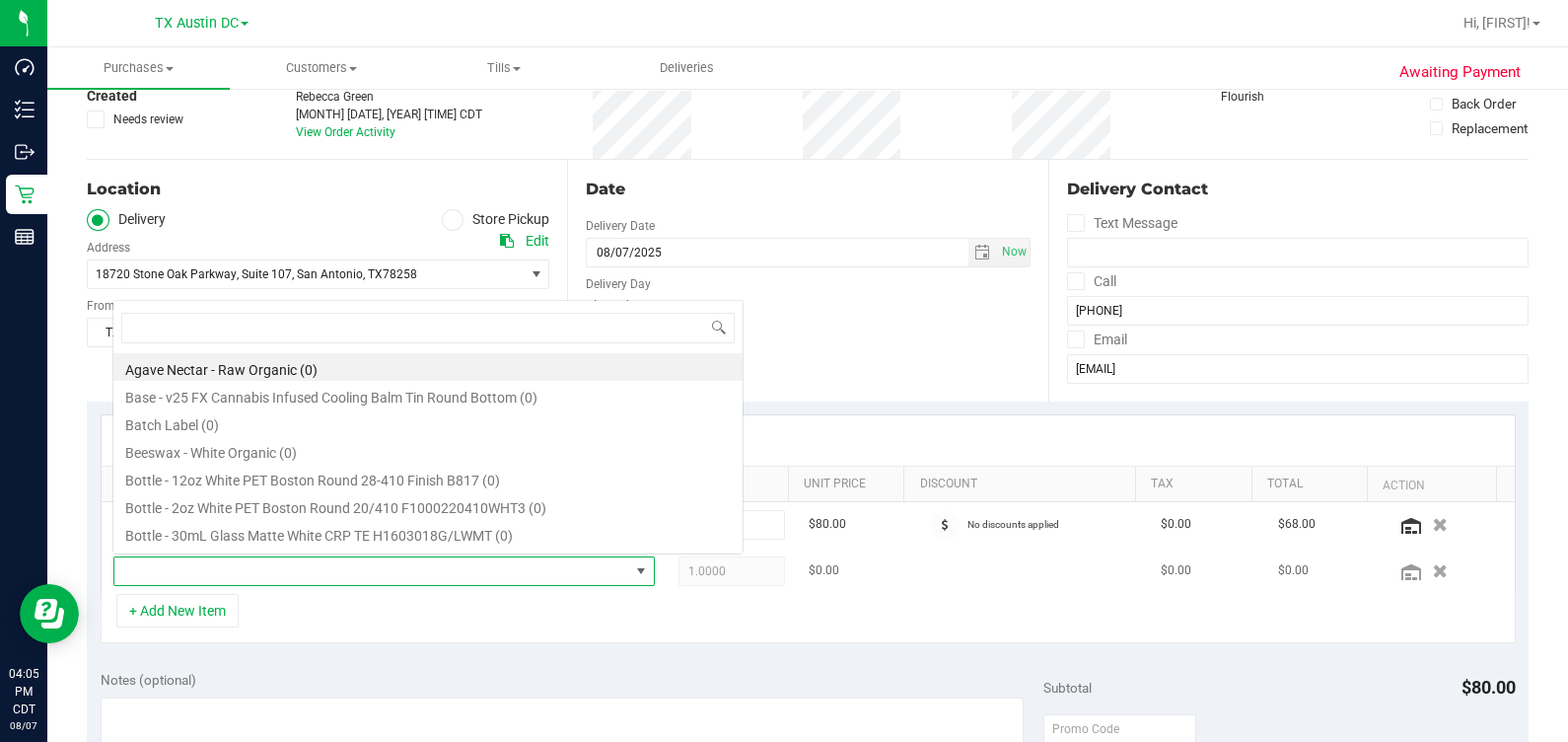 scroll, scrollTop: 0, scrollLeft: 0, axis: both 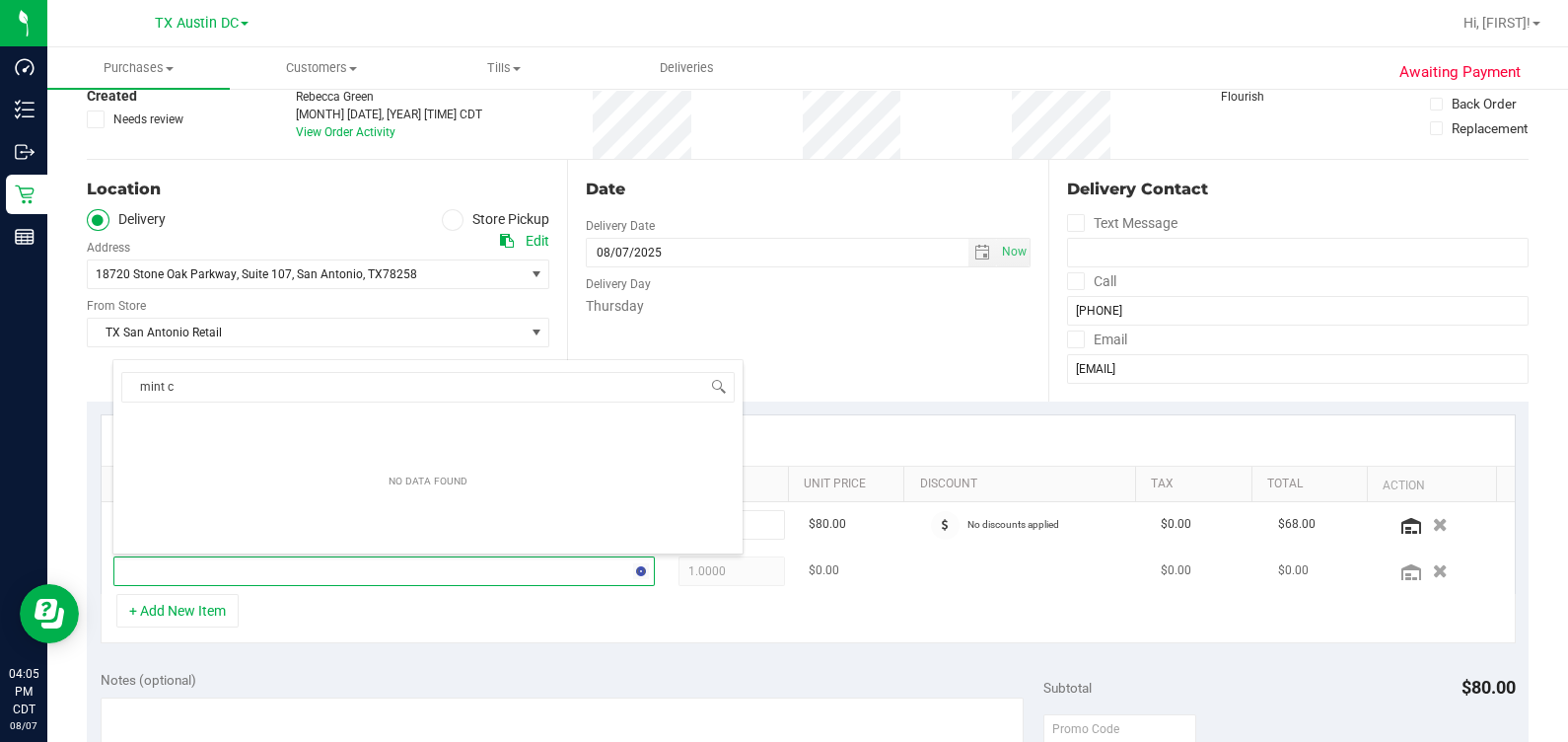type on "mint" 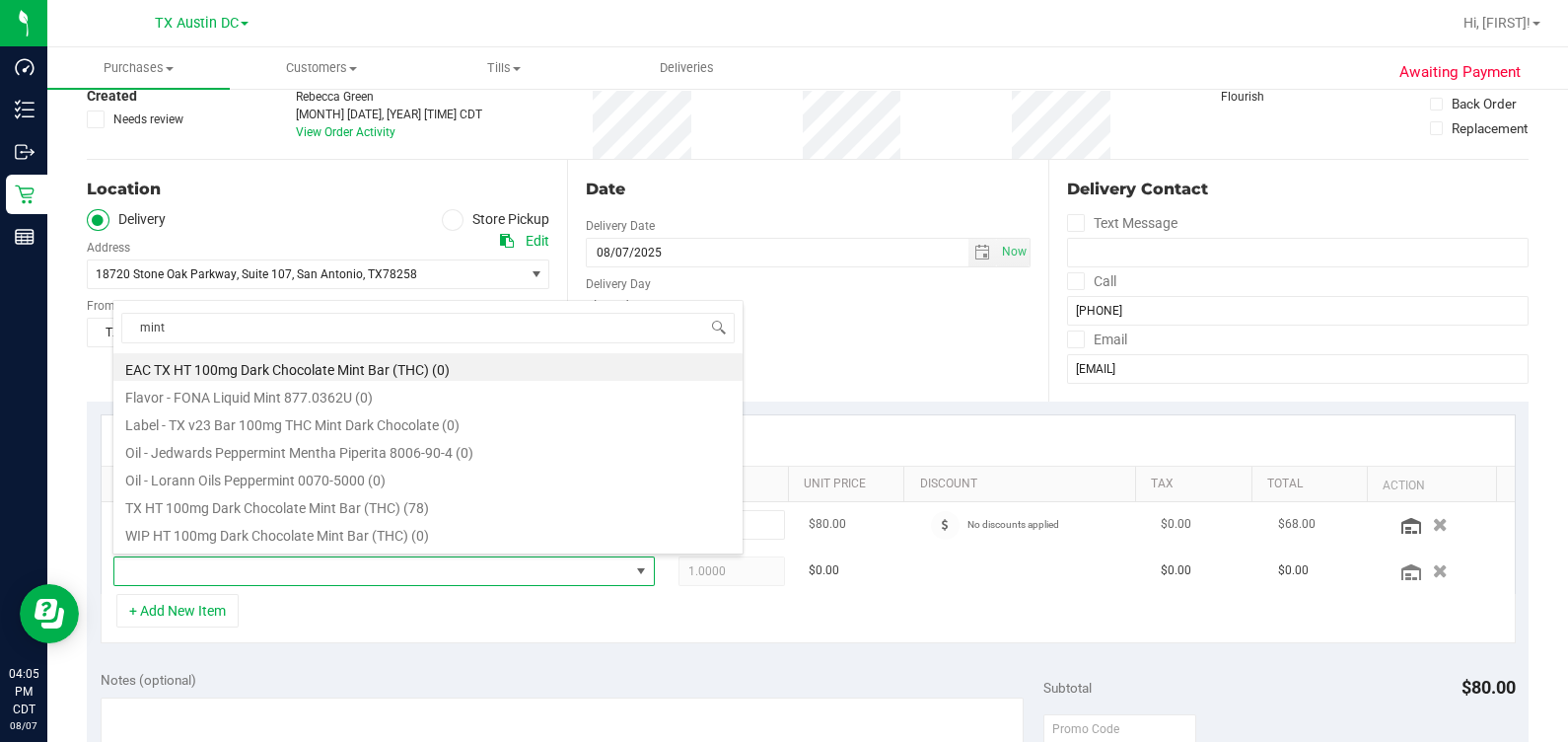 click on "TX HT 100mg Dark Chocolate Mint Bar (THC) (78)" at bounding box center (428, 505) 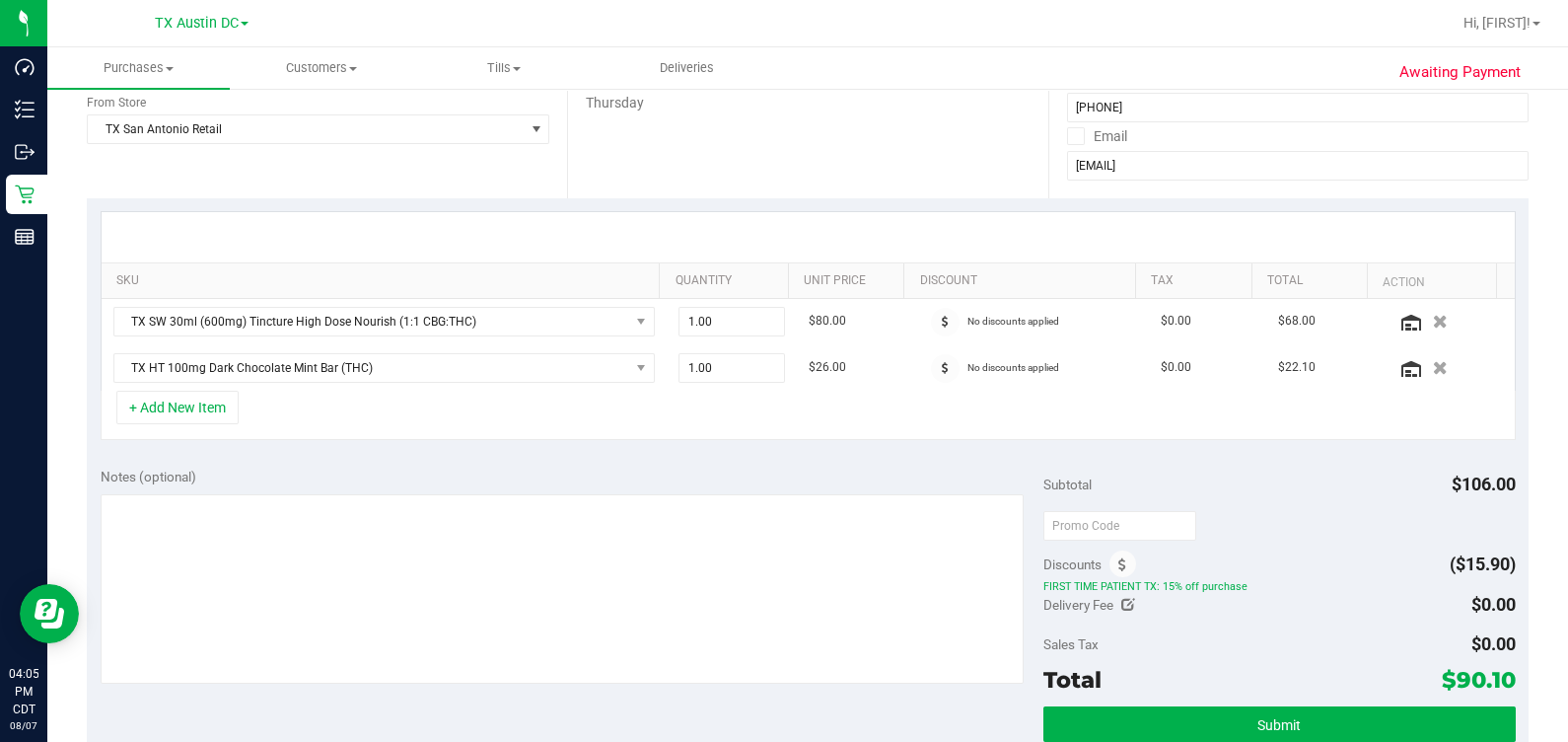 scroll, scrollTop: 370, scrollLeft: 0, axis: vertical 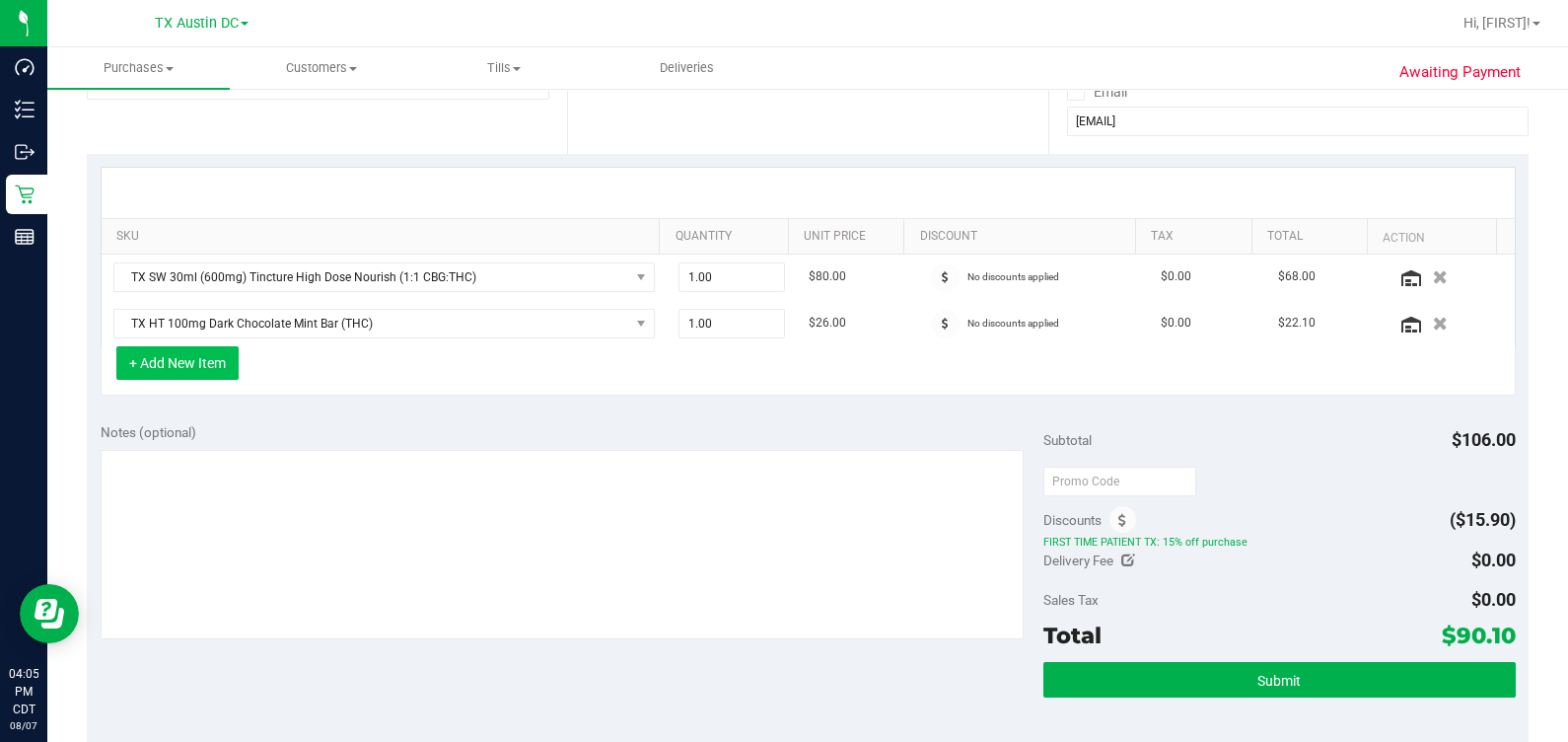 click on "+ Add New Item" at bounding box center [178, 363] 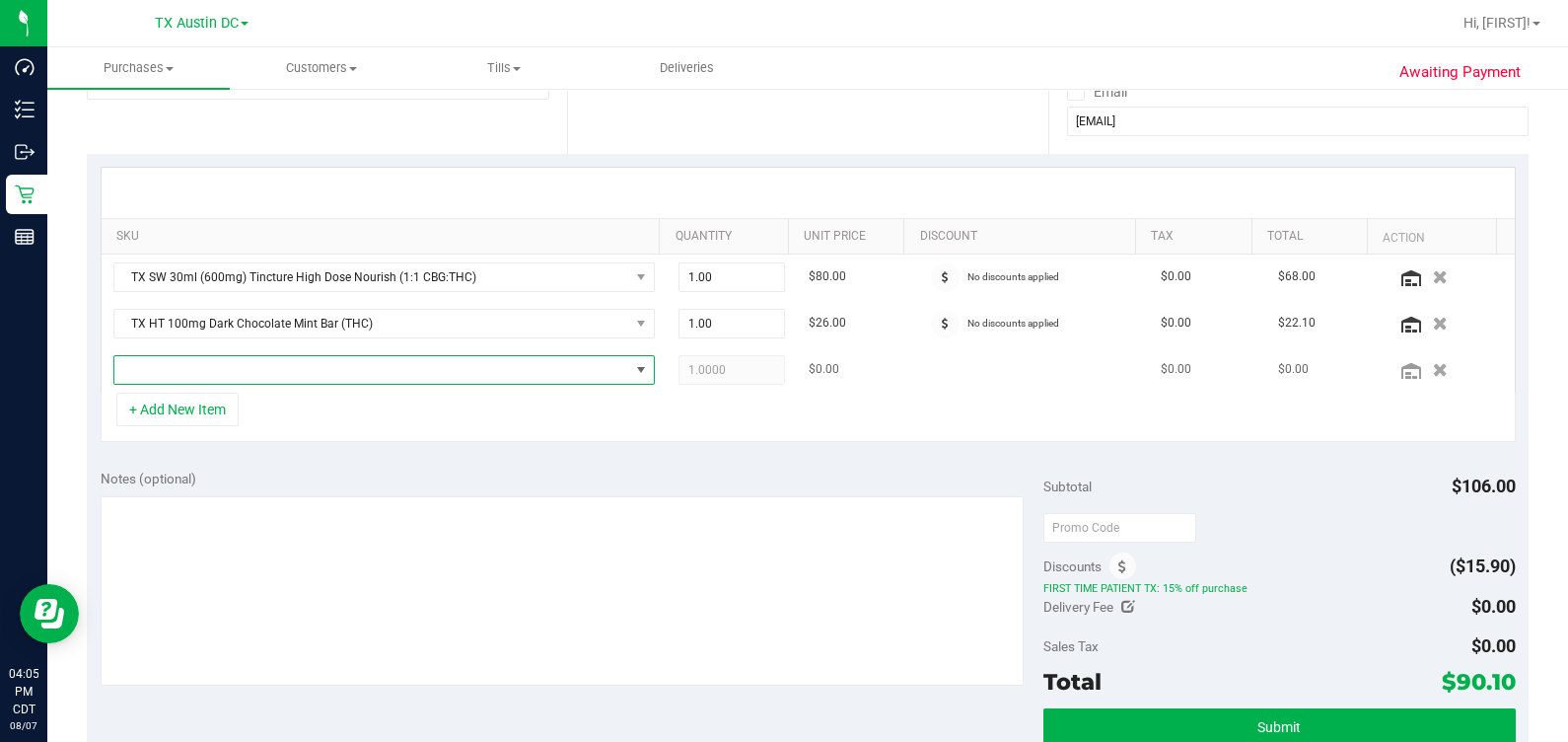 click at bounding box center [372, 370] 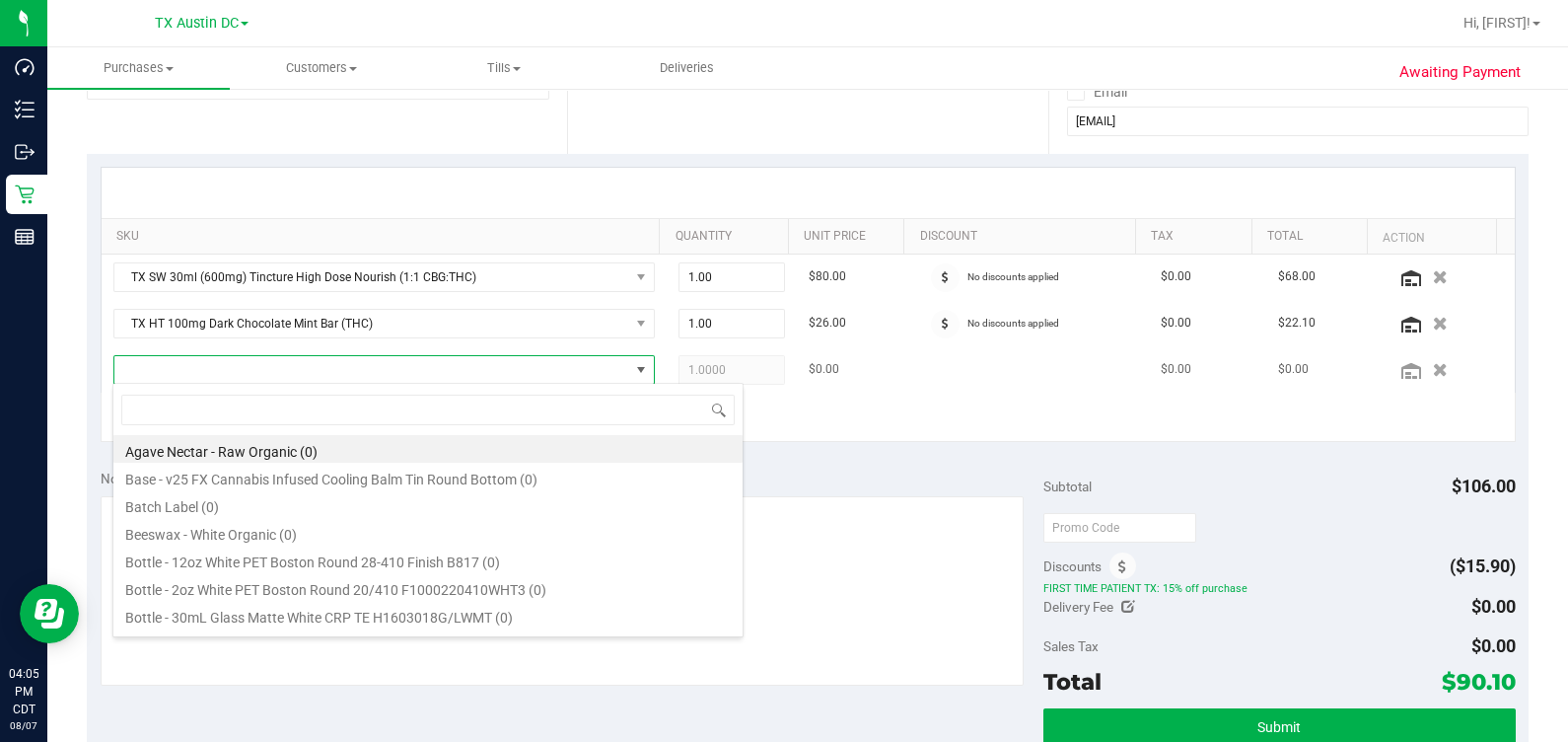scroll, scrollTop: 98640, scrollLeft: 98089, axis: both 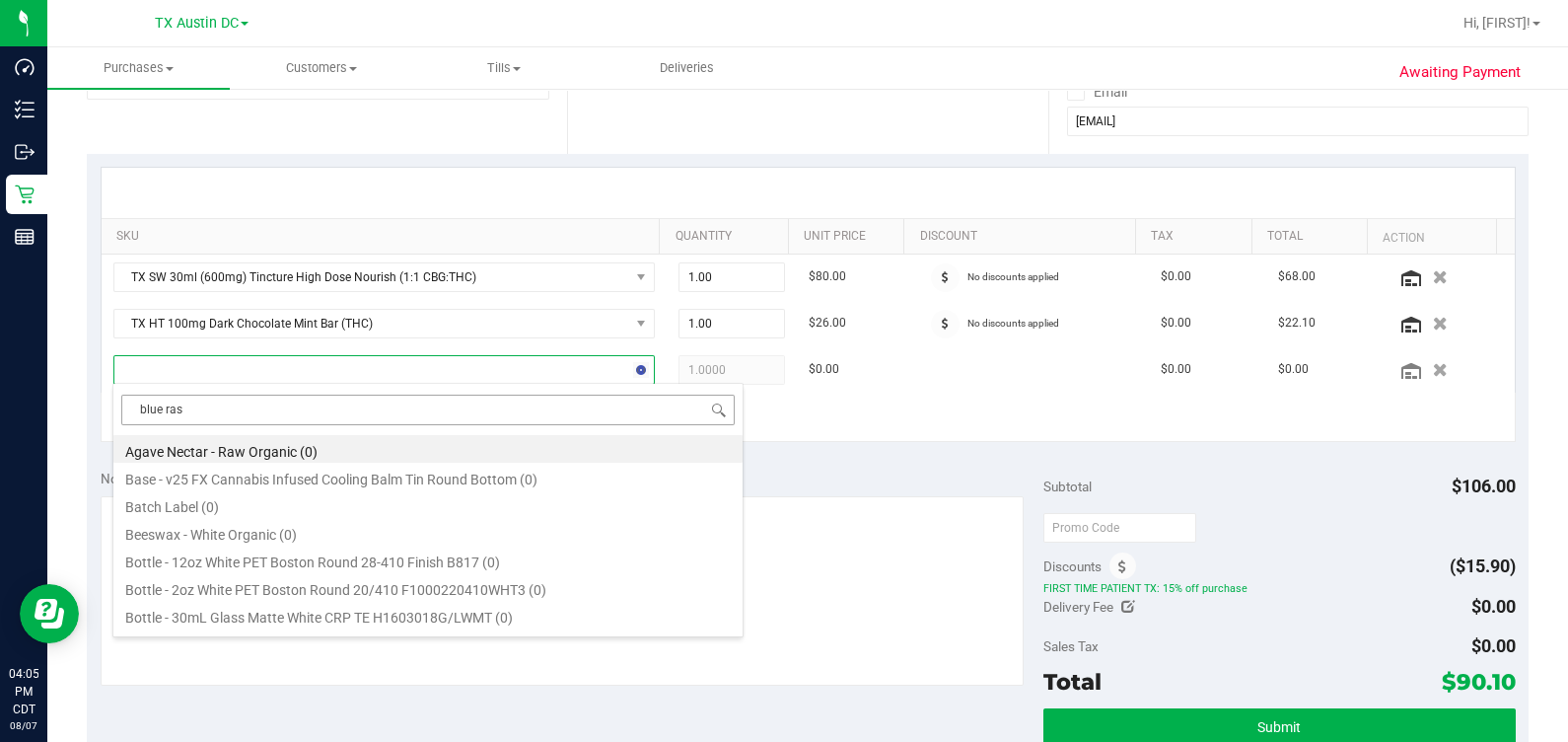 type on "blue rasp" 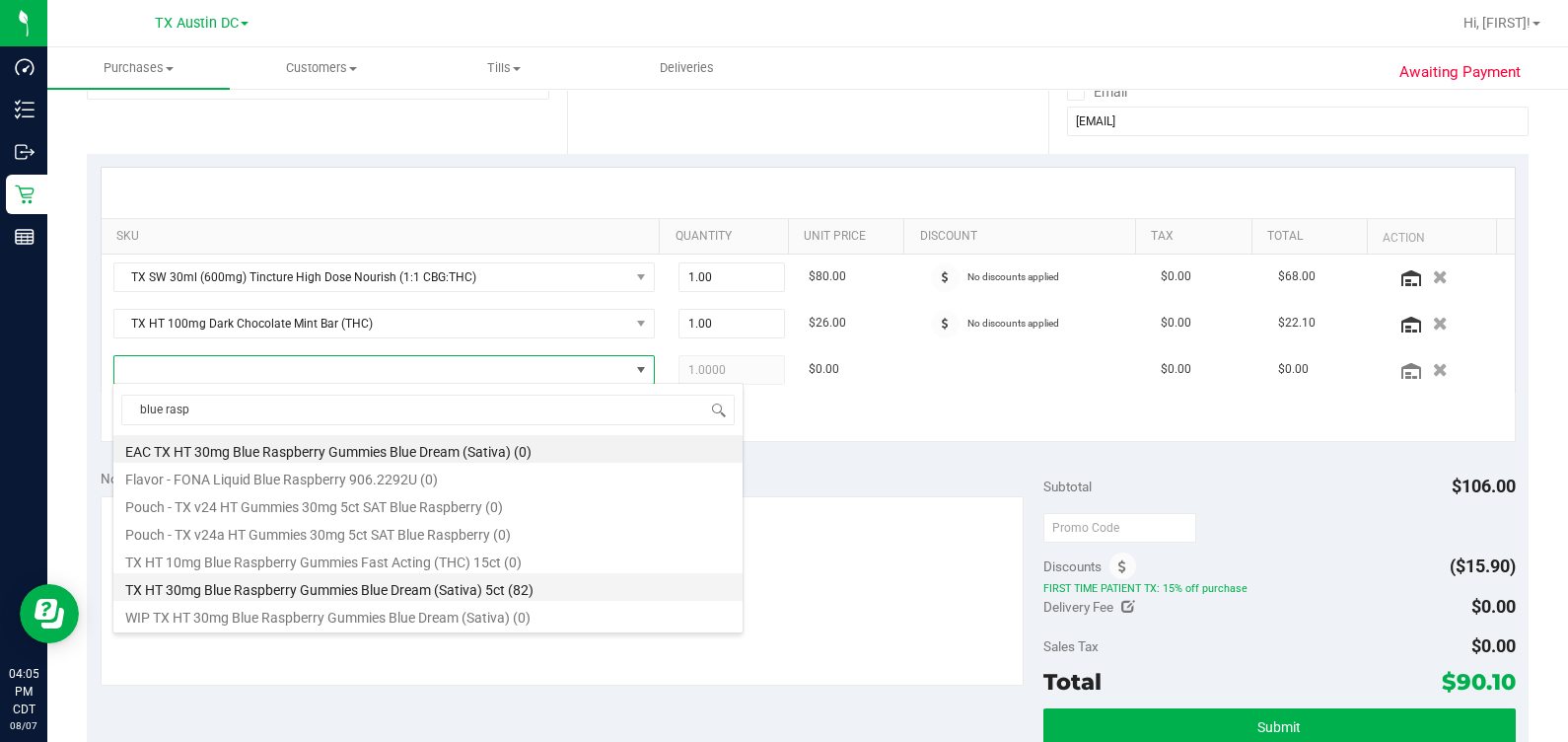 click on "TX HT 30mg Blue Raspberry Gummies Blue Dream (Sativa) 5ct (82)" at bounding box center (428, 587) 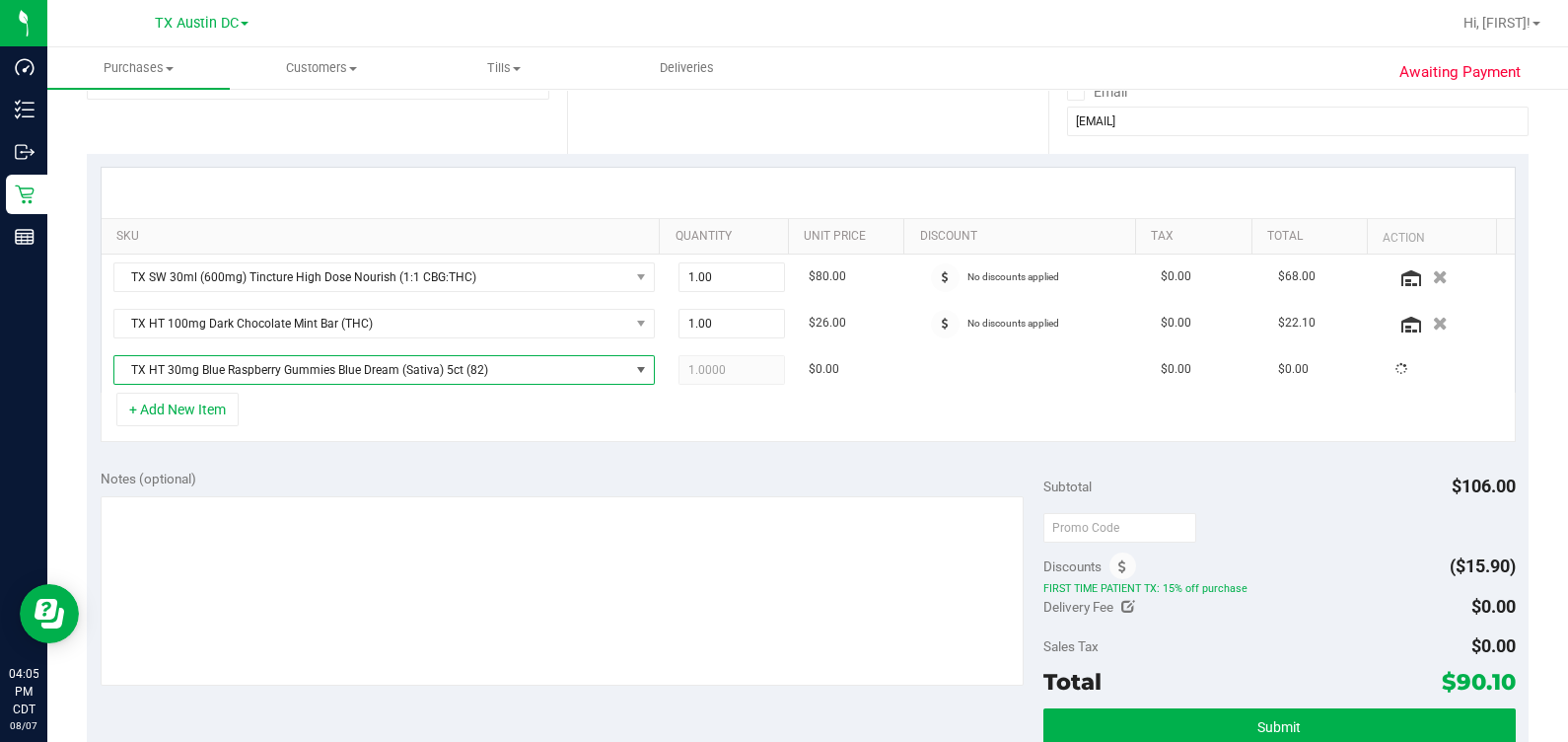 click on "SKU Quantity Unit Price Discount Tax Total Action
TX SW 30ml (600mg) Tincture High Dose Nourish (1:1 CBG:THC)
1.00 1
$80.00
No discounts applied
$0.00
$68.00
TX HT 100mg Dark Chocolate Mint Bar (THC)
1.00 1
$26.00
No discounts applied
$0.00
$22.10
1.0000 1" at bounding box center (808, 305) 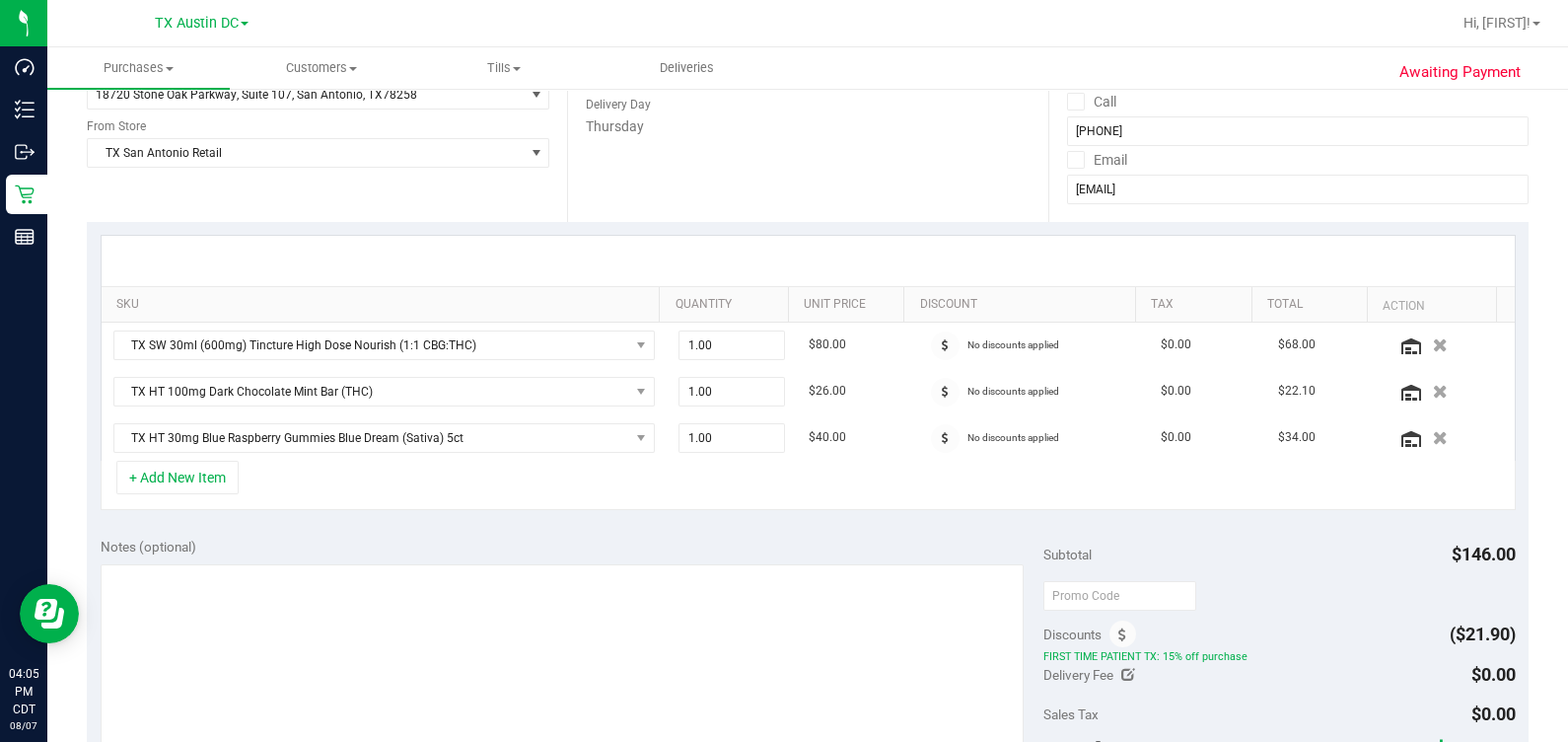 scroll, scrollTop: 246, scrollLeft: 0, axis: vertical 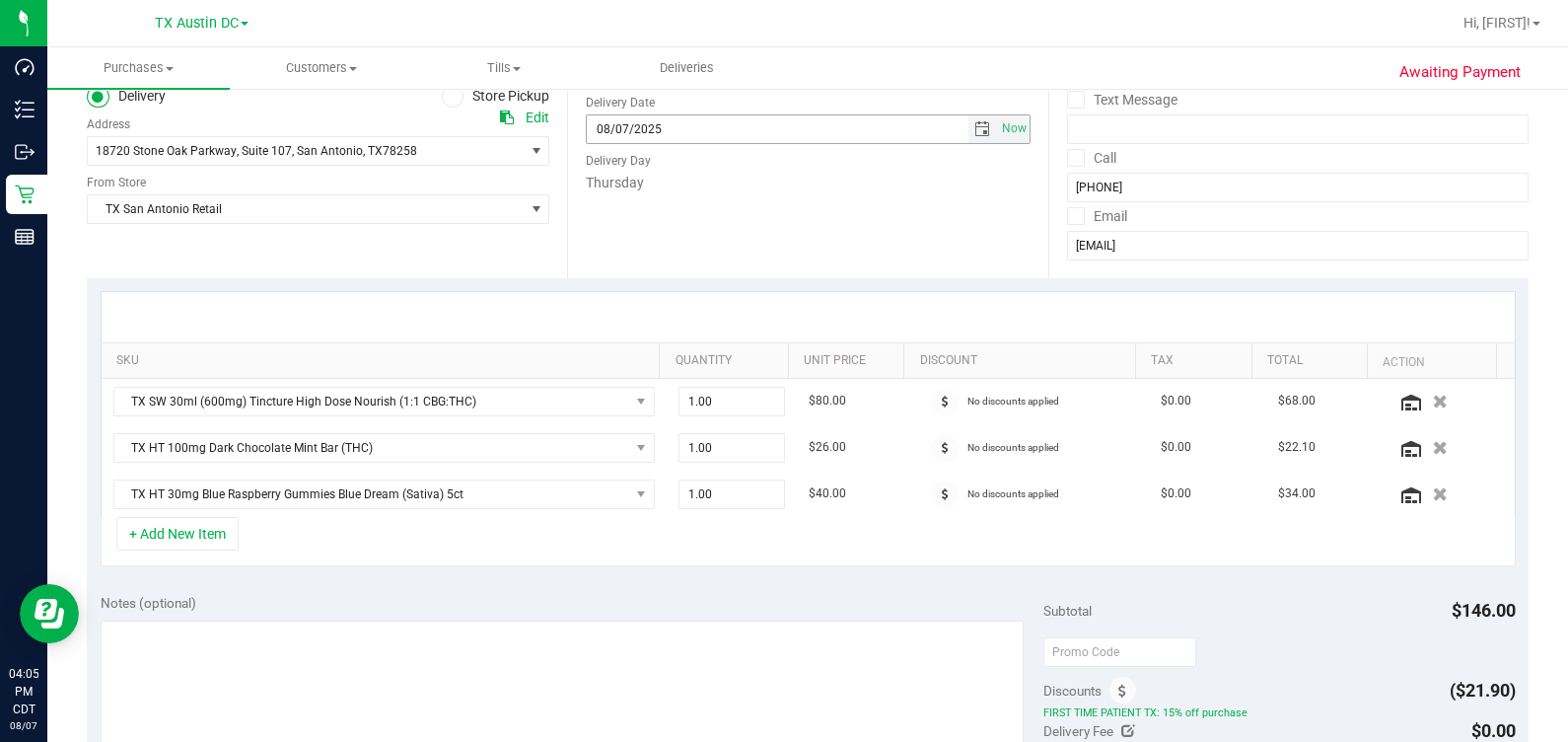 click at bounding box center (982, 129) 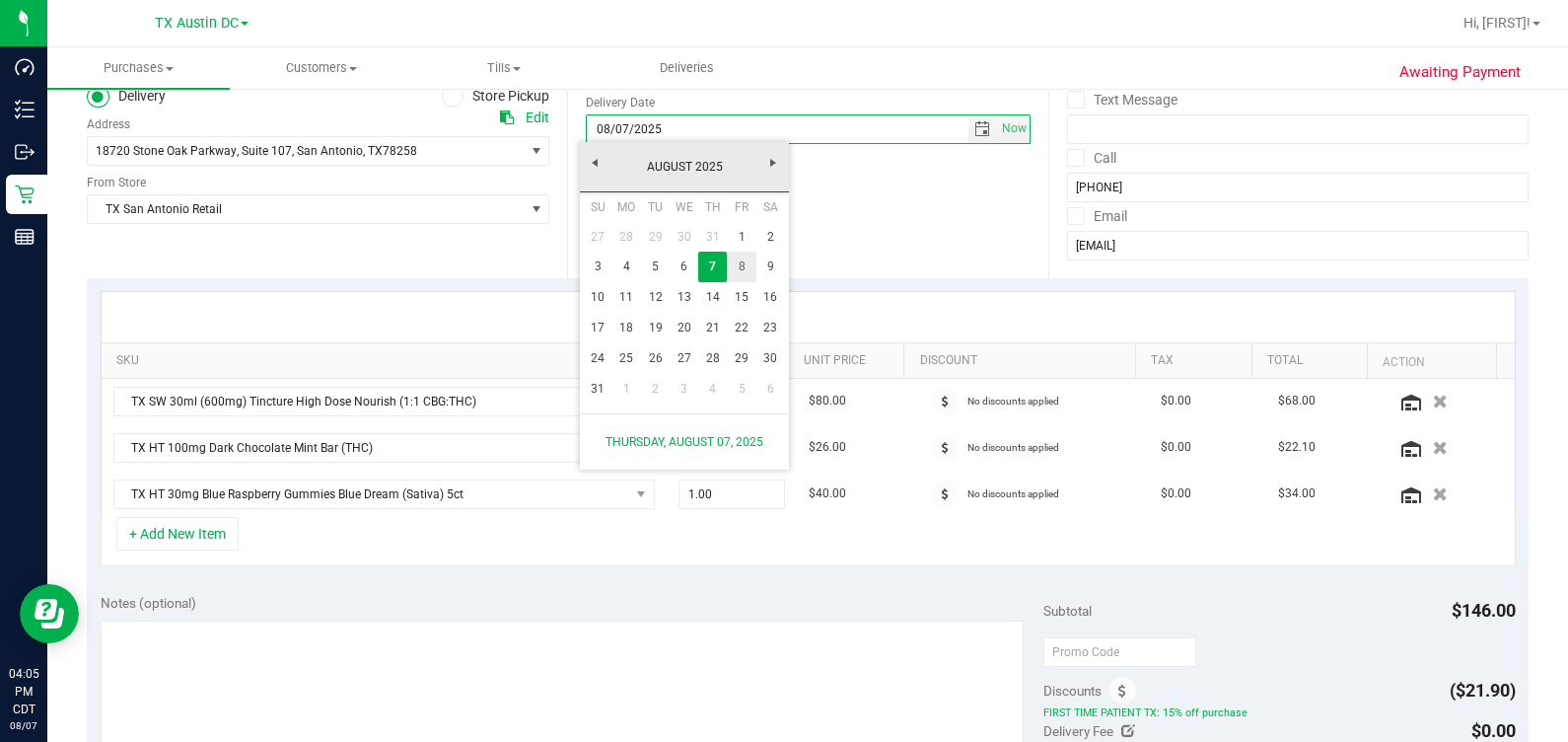 click on "8" at bounding box center (741, 266) 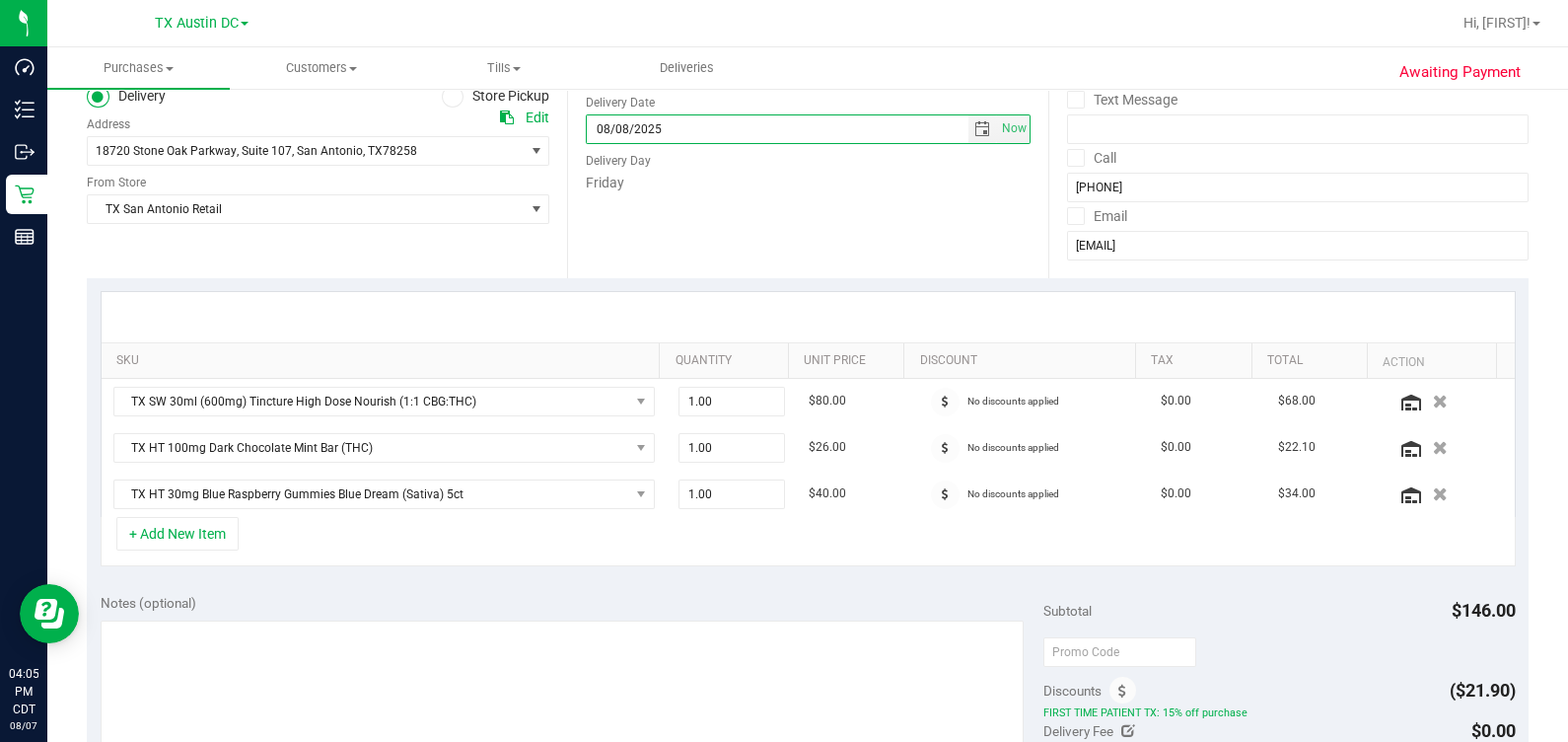click on "Date
Delivery Date
08/08/2025
Now
08/08/2025 07:00 AM
Now
Delivery Day
Friday" at bounding box center (807, 157) 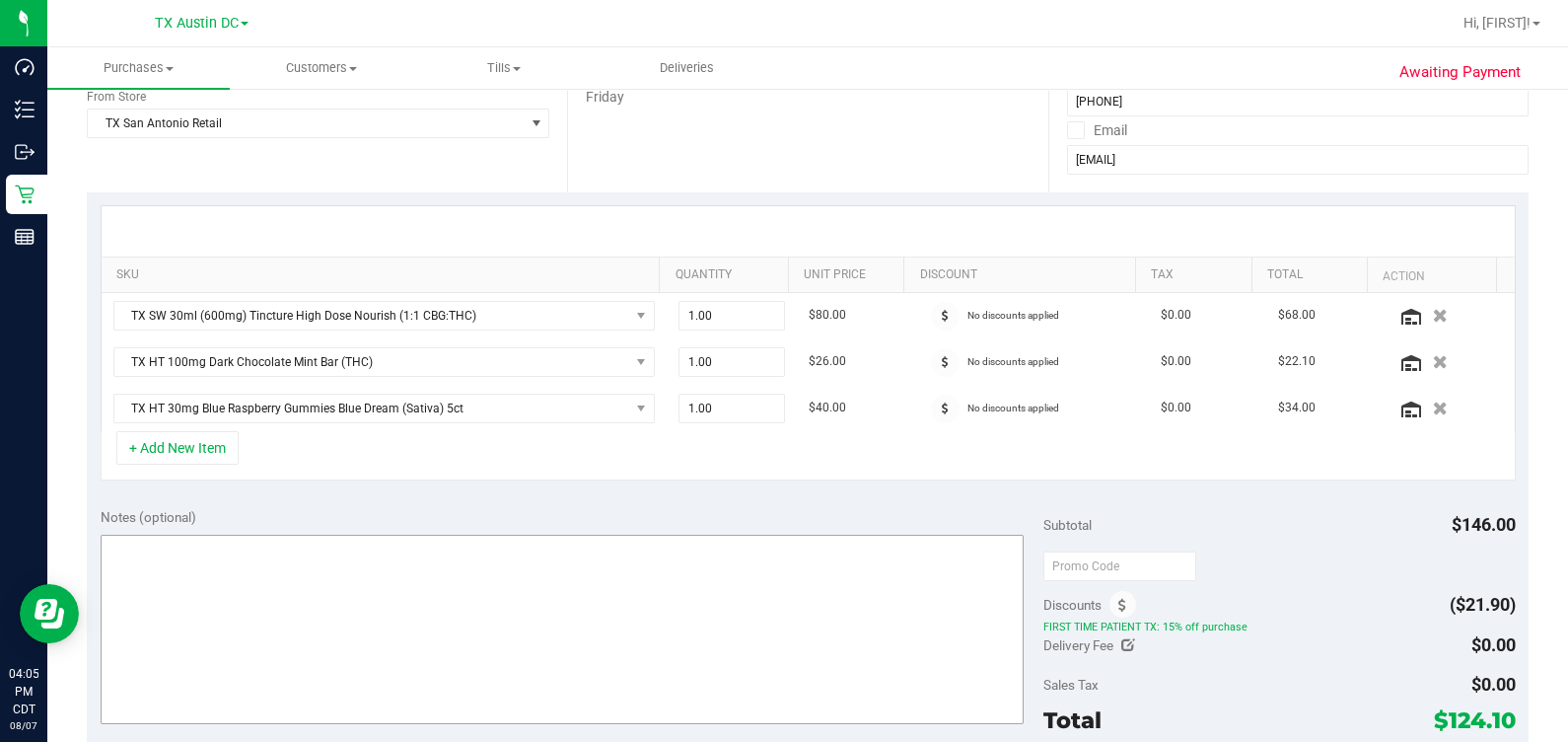 scroll, scrollTop: 370, scrollLeft: 0, axis: vertical 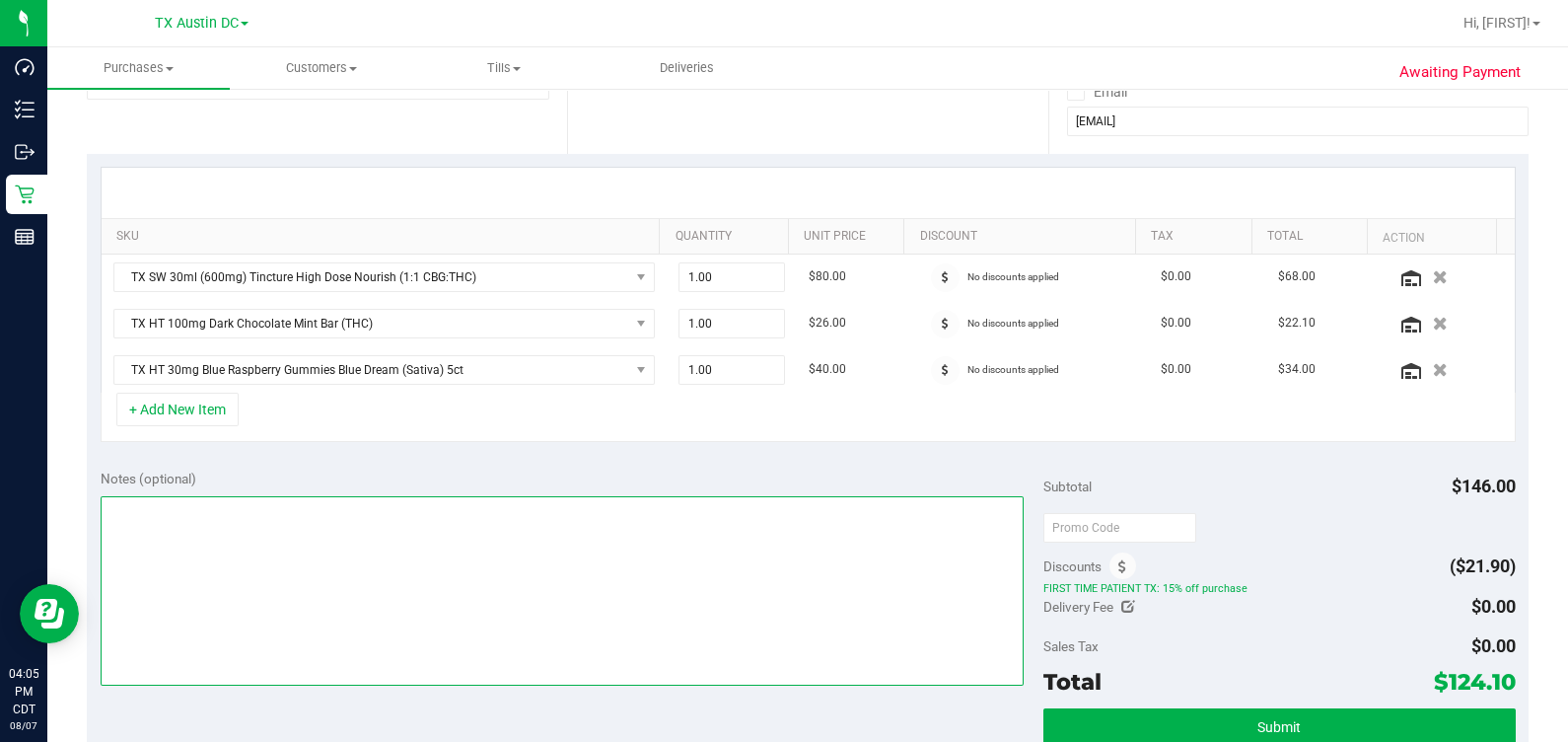 click at bounding box center [562, 591] 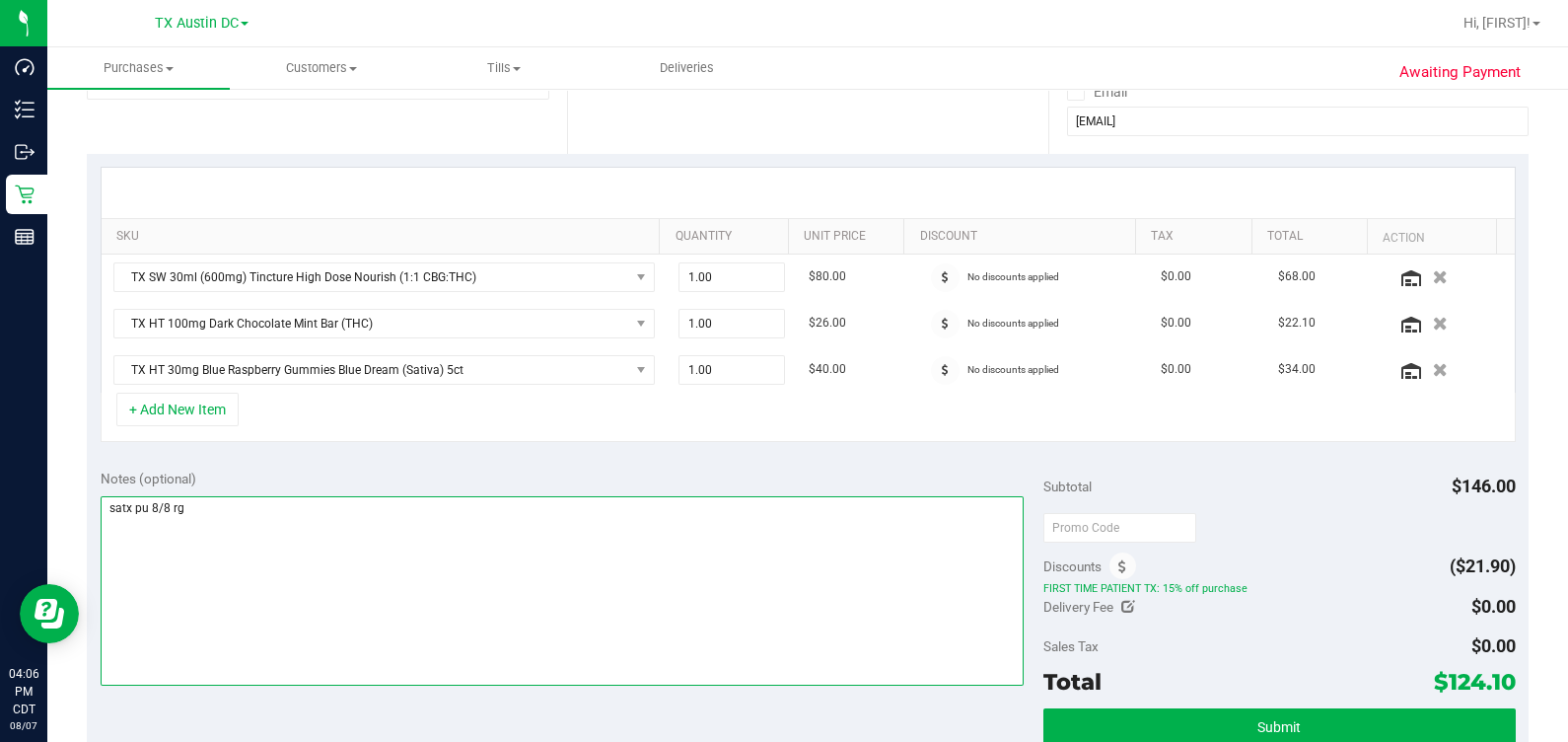 click at bounding box center (562, 591) 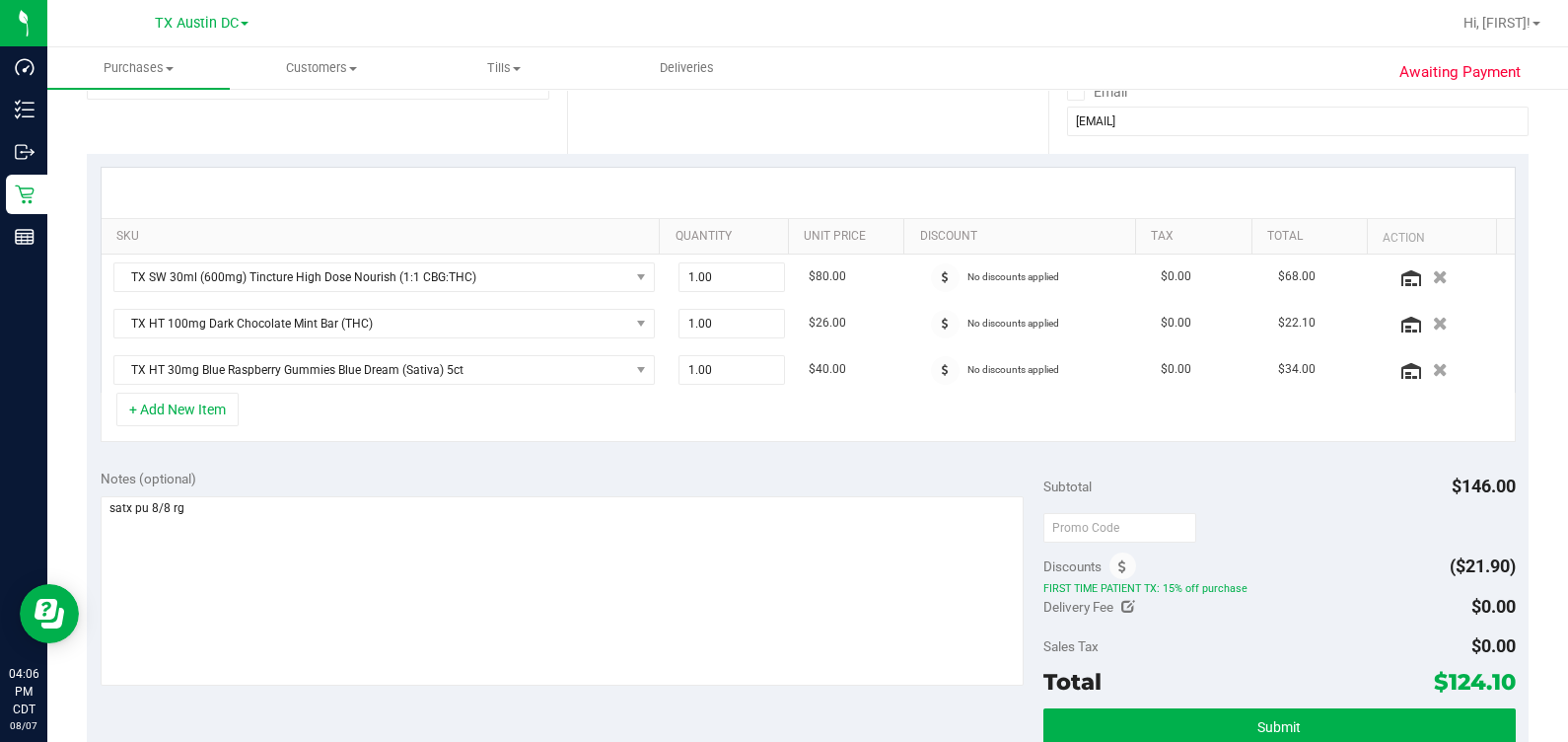 click on "Notes (optional)
Subtotal
$146.00
Discounts
($21.90)
FIRST TIME PATIENT TX:
15%
off
purchase
Delivery Fee
$0.00
Sales Tax
$0.00" at bounding box center [808, 633] 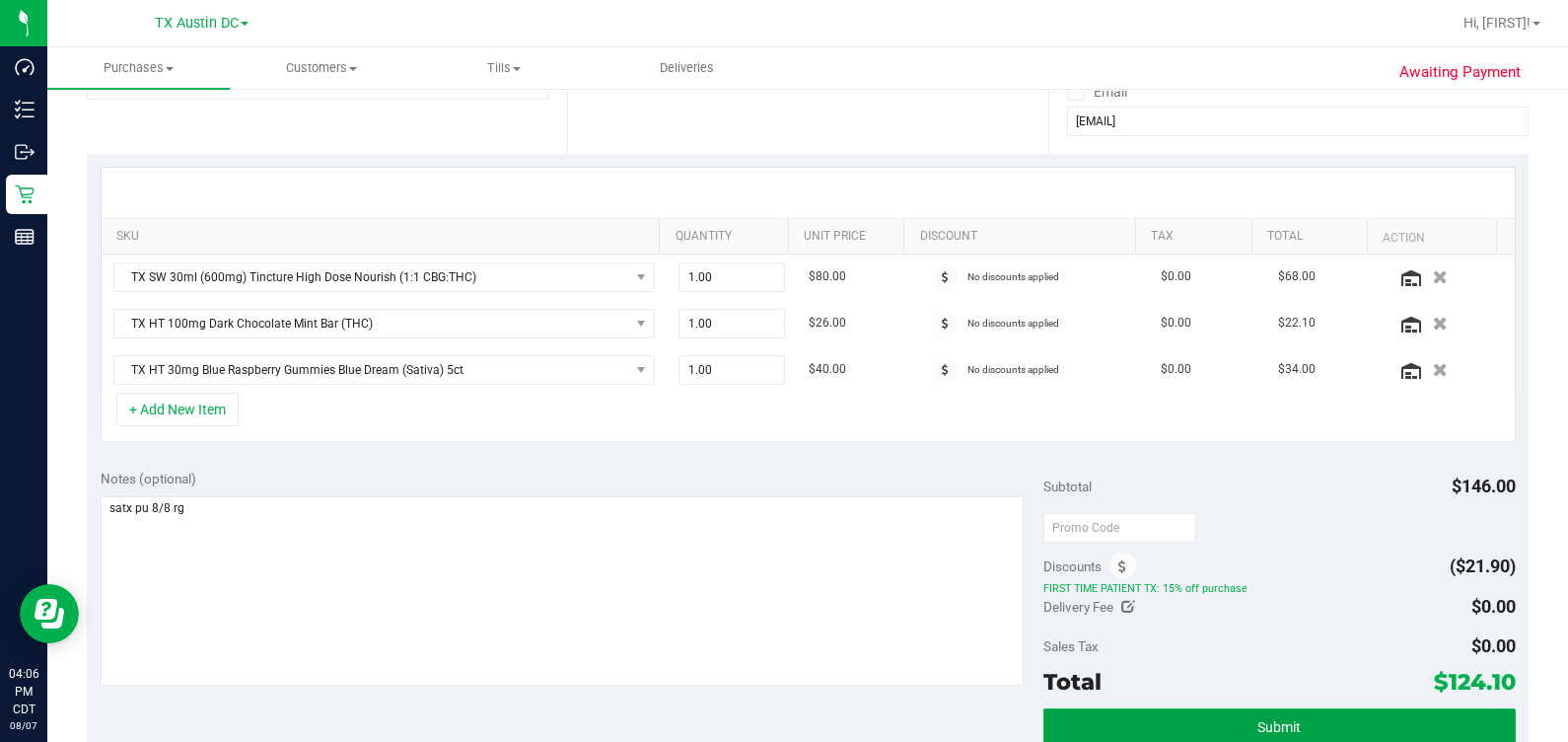 click on "Submit" at bounding box center [1279, 726] 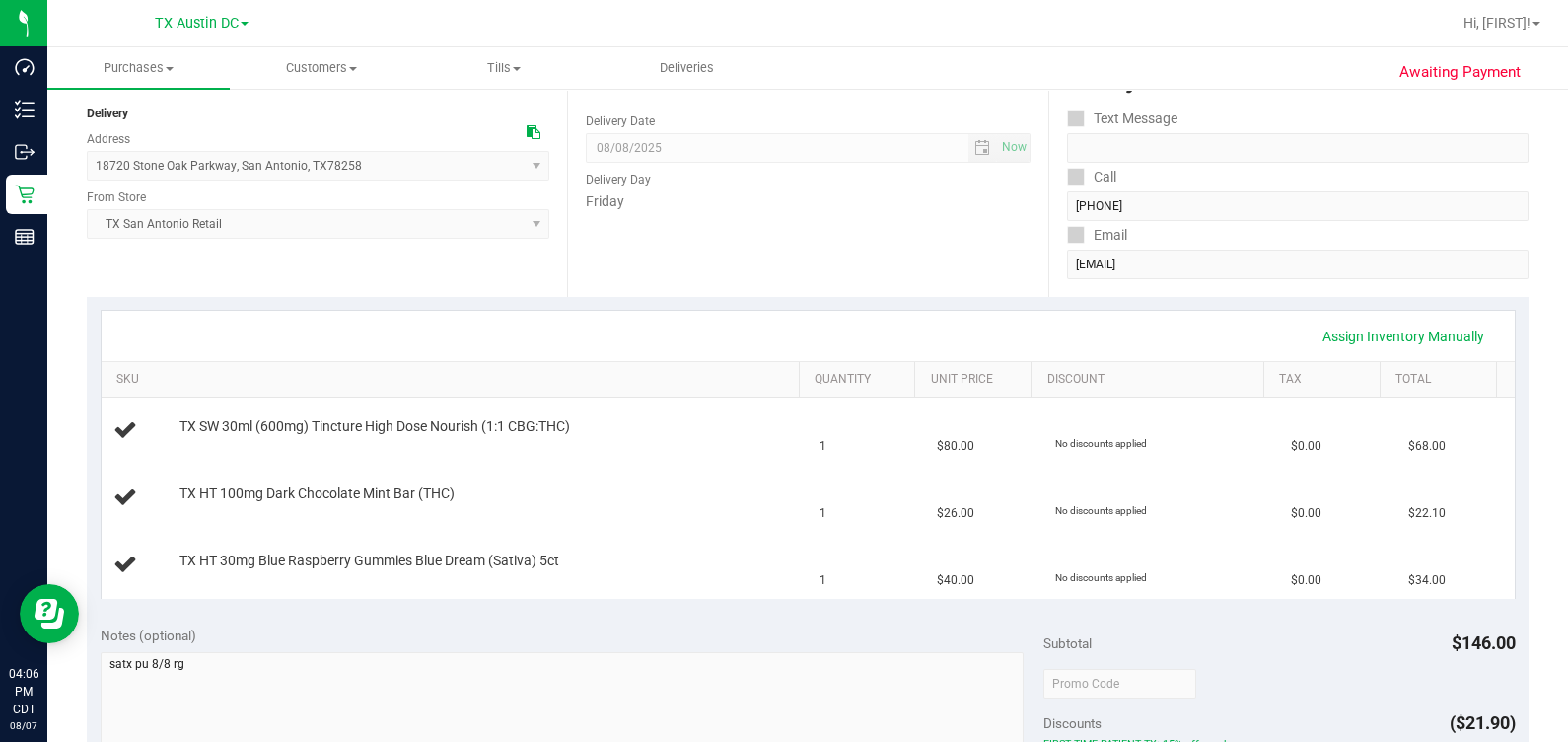 scroll, scrollTop: 122, scrollLeft: 0, axis: vertical 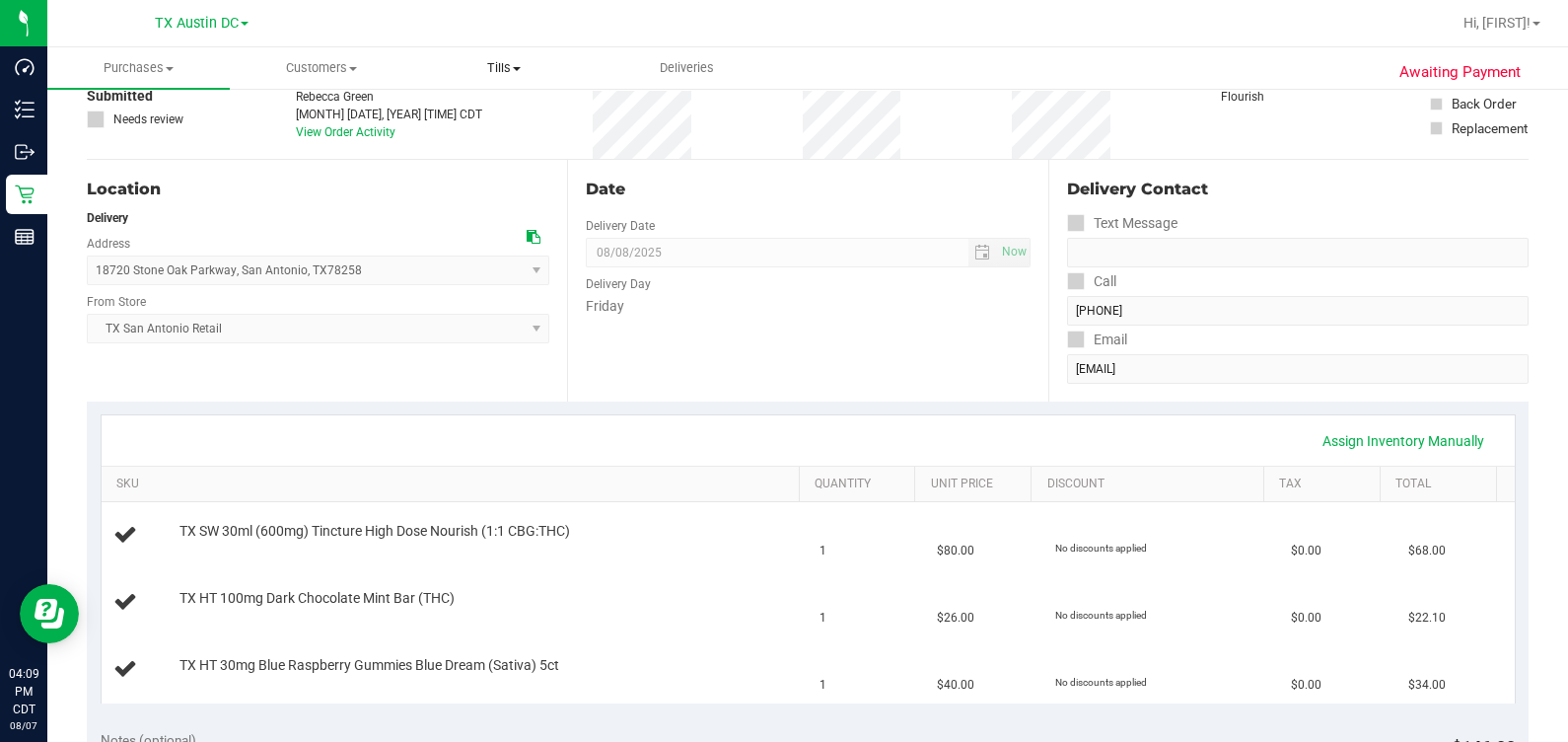 click on "Tills" at bounding box center [504, 68] 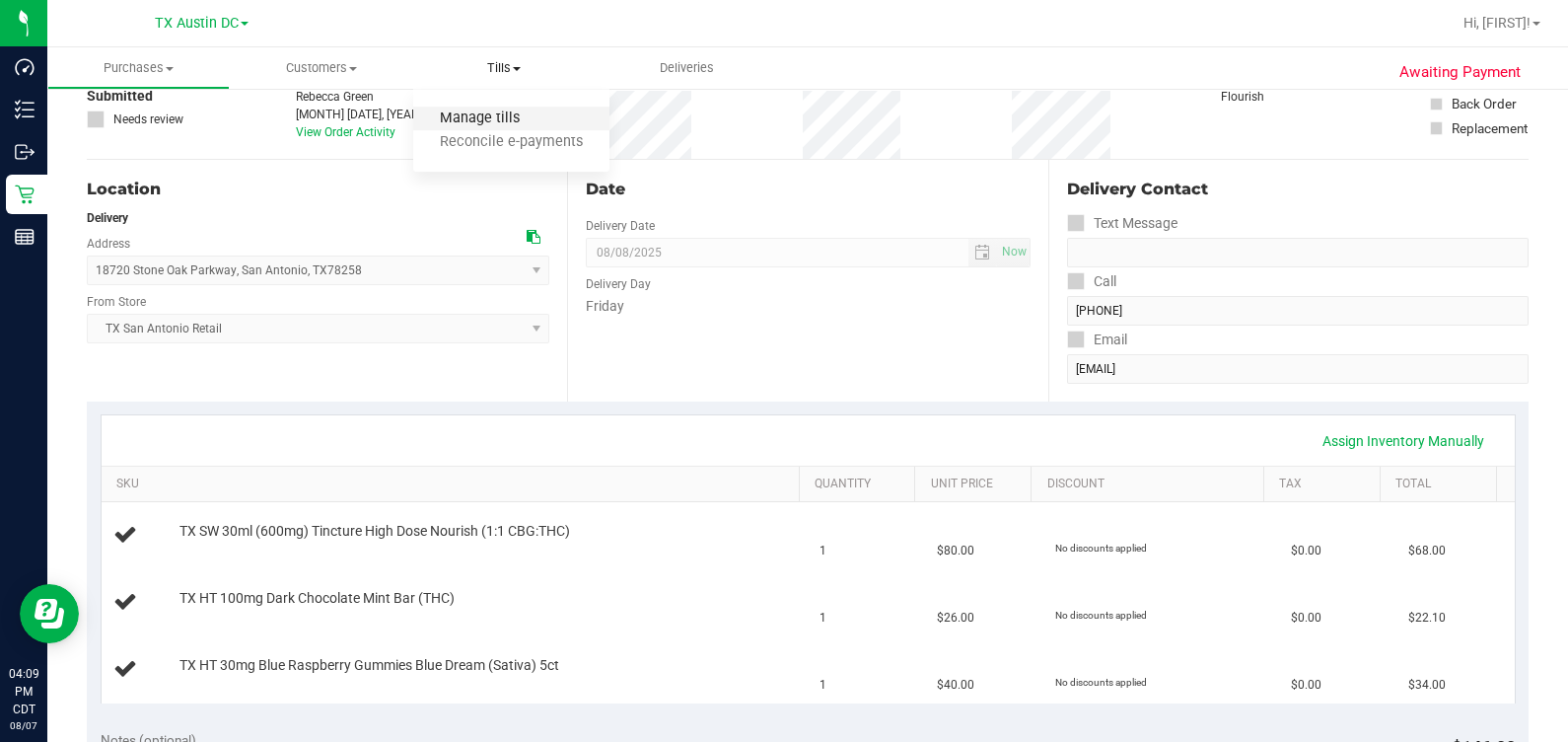 click on "Manage tills" at bounding box center [479, 118] 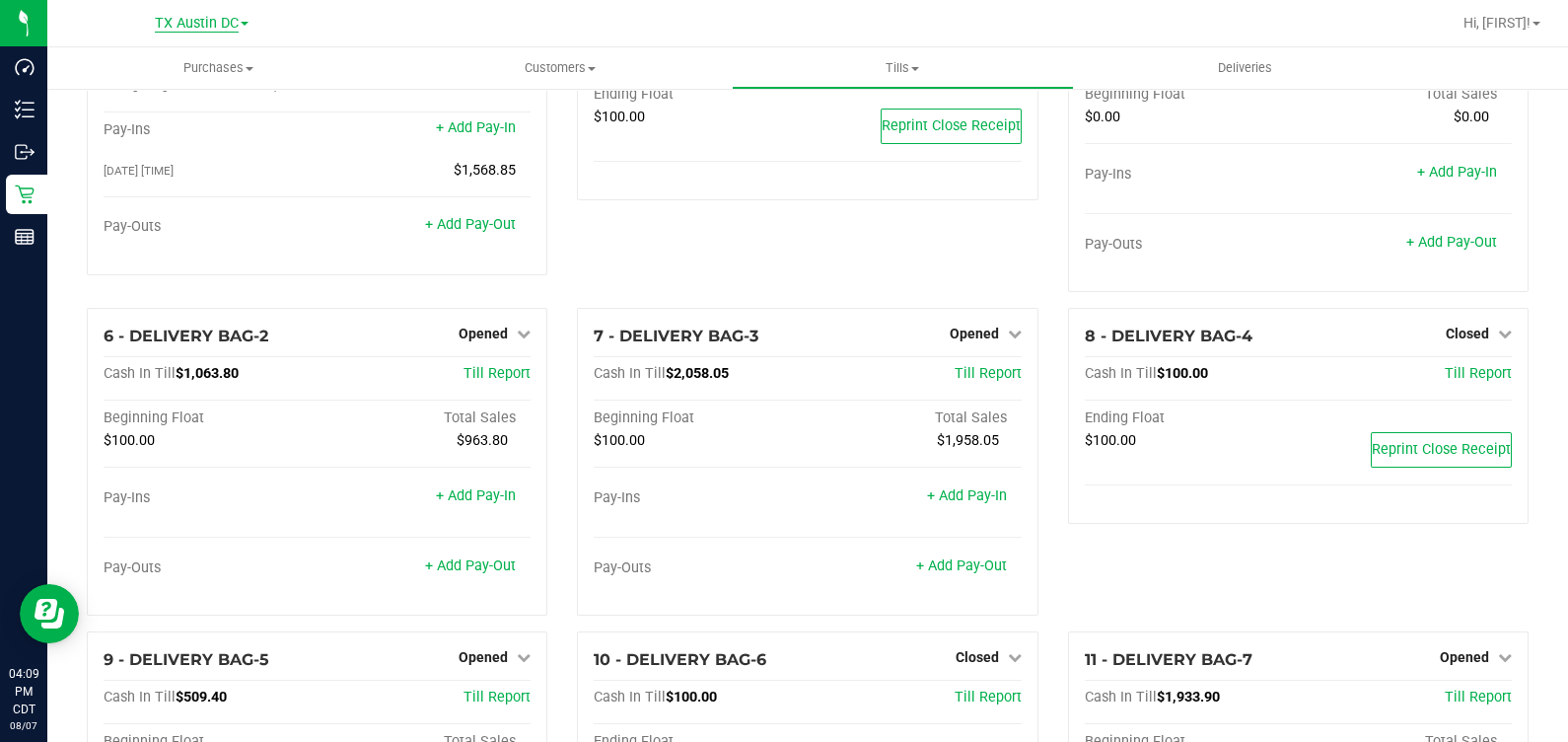 click on "TX Austin DC" at bounding box center (196, 24) 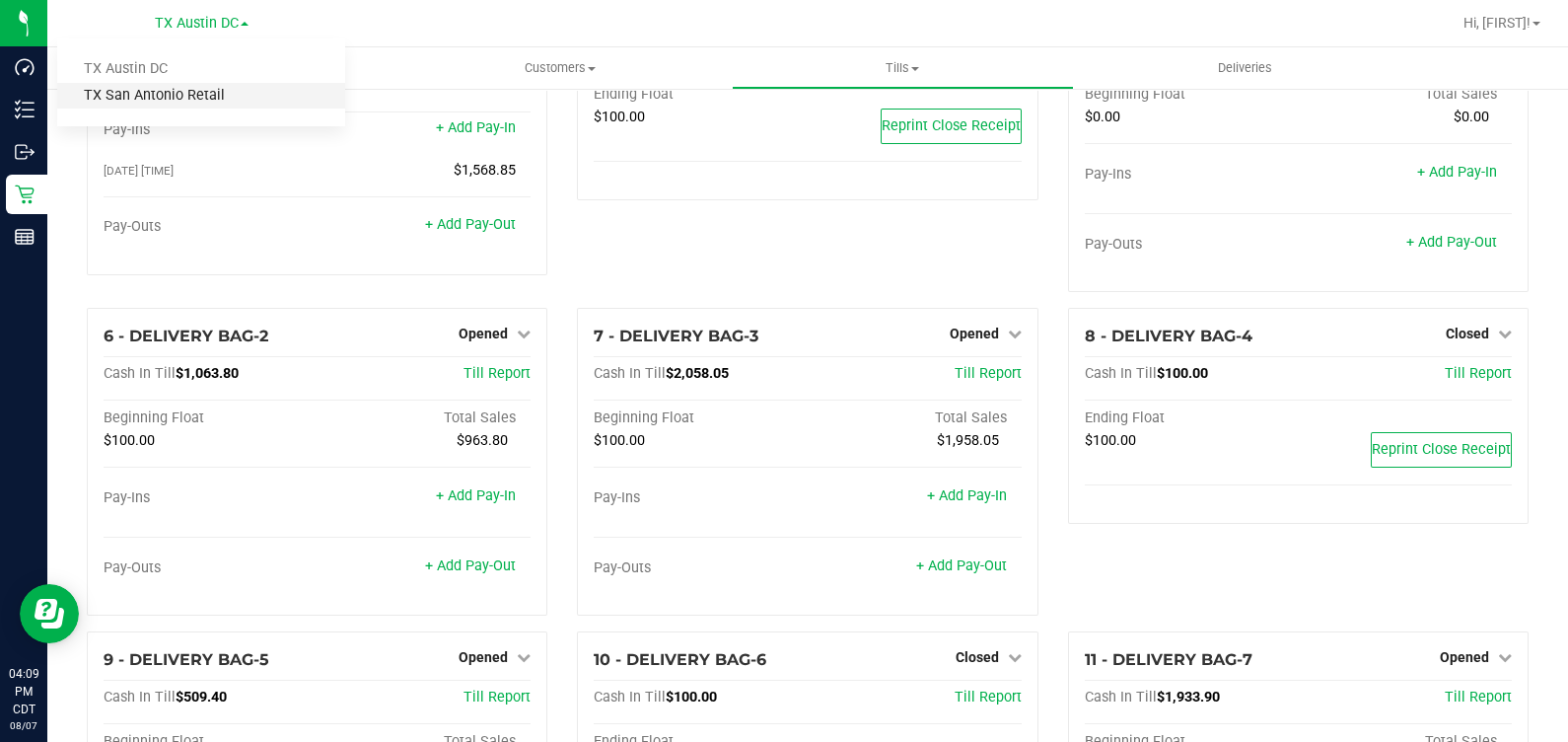 click on "TX San Antonio Retail" at bounding box center (201, 96) 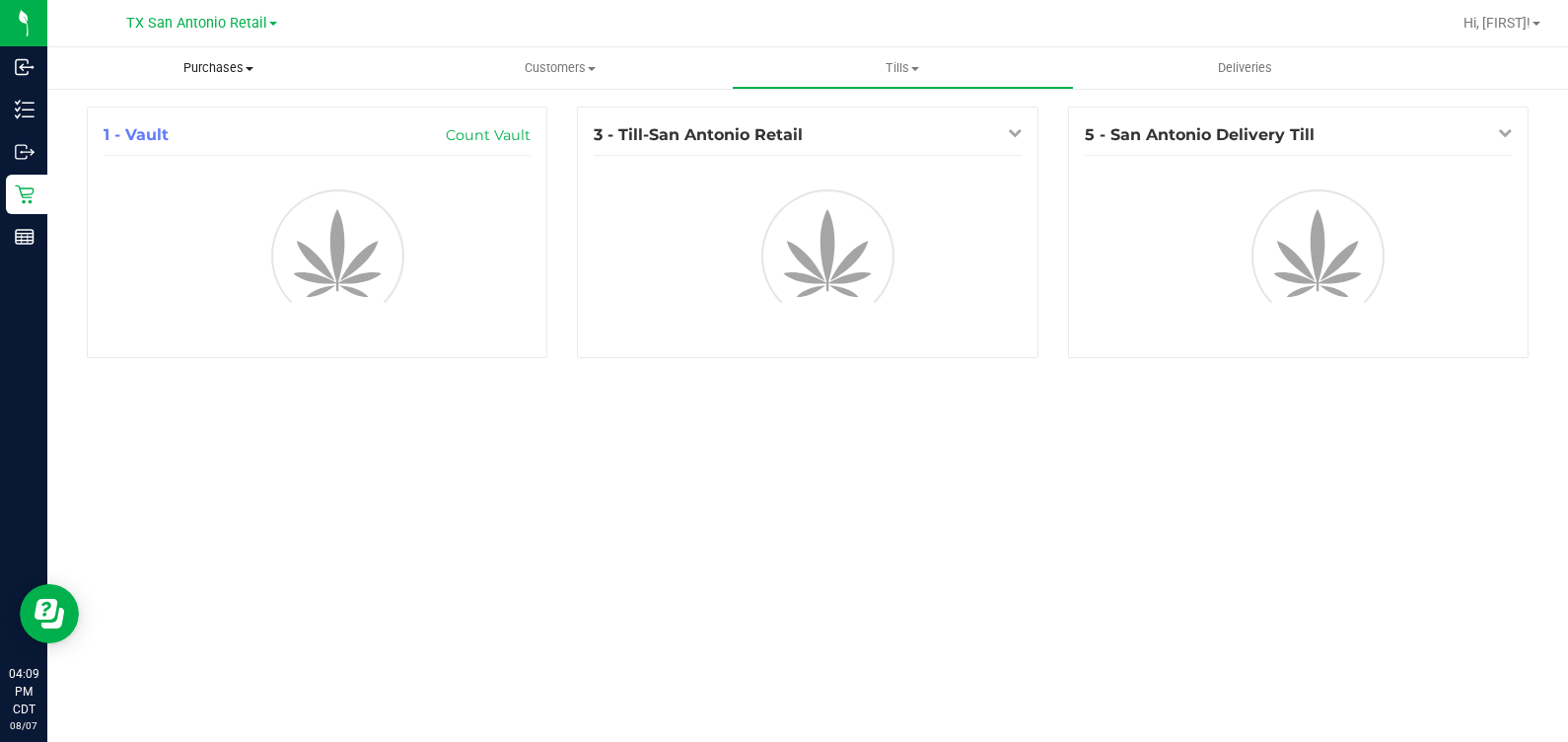 scroll, scrollTop: 0, scrollLeft: 0, axis: both 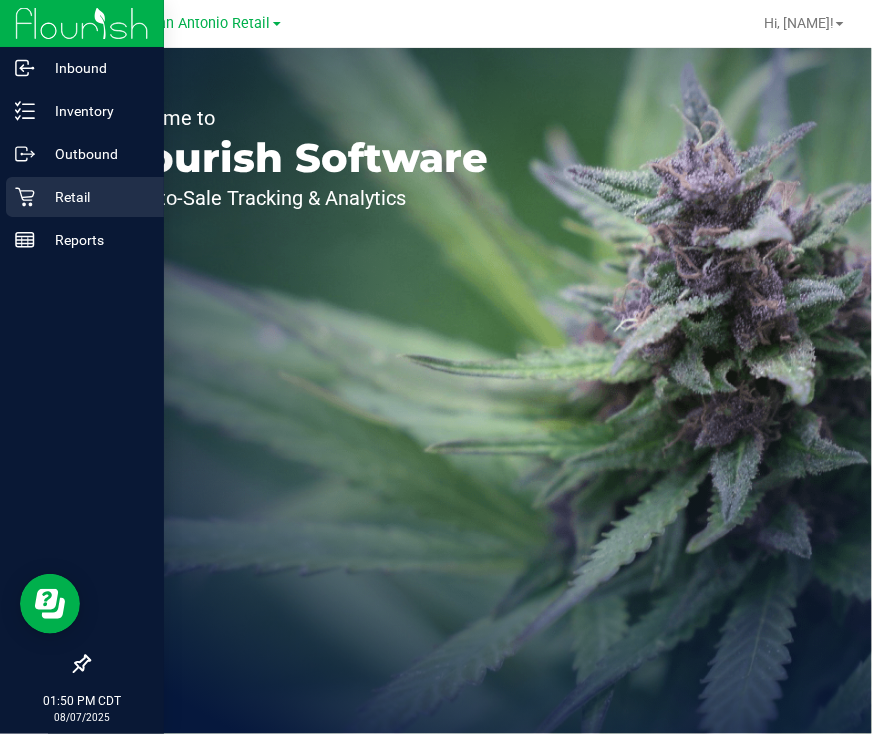 click 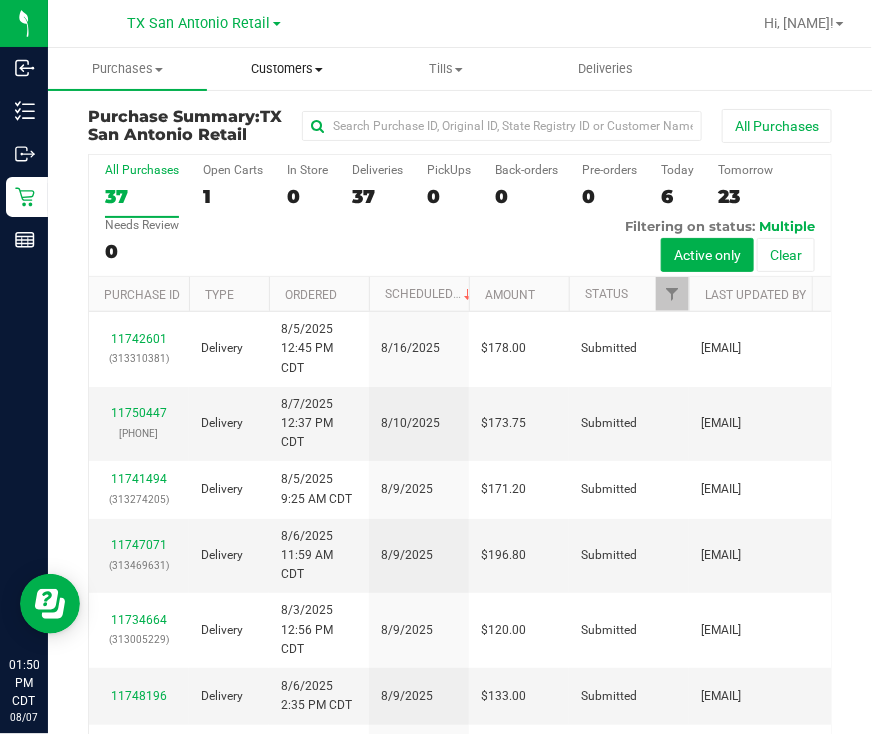 click on "Customers" at bounding box center [286, 69] 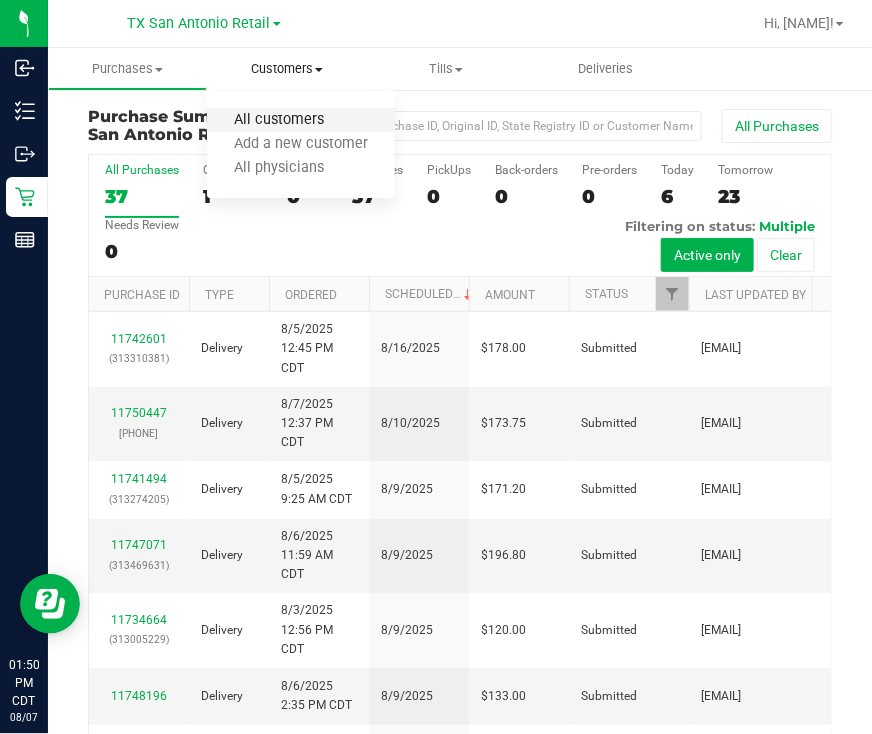 click on "All customers" at bounding box center [279, 120] 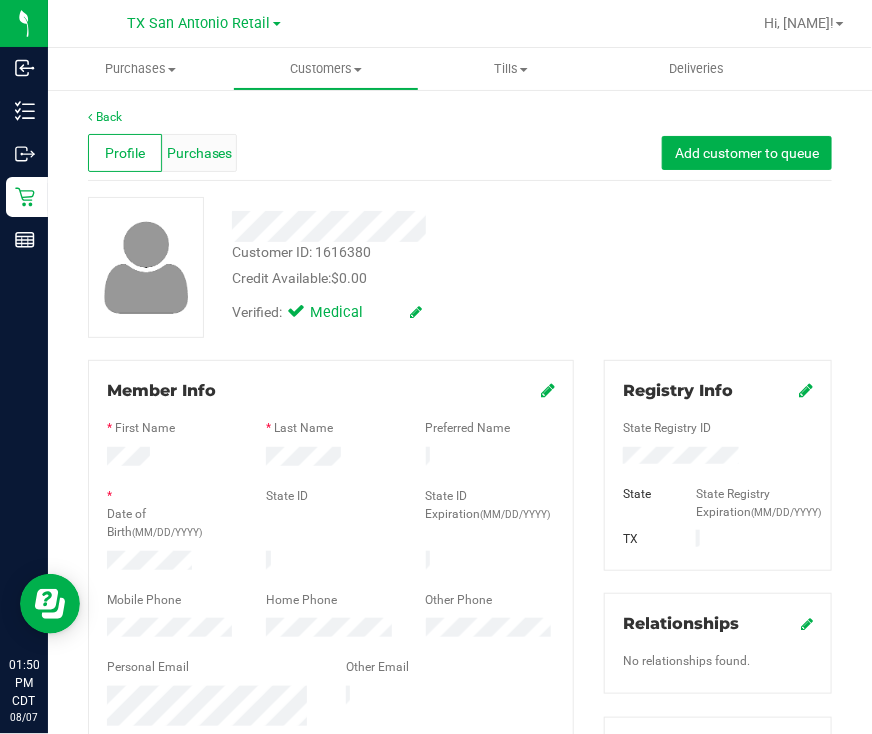 click on "Purchases" at bounding box center (200, 153) 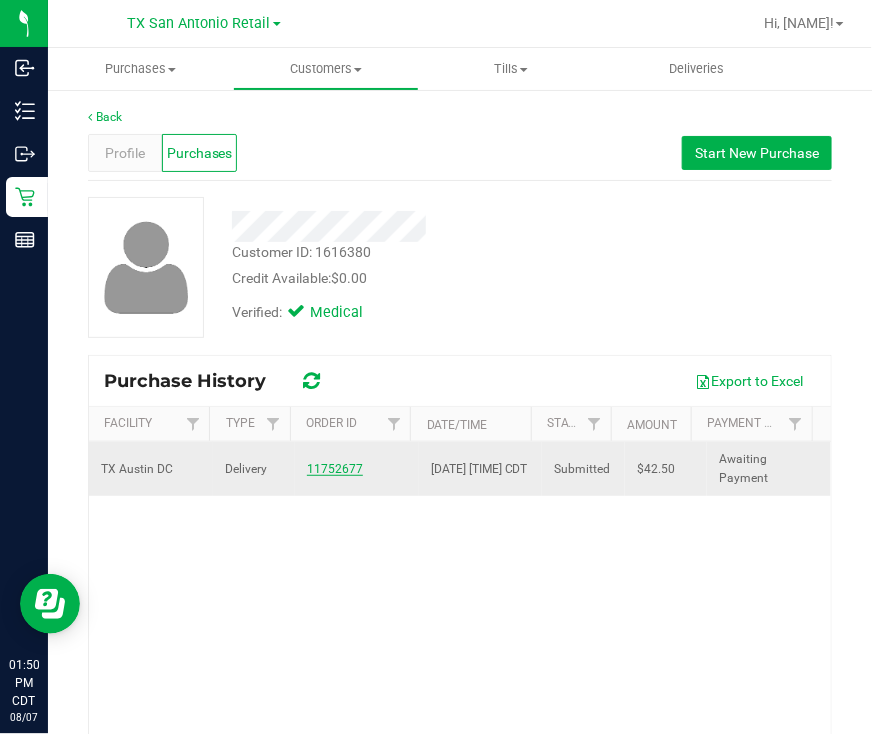 click on "11752677" at bounding box center (335, 469) 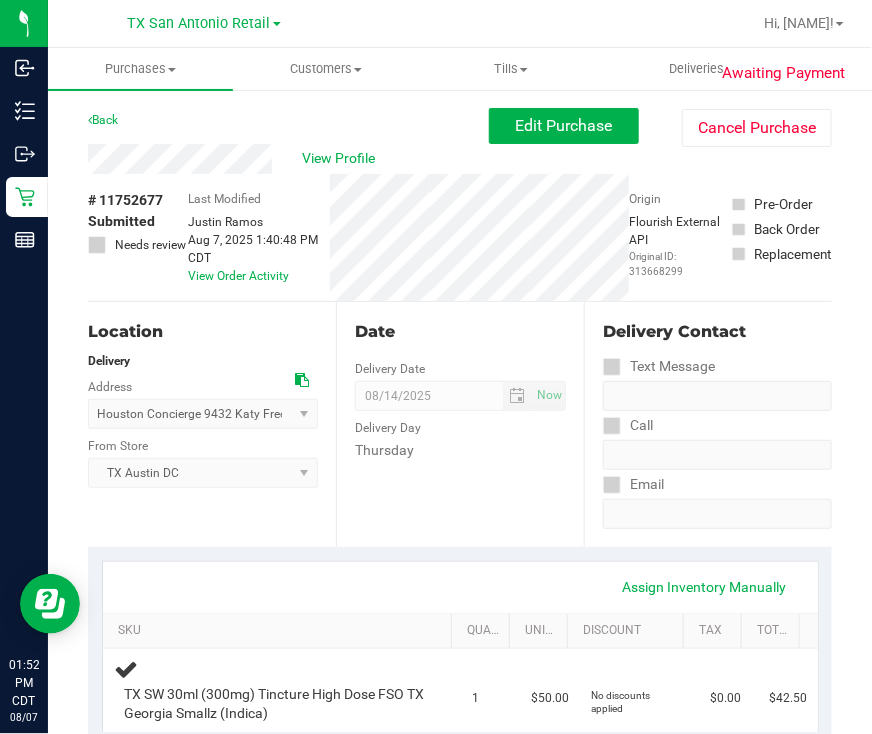 scroll, scrollTop: 124, scrollLeft: 0, axis: vertical 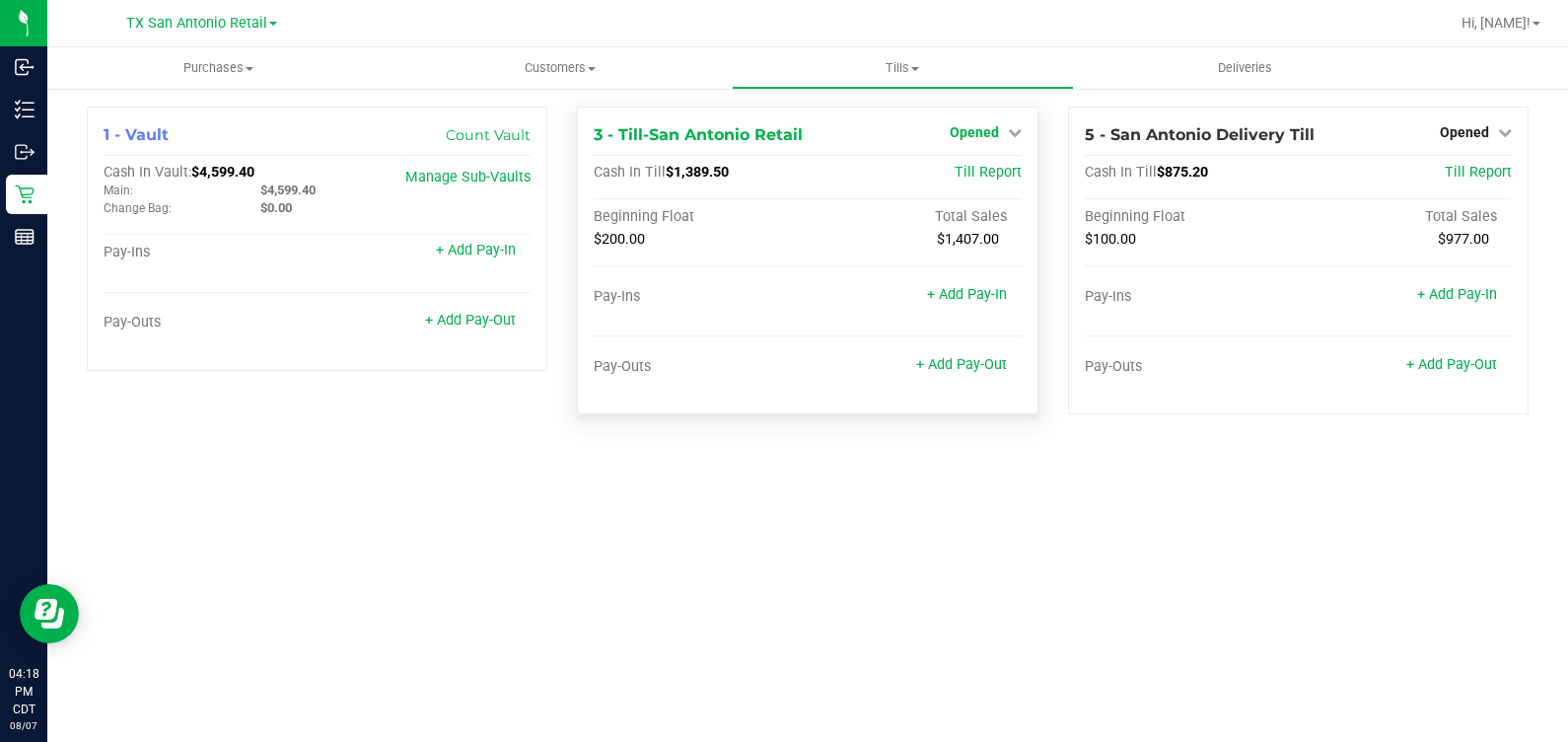 click on "Opened" at bounding box center [974, 132] 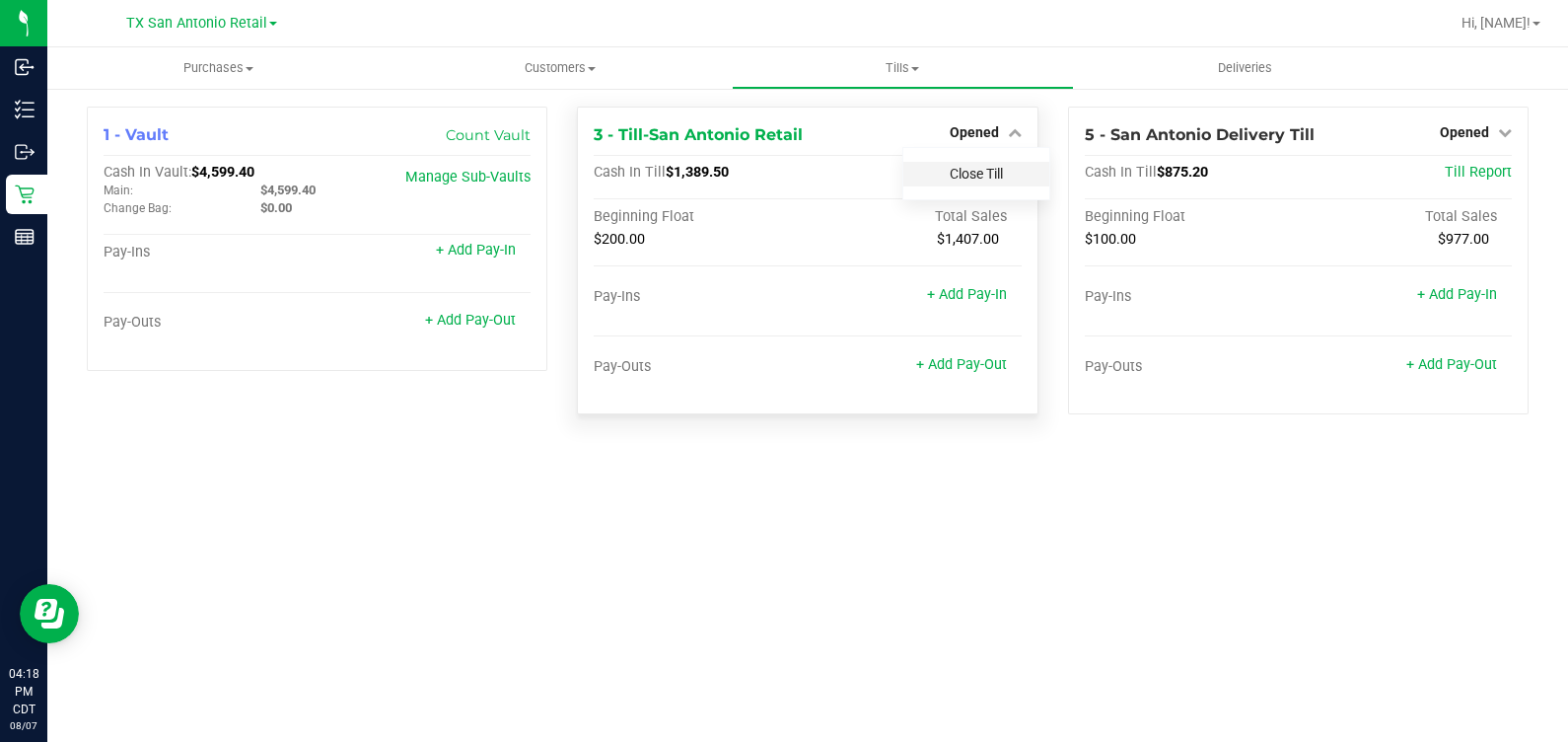 click on "Close Till" at bounding box center (976, 174) 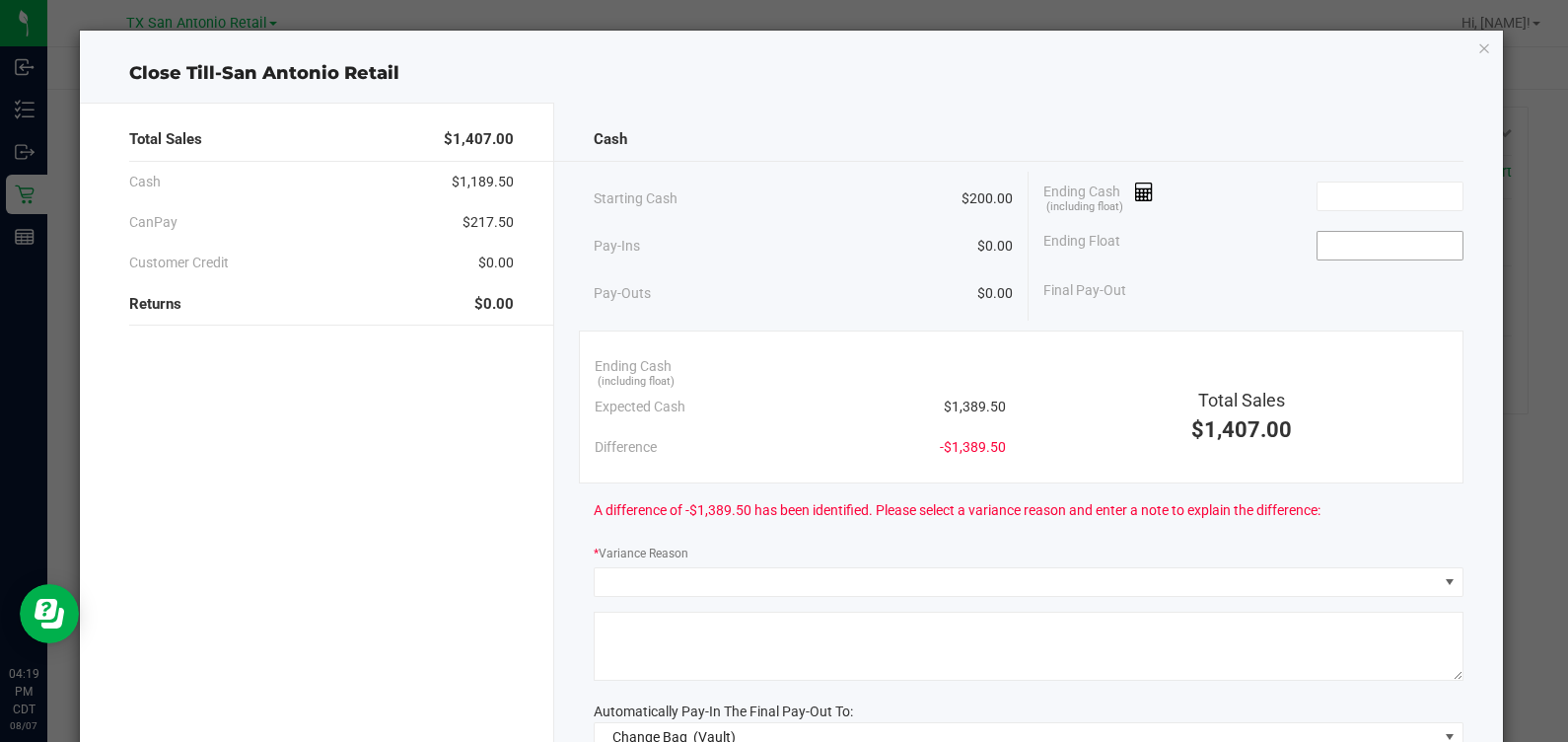 click at bounding box center (1390, 246) 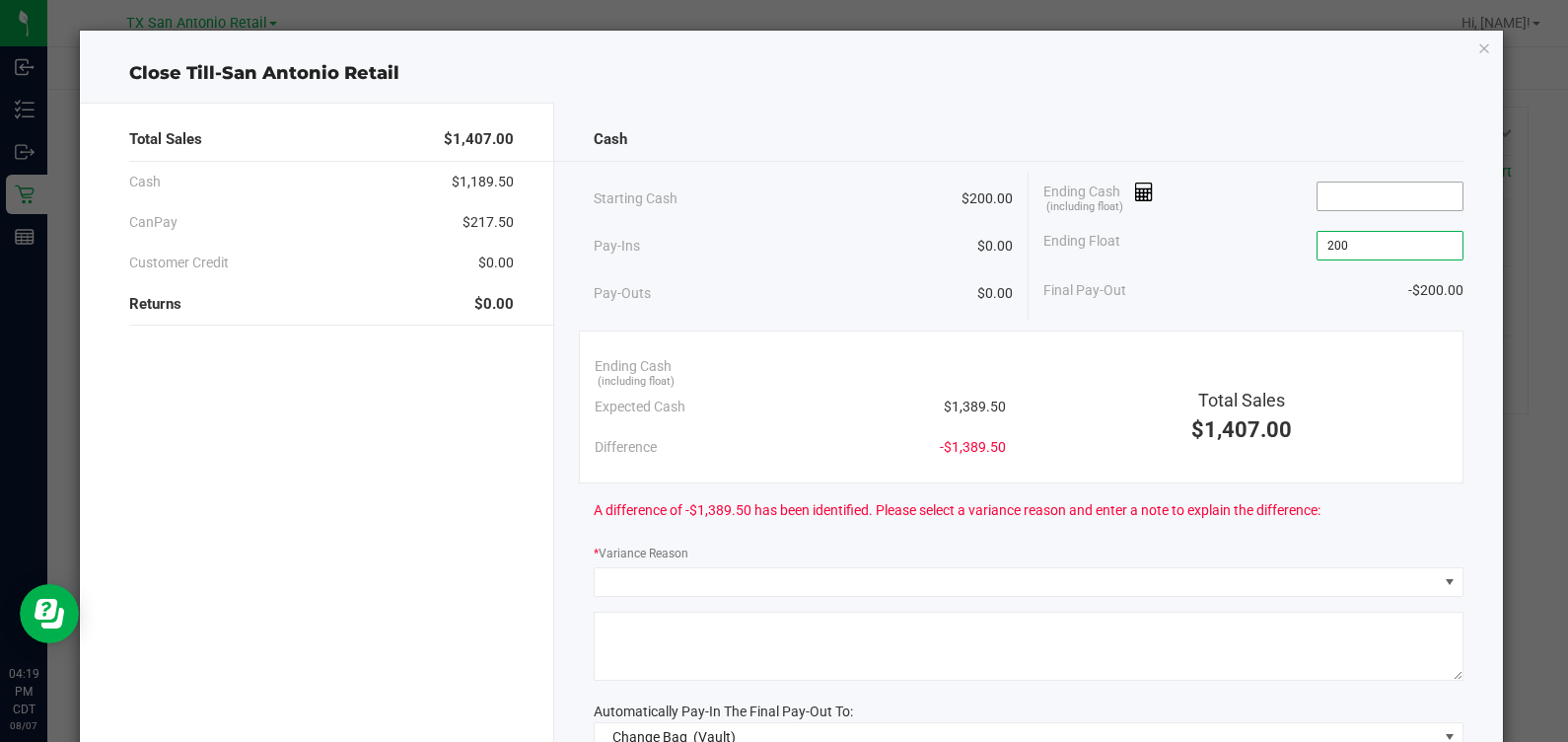 type on "$200.00" 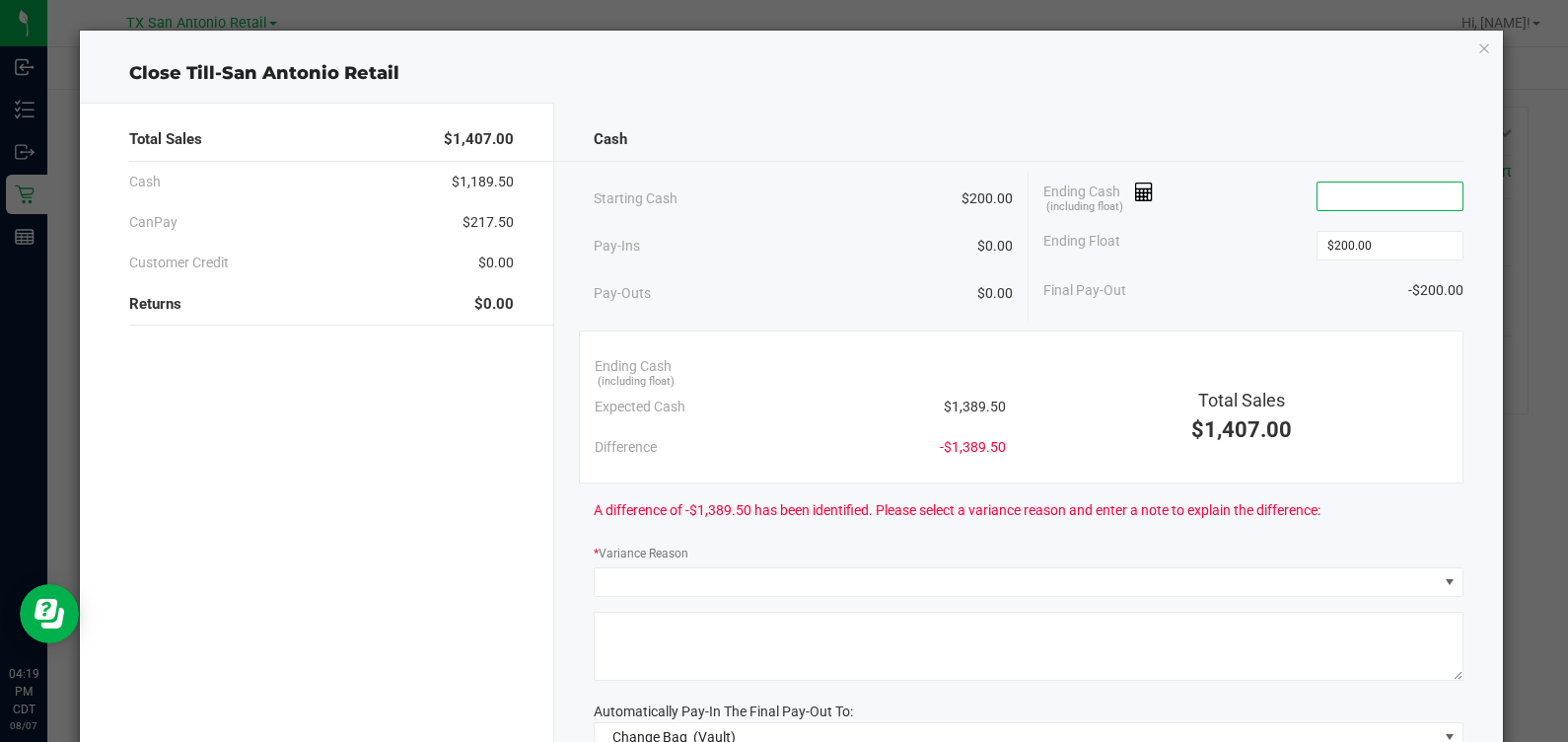 click at bounding box center [1390, 196] 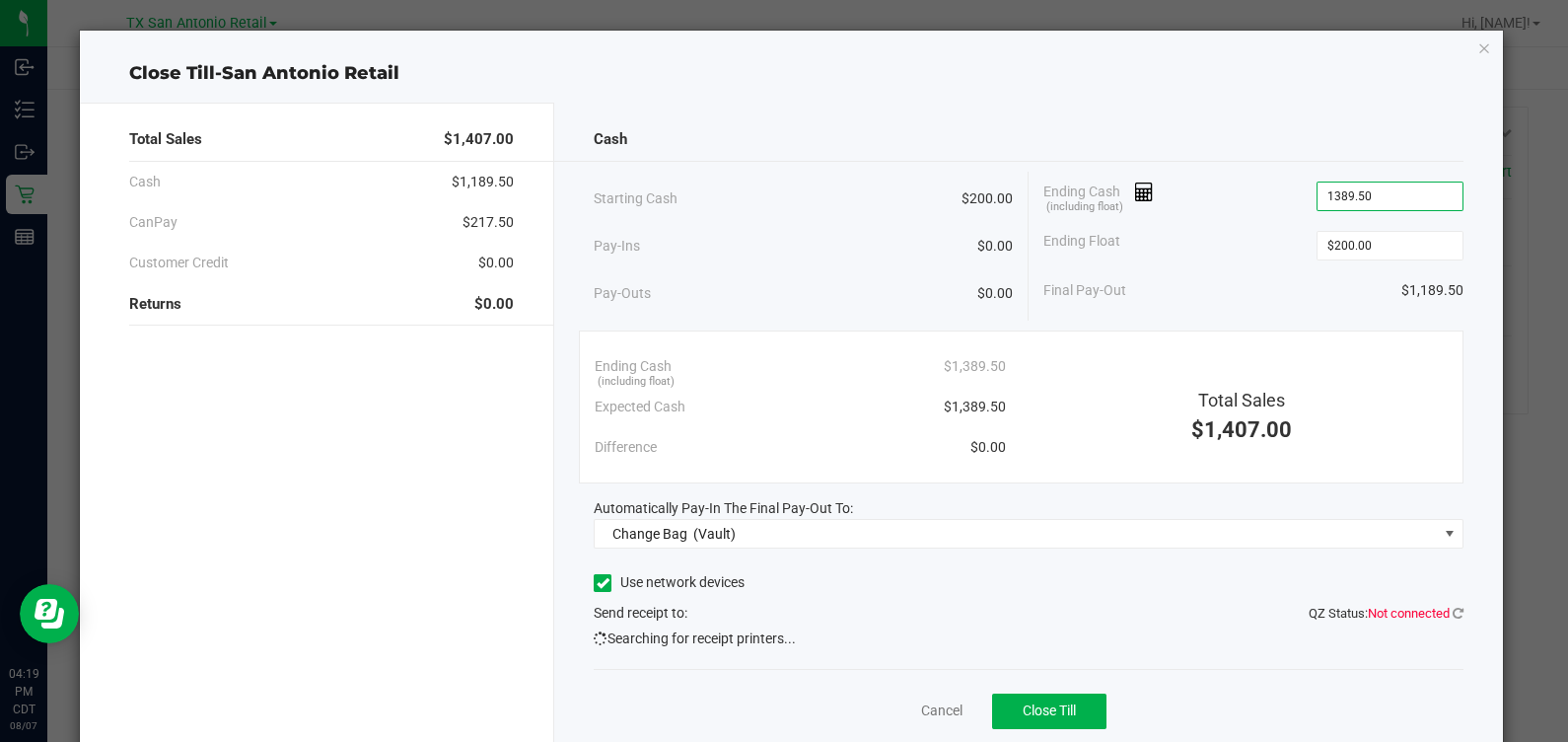 type on "$1,389.50" 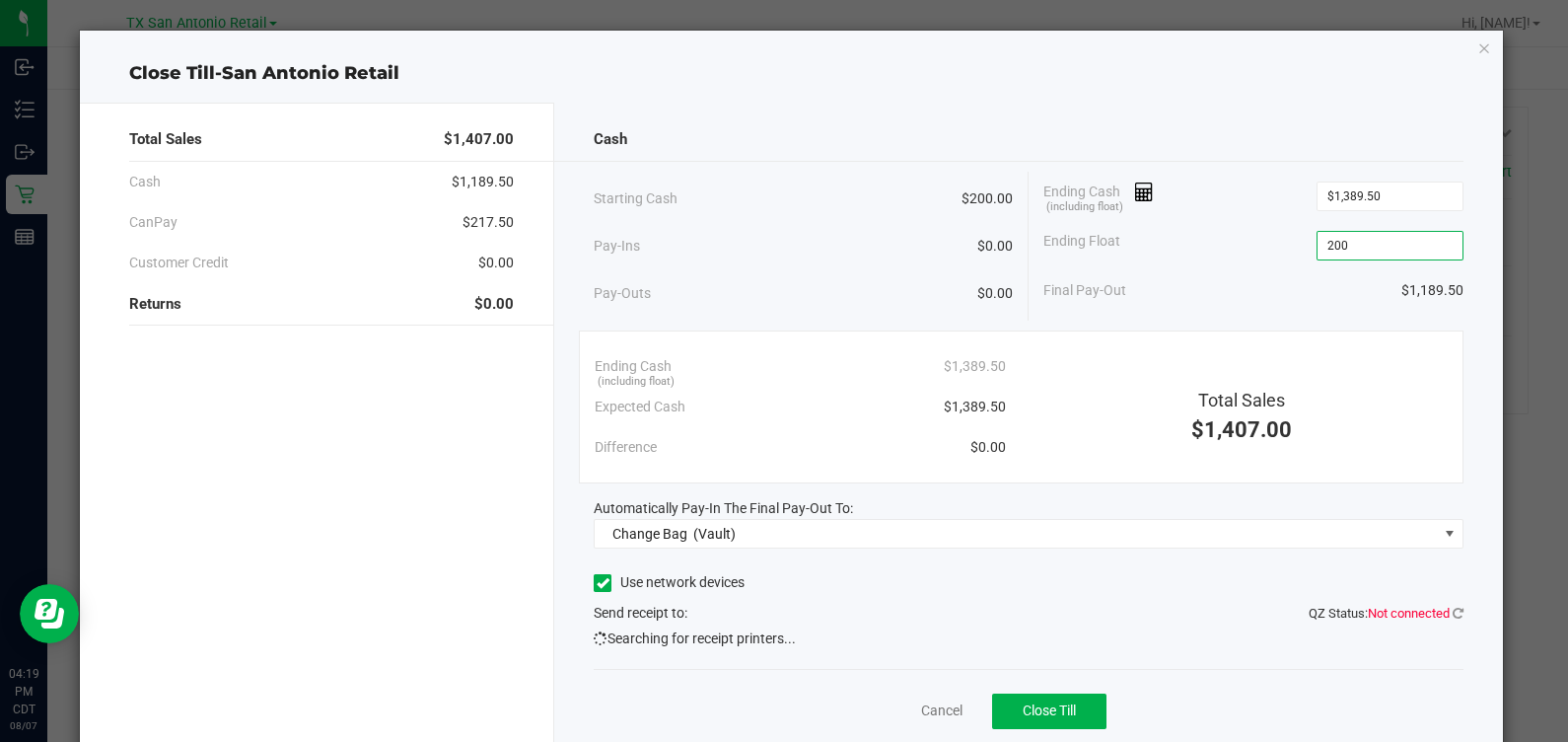 type on "$200.00" 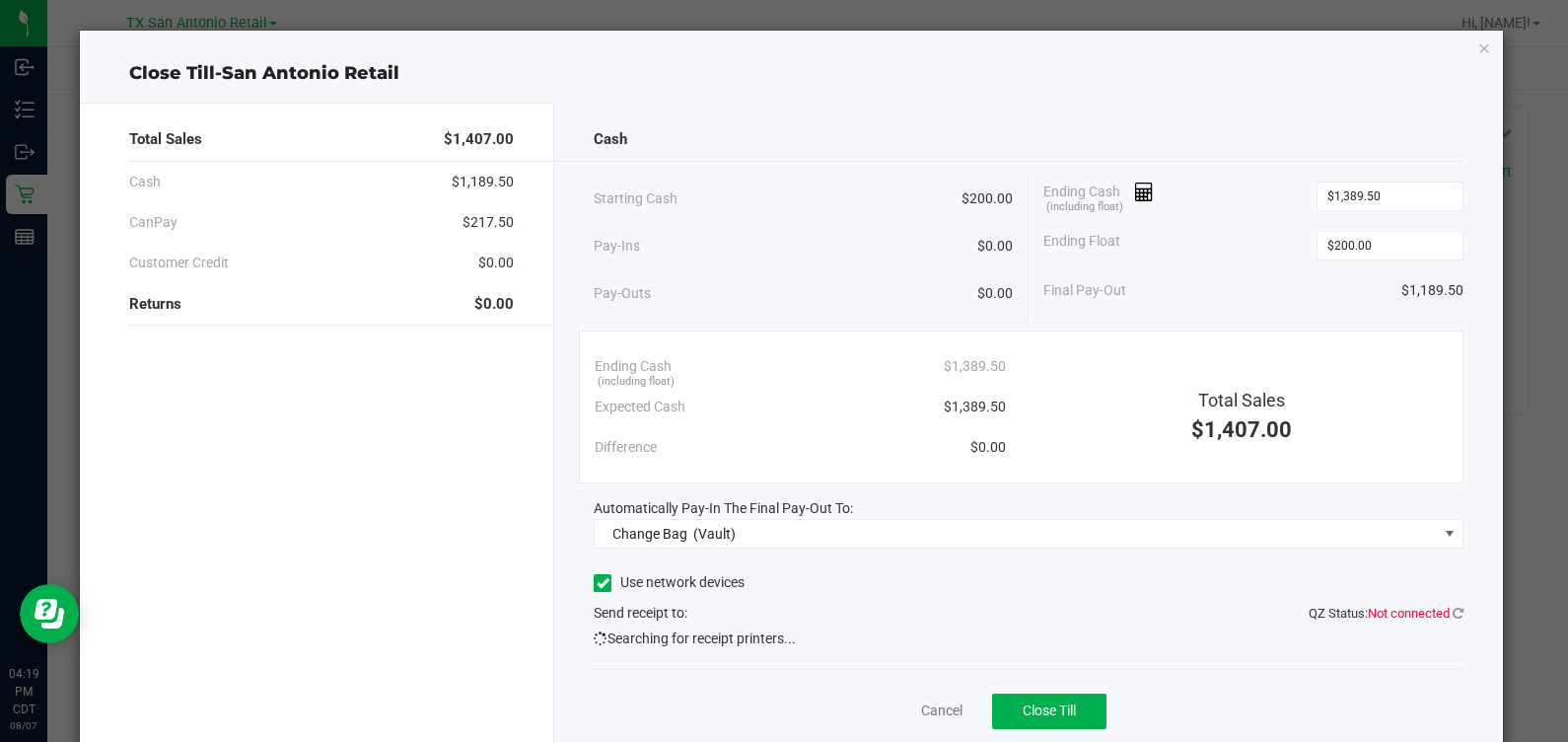 click on "Use network devices" 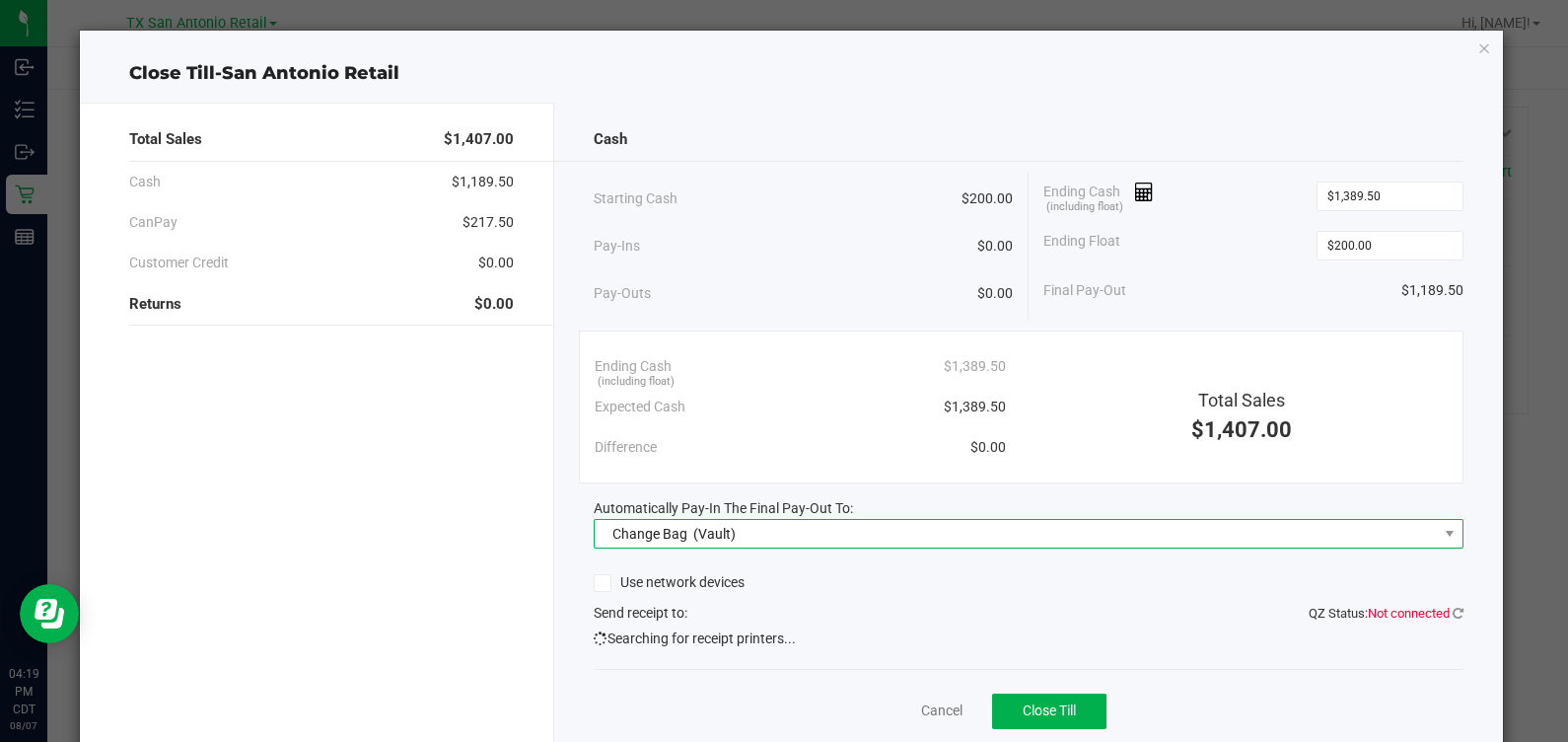 click on "Change Bag    (Vault)" at bounding box center (669, 534) 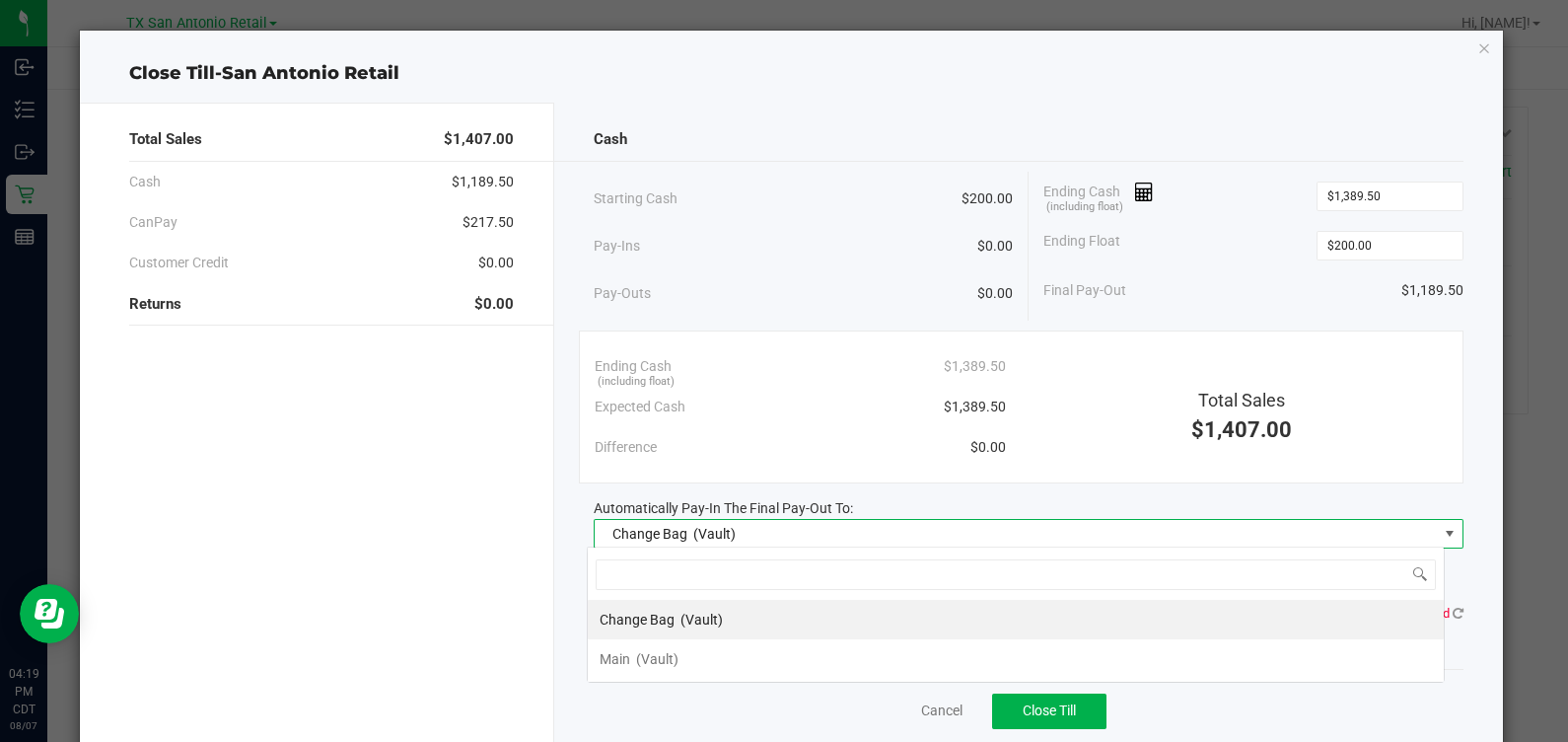 scroll, scrollTop: 98640, scrollLeft: 97757, axis: both 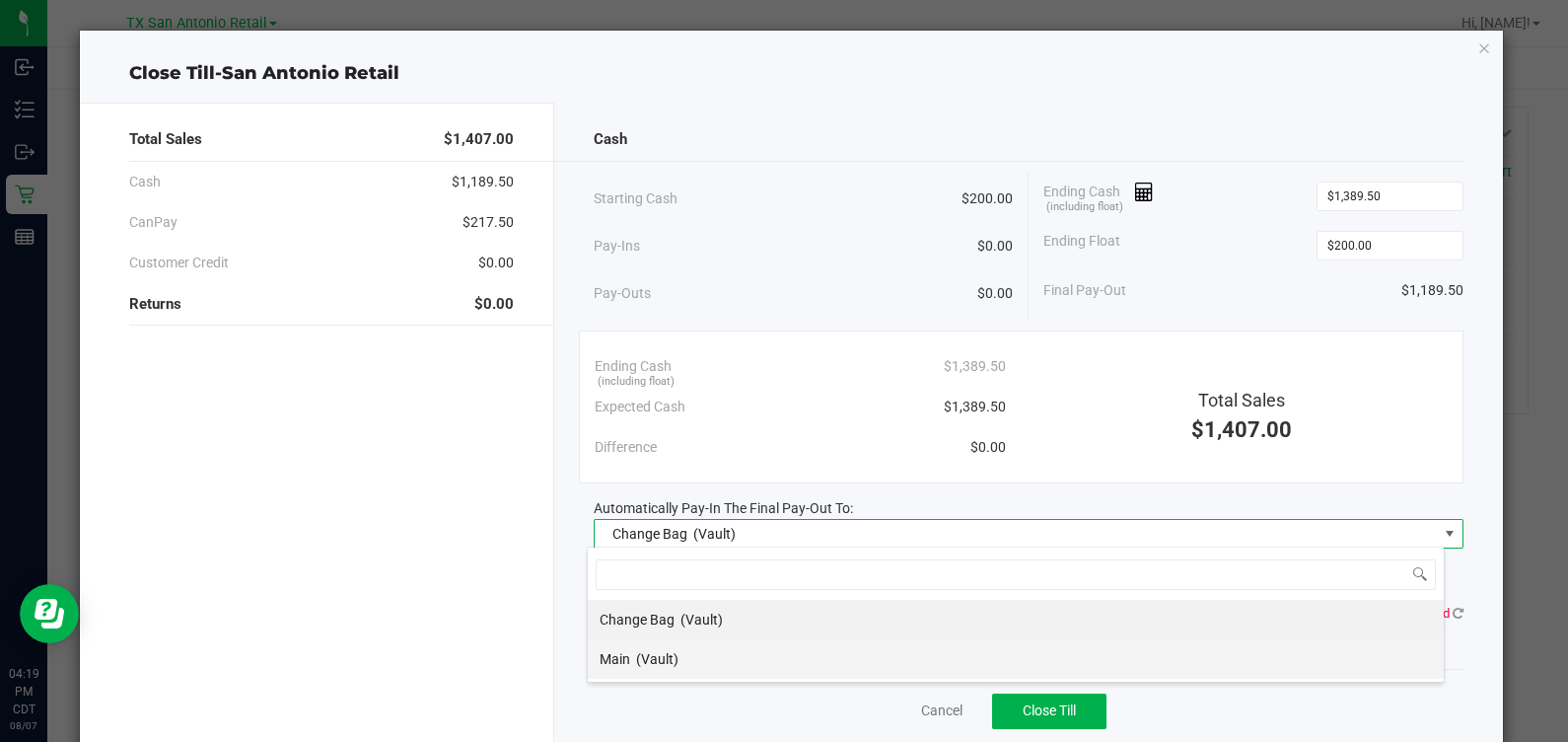 click on "(Vault)" at bounding box center (657, 659) 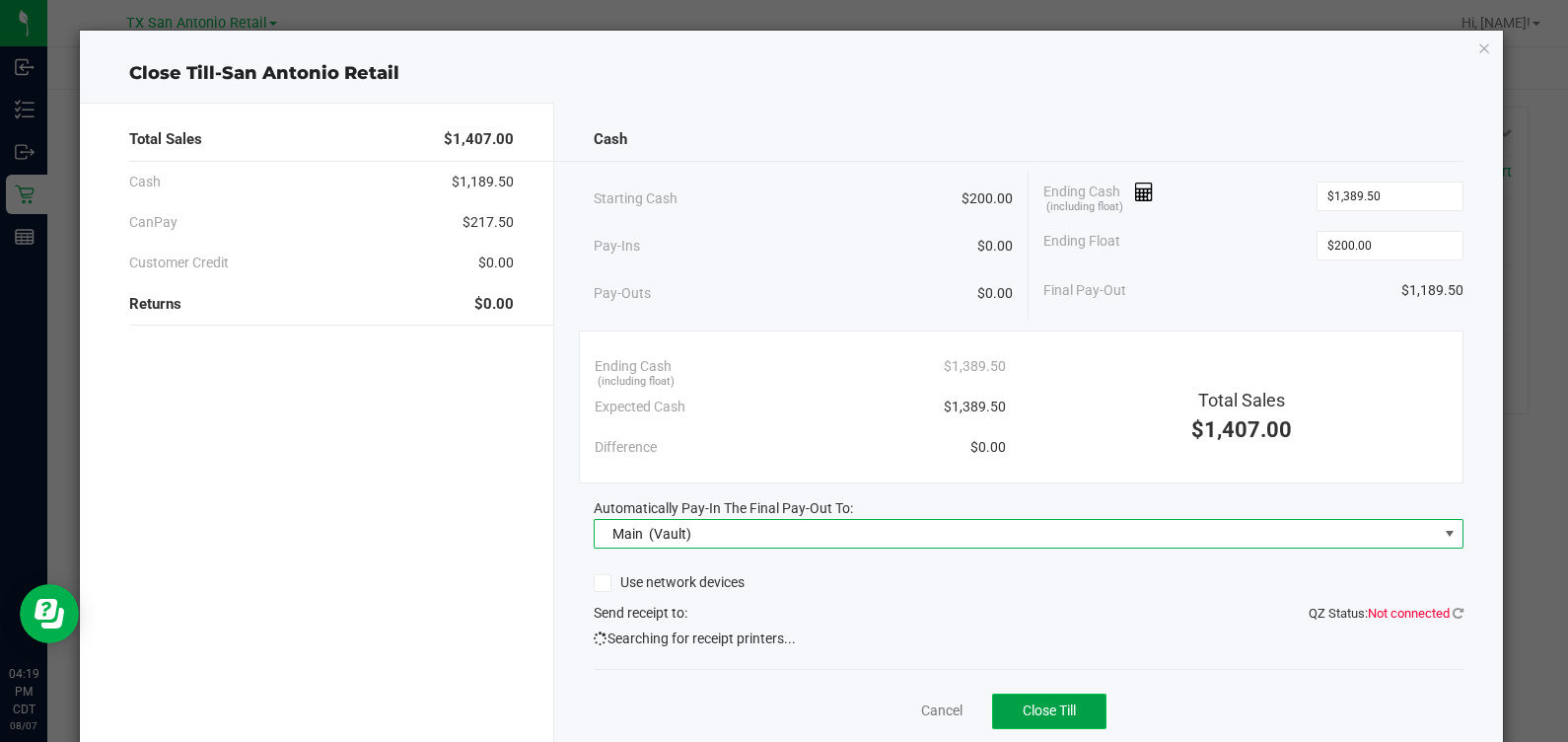 click on "Close Till" 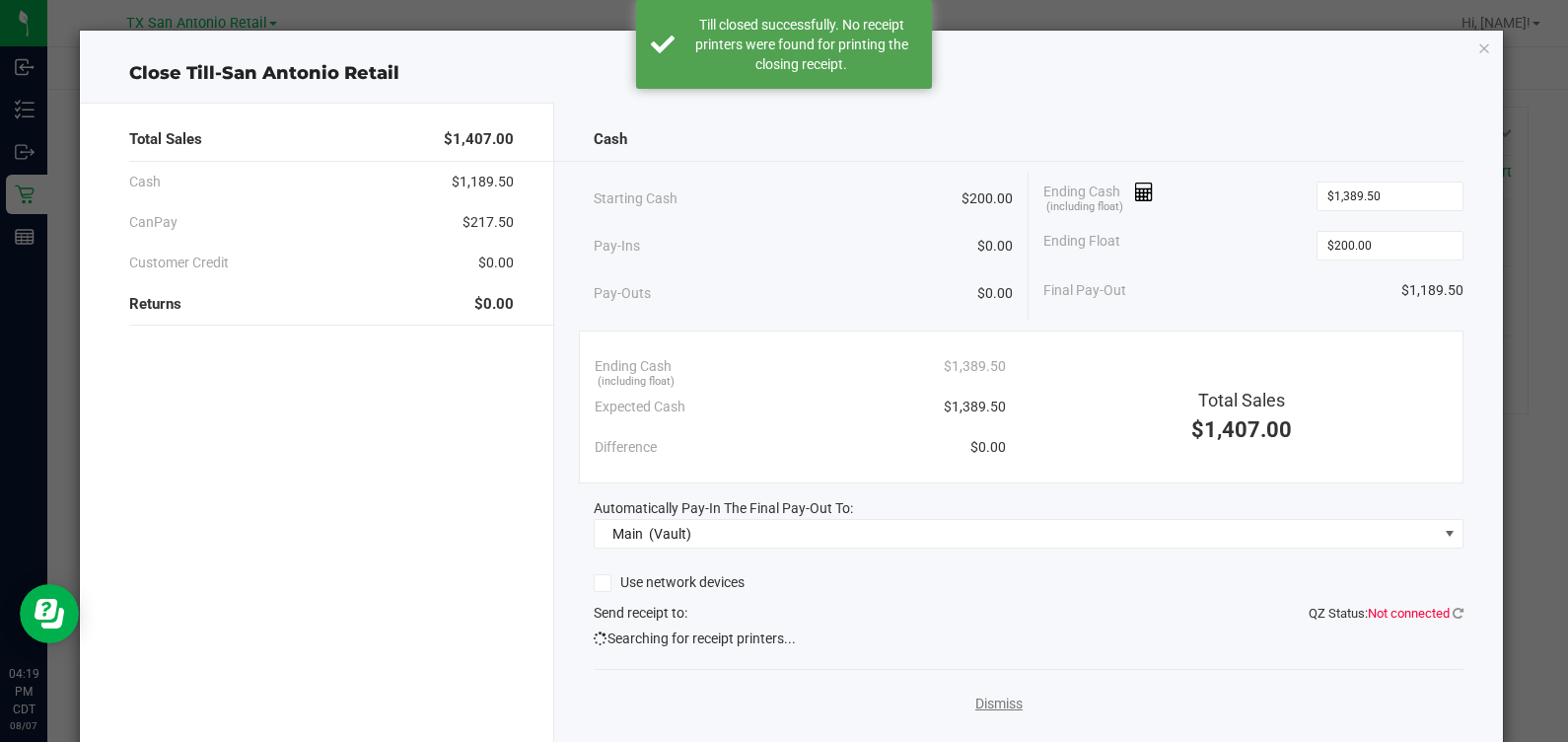click on "Dismiss" 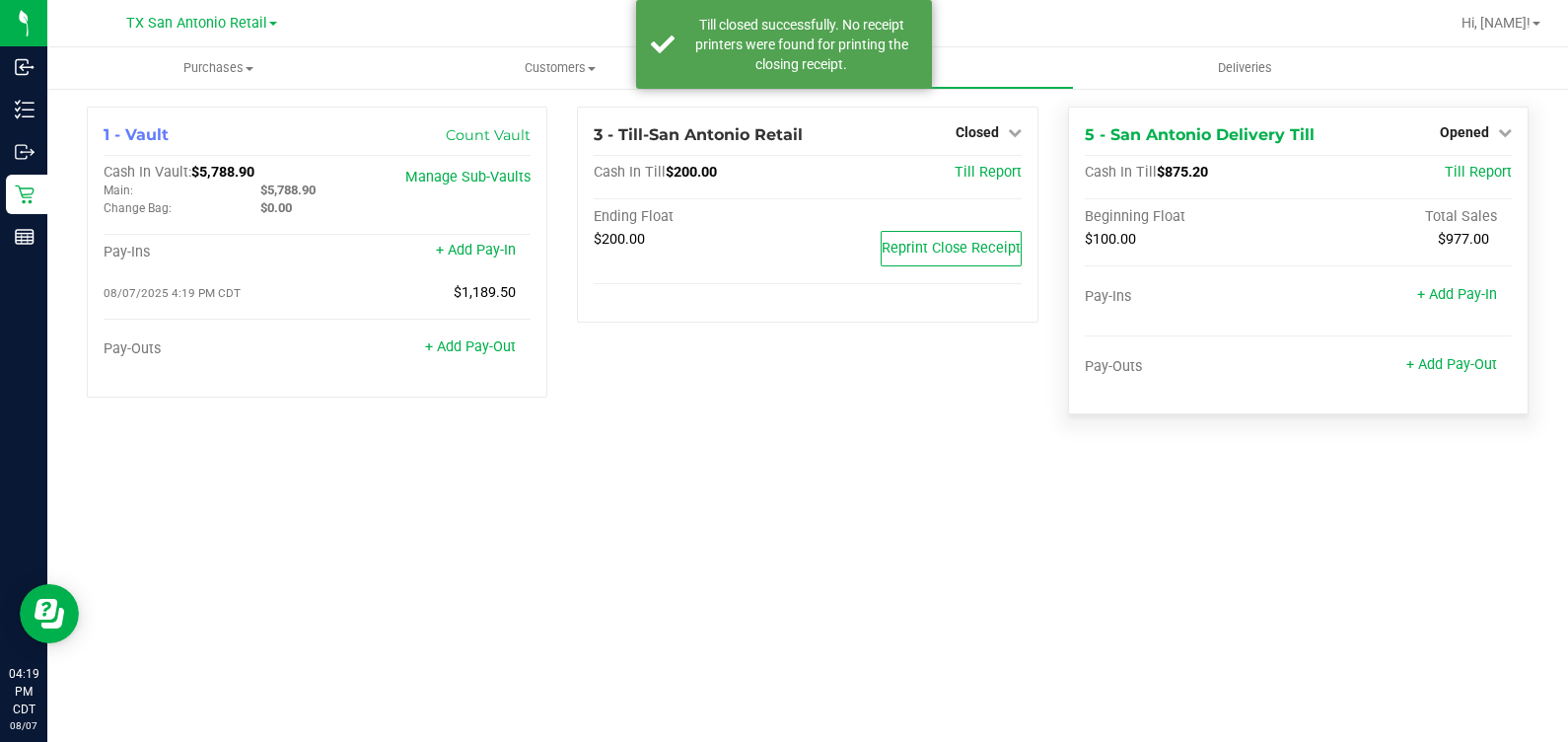 click on "Opened" at bounding box center [1475, 132] 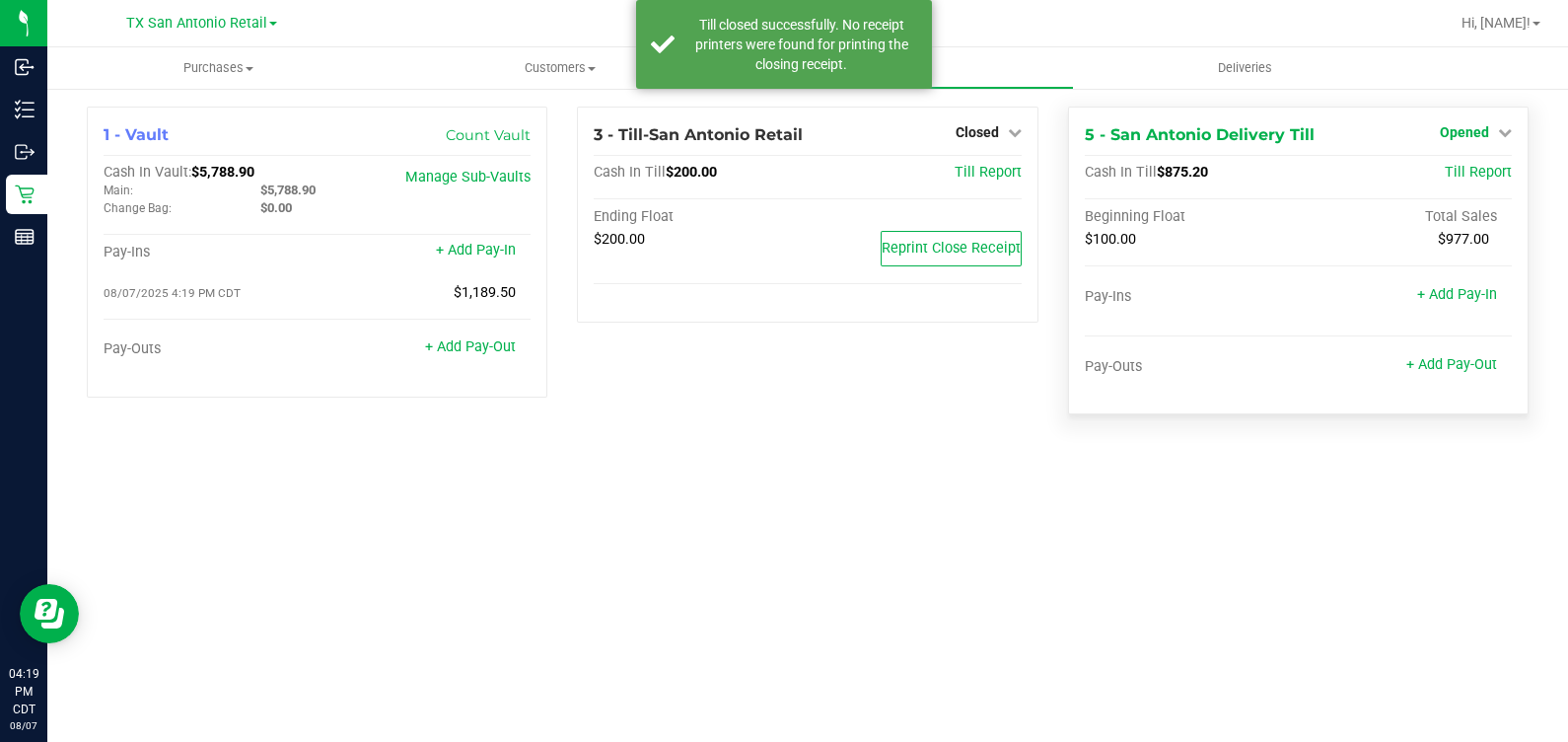click on "Opened" at bounding box center [1464, 132] 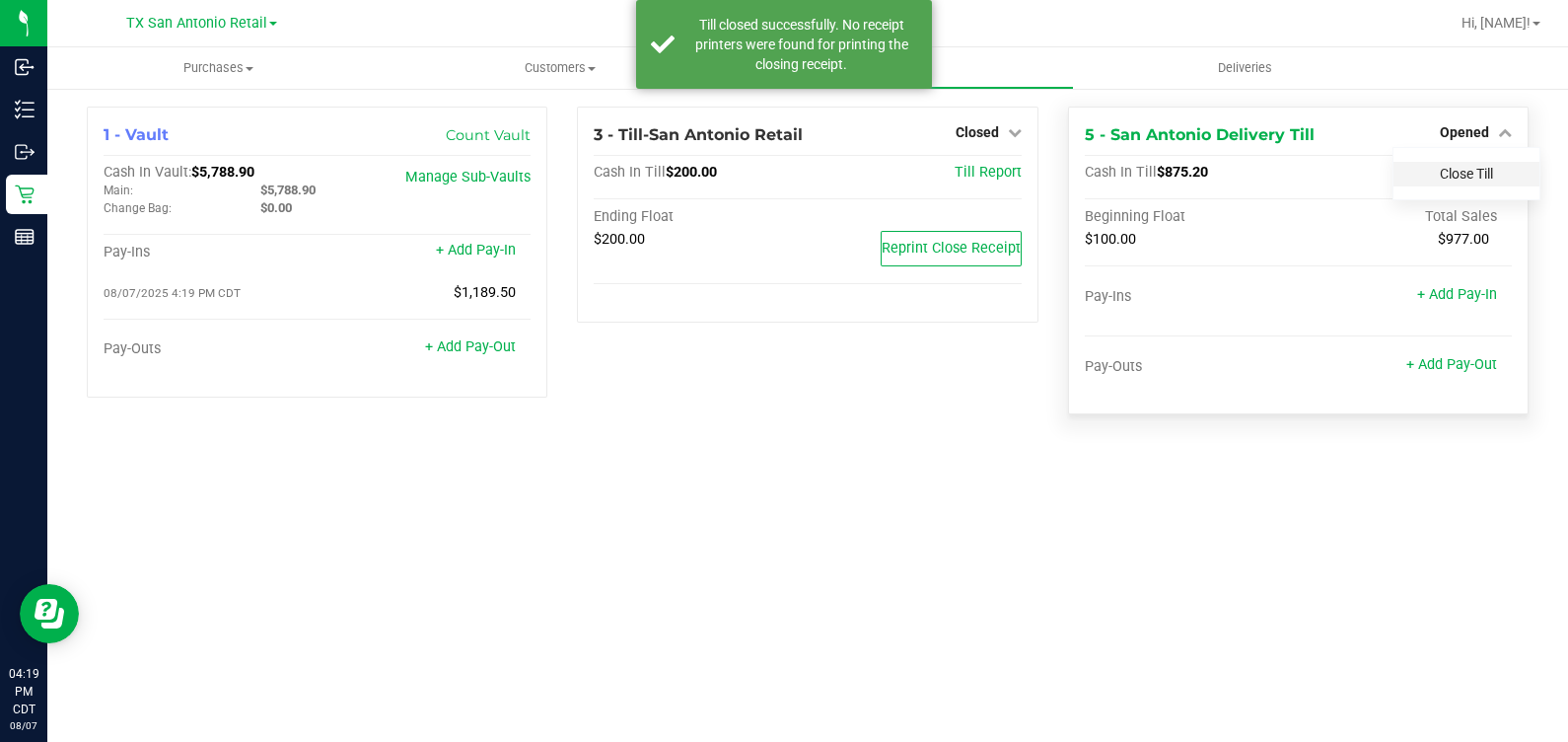 click on "Close Till" at bounding box center [1466, 174] 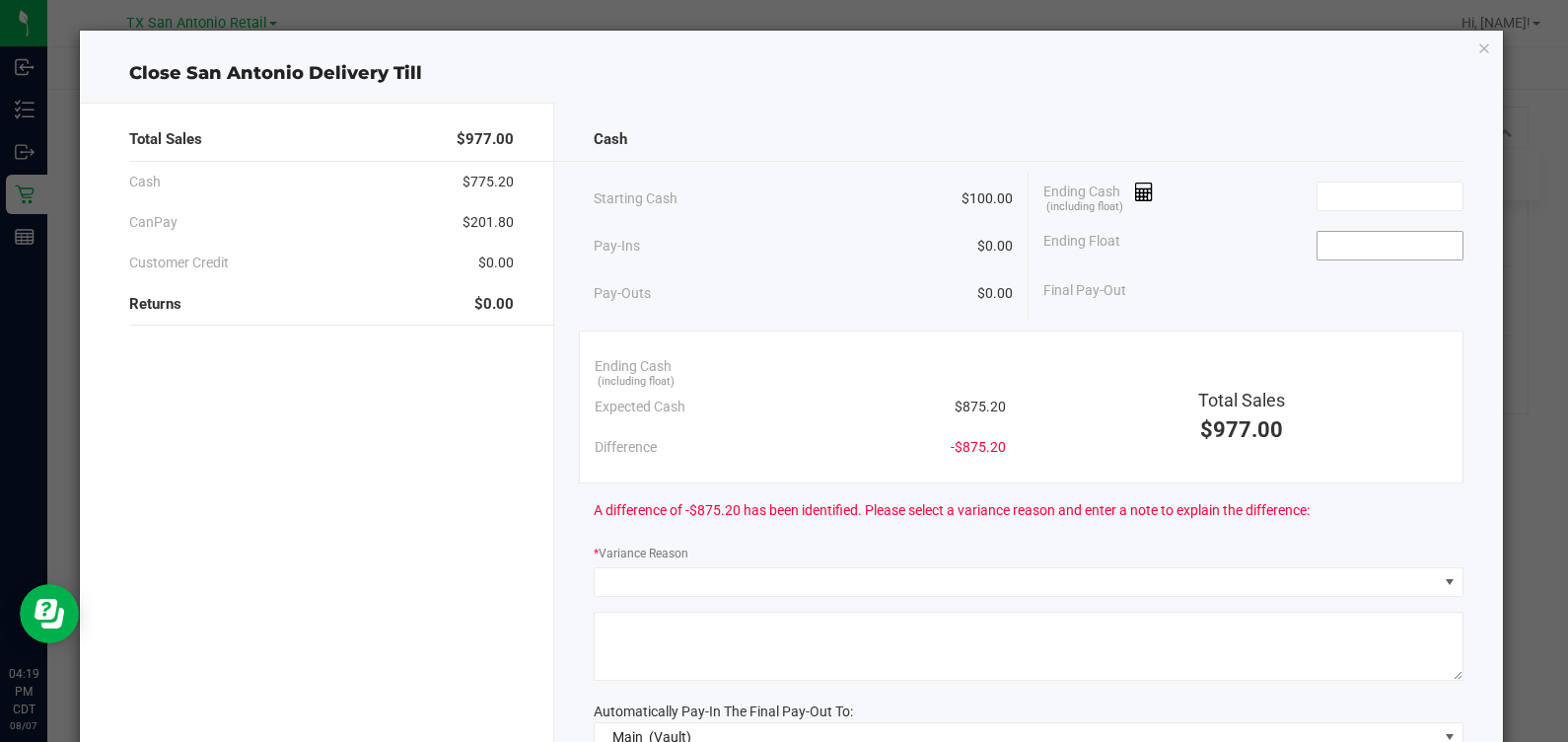 click at bounding box center (1390, 246) 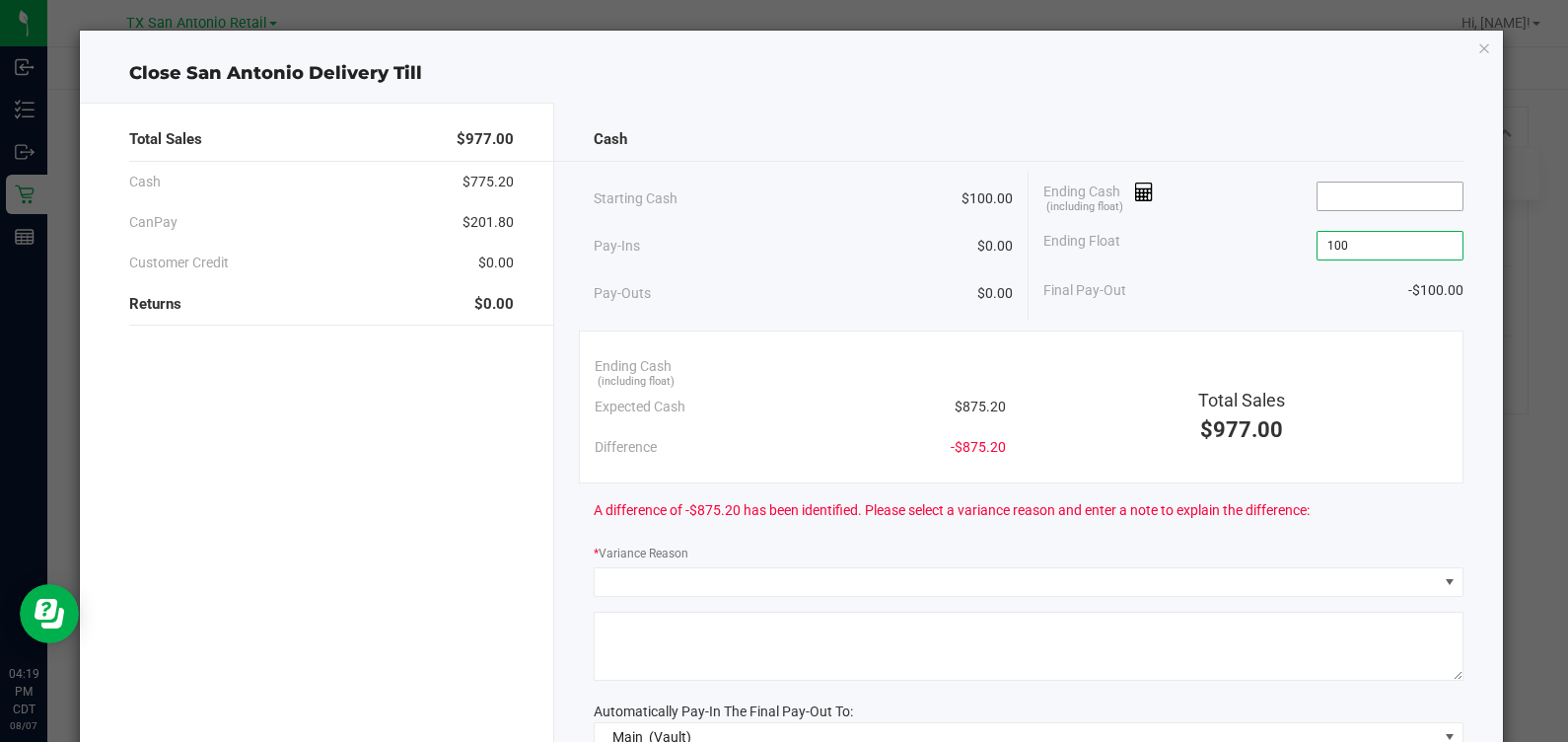 type on "$100.00" 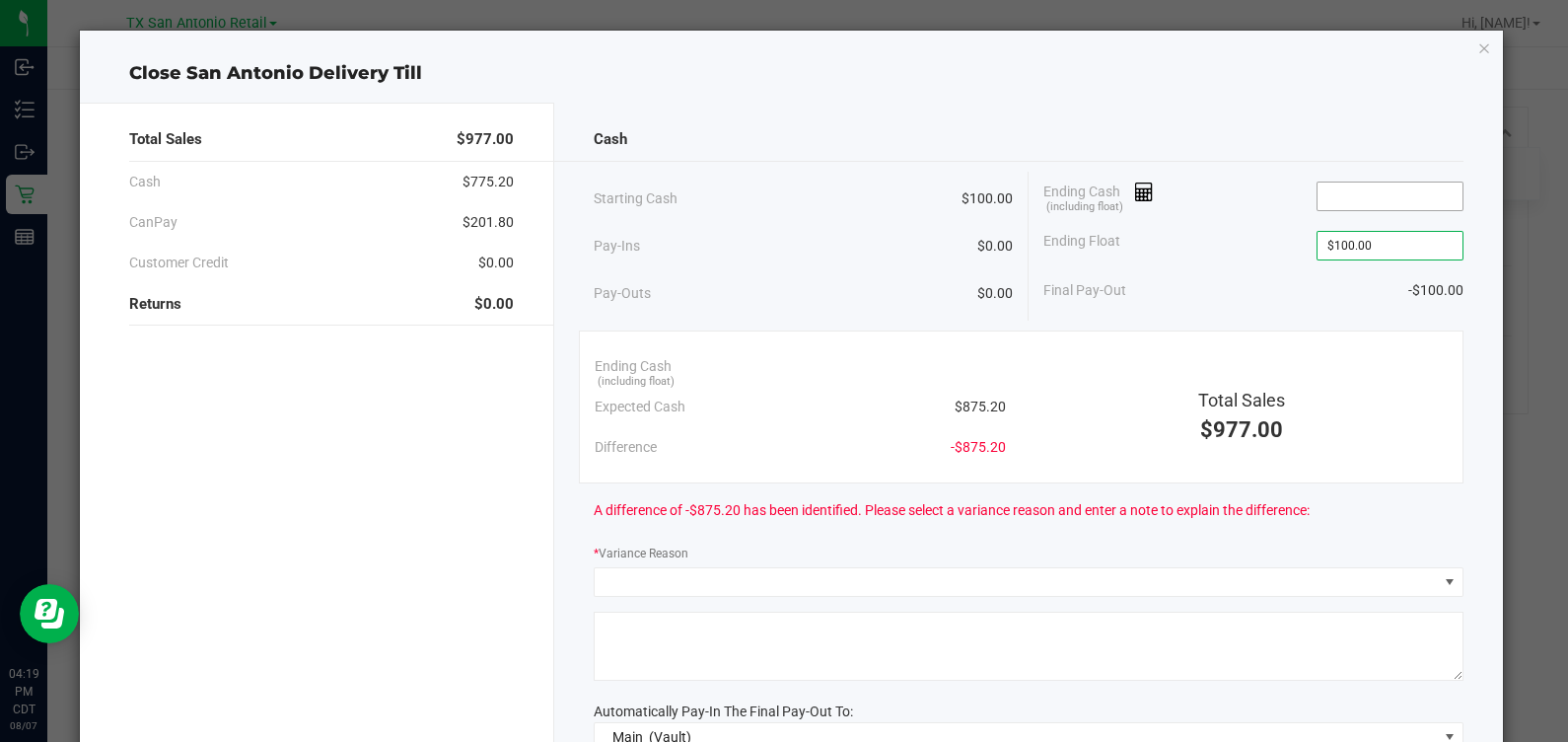 click at bounding box center (1390, 196) 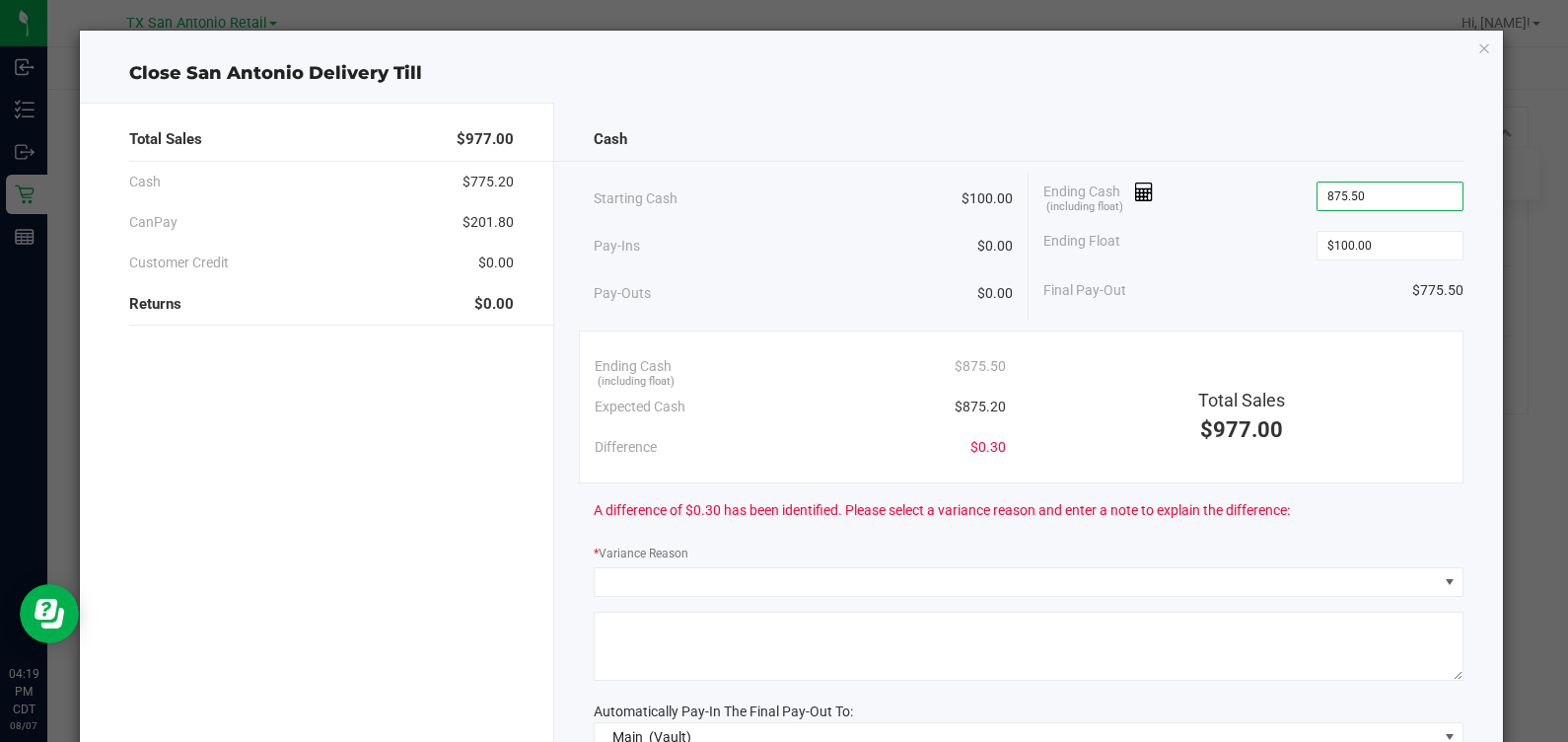 type on "$875.50" 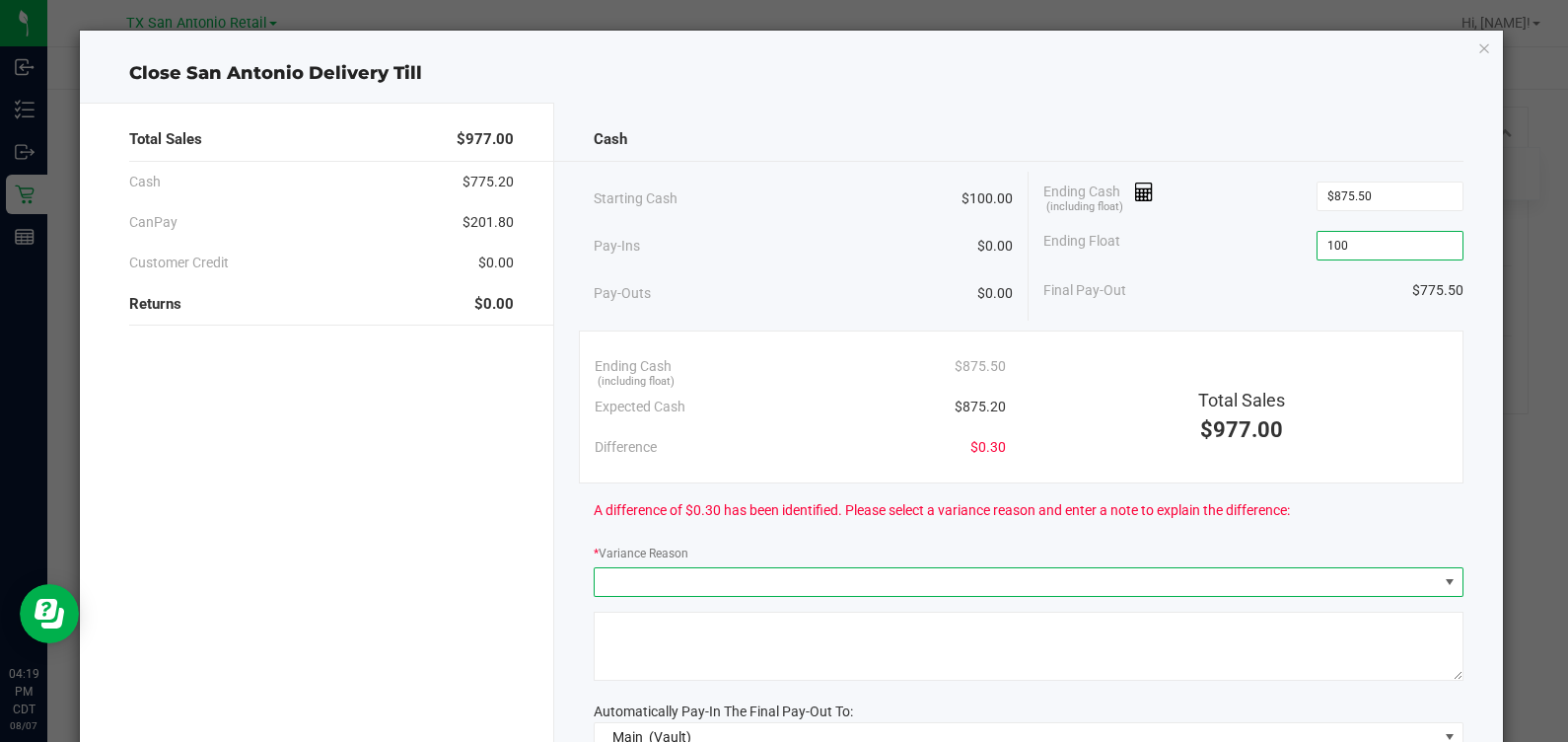 type on "$100.00" 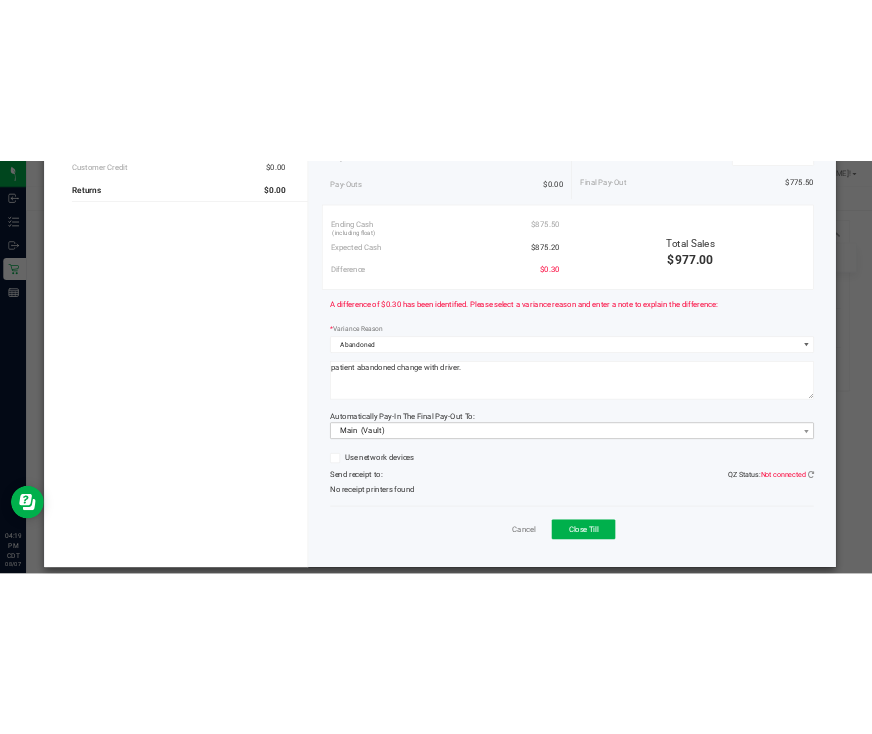 scroll, scrollTop: 272, scrollLeft: 0, axis: vertical 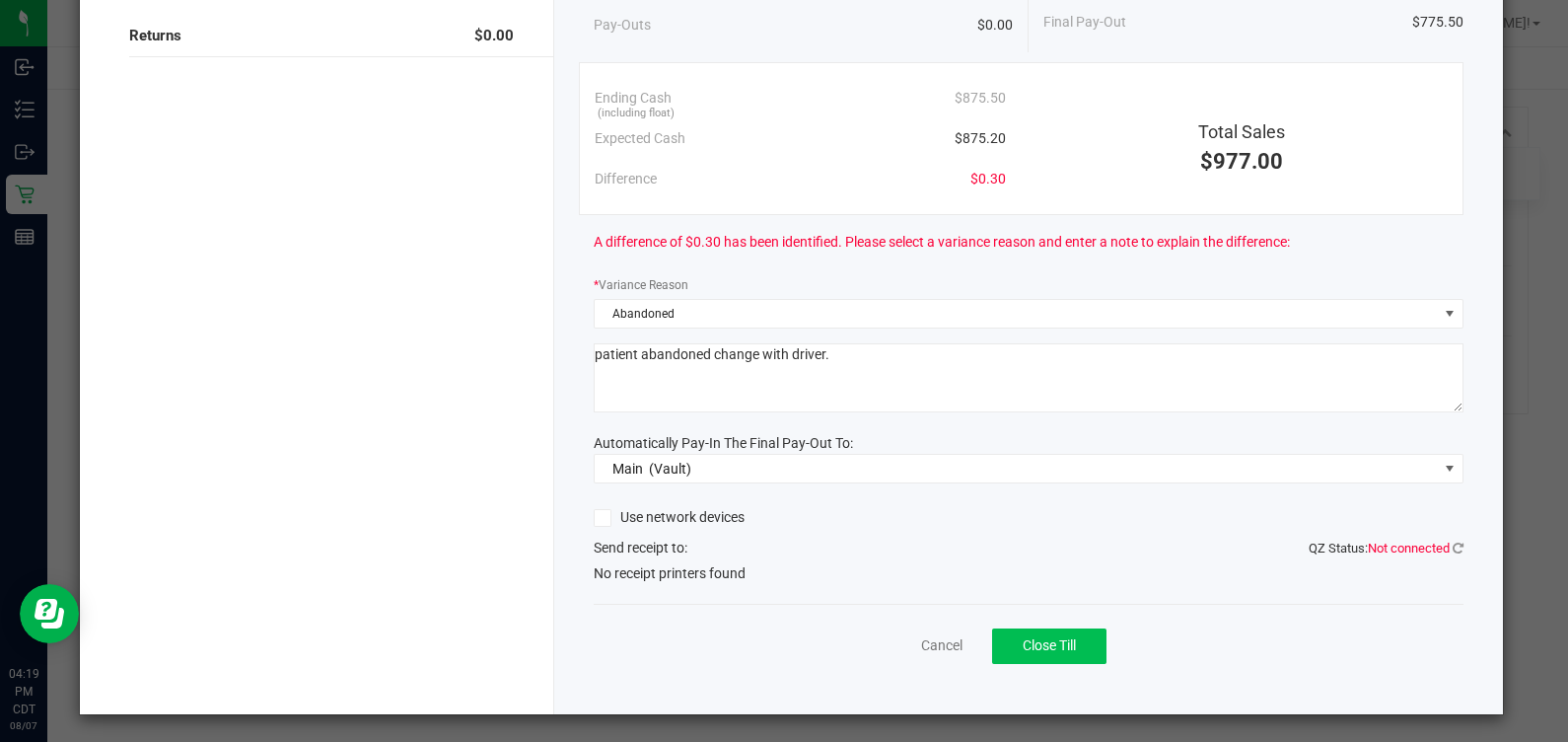 type on "patient abandoned change with driver." 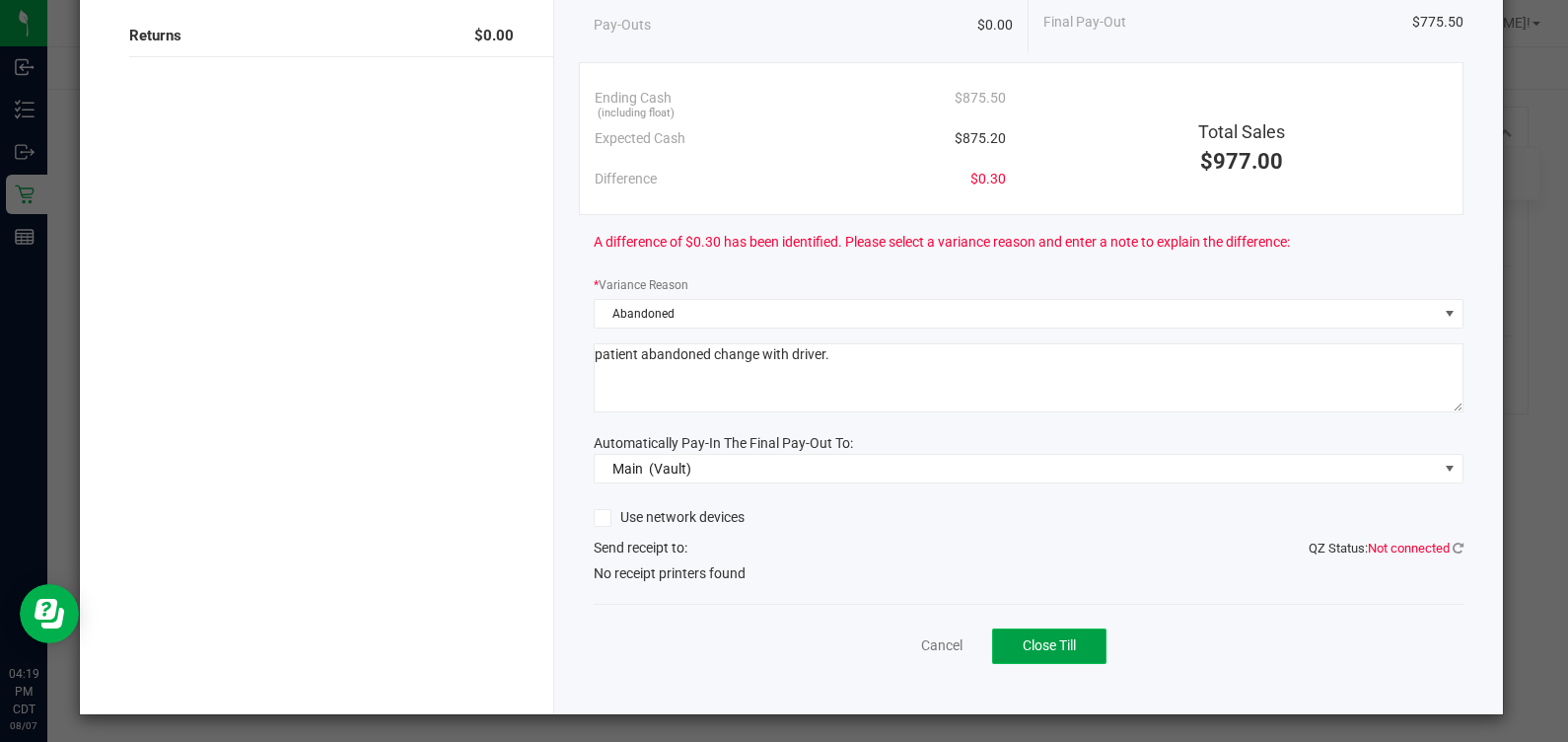 click on "Close Till" 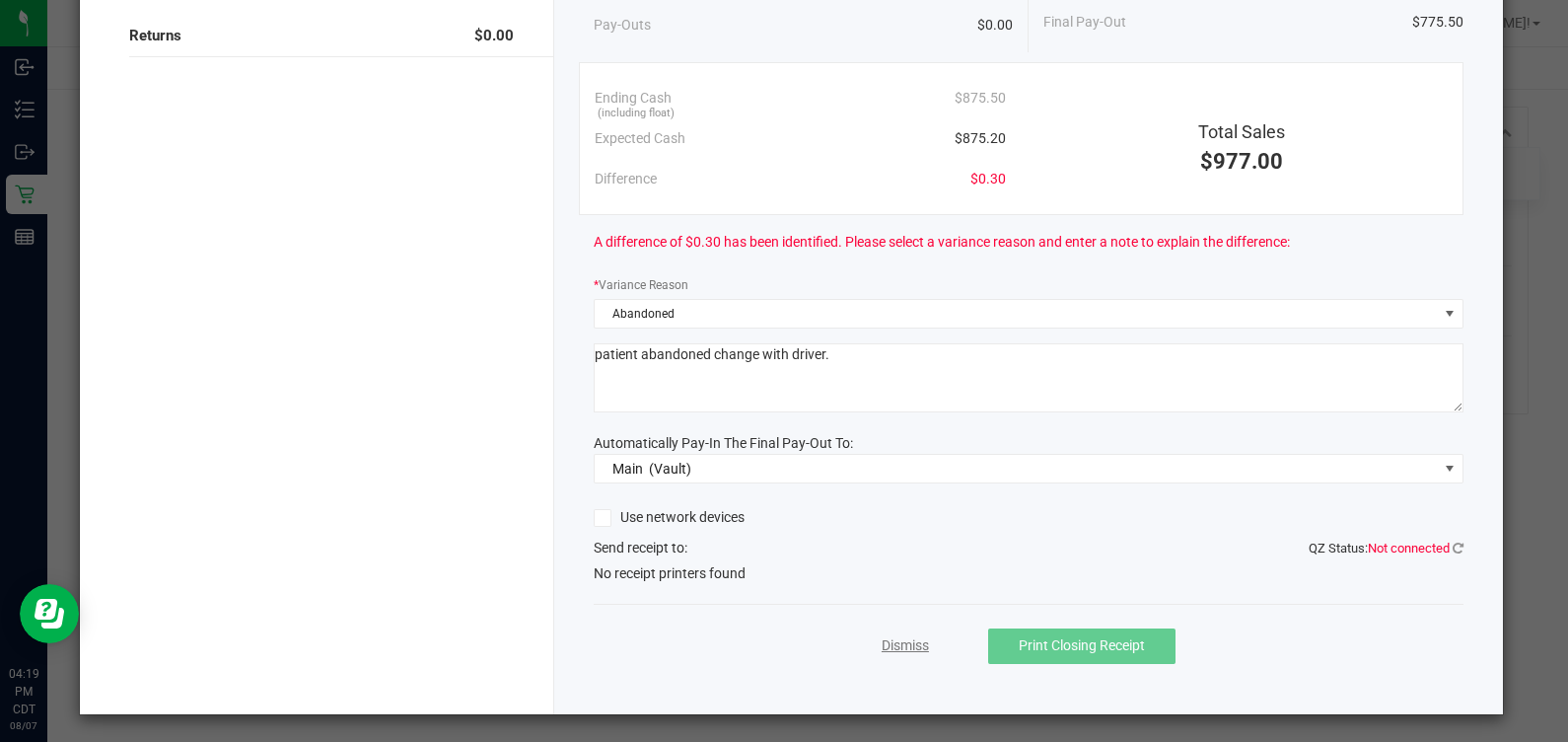 click on "Dismiss" 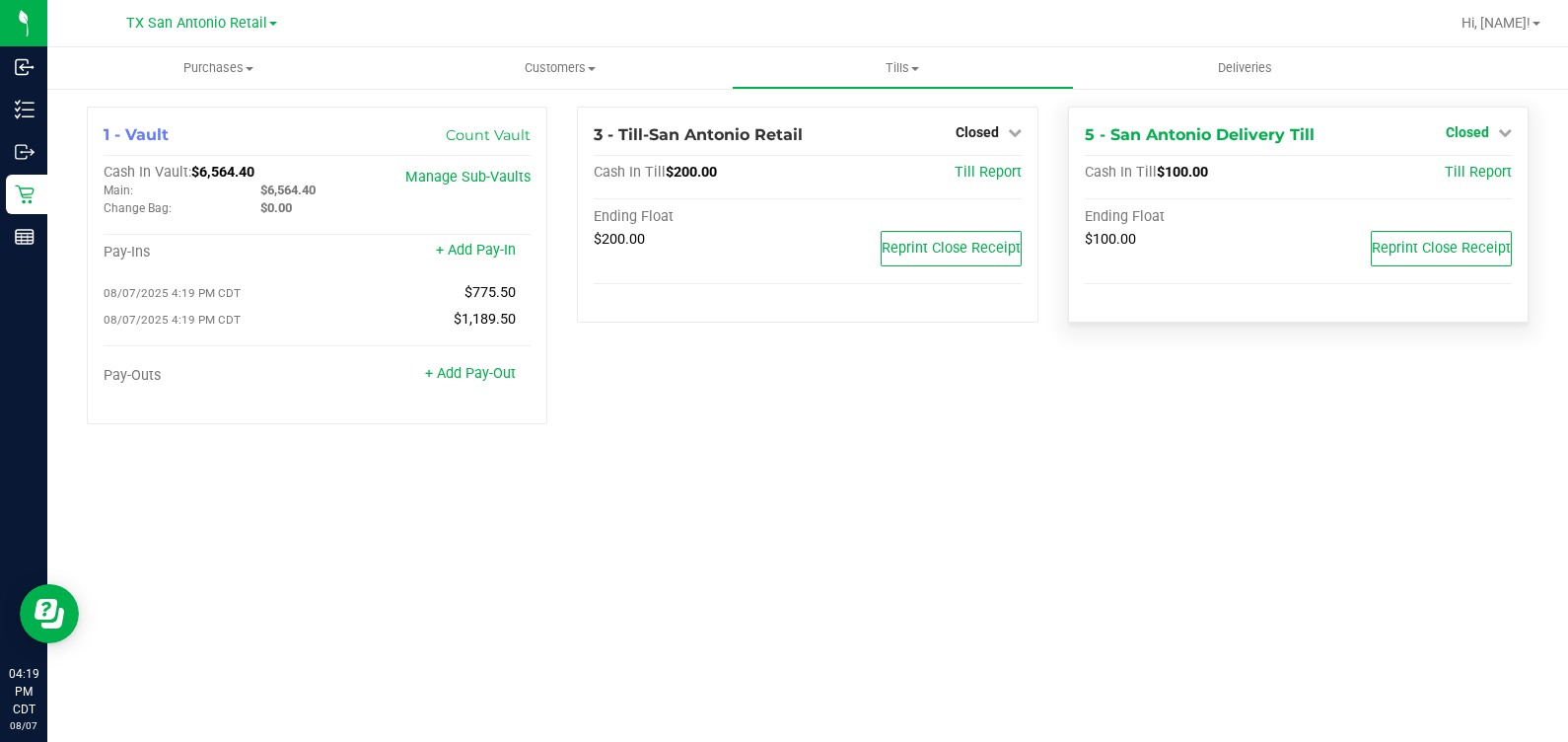 click on "Closed" at bounding box center [1478, 132] 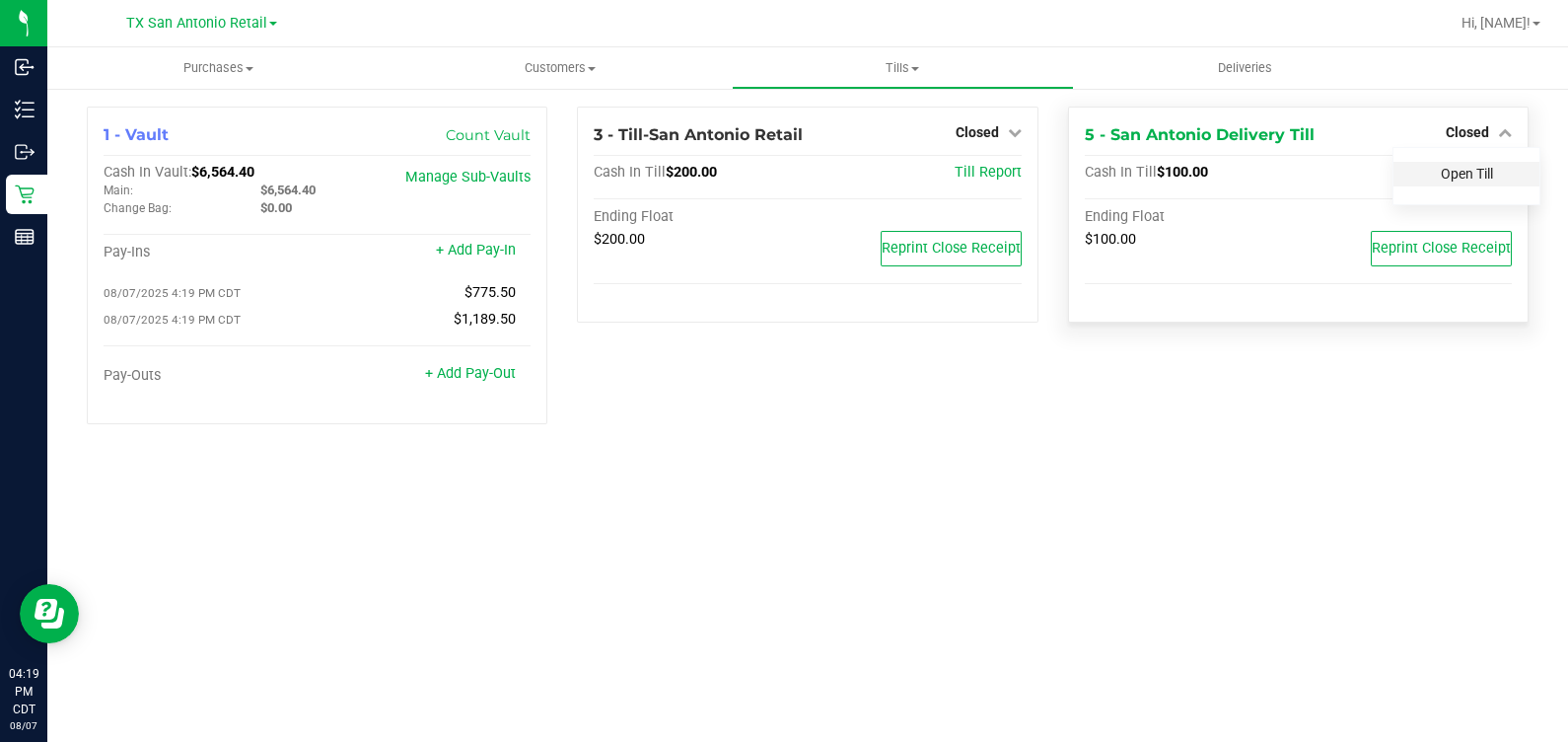click on "Open Till" at bounding box center [1466, 174] 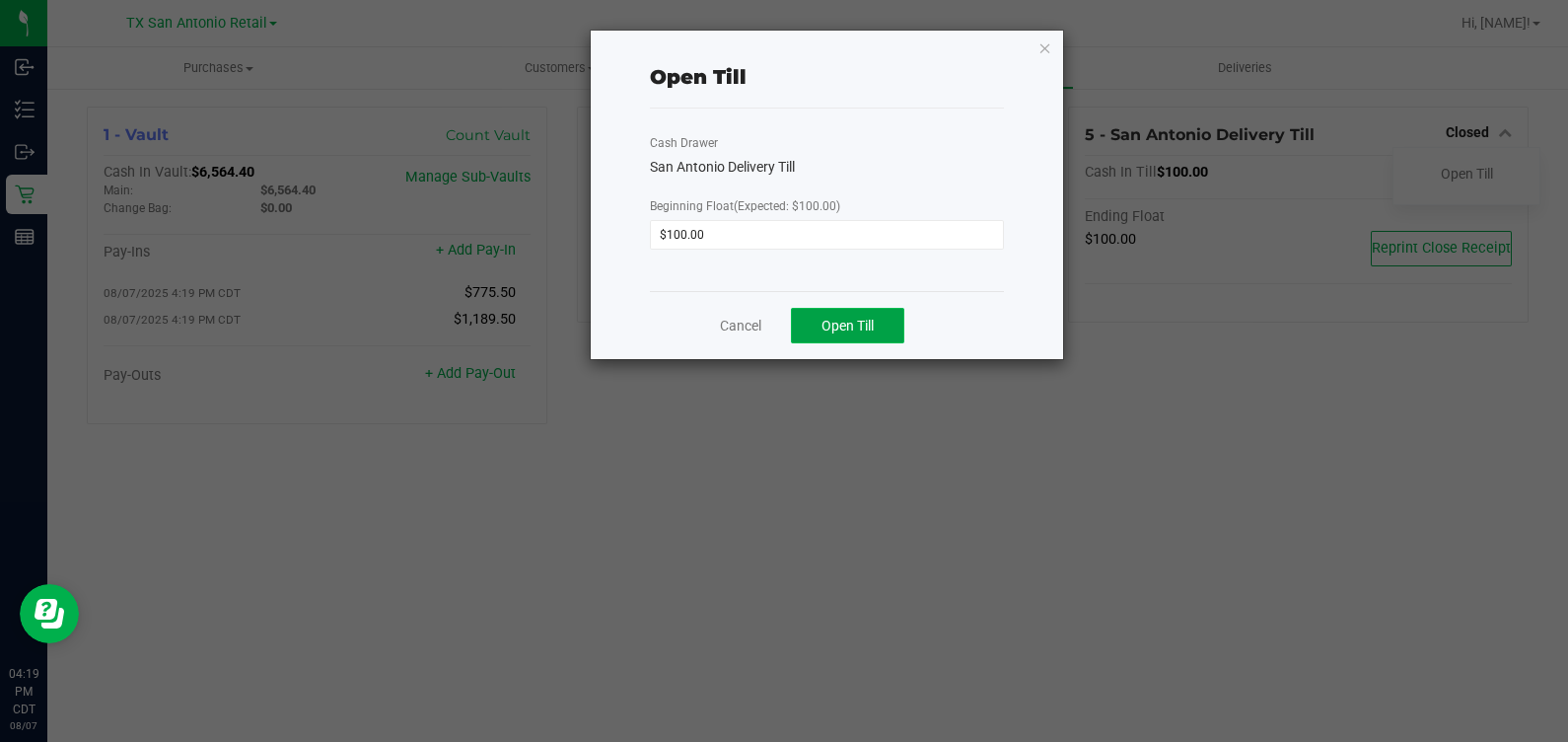 click on "Open Till" 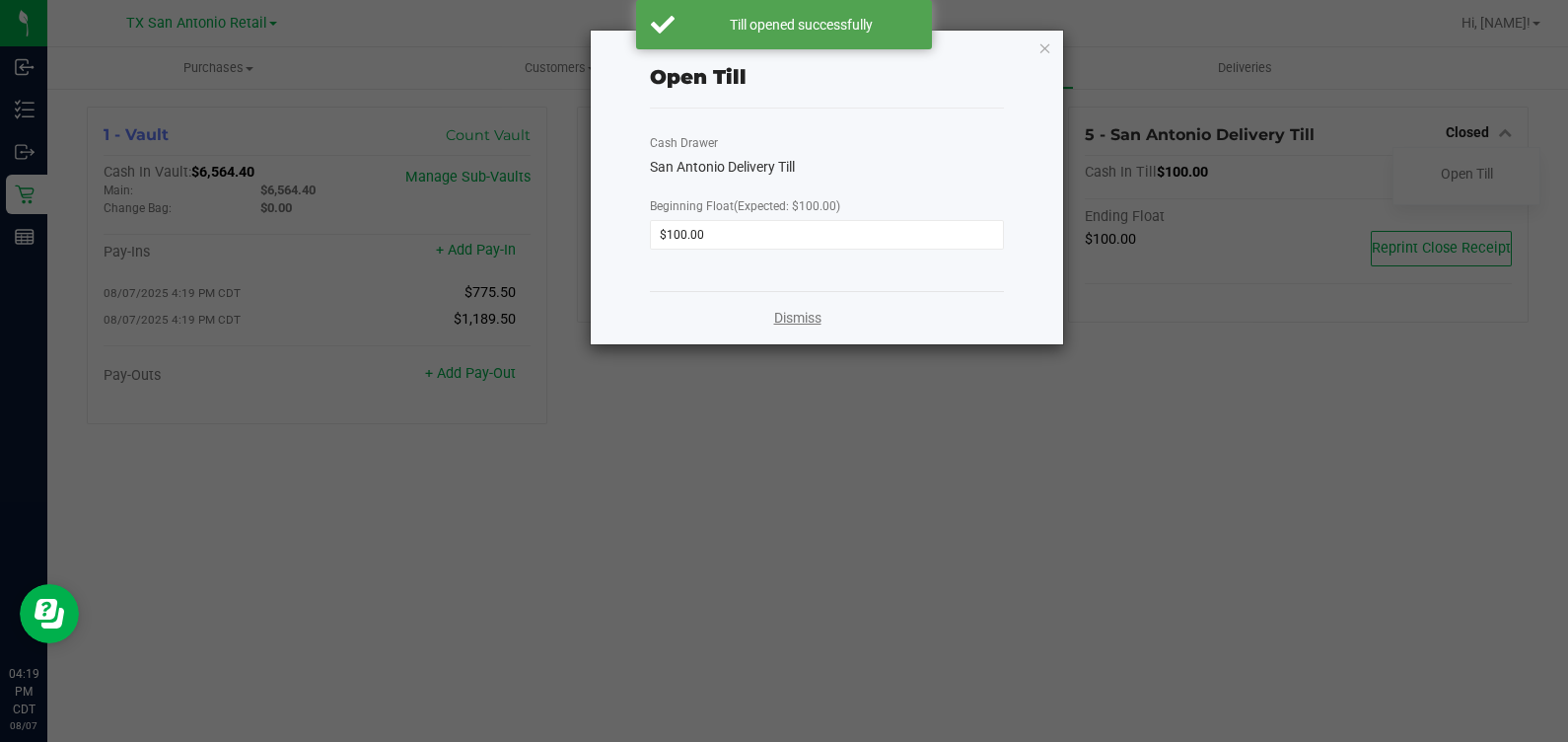 click on "Dismiss" 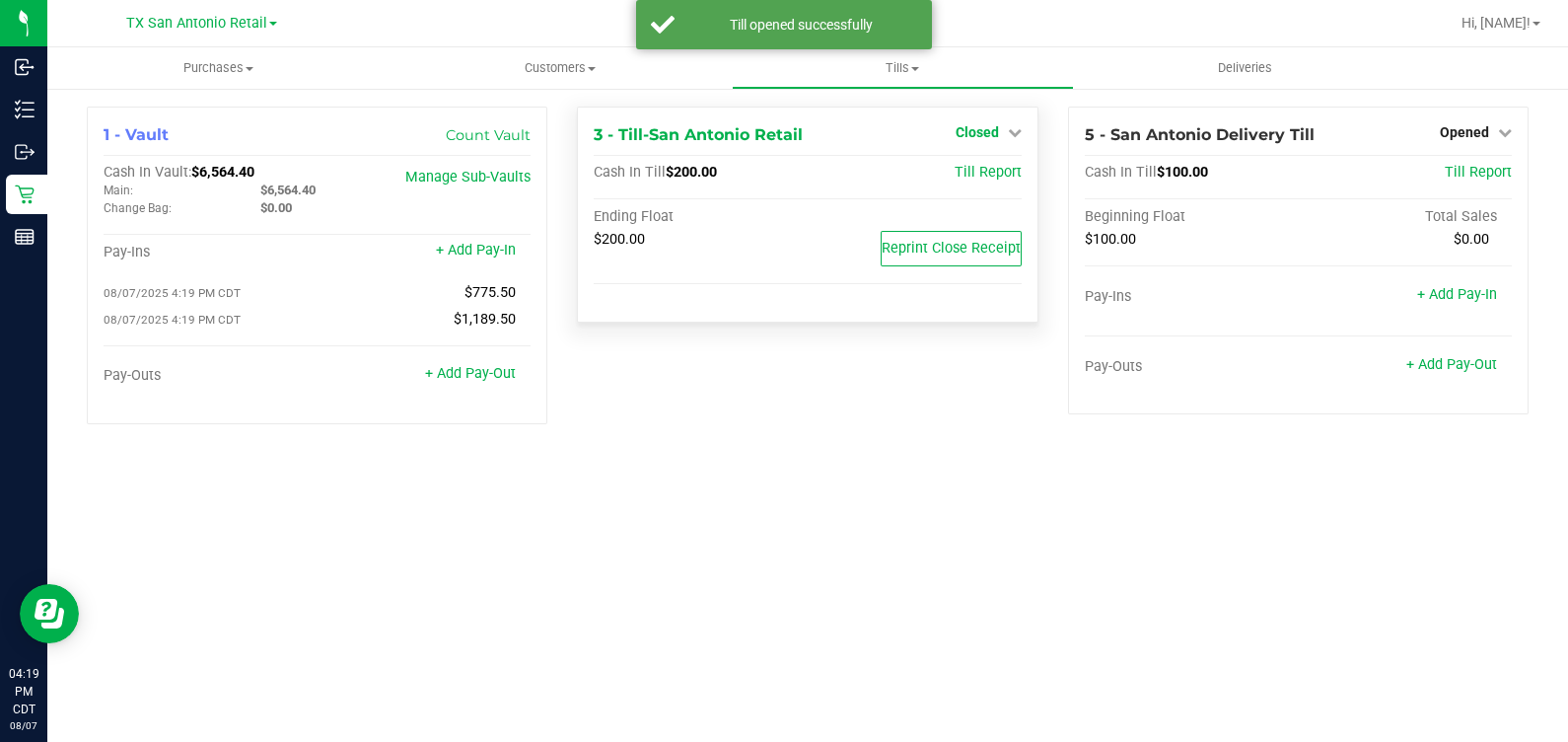 click on "Closed" at bounding box center [977, 132] 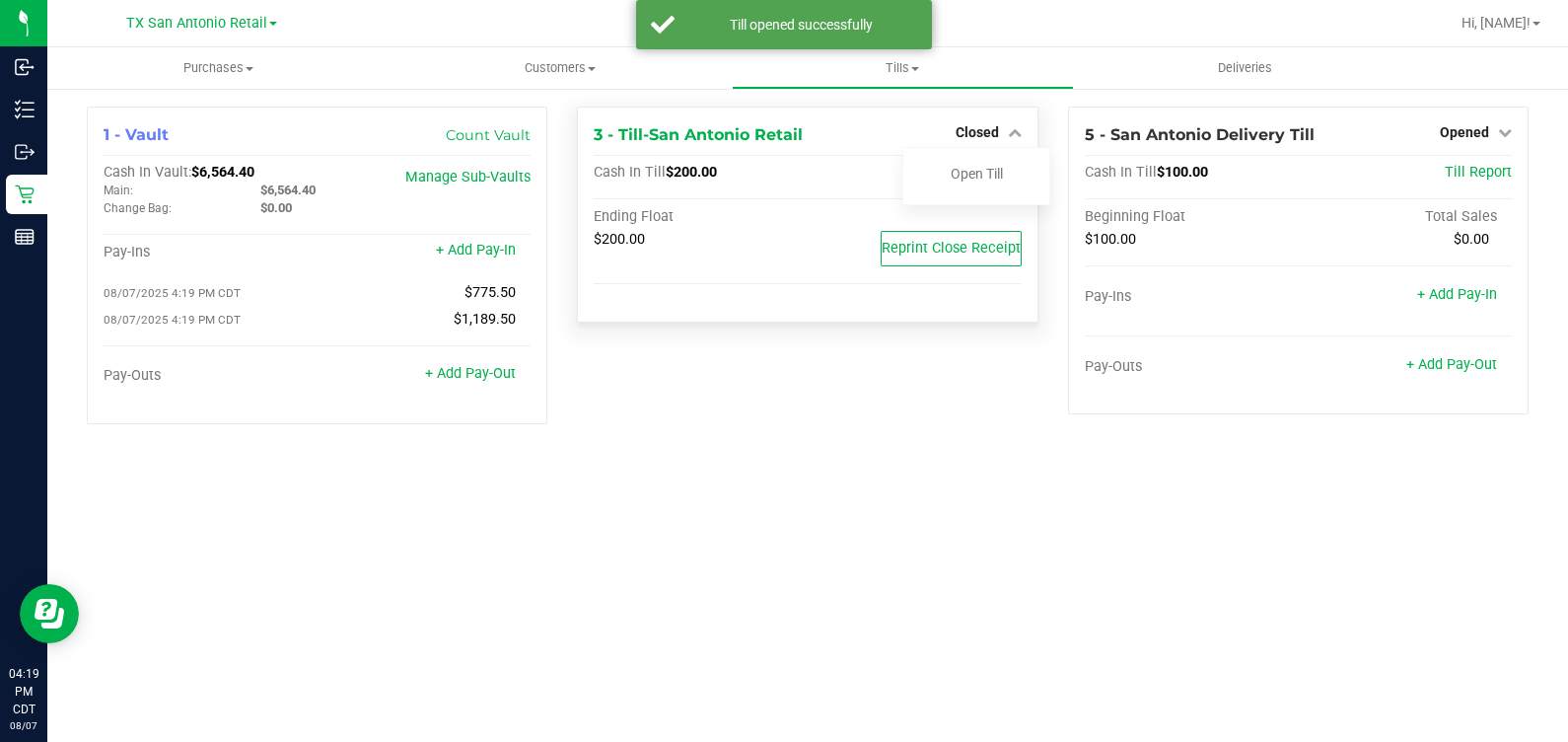 click on "Open Till" at bounding box center [976, 176] 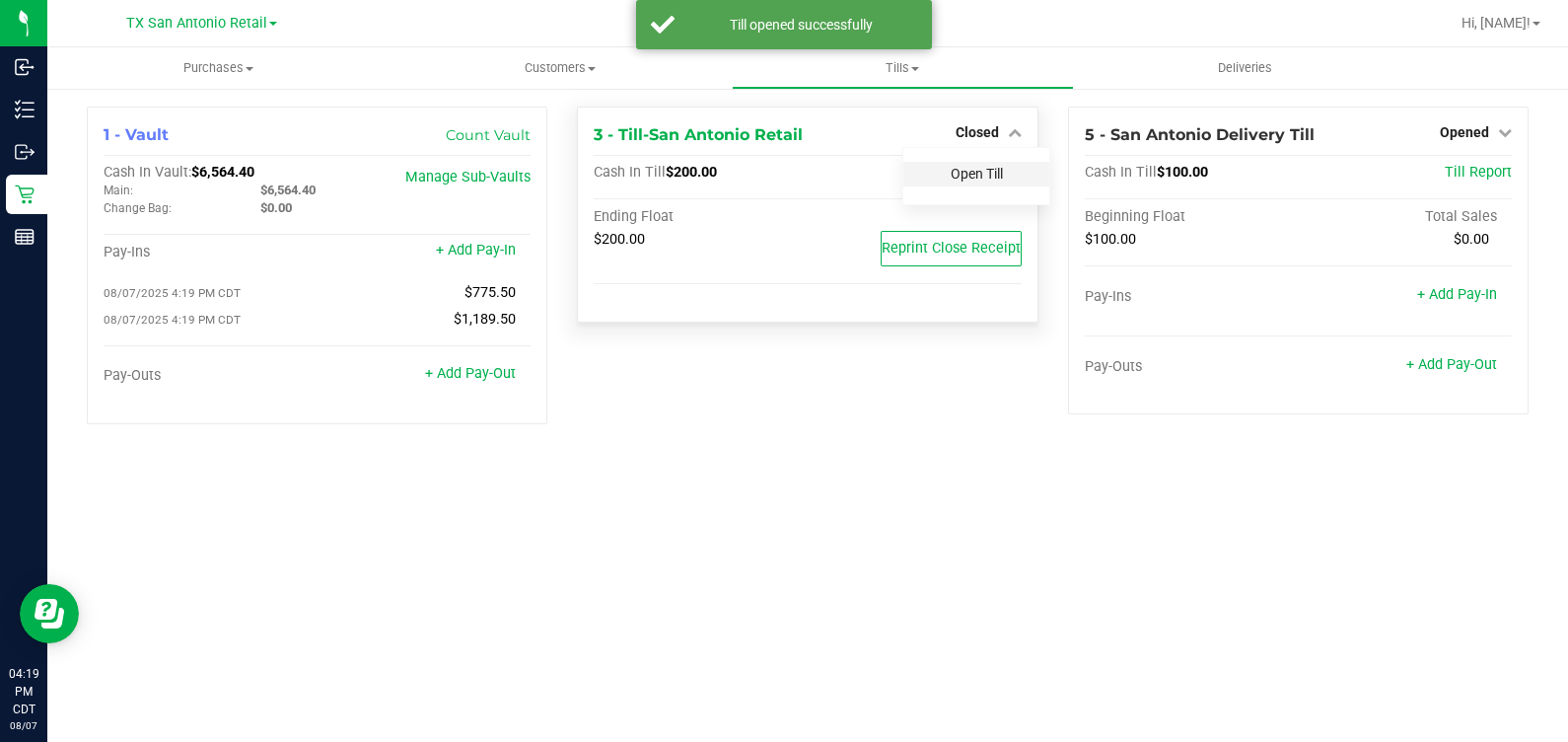 click on "Open Till" at bounding box center (976, 174) 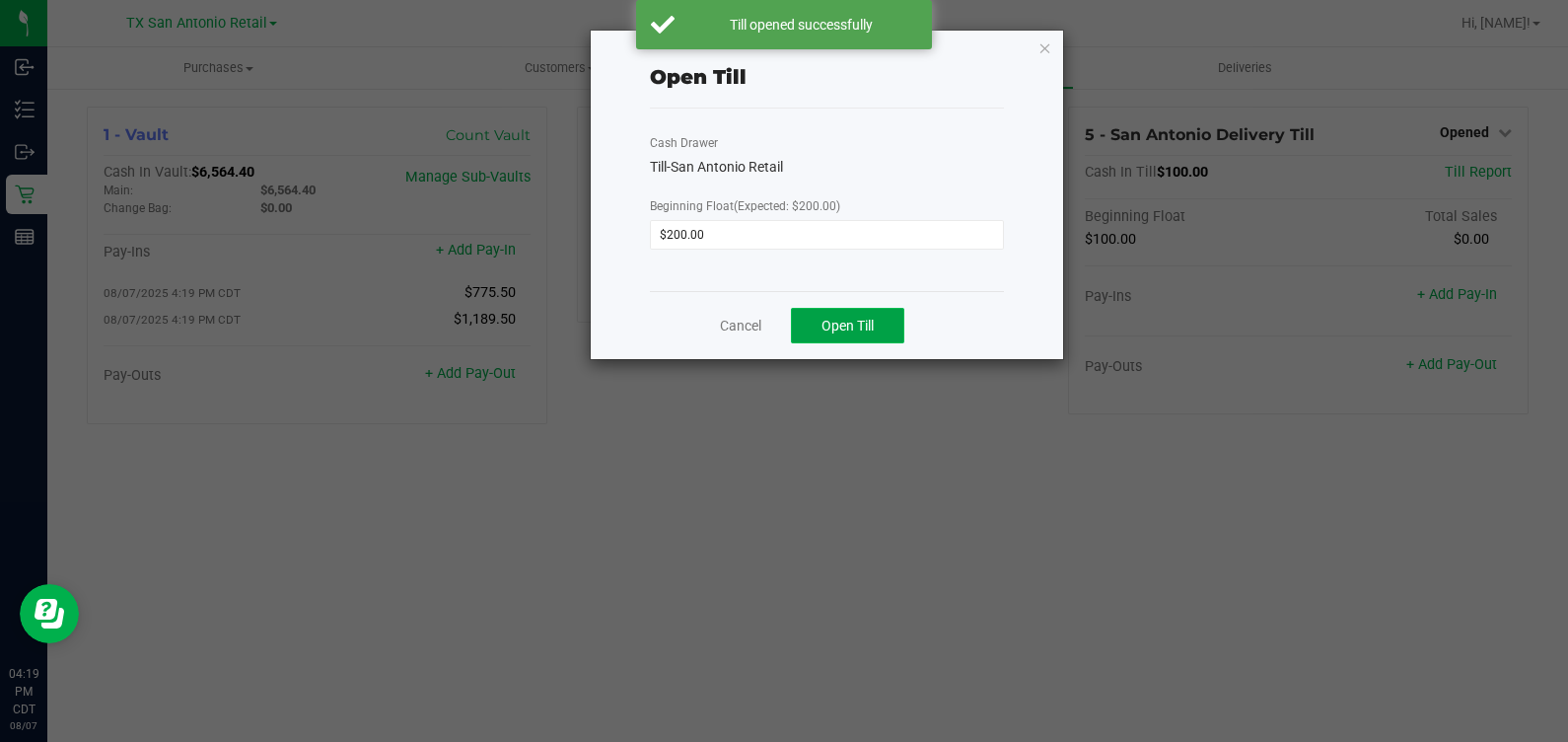 click on "Open Till" 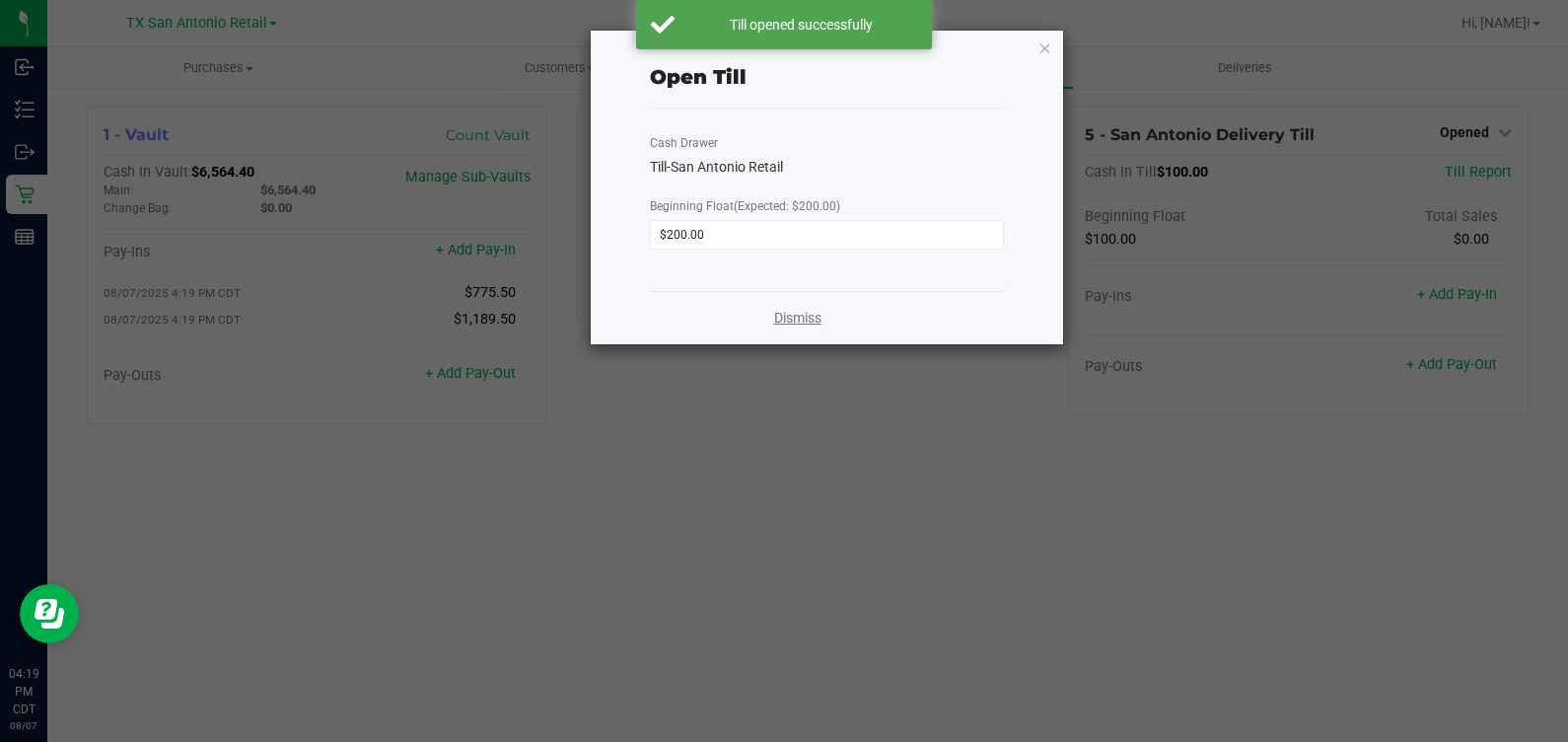 click on "Dismiss" 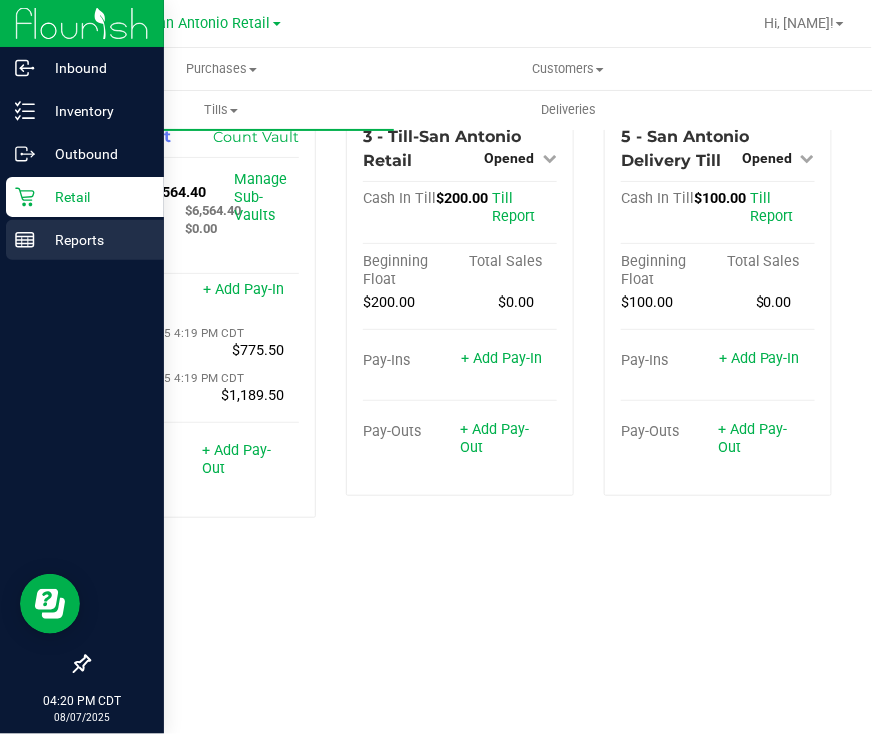 click on "Reports" at bounding box center (95, 240) 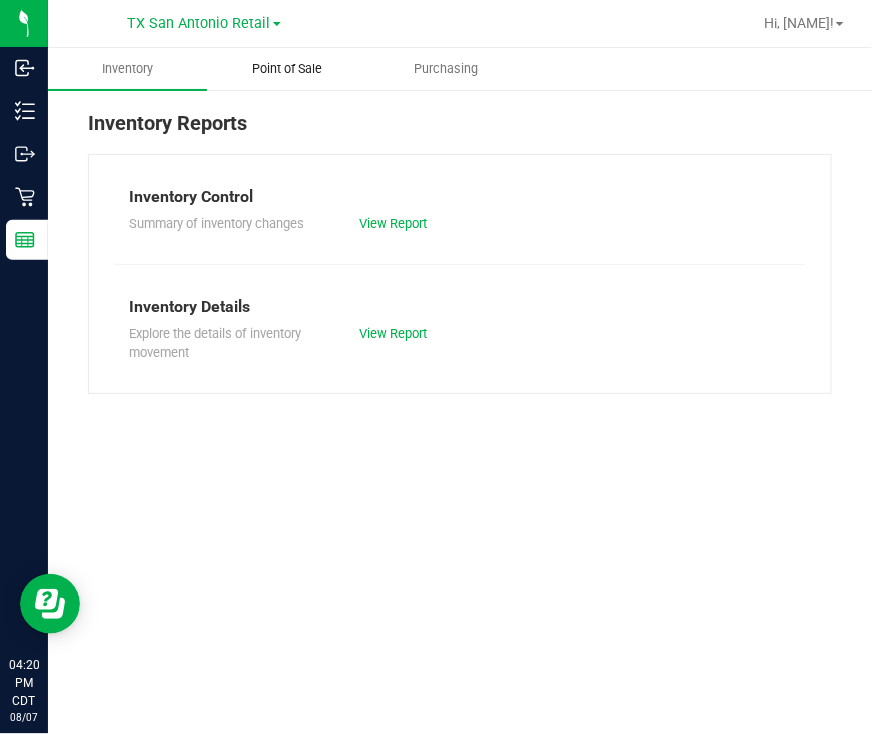 click on "Point of Sale" at bounding box center [287, 69] 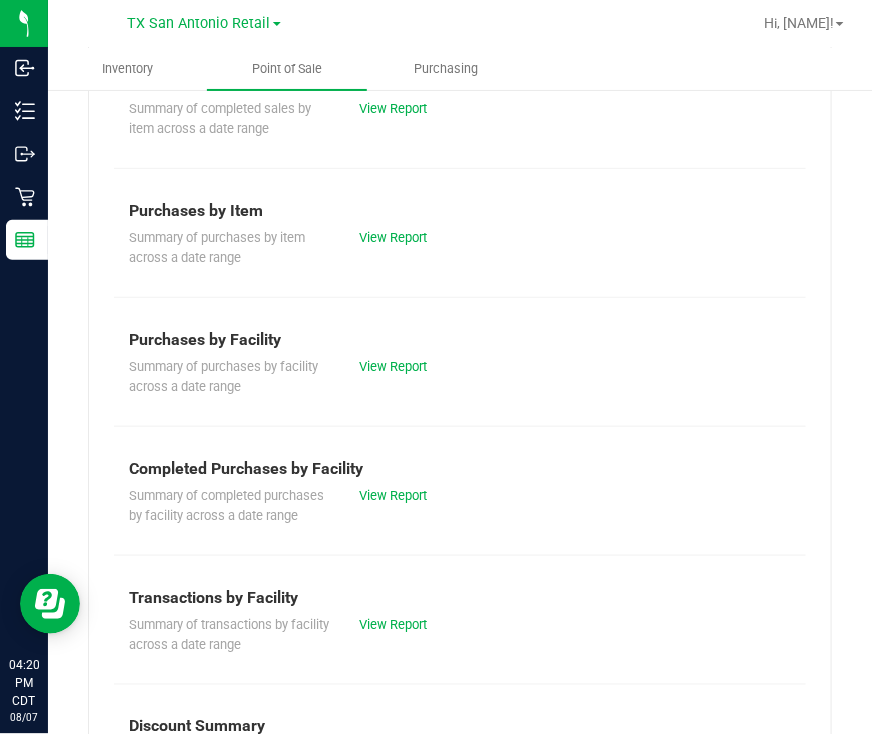 scroll, scrollTop: 249, scrollLeft: 0, axis: vertical 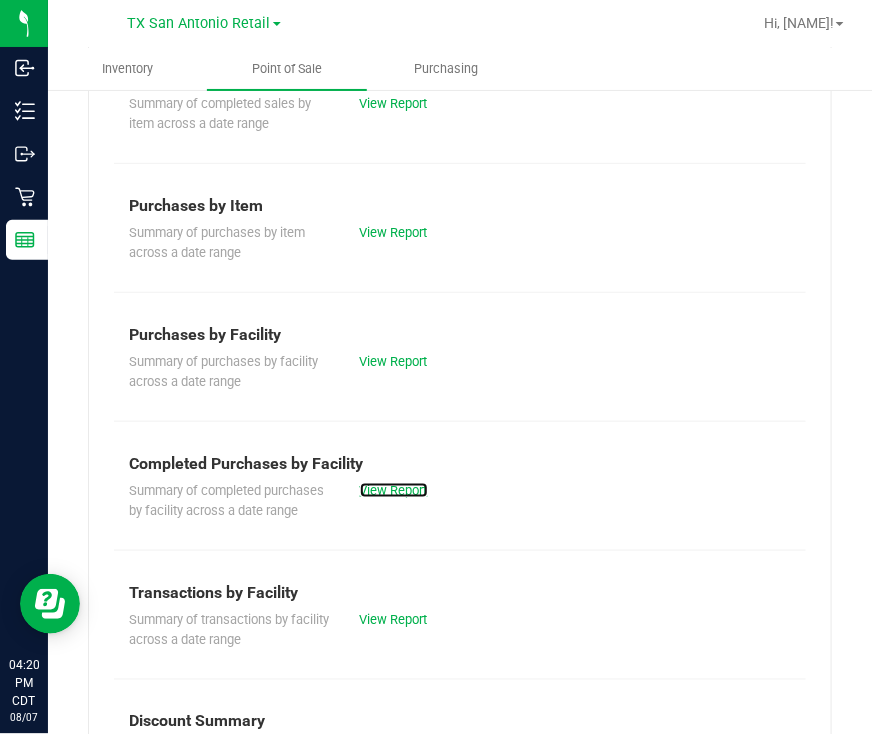 drag, startPoint x: 379, startPoint y: 494, endPoint x: 380, endPoint y: 431, distance: 63.007935 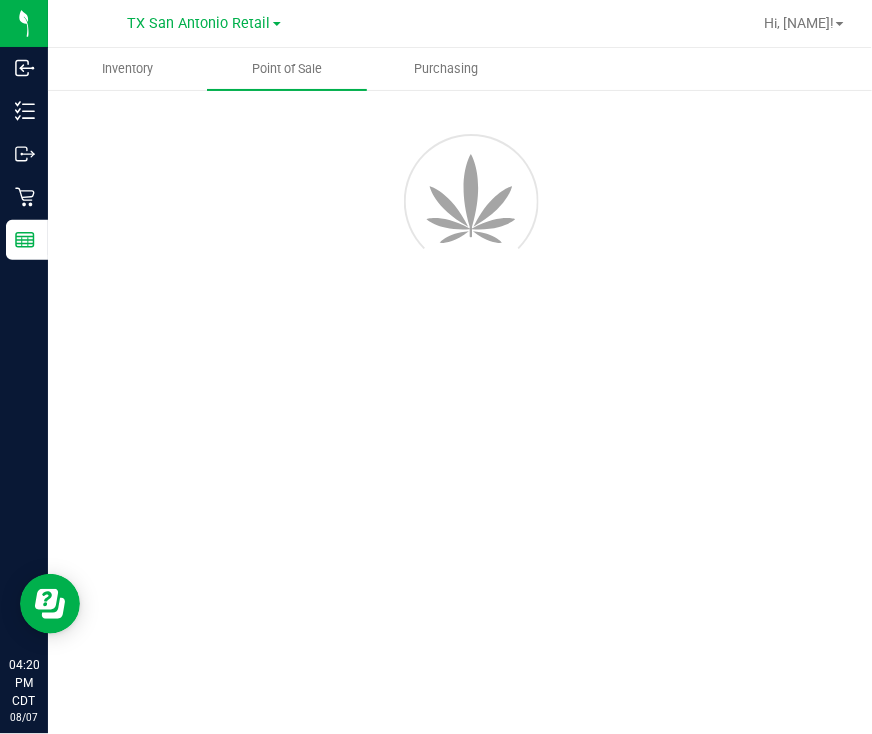scroll, scrollTop: 0, scrollLeft: 0, axis: both 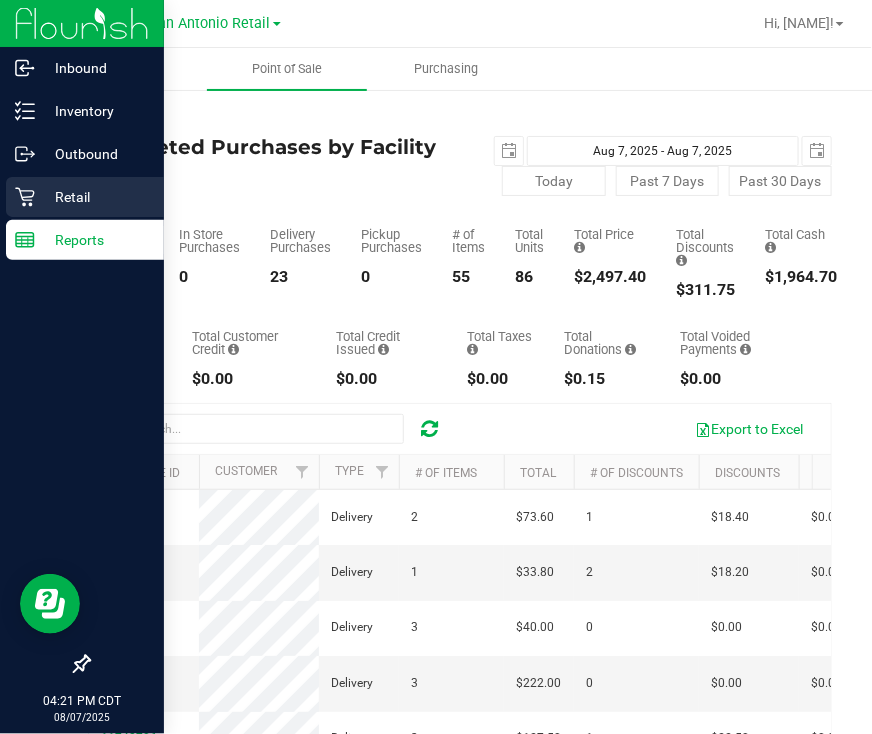 click on "Retail" at bounding box center (85, 197) 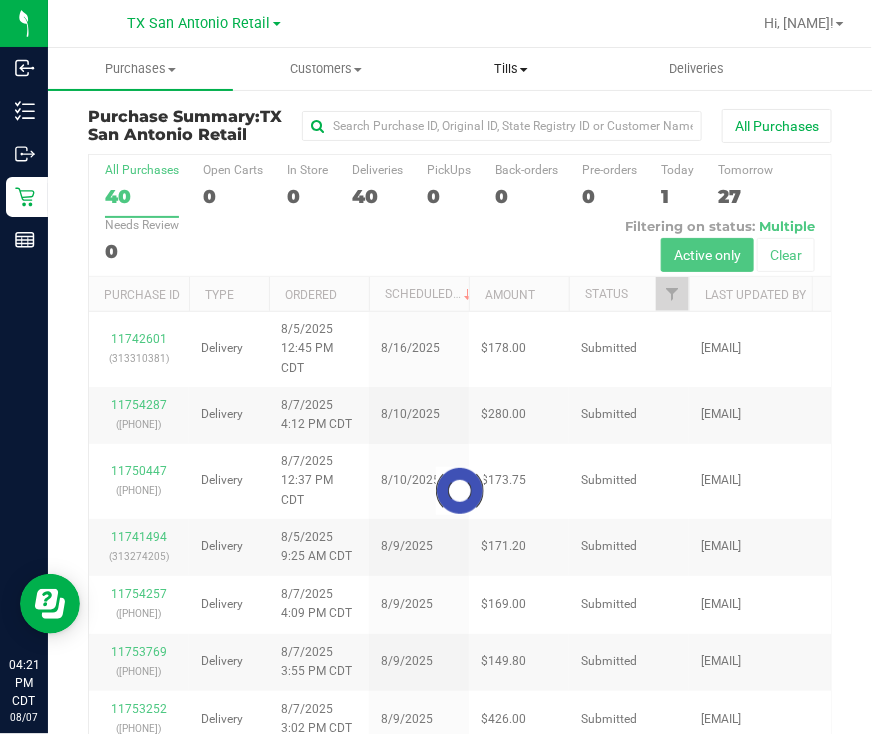click on "Tills" at bounding box center [511, 69] 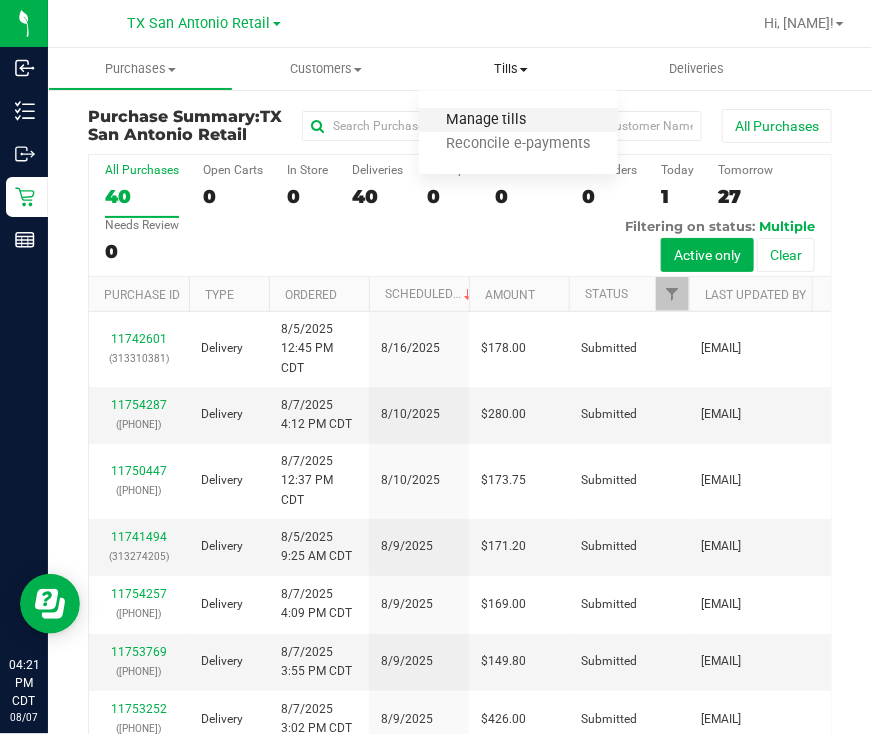 click on "Manage tills" at bounding box center (486, 120) 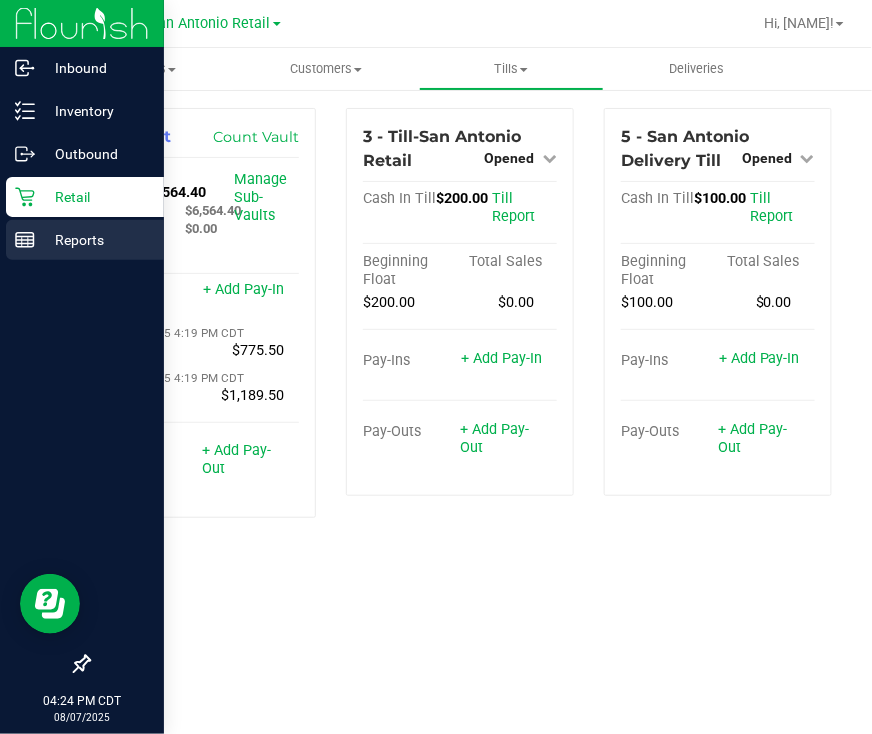 click on "Reports" at bounding box center [95, 240] 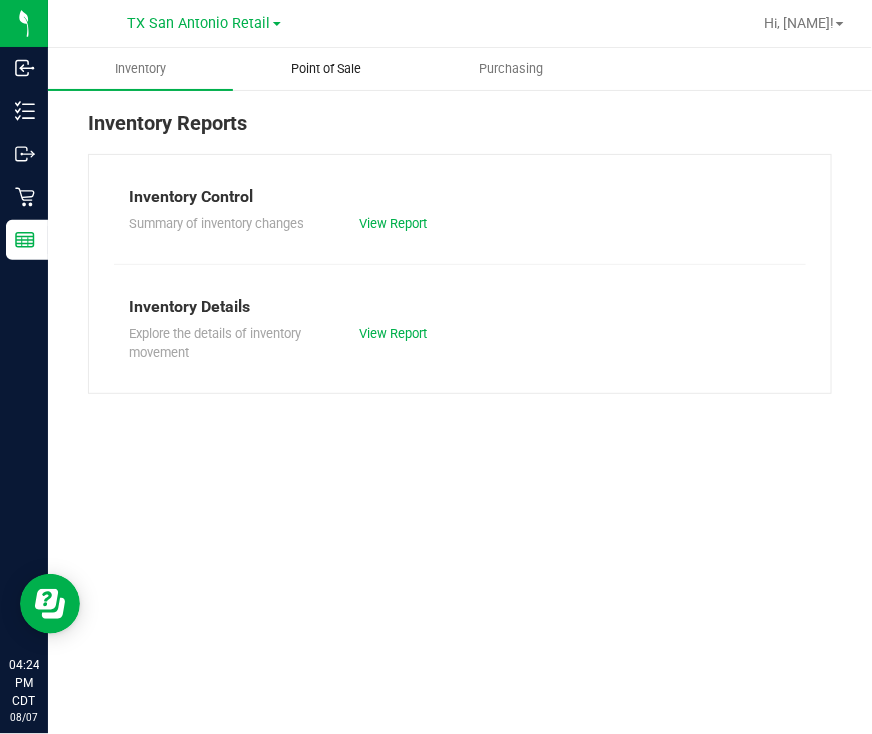 click on "Point of Sale" at bounding box center (326, 69) 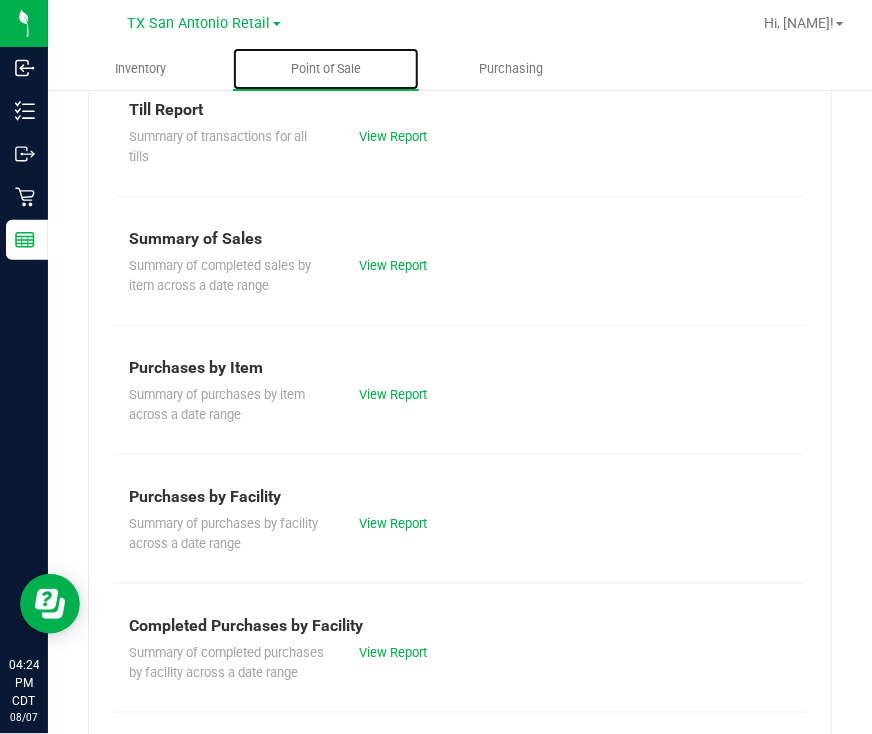 scroll, scrollTop: 124, scrollLeft: 0, axis: vertical 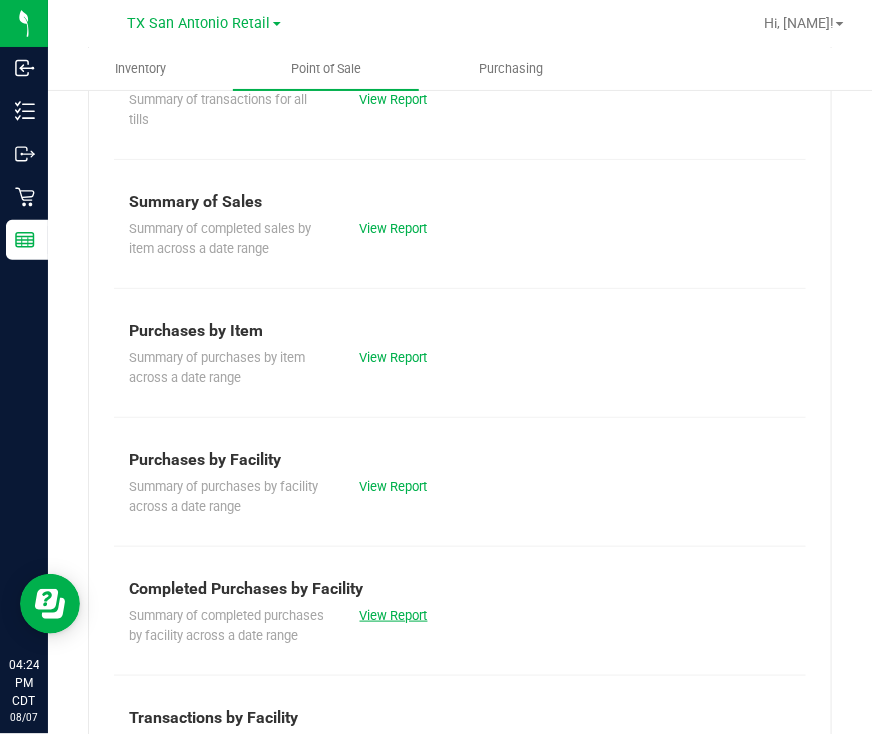 click on "View Report" at bounding box center [394, 615] 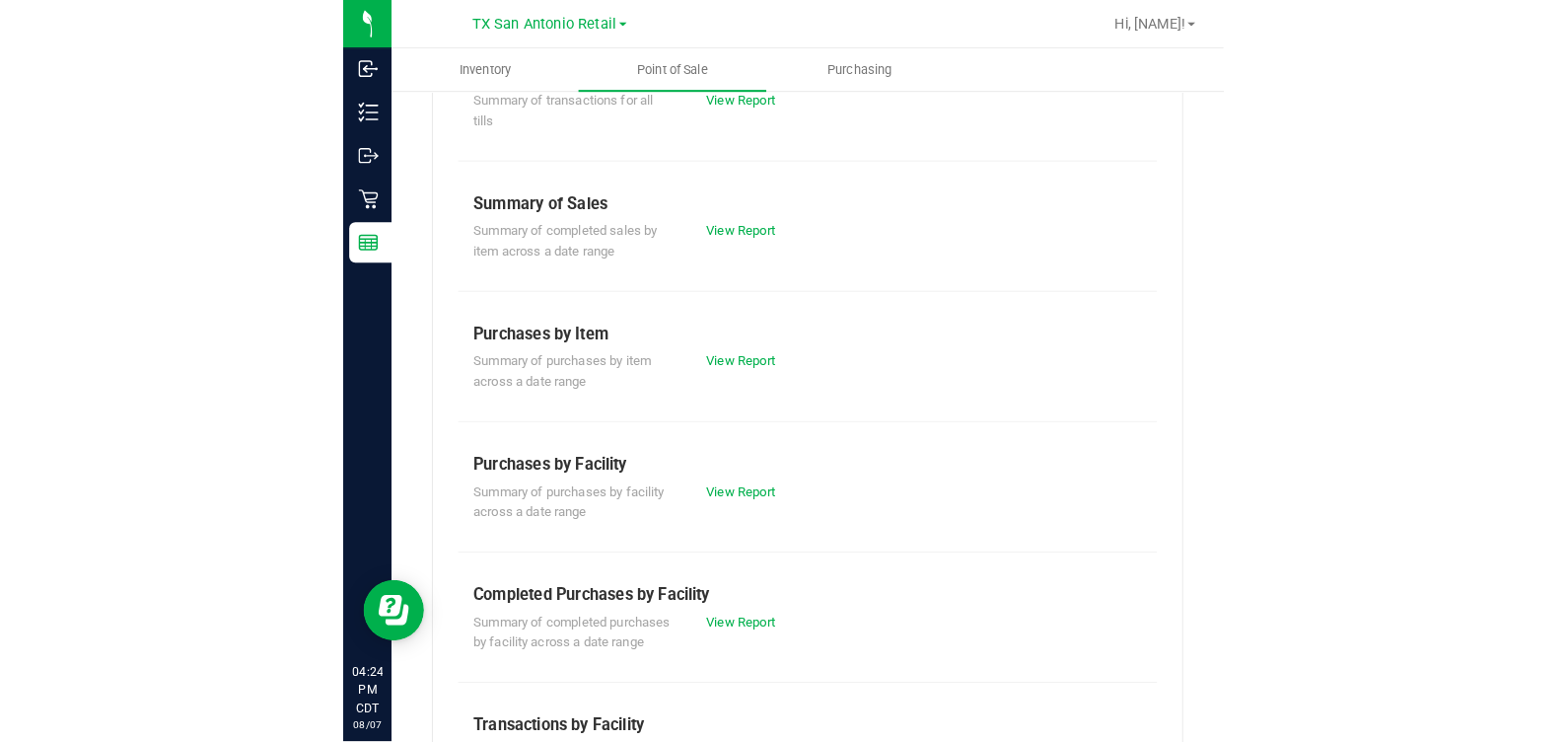 scroll, scrollTop: 0, scrollLeft: 0, axis: both 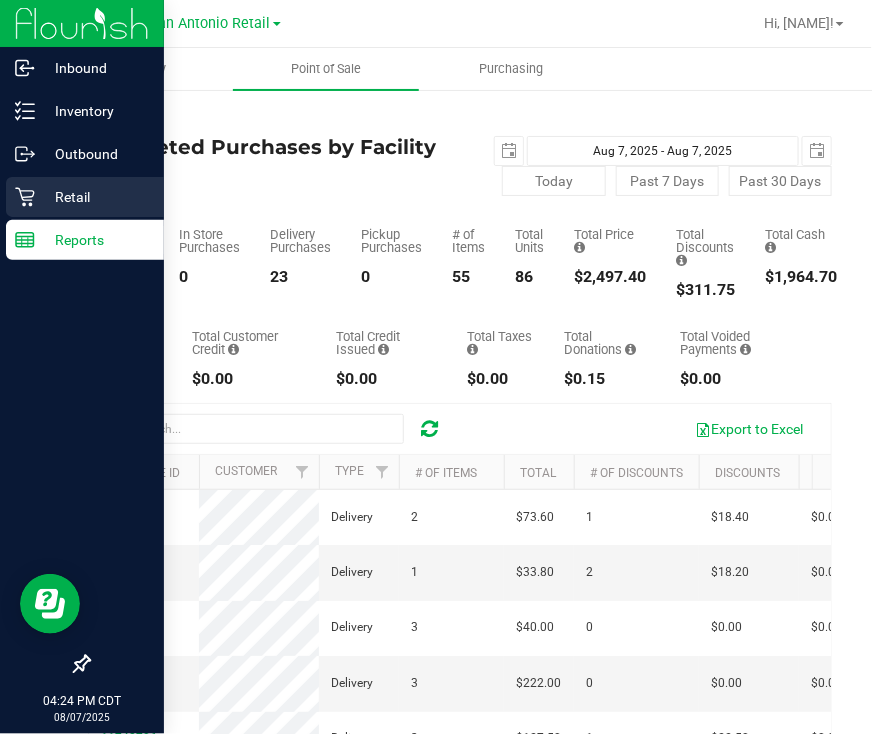 click on "Retail" at bounding box center (95, 197) 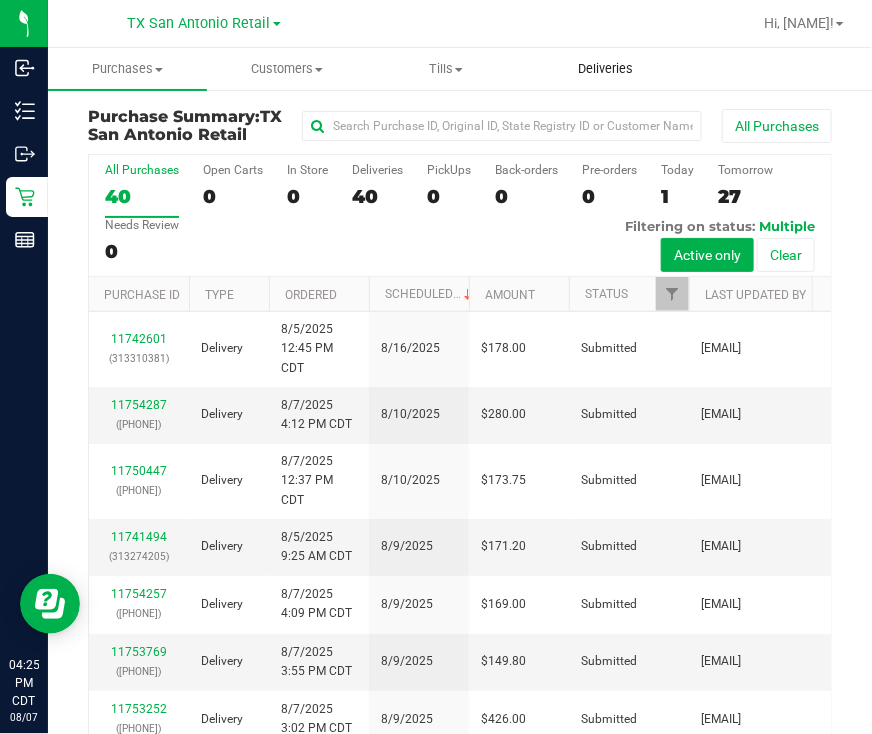 click on "Deliveries" at bounding box center (605, 69) 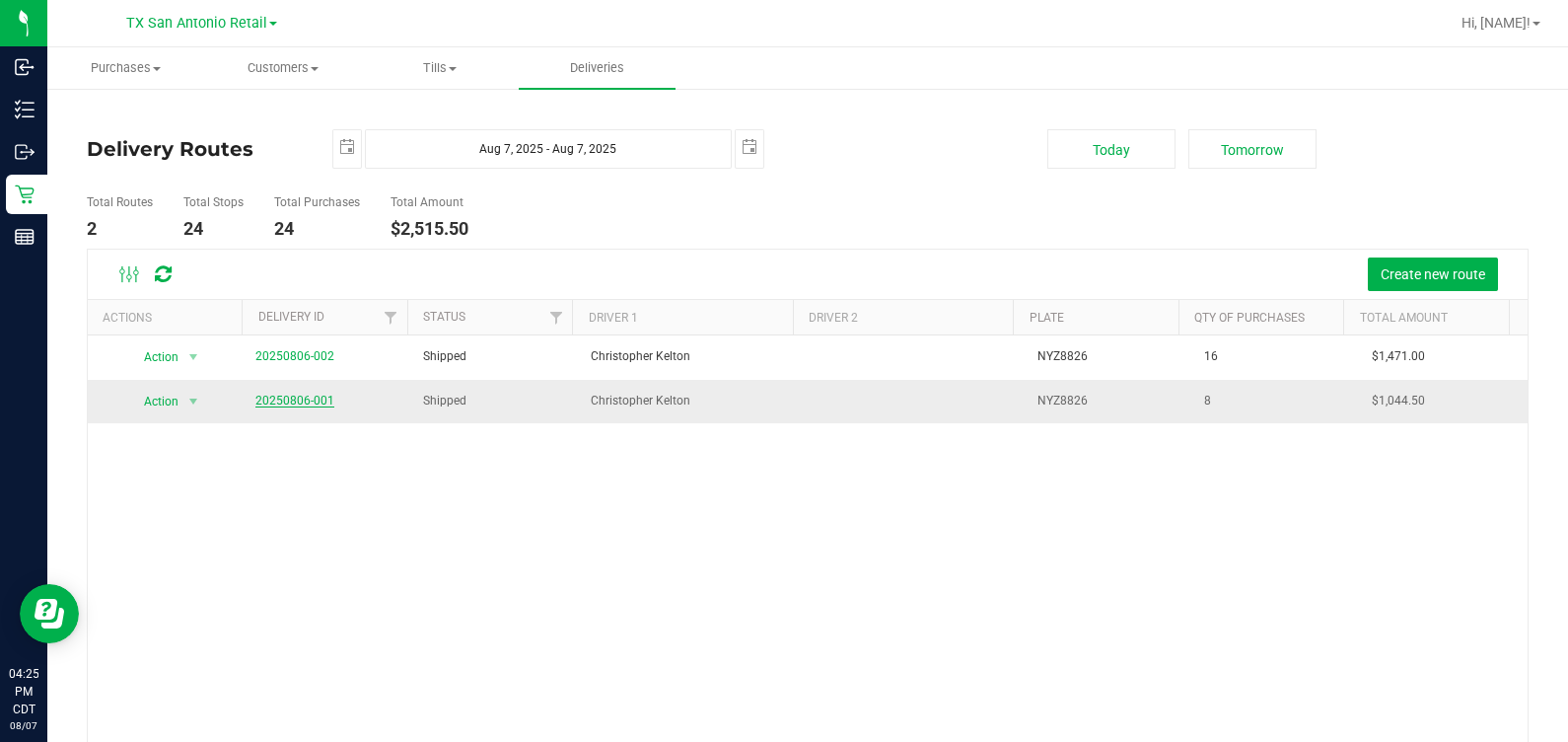 click on "20250806-001" at bounding box center (295, 401) 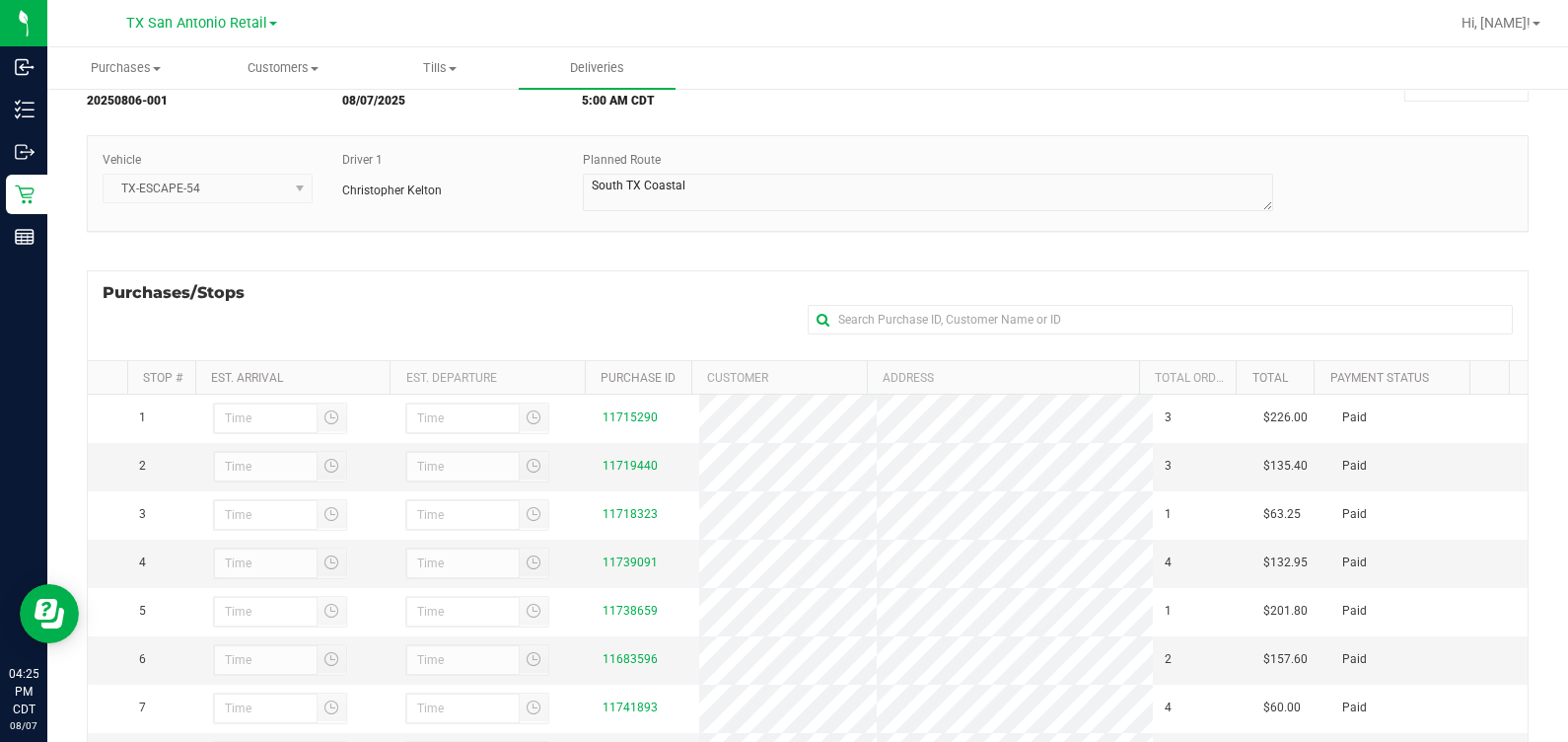 scroll, scrollTop: 326, scrollLeft: 0, axis: vertical 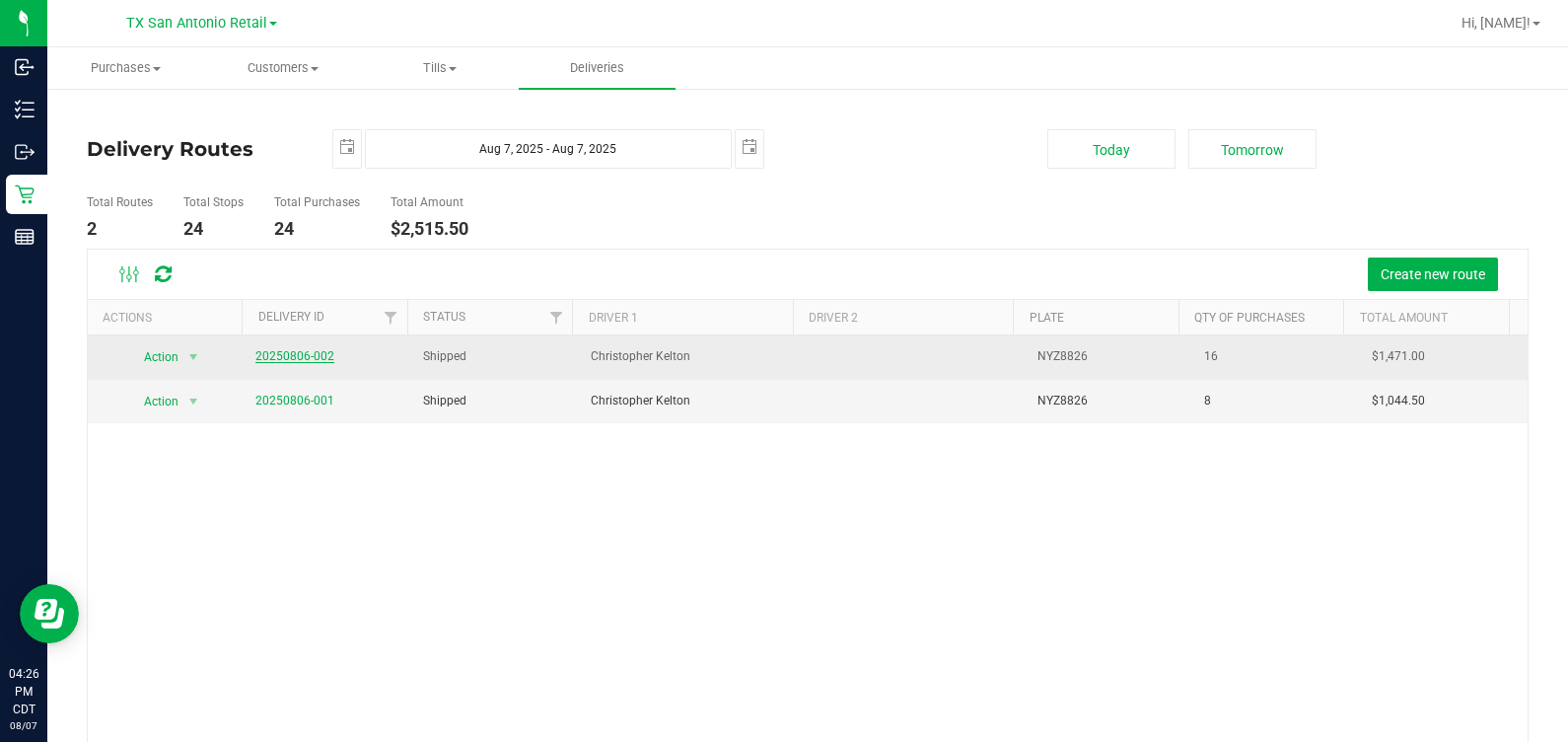 click on "20250806-002" at bounding box center [295, 356] 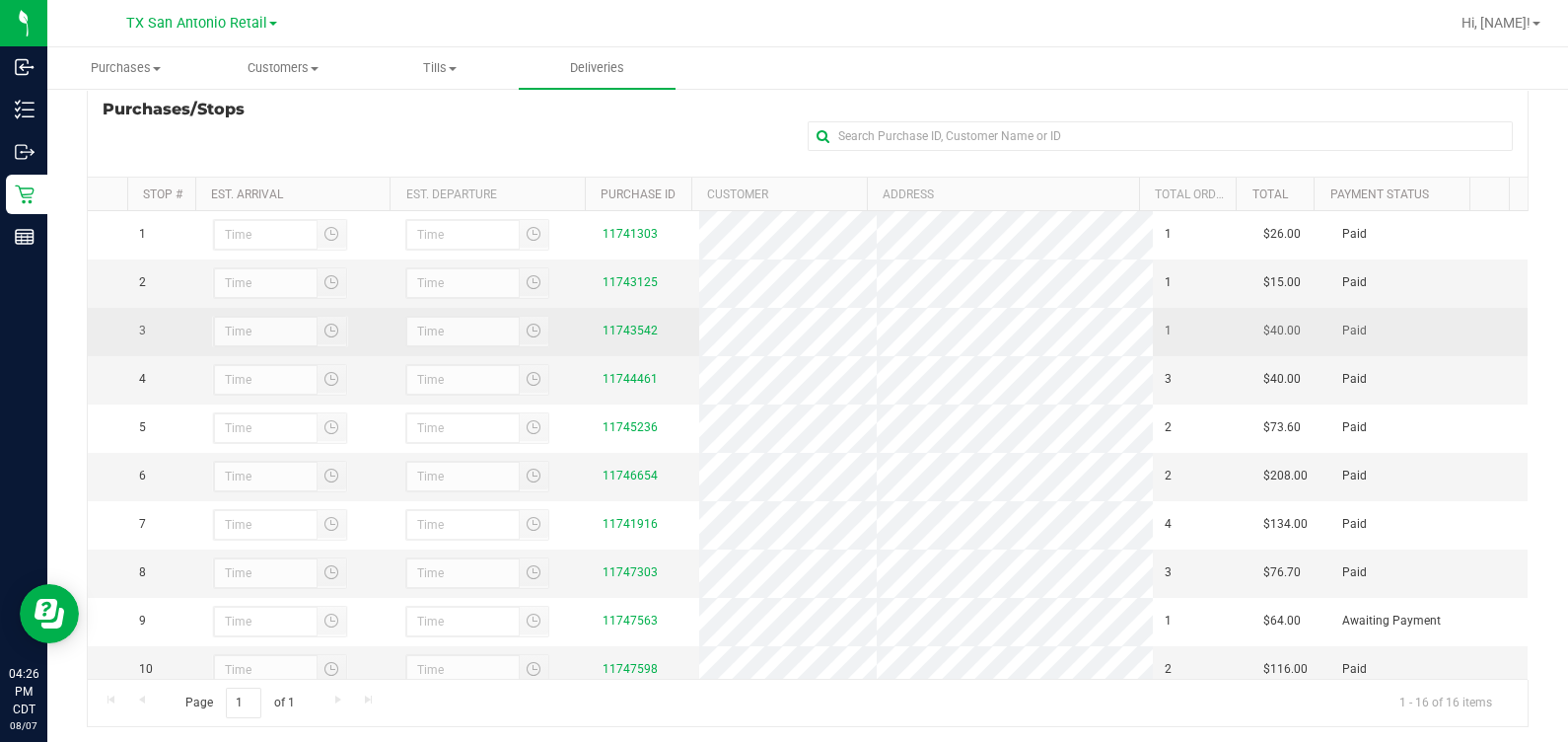 scroll, scrollTop: 326, scrollLeft: 0, axis: vertical 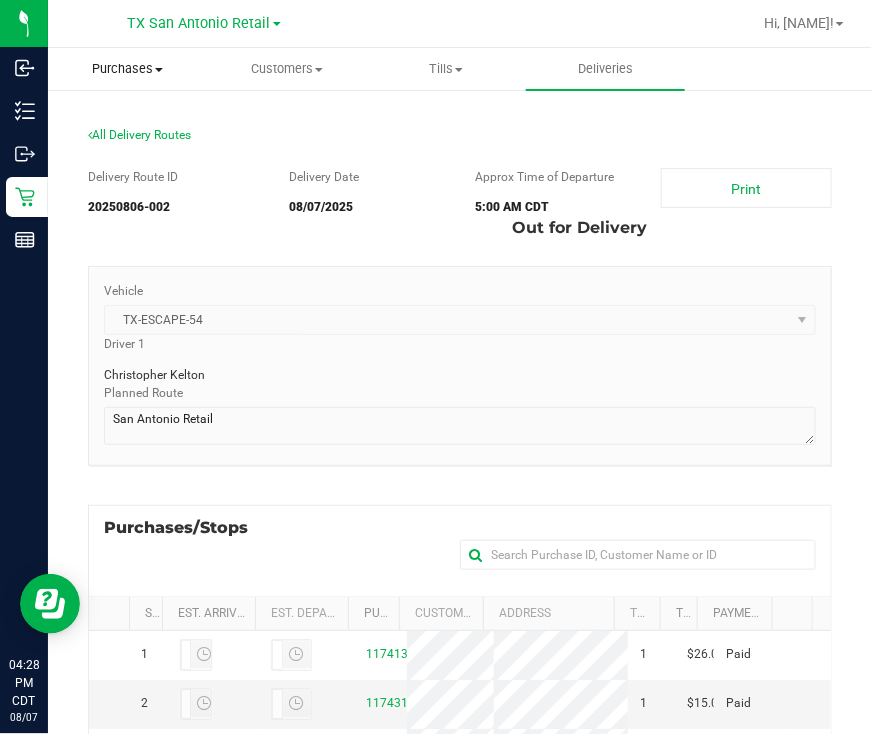 click on "Purchases" at bounding box center (127, 69) 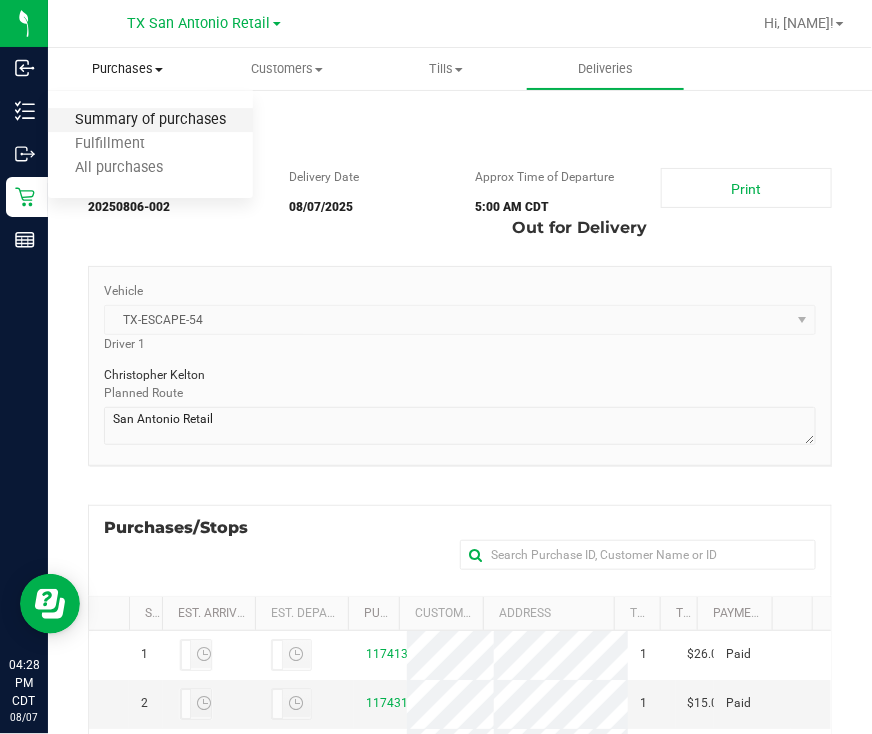 click on "Summary of purchases" at bounding box center (150, 120) 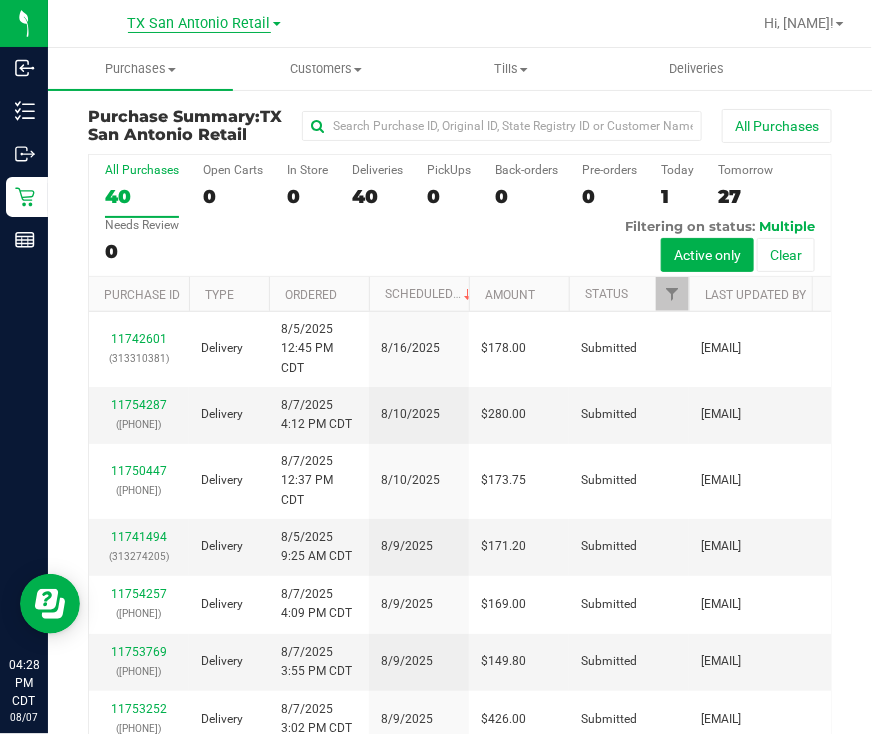 click on "TX San Antonio Retail" at bounding box center (199, 24) 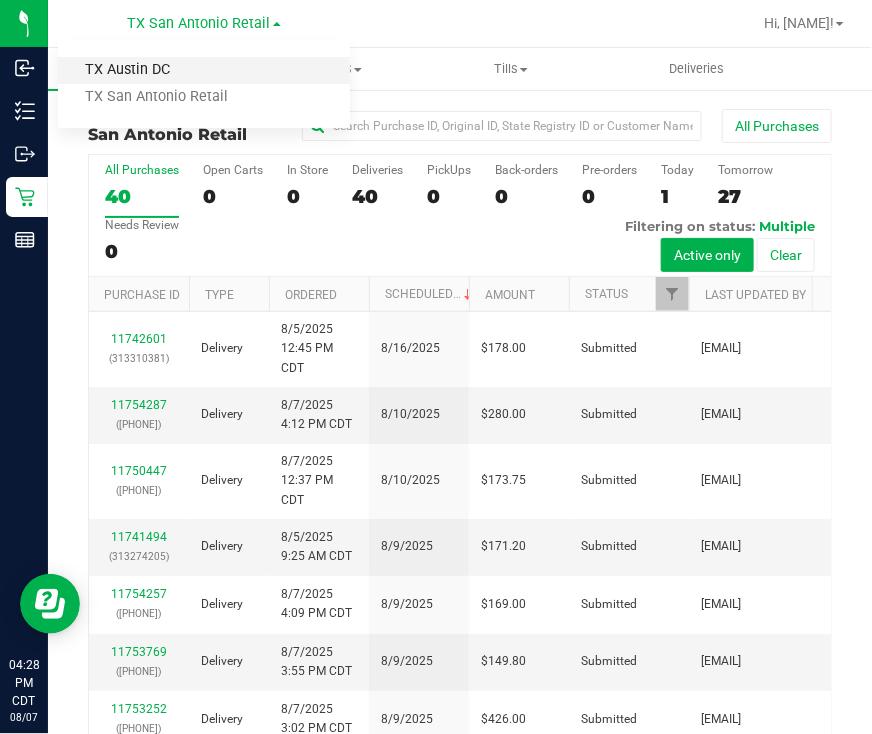 click on "TX Austin DC" at bounding box center [204, 70] 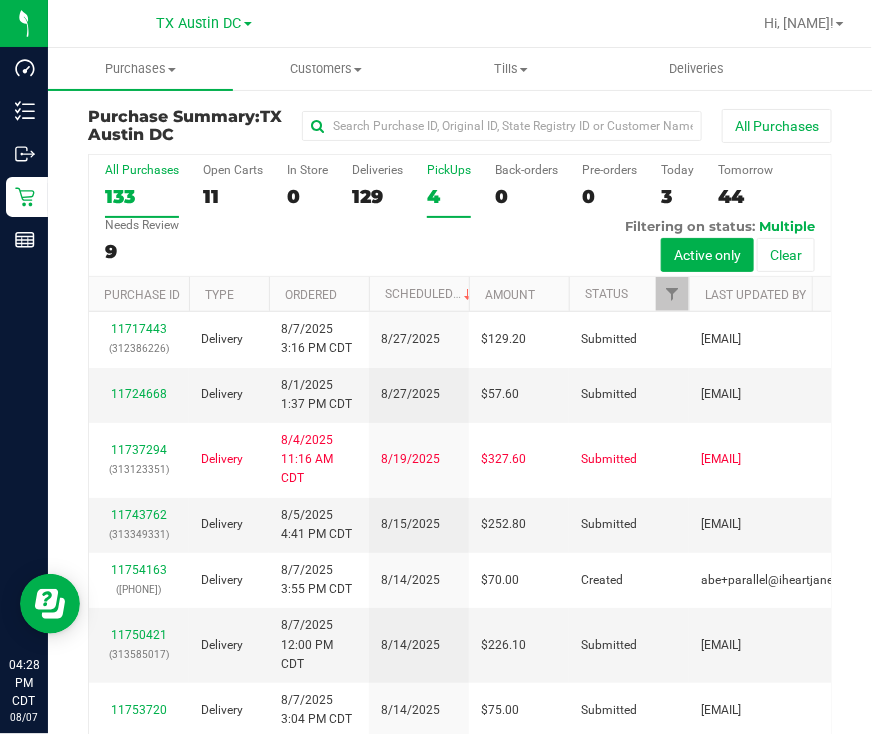 click on "4" at bounding box center (449, 196) 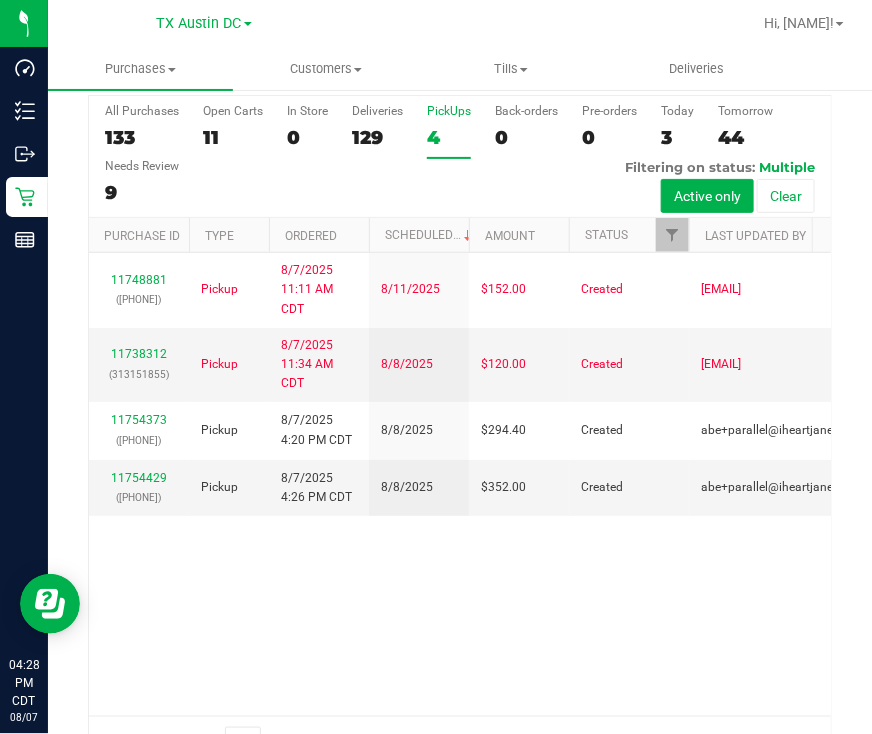 scroll, scrollTop: 113, scrollLeft: 0, axis: vertical 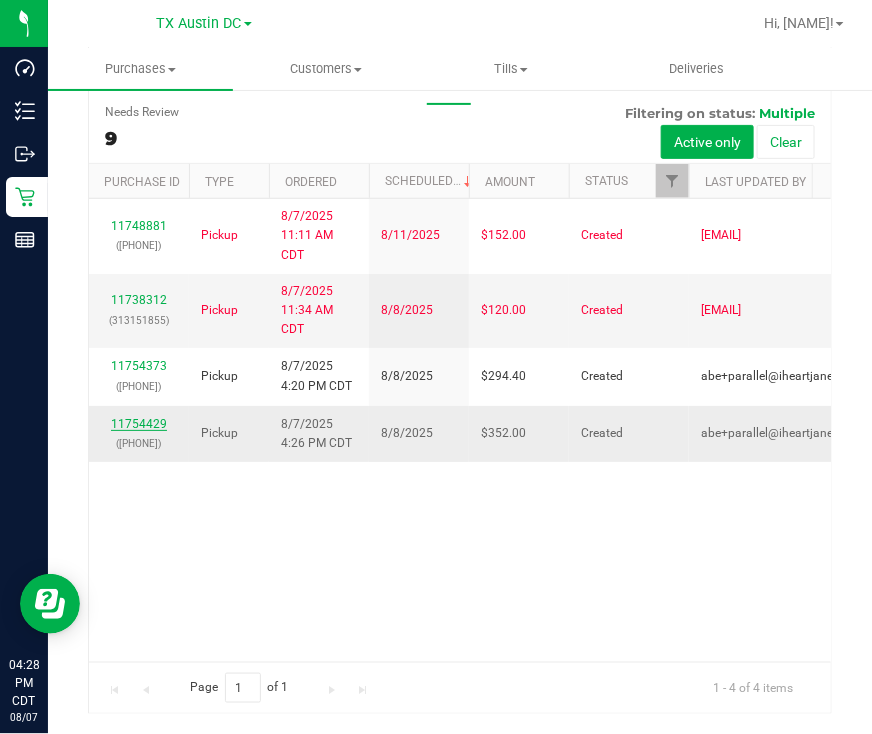 click on "11754429" at bounding box center (139, 424) 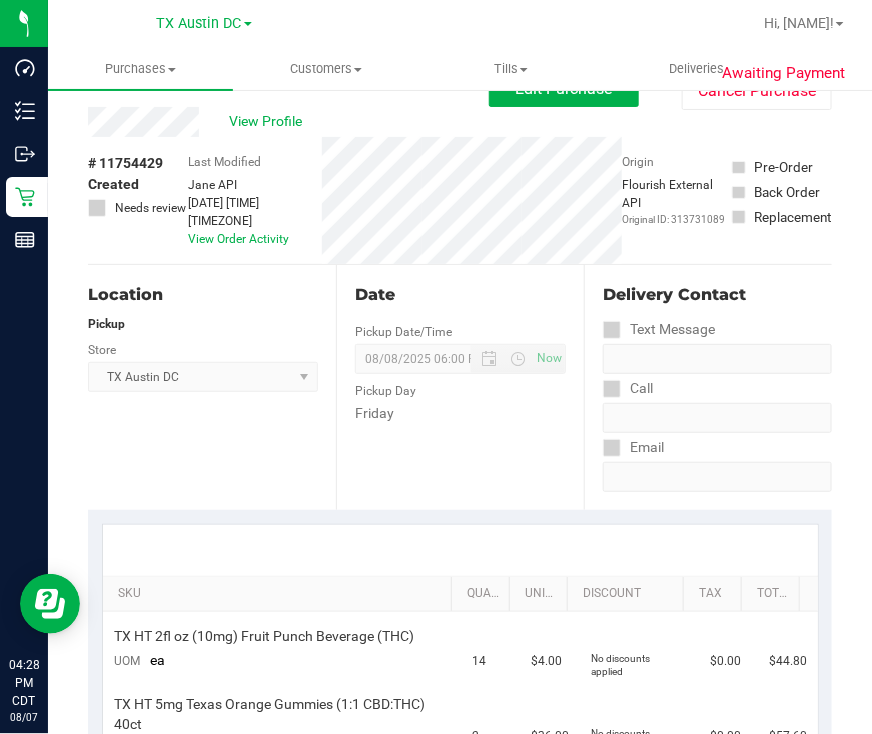 scroll, scrollTop: 0, scrollLeft: 0, axis: both 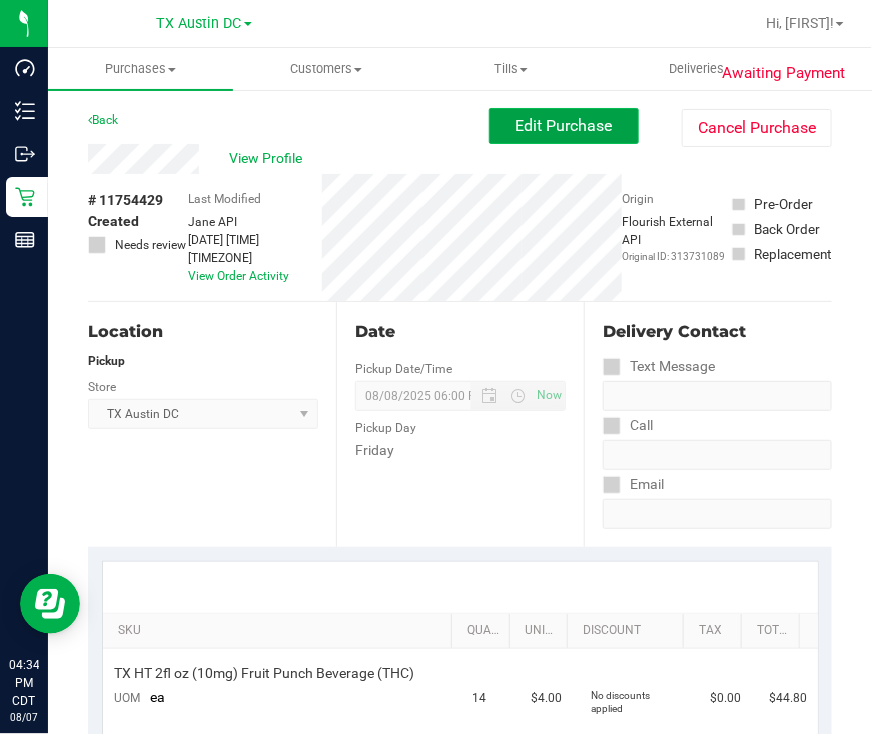 click on "Edit Purchase" at bounding box center (564, 125) 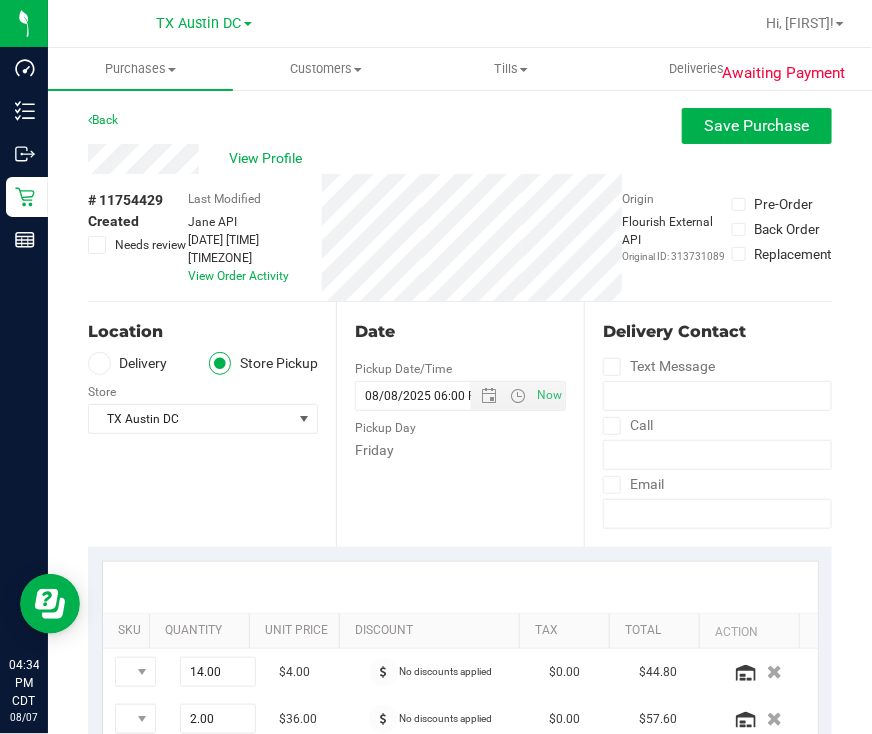 click on "Location
Delivery
Store Pickup
Store
TX Austin DC Select Store Bonita Springs WC Boynton Beach WC Bradenton WC Brandon WC Brooksville WC Call Center Clermont WC Crestview WC Deerfield Beach WC Delray Beach WC Deltona WC Ft Walton Beach WC Ft. Lauderdale WC Ft. Myers WC Gainesville WC Jax Atlantic WC JAX DC REP Jax WC Key West WC Lakeland WC Largo WC Lehigh Acres DC REP Merritt Island WC Miami 72nd WC Miami Beach WC Miami Dadeland WC Miramar DC REP New Port Richey WC North Palm Beach WC North Port WC Ocala WC Orange Park WC Orlando Colonial WC Orlando DC REP Orlando WC Oviedo WC Palm Bay WC Palm Coast WC Panama City WC Pensacola WC Port Orange WC" at bounding box center (212, 424) 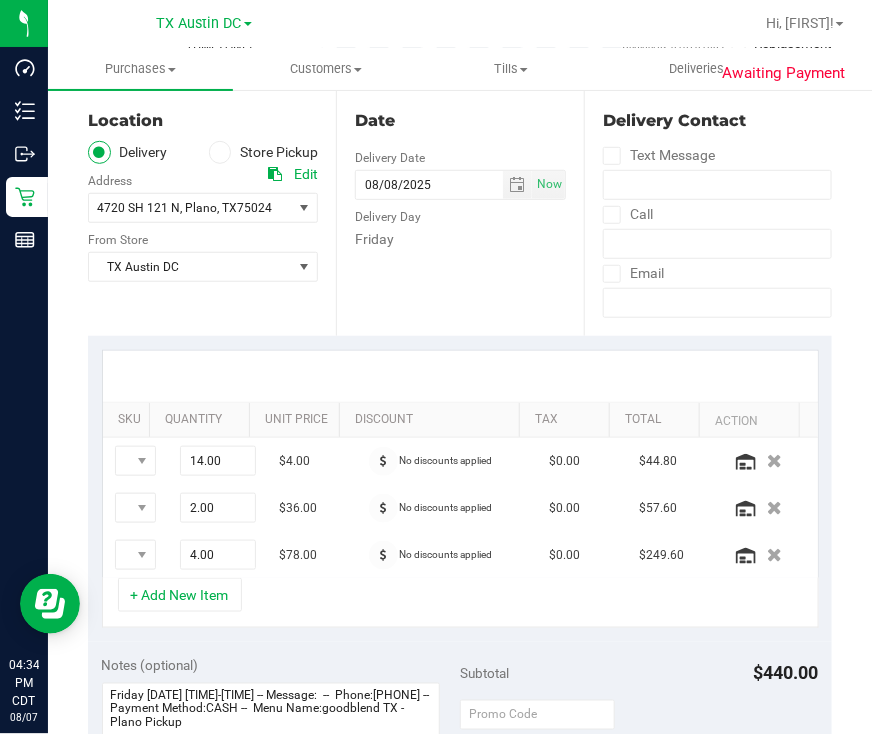 scroll, scrollTop: 249, scrollLeft: 0, axis: vertical 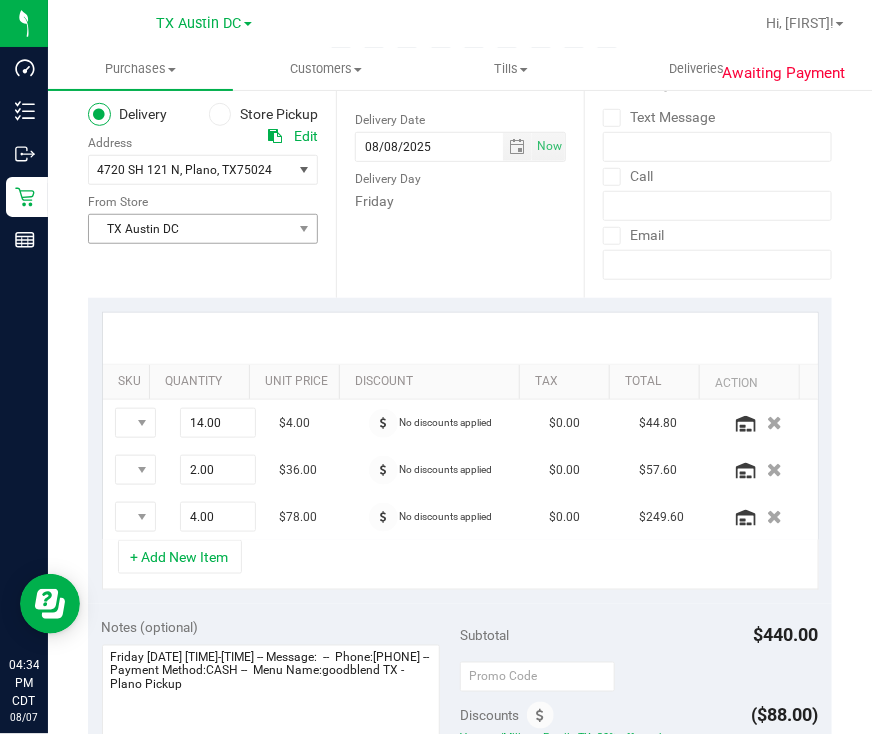 click on "Location
Delivery
Store Pickup
Address
Edit
[NUMBER] [STREET]
, [CITY]
, [STATE]
[POSTAL_CODE]
Select address [NUMBER] [STREET]
From Store
[STATE] [CITY] DC Select Store Bonita Springs WC Boynton Beach WC Bradenton WC Brandon WC Brooksville WC Call Center Clermont WC Crestview WC Deerfield Beach WC Delray Beach WC Deltona WC Ft Walton Beach WC Ft. Lauderdale WC Ft. Myers WC Jax WC" at bounding box center (212, 175) 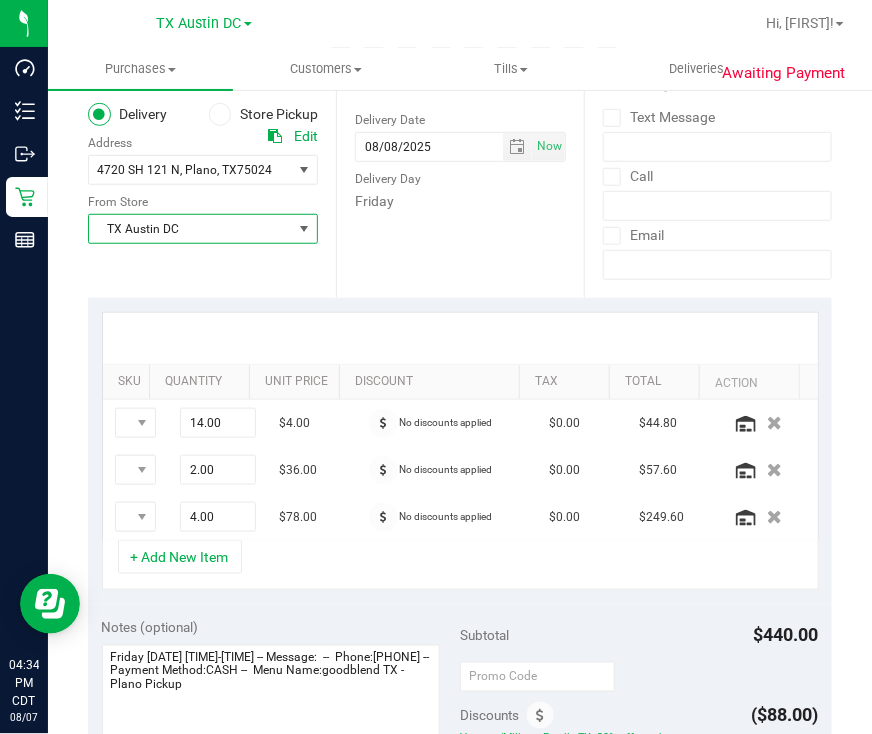 click on "TX Austin DC" at bounding box center [190, 229] 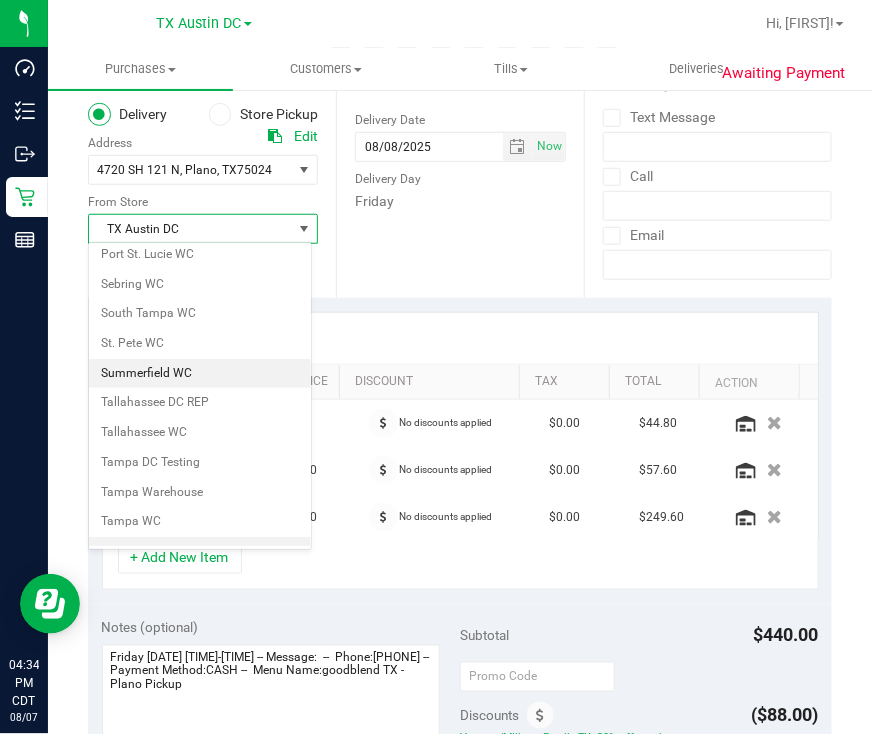 scroll, scrollTop: 1350, scrollLeft: 0, axis: vertical 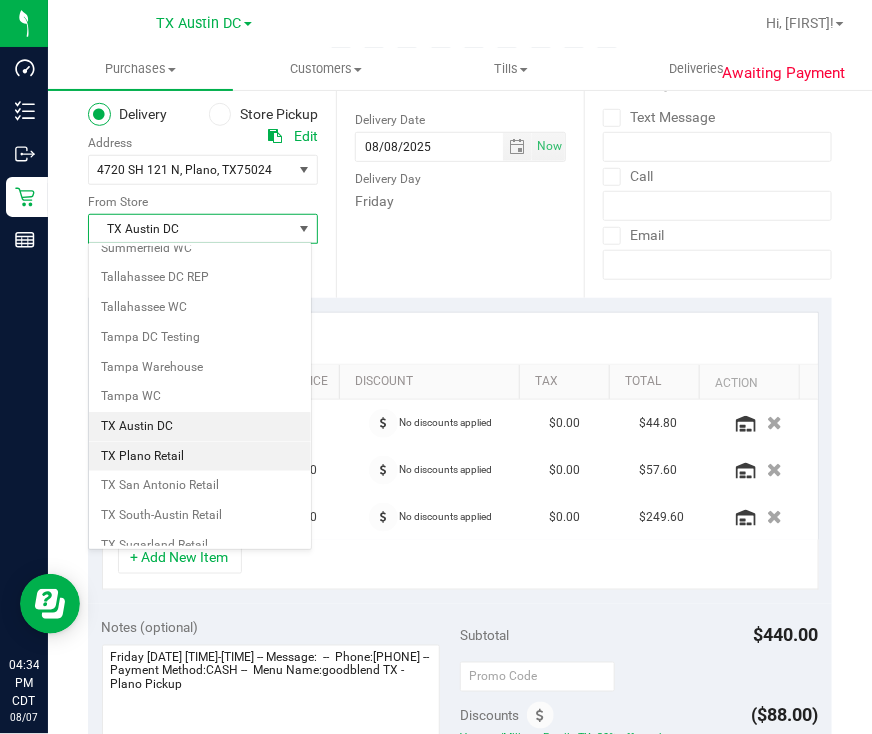 click on "TX Plano Retail" at bounding box center [200, 457] 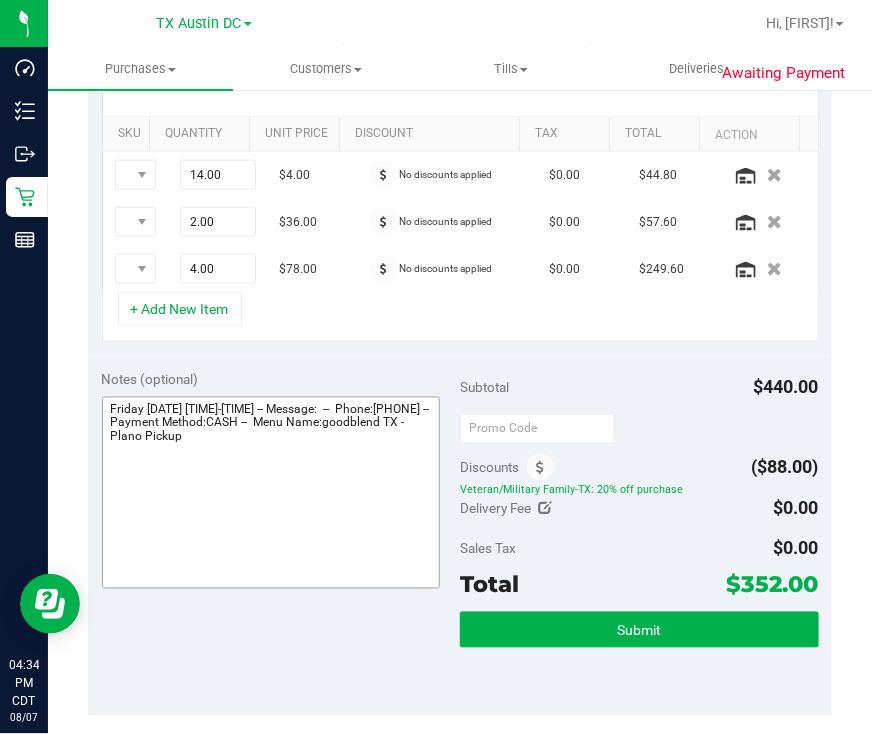 scroll, scrollTop: 499, scrollLeft: 0, axis: vertical 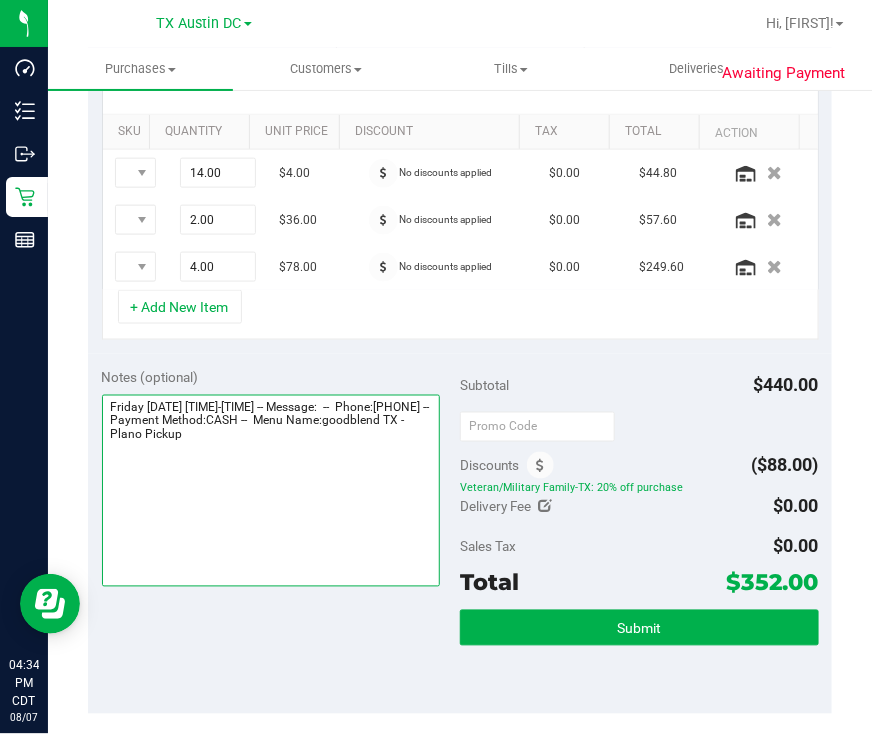 click at bounding box center [271, 491] 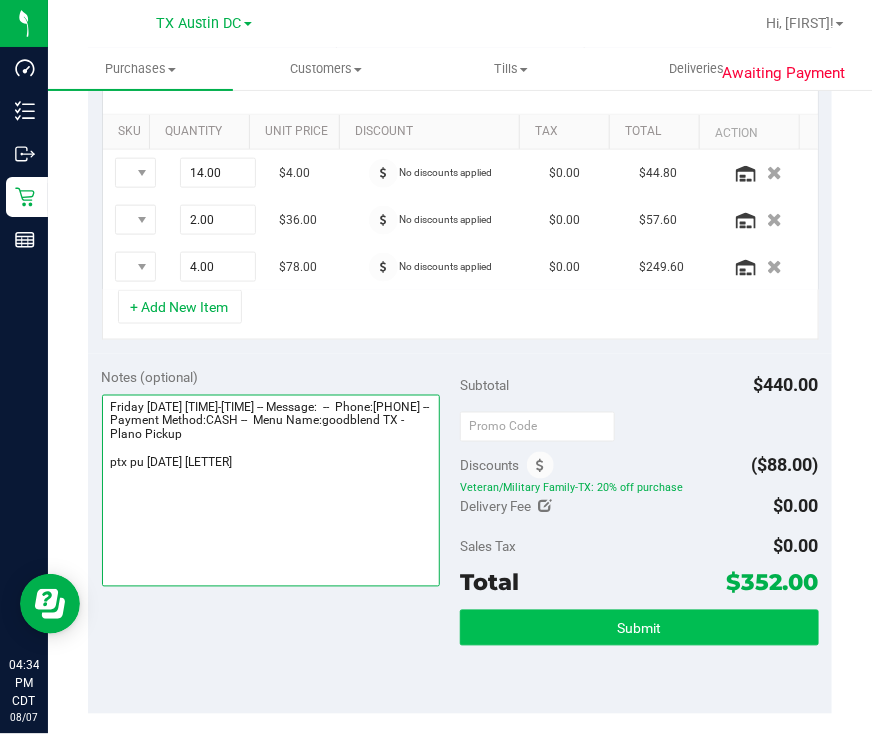 type on "Friday [DATE] [TIME]-[TIME] -- Message:  --  Phone:[PHONE] --  Payment Method:CASH --  Menu Name:goodblend TX - Plano Pickup
ptx pu [DATE] [LETTER]" 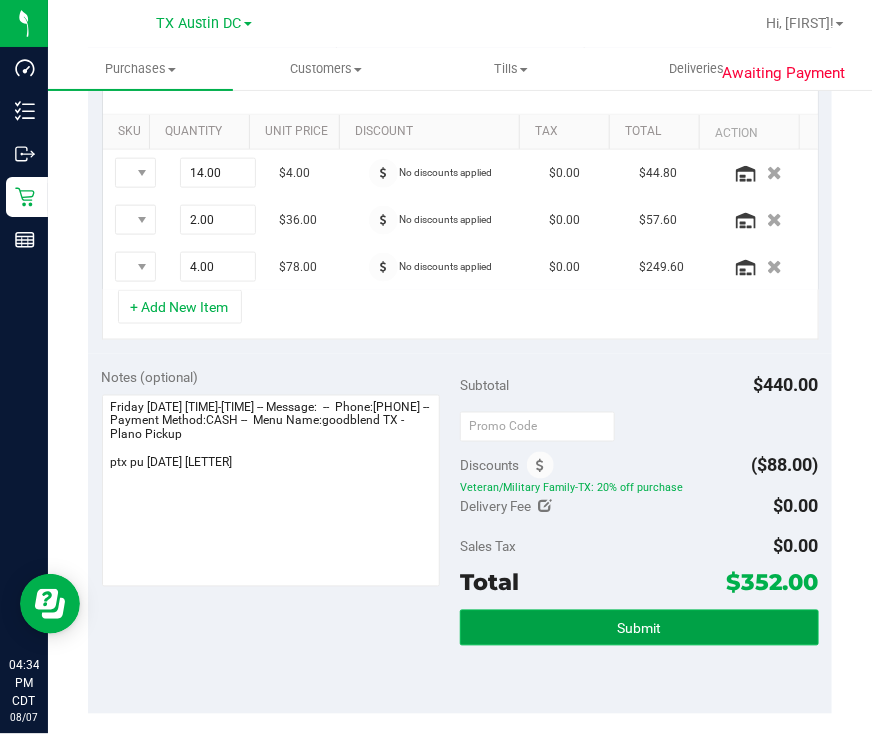 click on "Submit" at bounding box center (639, 628) 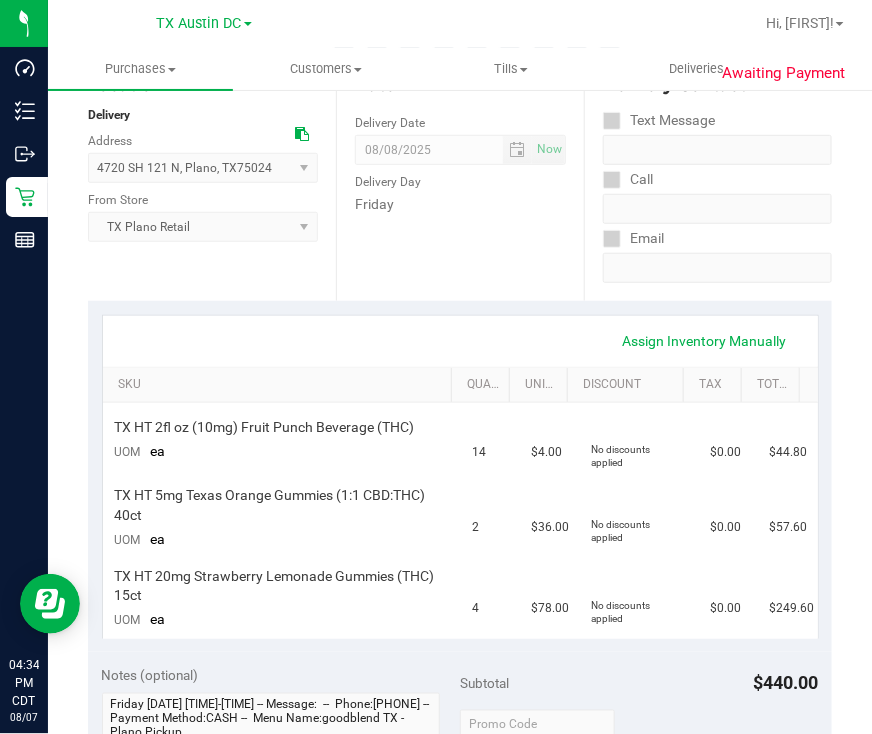 scroll, scrollTop: 0, scrollLeft: 0, axis: both 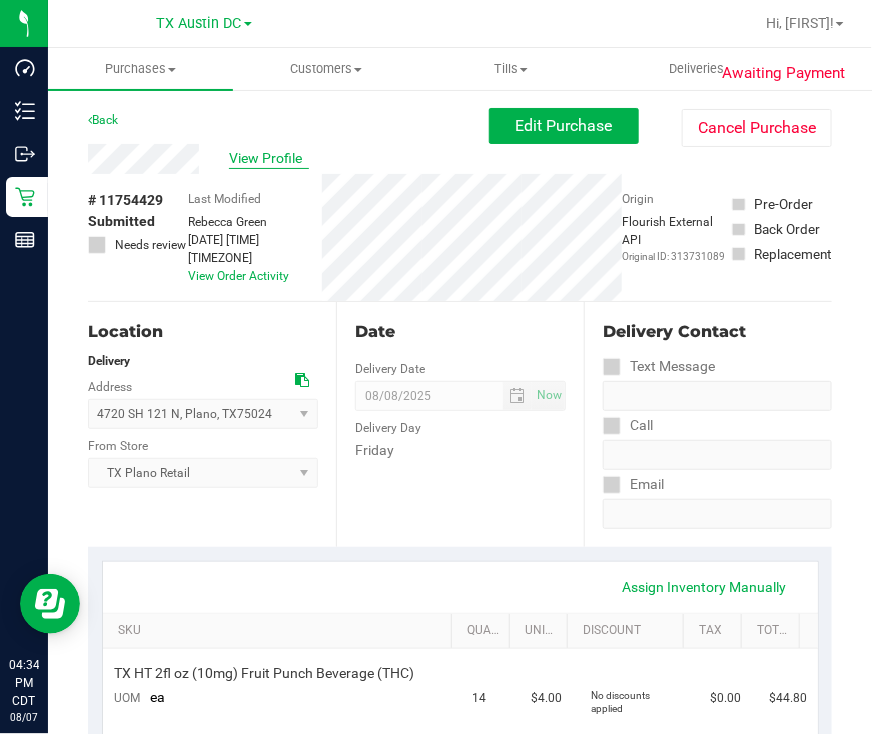click on "View Profile" at bounding box center (269, 158) 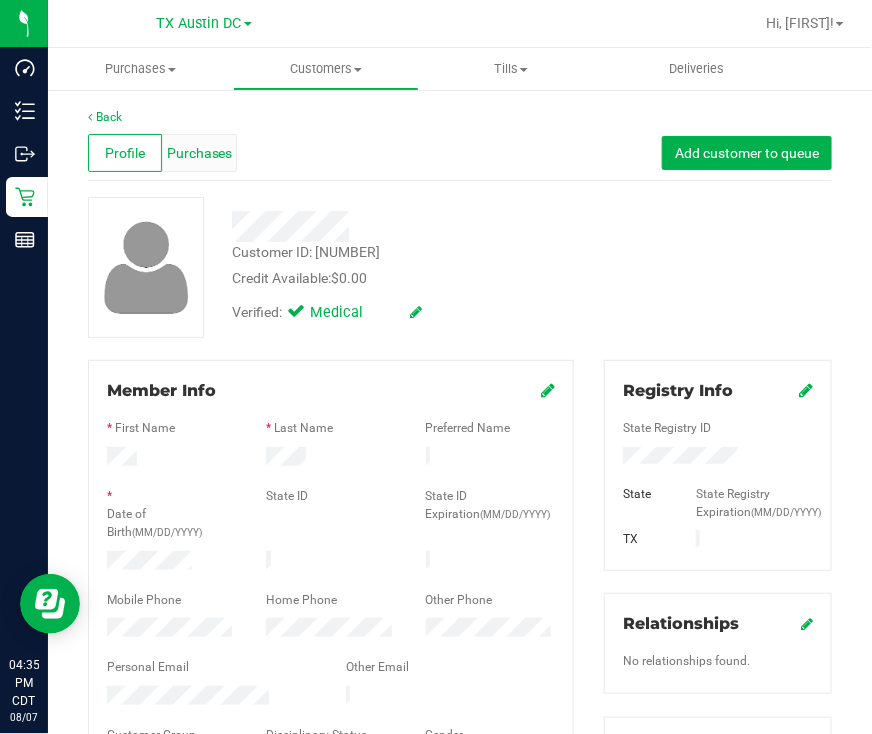click on "Purchases" at bounding box center (200, 153) 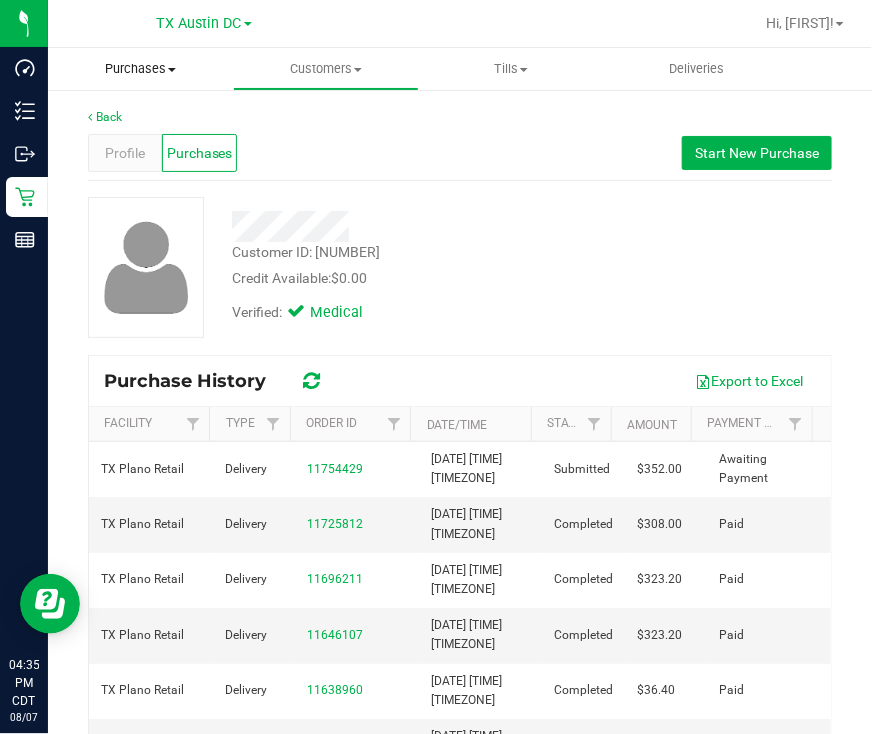 click on "Purchases
Summary of purchases
Fulfillment
All purchases" at bounding box center (140, 69) 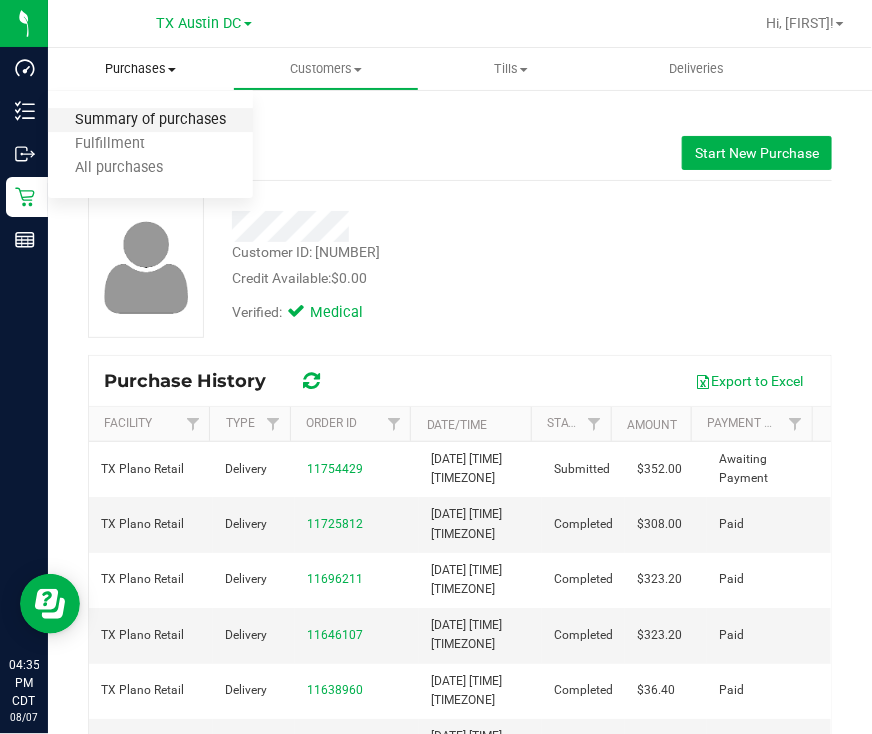 click on "Summary of purchases" at bounding box center [150, 120] 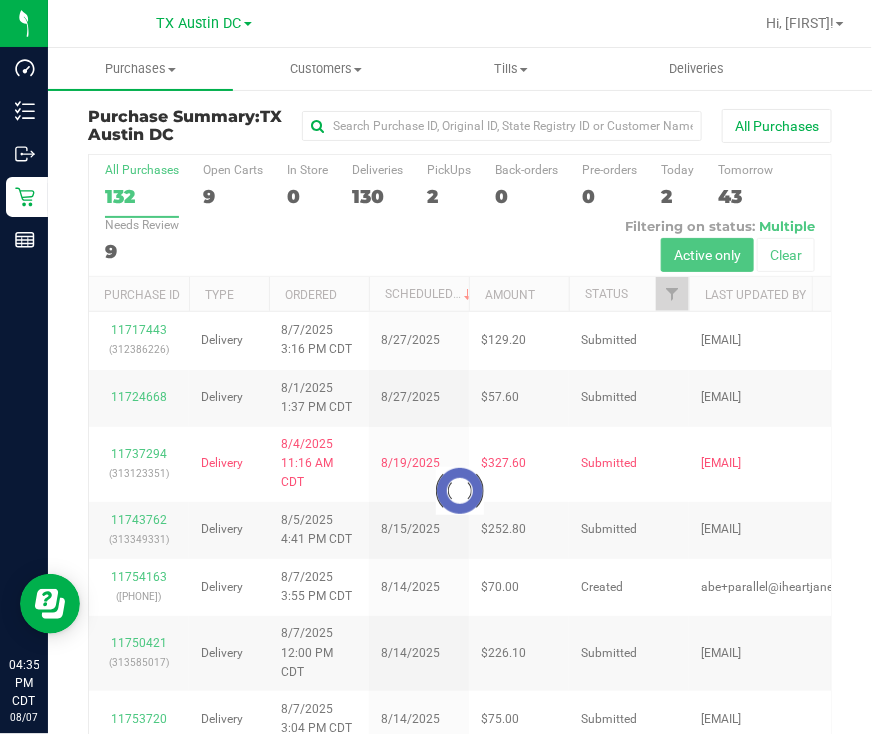 click at bounding box center [460, 490] 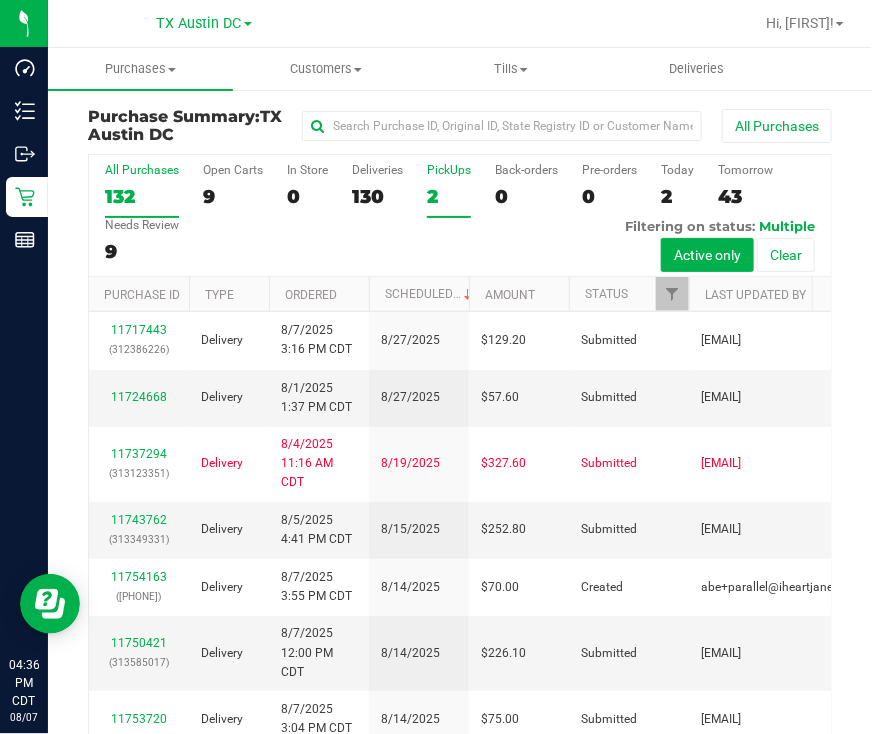 click on "PickUps
2" at bounding box center (449, 190) 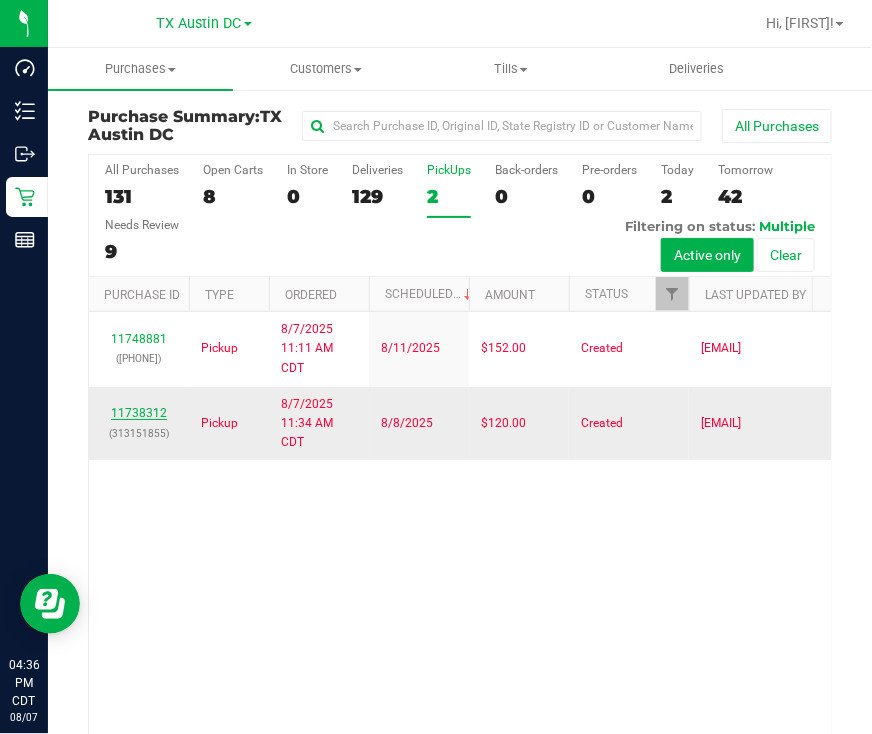 click on "11738312" at bounding box center (139, 413) 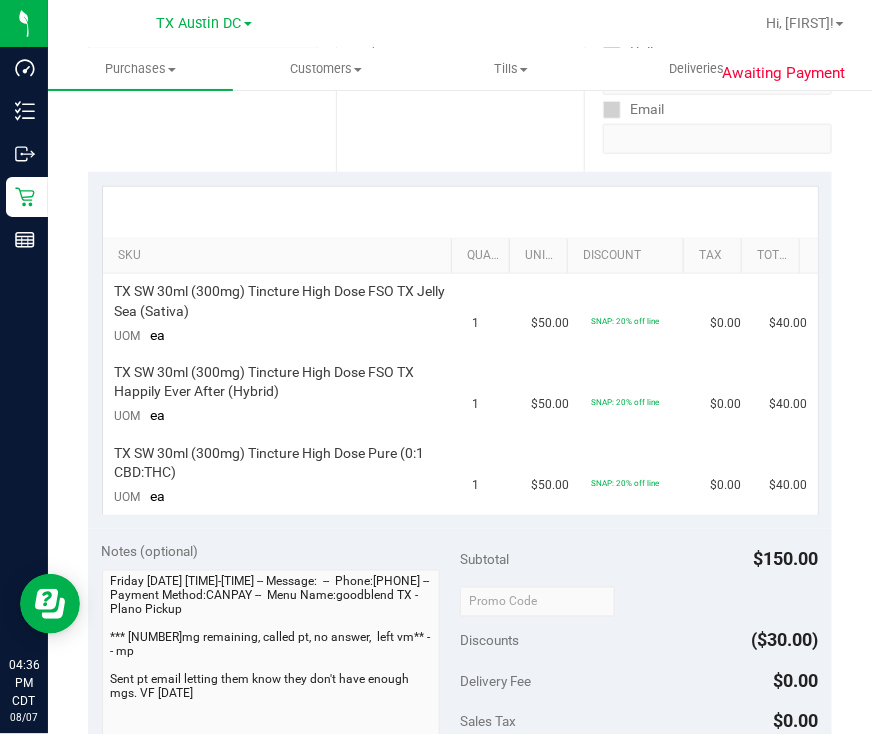 scroll, scrollTop: 0, scrollLeft: 0, axis: both 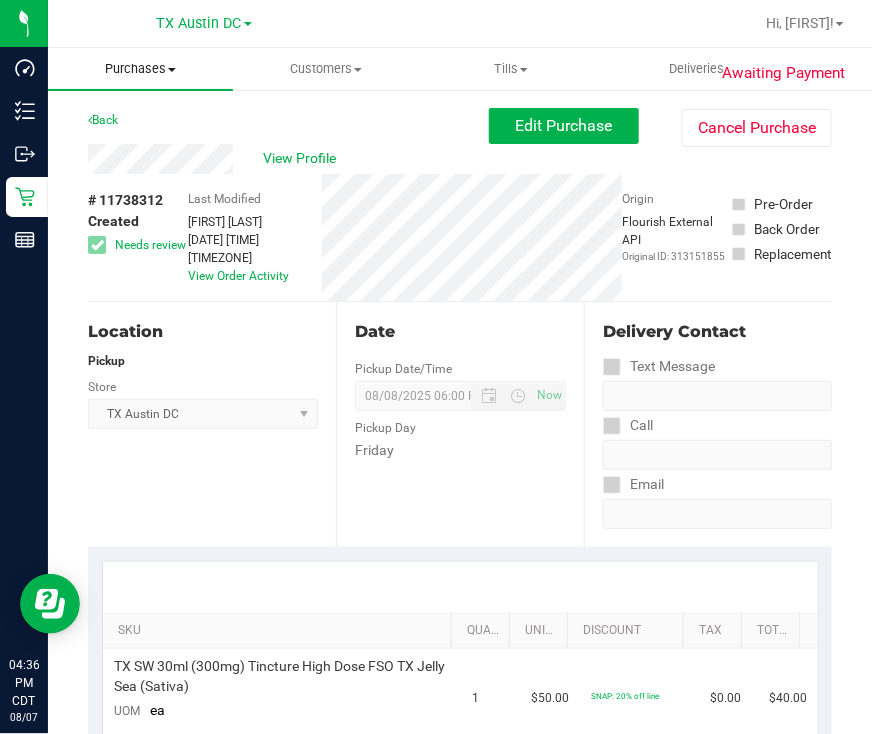 click on "Purchases" at bounding box center [140, 69] 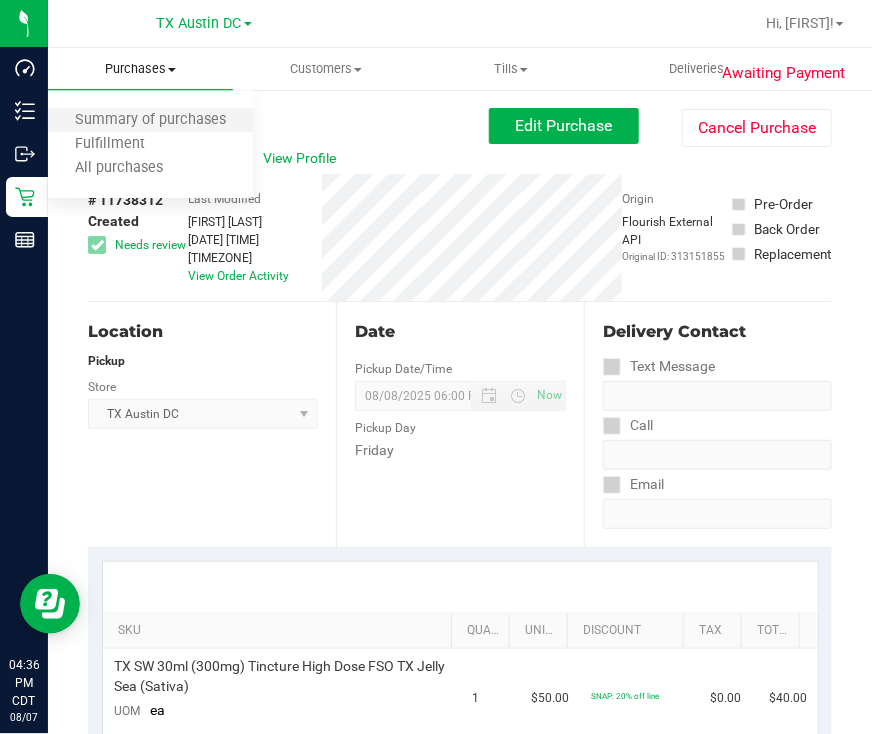 click on "Summary of purchases" at bounding box center [150, 121] 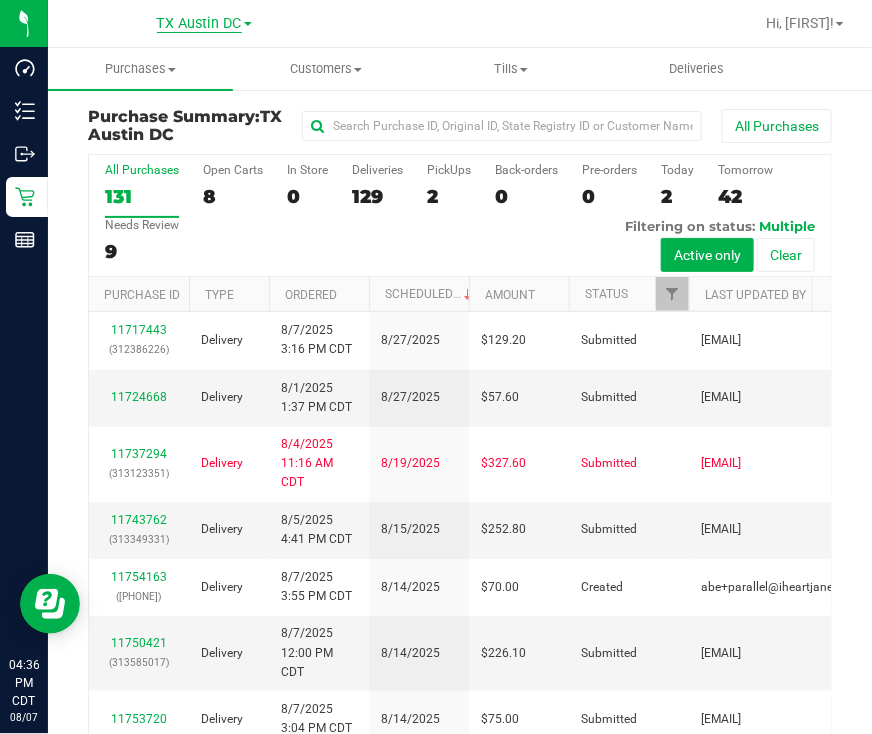 click on "TX Austin DC" at bounding box center [199, 24] 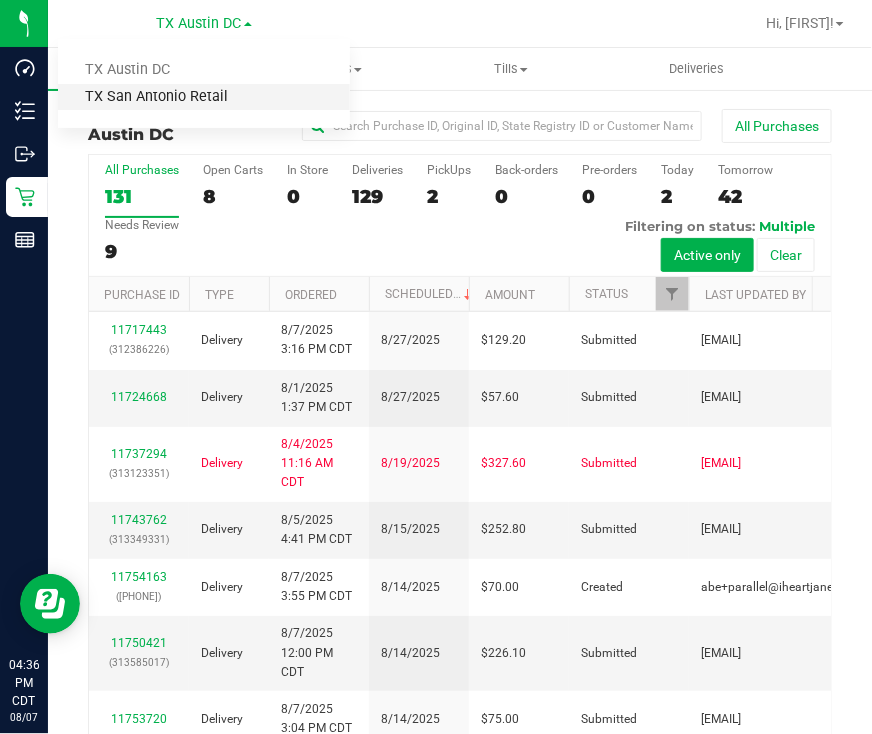 click on "TX San Antonio Retail" at bounding box center [204, 97] 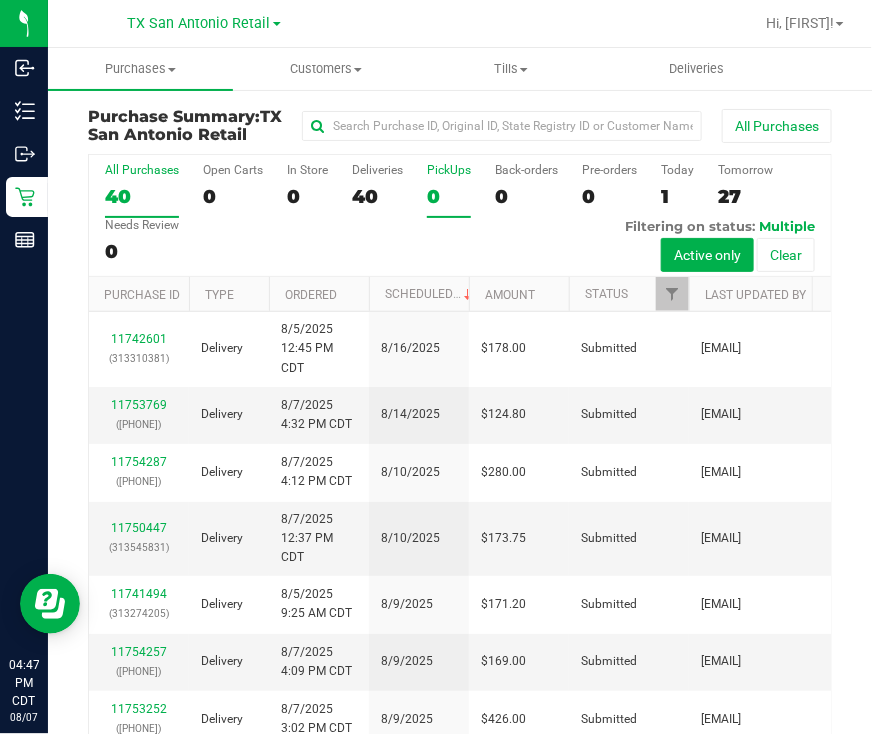 click on "0" at bounding box center [449, 196] 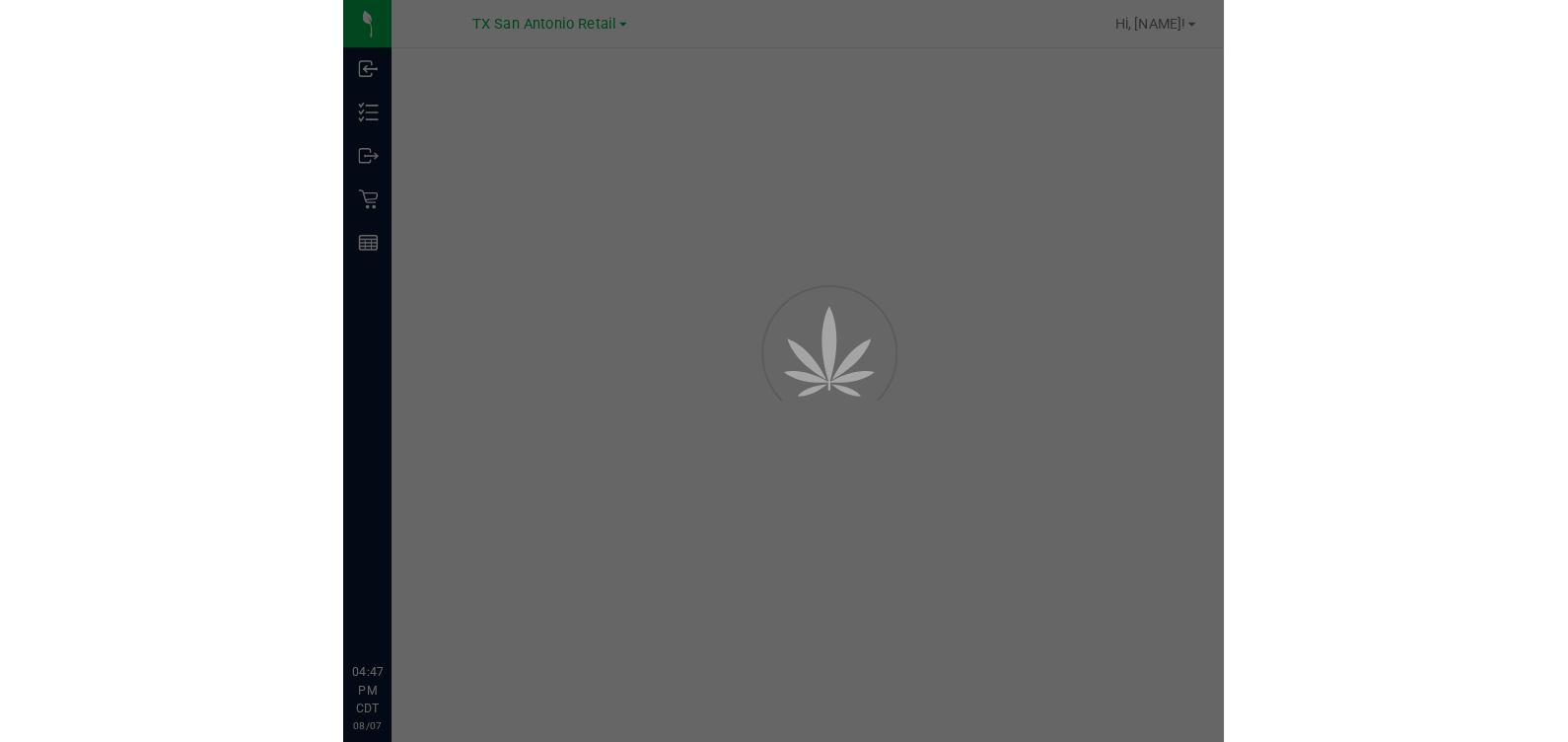 scroll, scrollTop: 0, scrollLeft: 0, axis: both 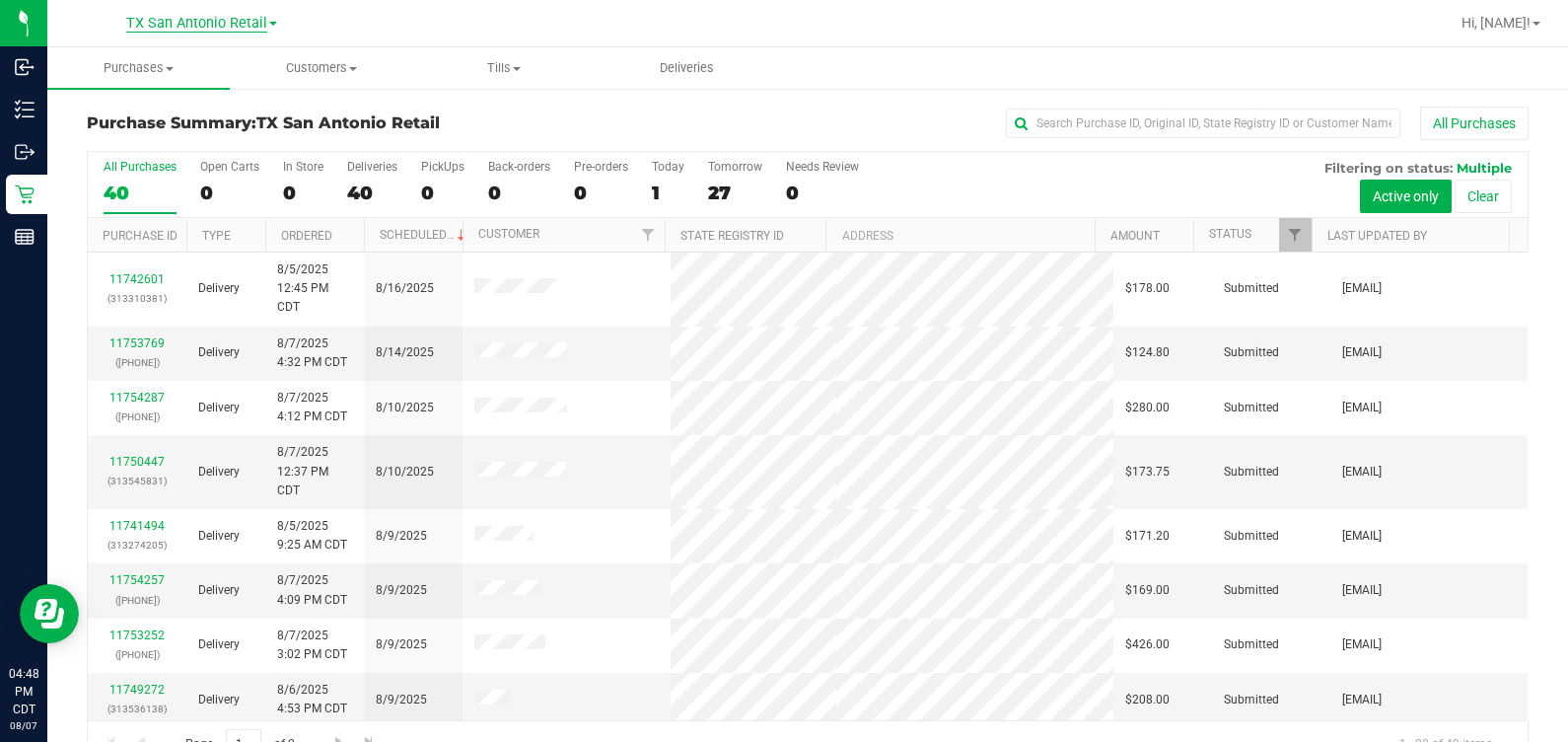 click on "TX San Antonio Retail" at bounding box center [196, 24] 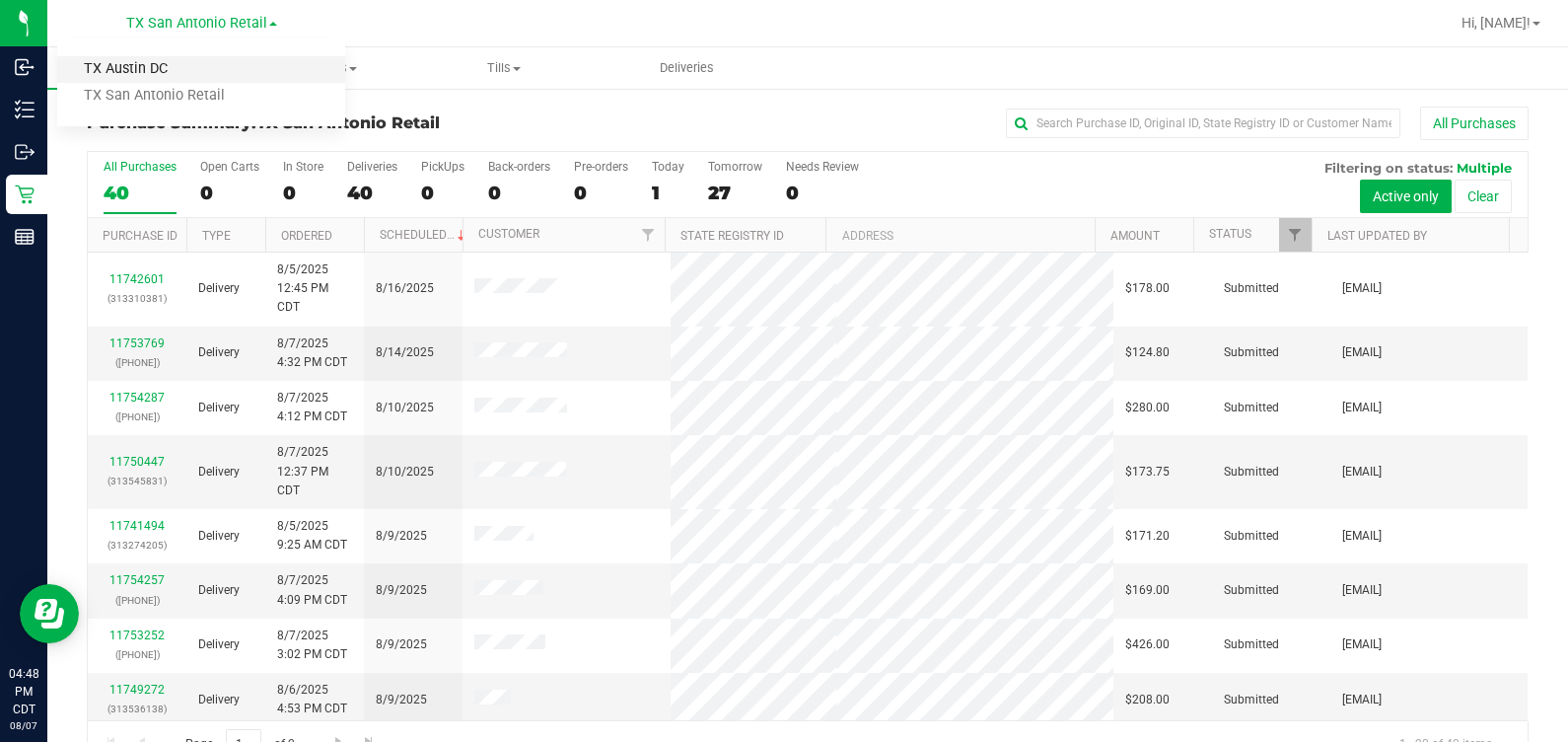 click on "TX Austin DC" at bounding box center (201, 69) 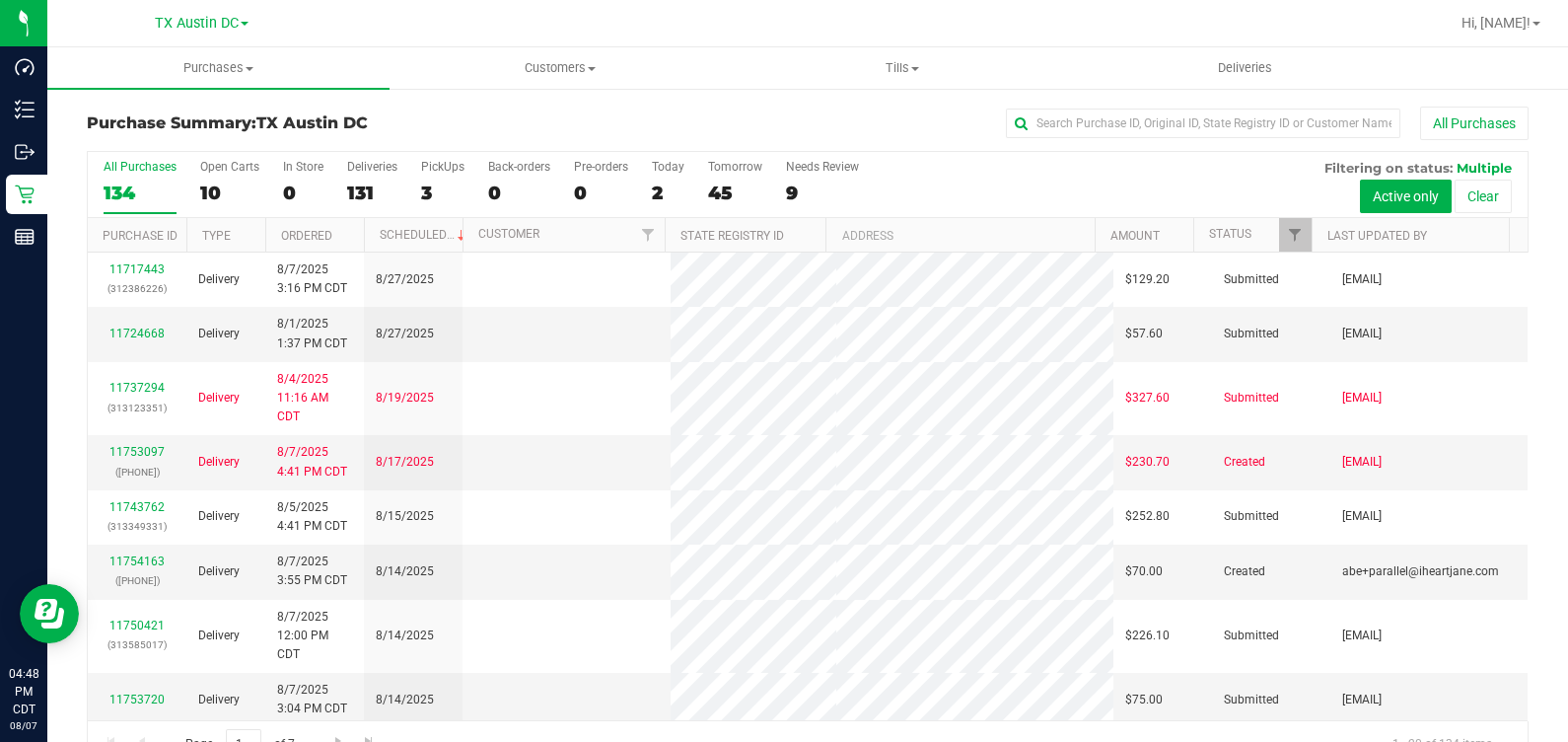 click on "3" at bounding box center (443, 192) 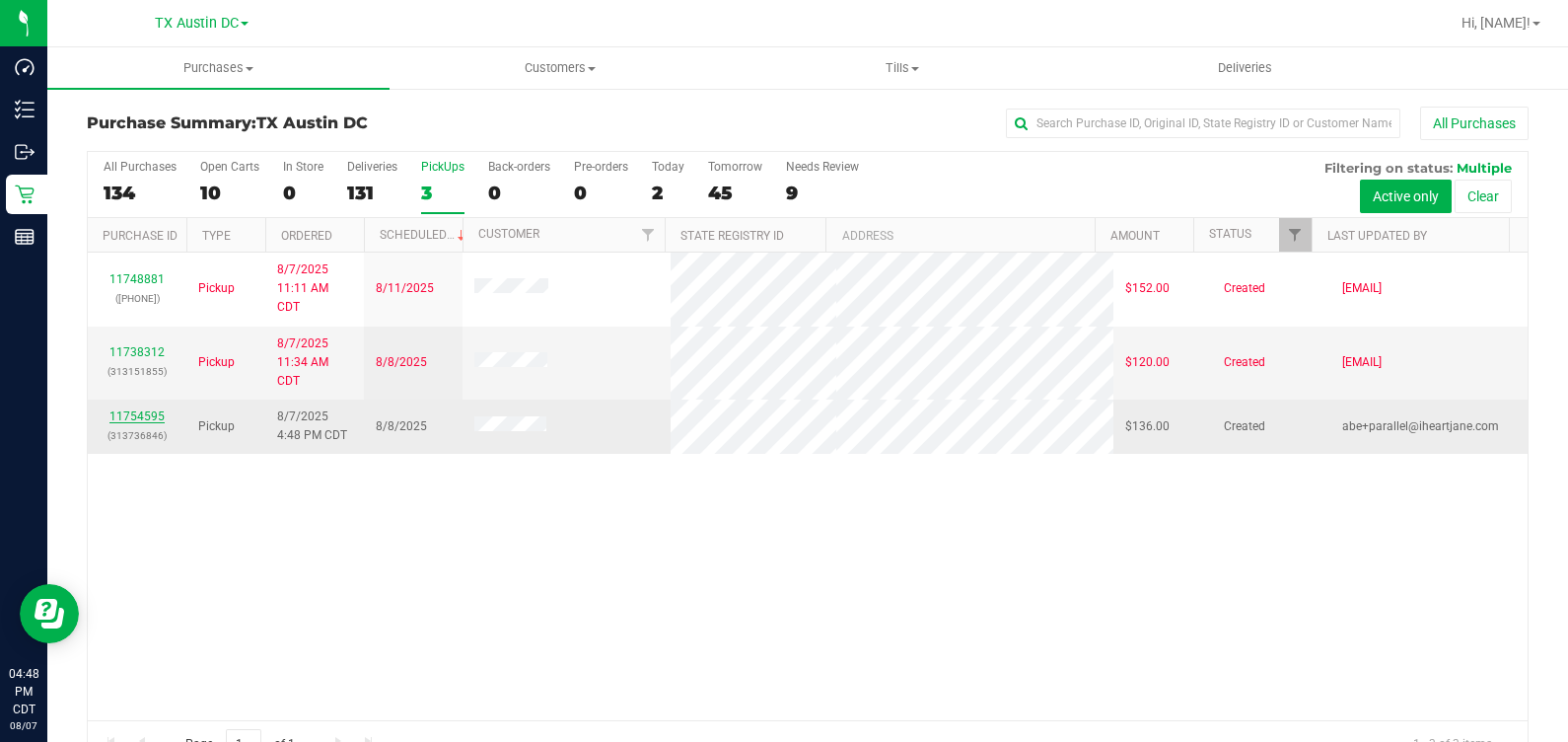 click on "11754595" at bounding box center (137, 416) 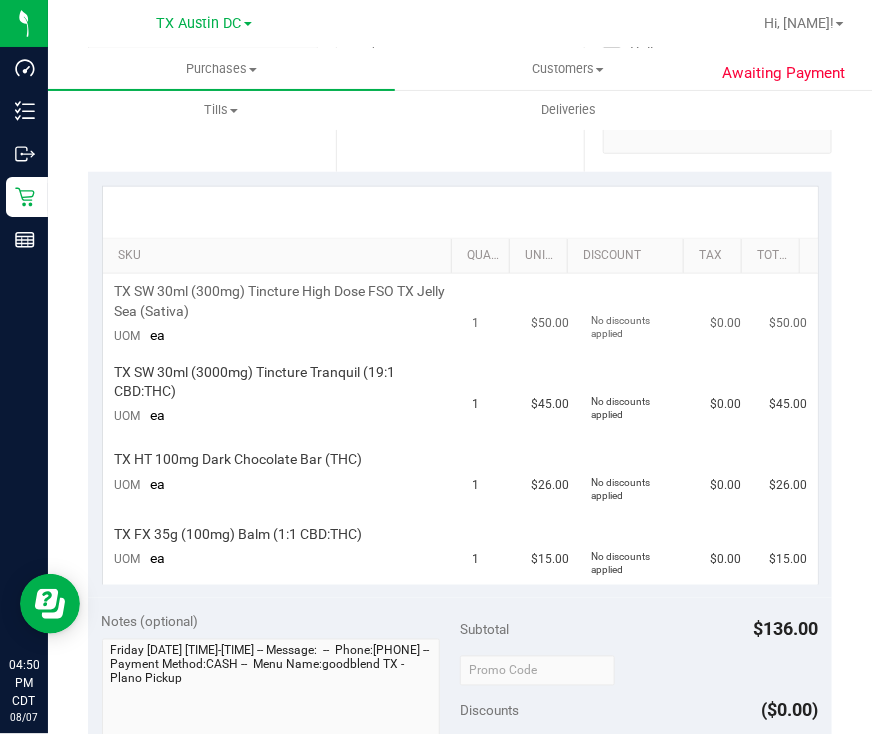 scroll, scrollTop: 0, scrollLeft: 0, axis: both 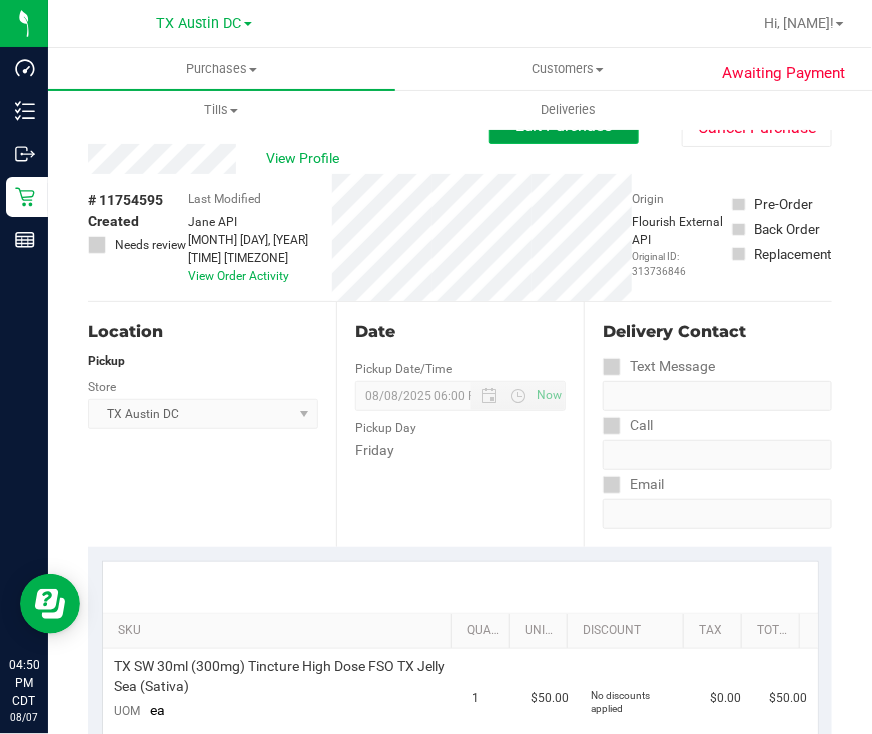 click on "Edit Purchase" at bounding box center [564, 126] 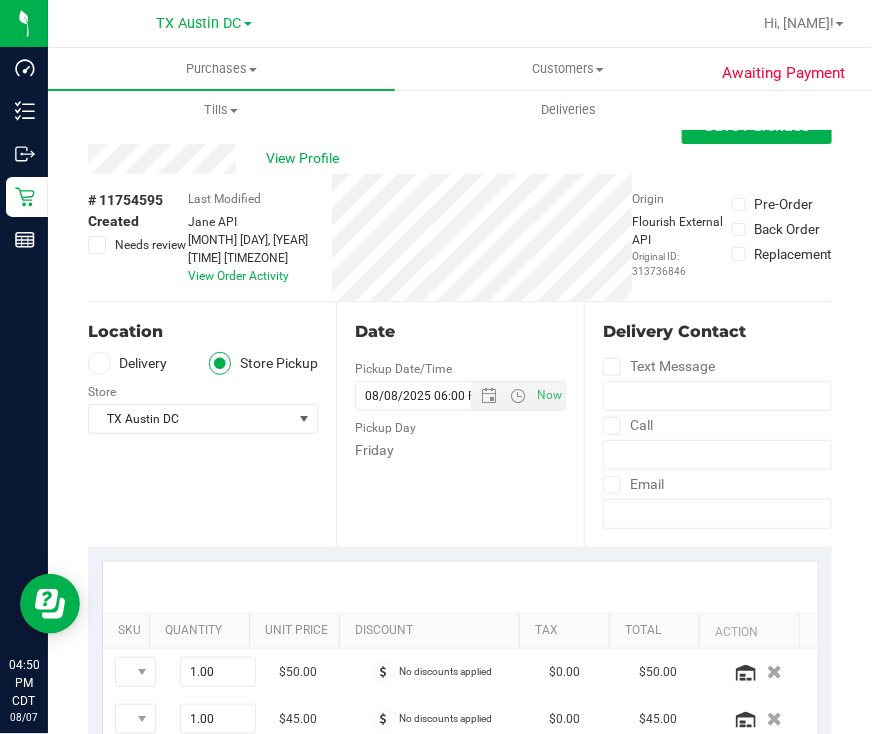 click on "Delivery" at bounding box center (128, 363) 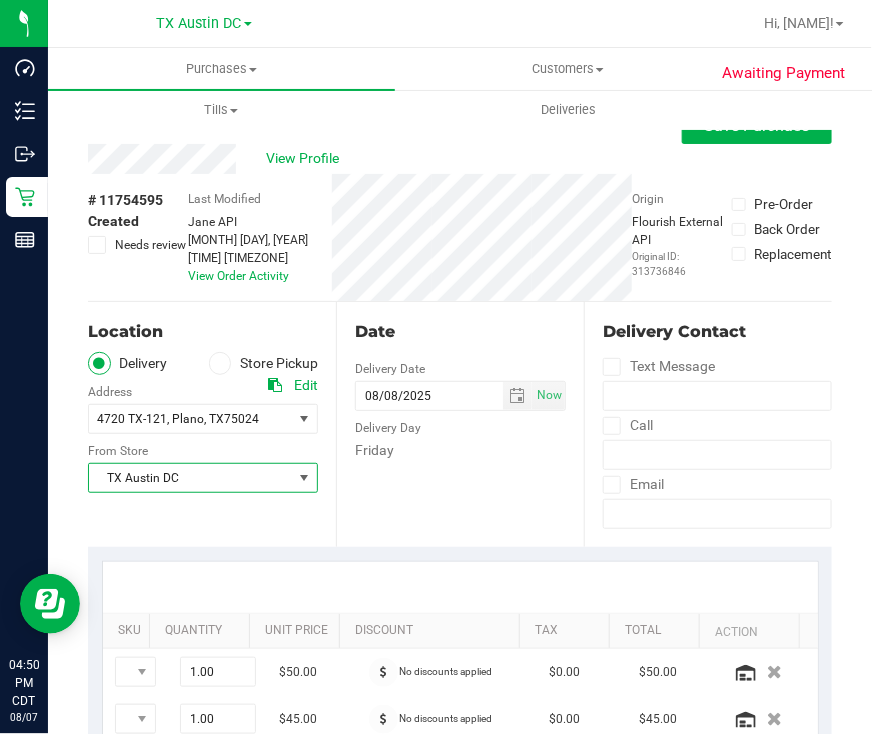 click on "TX Austin DC" at bounding box center (190, 478) 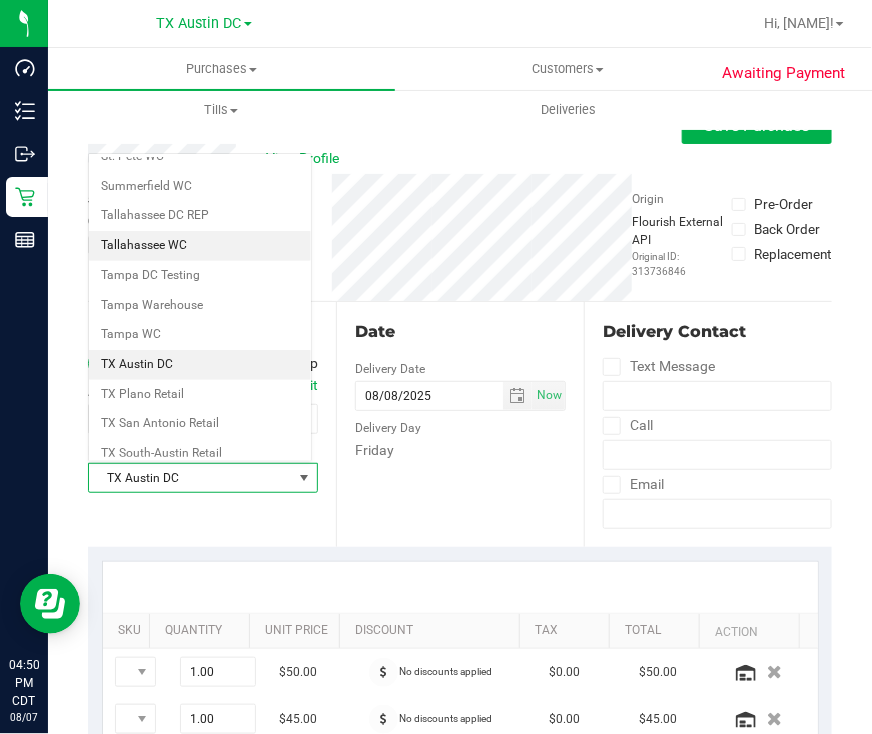 scroll, scrollTop: 1350, scrollLeft: 0, axis: vertical 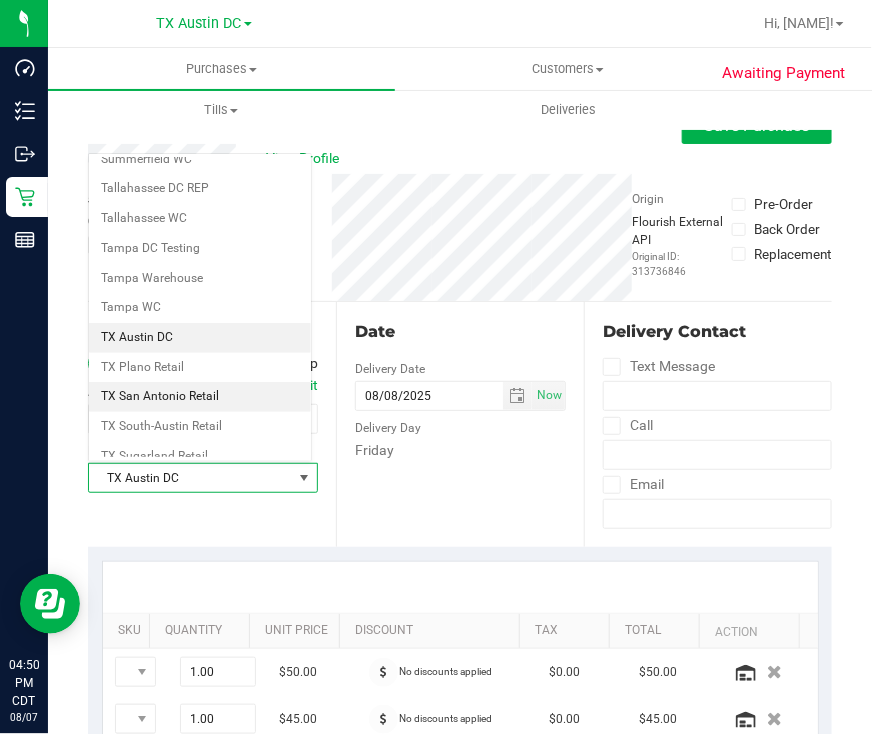 click on "TX San Antonio Retail" at bounding box center [200, 397] 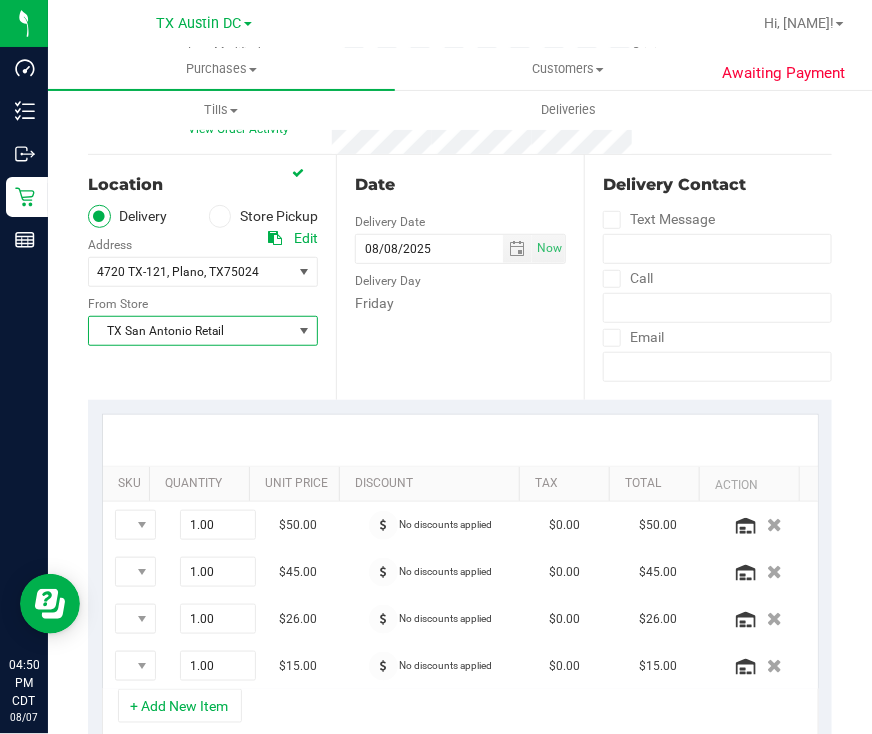scroll, scrollTop: 124, scrollLeft: 0, axis: vertical 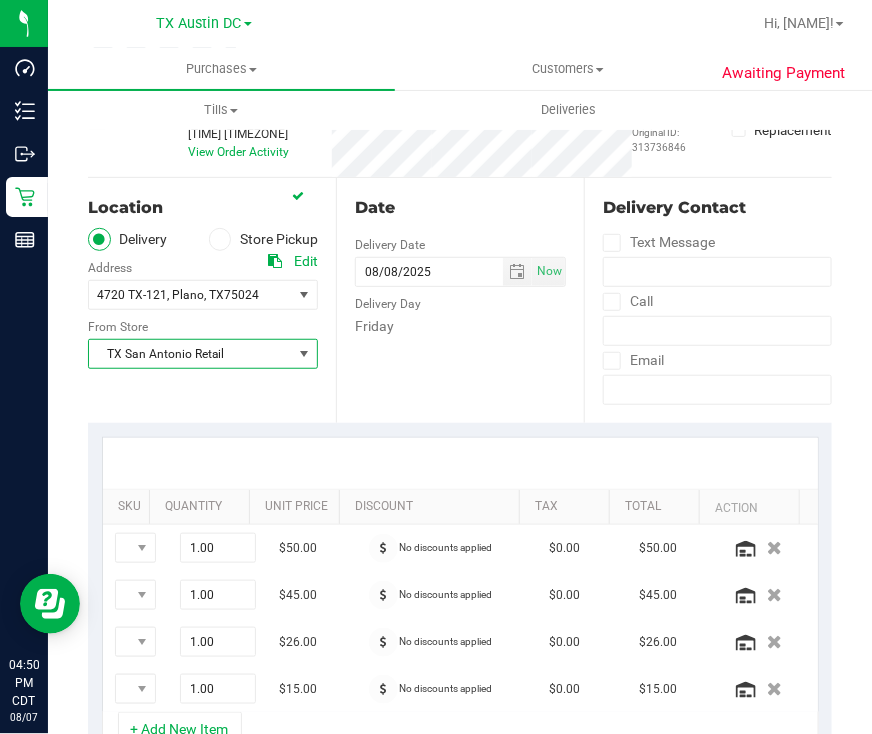 click on "TX San Antonio Retail" at bounding box center [190, 354] 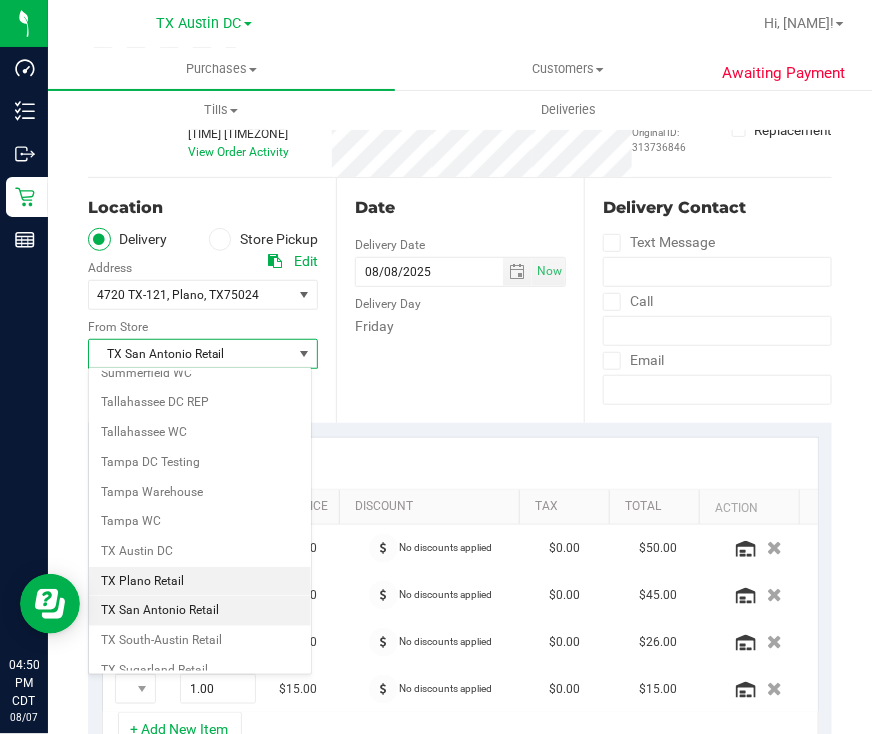 click on "TX Plano Retail" at bounding box center [200, 582] 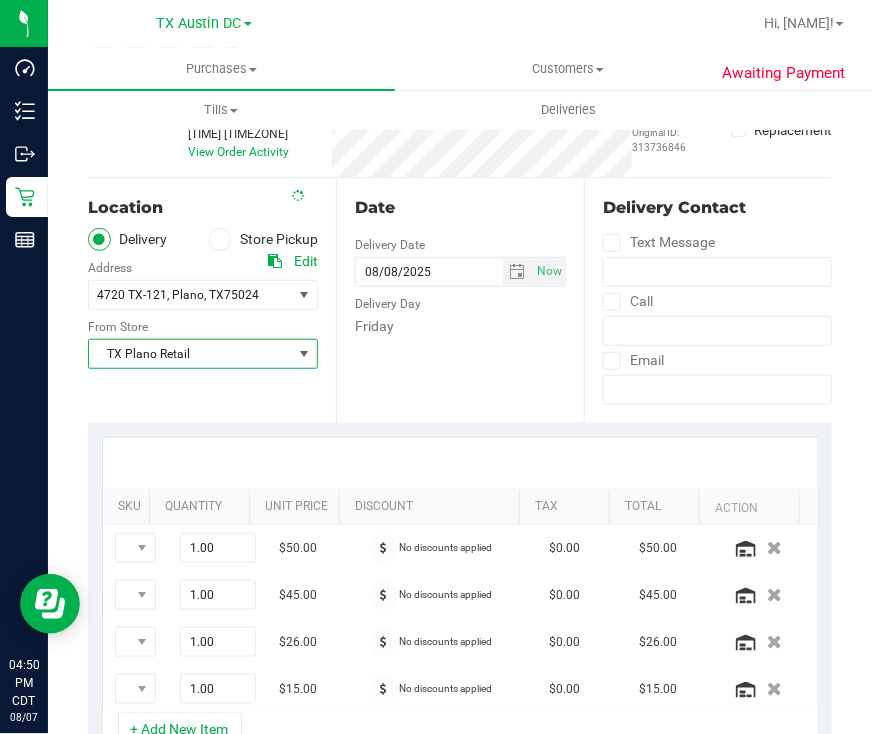 click on "Date
Delivery Date
08/08/2025
Now
08/08/2025 06:00 PM
Now
Delivery Day
Friday" at bounding box center [460, 300] 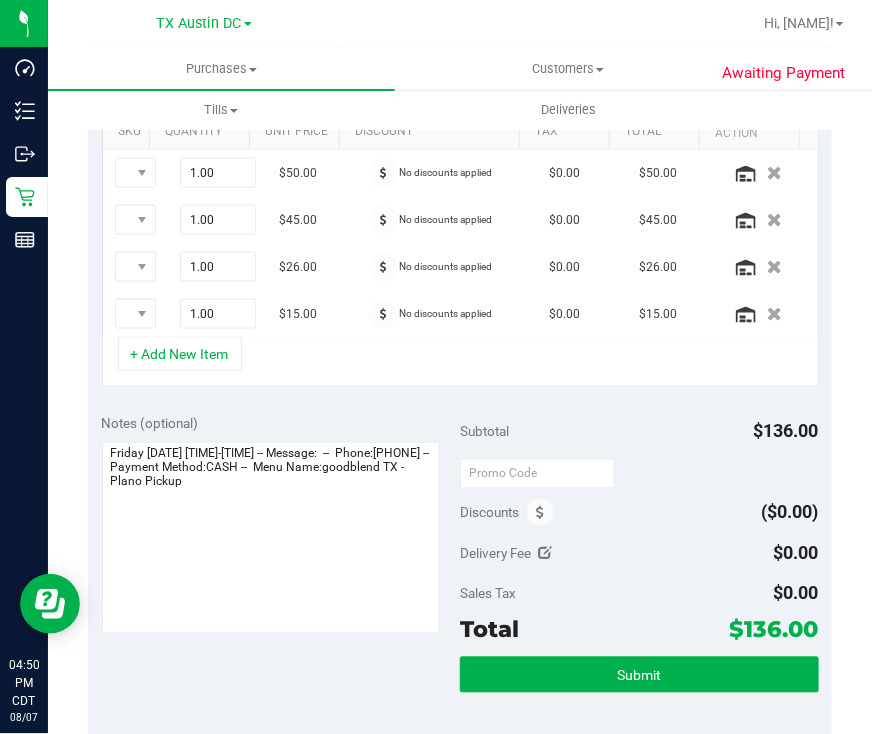 scroll, scrollTop: 499, scrollLeft: 0, axis: vertical 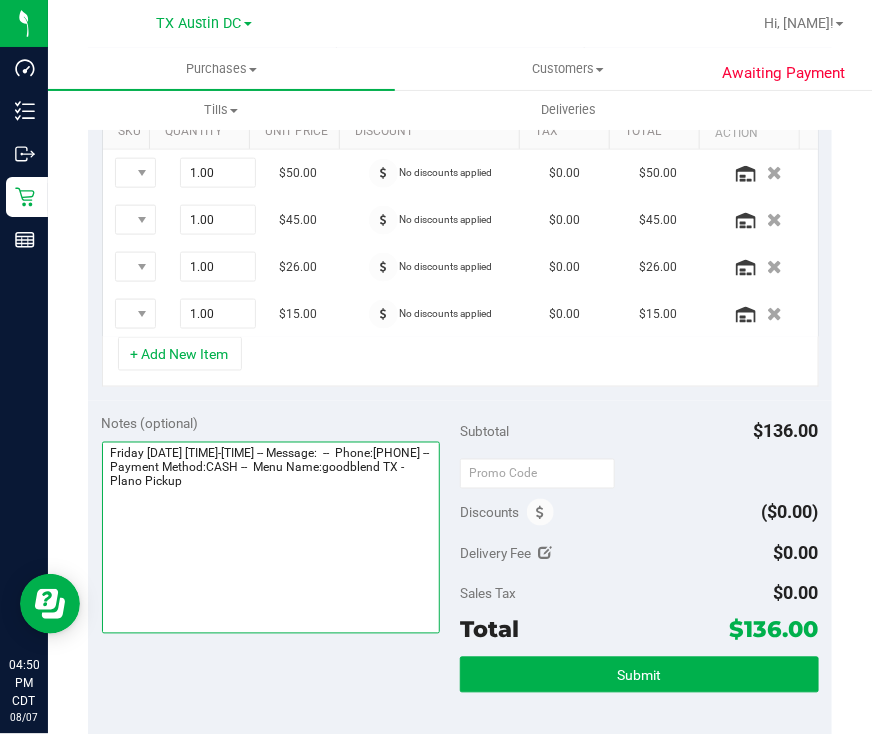 click at bounding box center (271, 538) 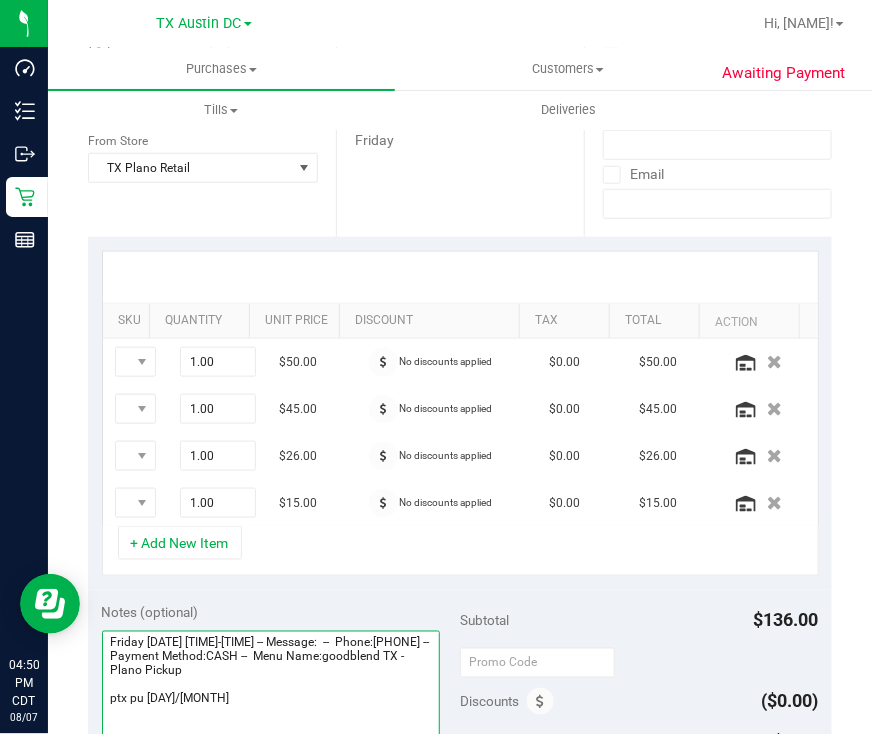scroll, scrollTop: 124, scrollLeft: 0, axis: vertical 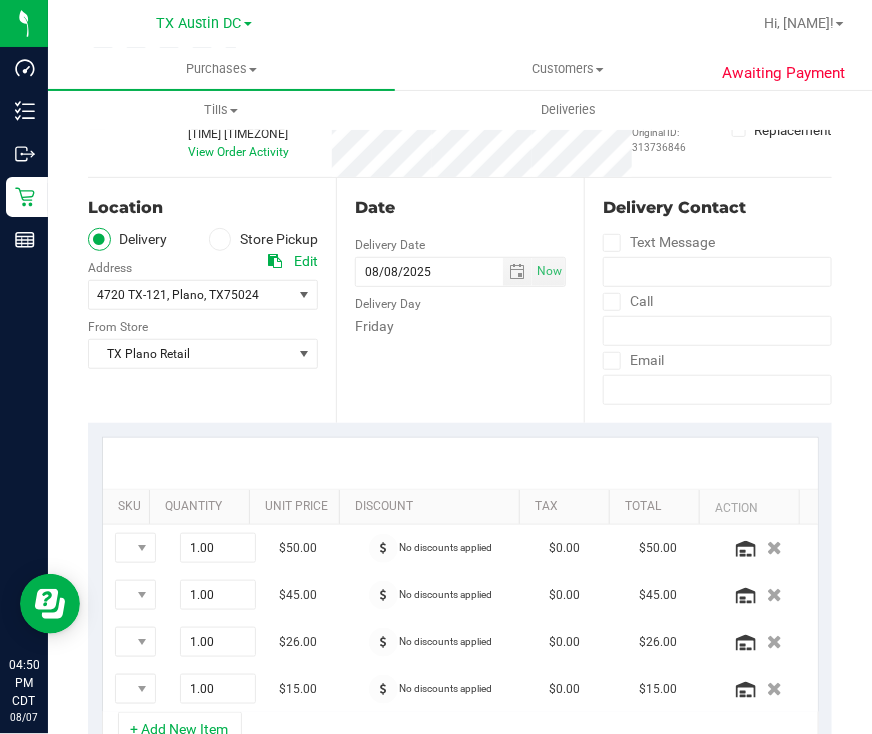 click at bounding box center (460, 463) 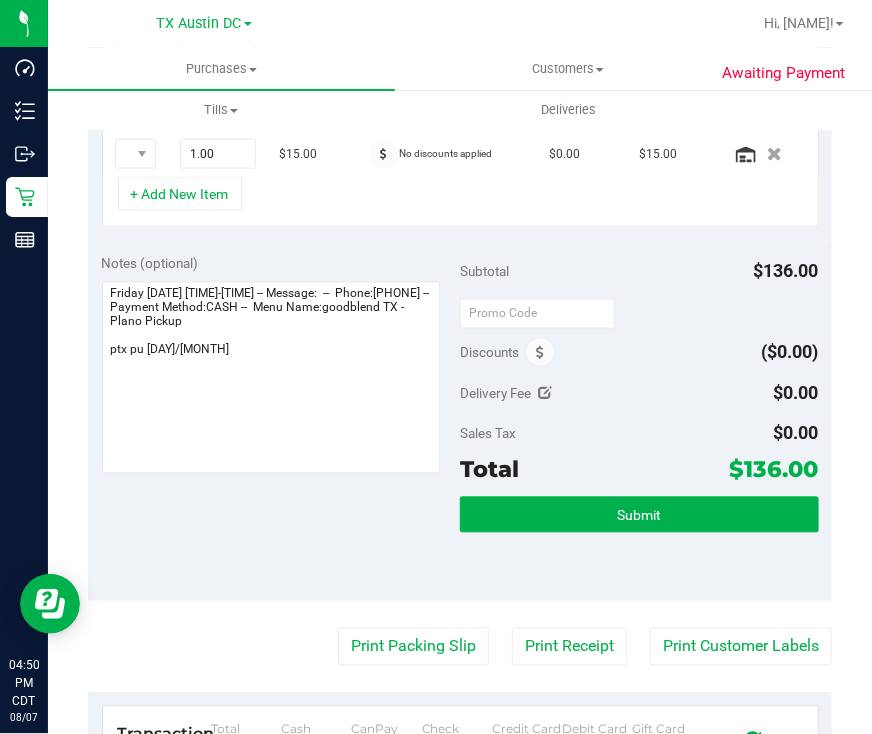 scroll, scrollTop: 750, scrollLeft: 0, axis: vertical 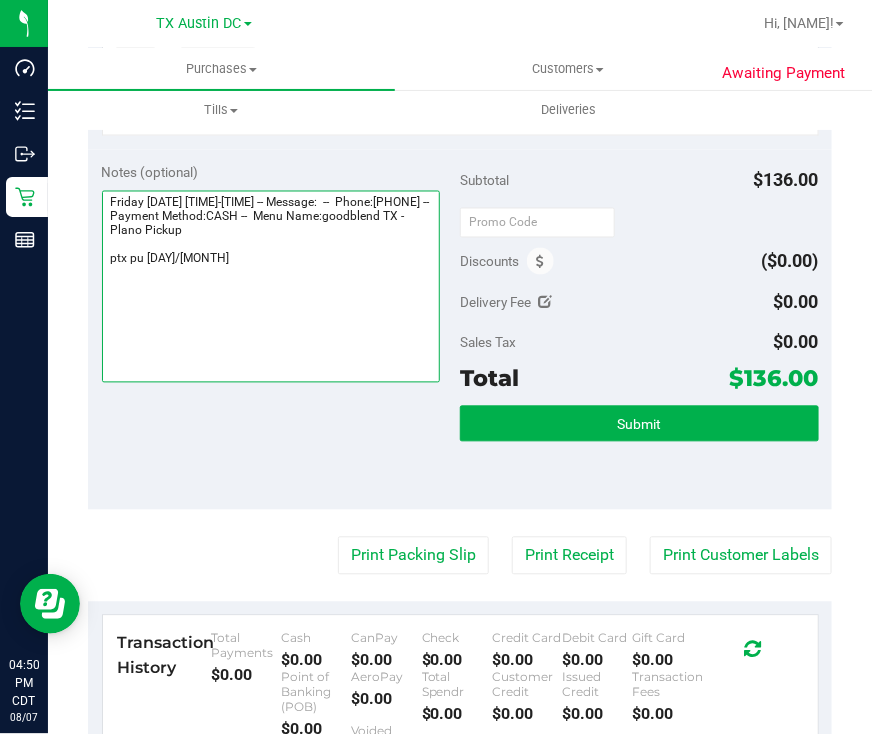 click at bounding box center (271, 287) 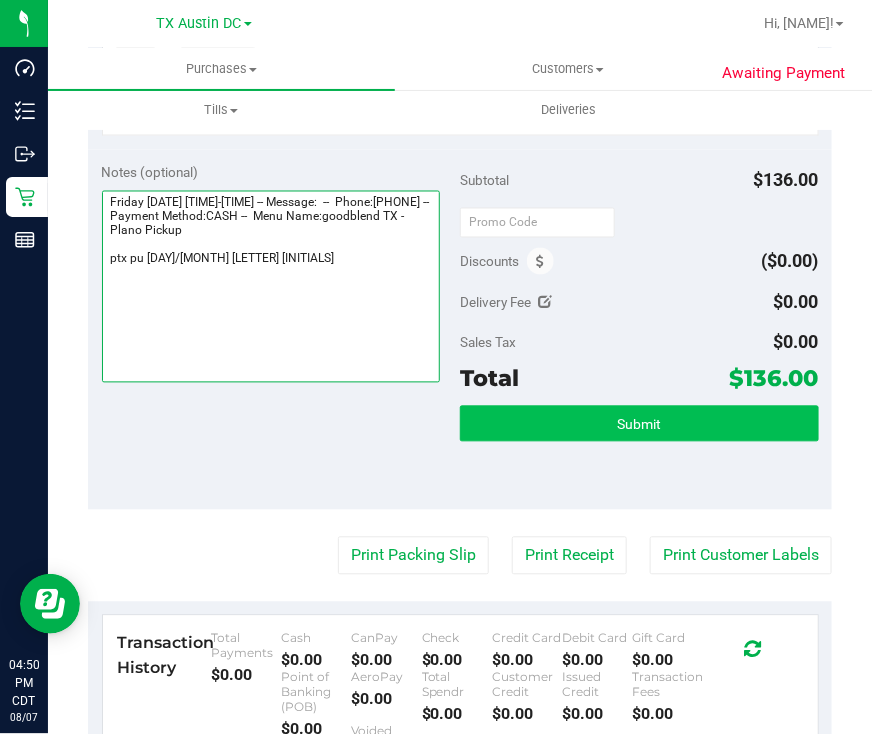 type on "Friday [DATE] [TIME]-[TIME] -- Message:  --  Phone:[PHONE] --  Payment Method:CASH --  Menu Name:goodblend TX - Plano Pickup
ptx pu [DAY]/[MONTH] [LETTER] [INITIALS]" 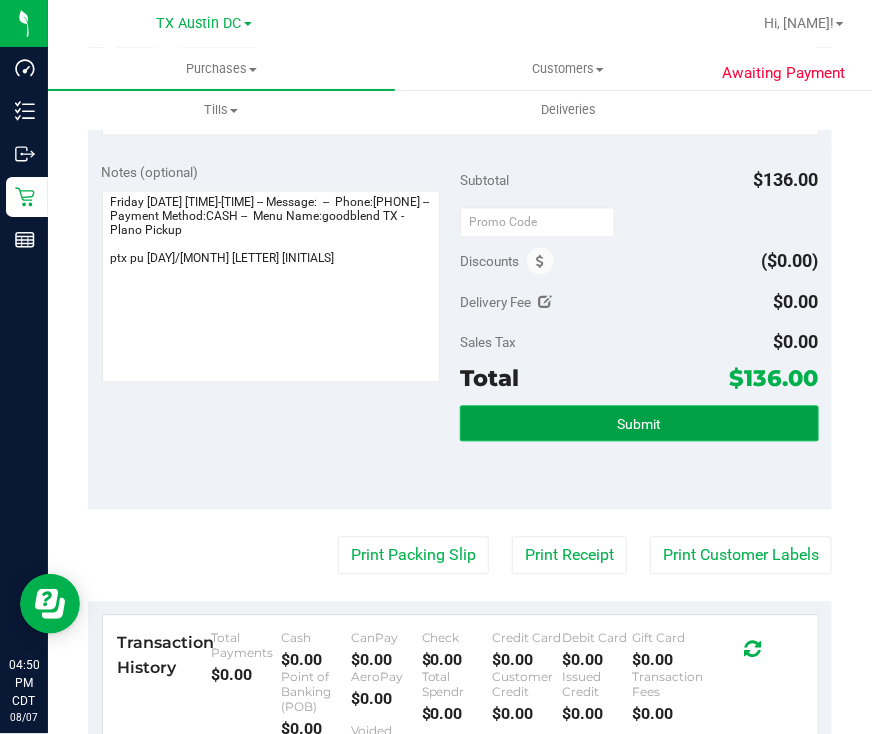 click on "Submit" at bounding box center [639, 424] 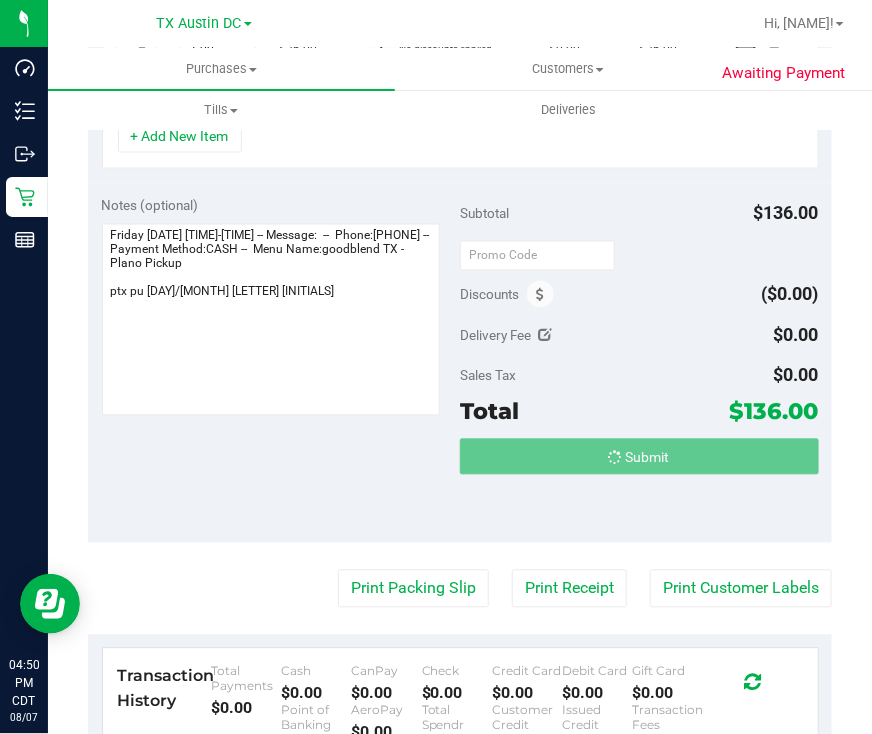 scroll, scrollTop: 685, scrollLeft: 0, axis: vertical 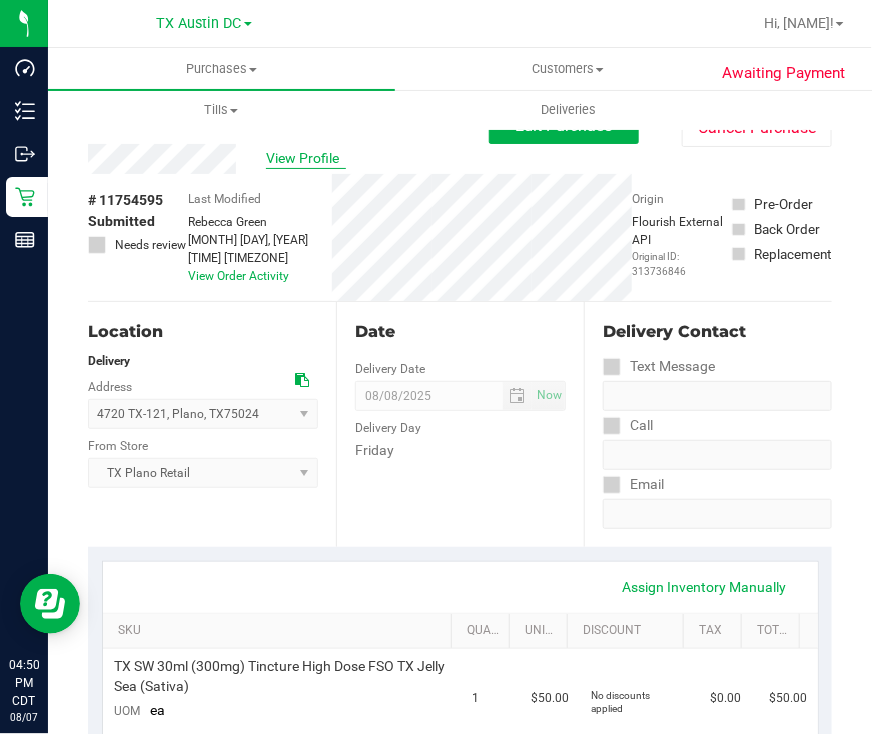 click on "View Profile" at bounding box center (306, 158) 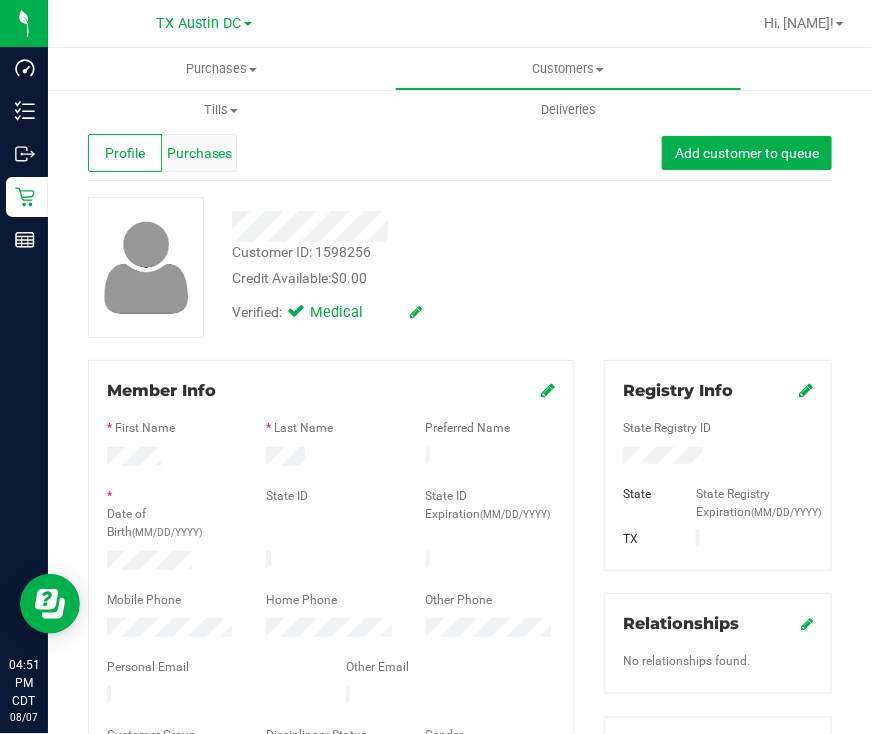 click on "Purchases" at bounding box center (200, 153) 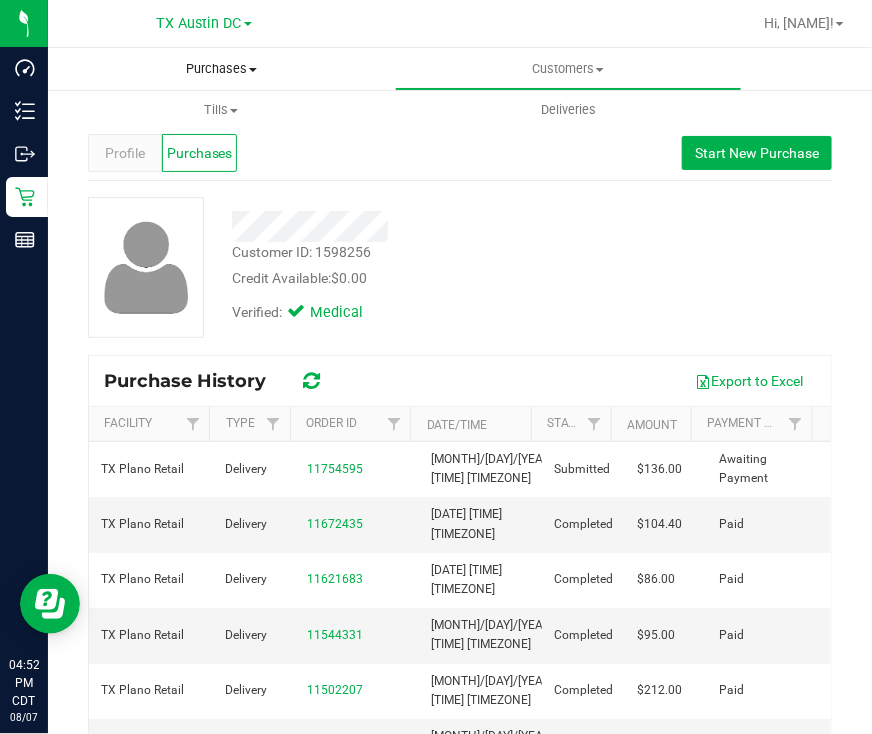 click on "Purchases" at bounding box center [221, 69] 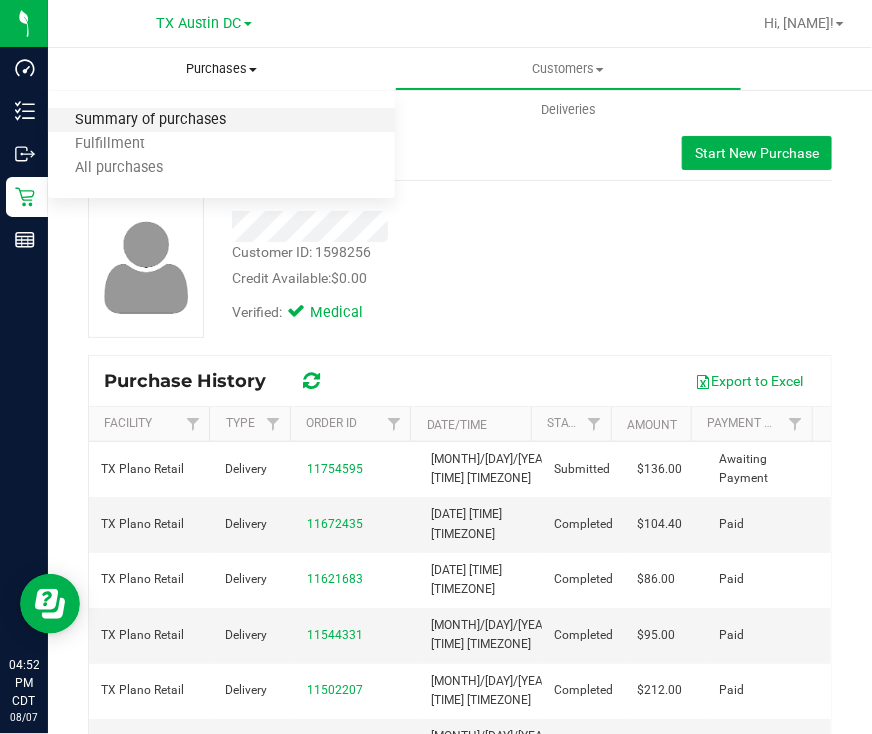 click on "Summary of purchases" at bounding box center [150, 120] 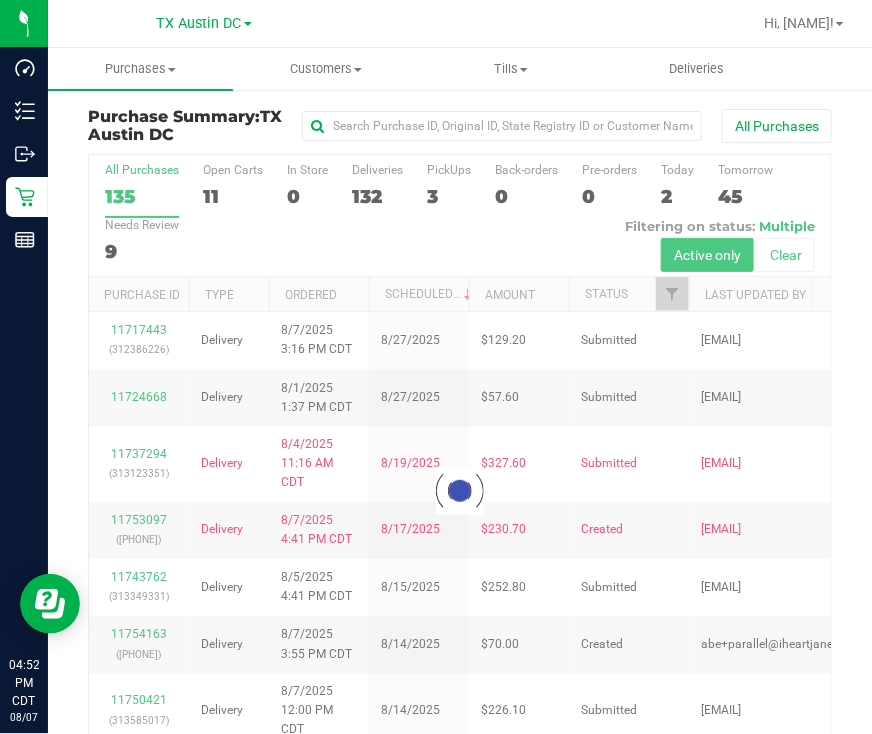 click at bounding box center (460, 490) 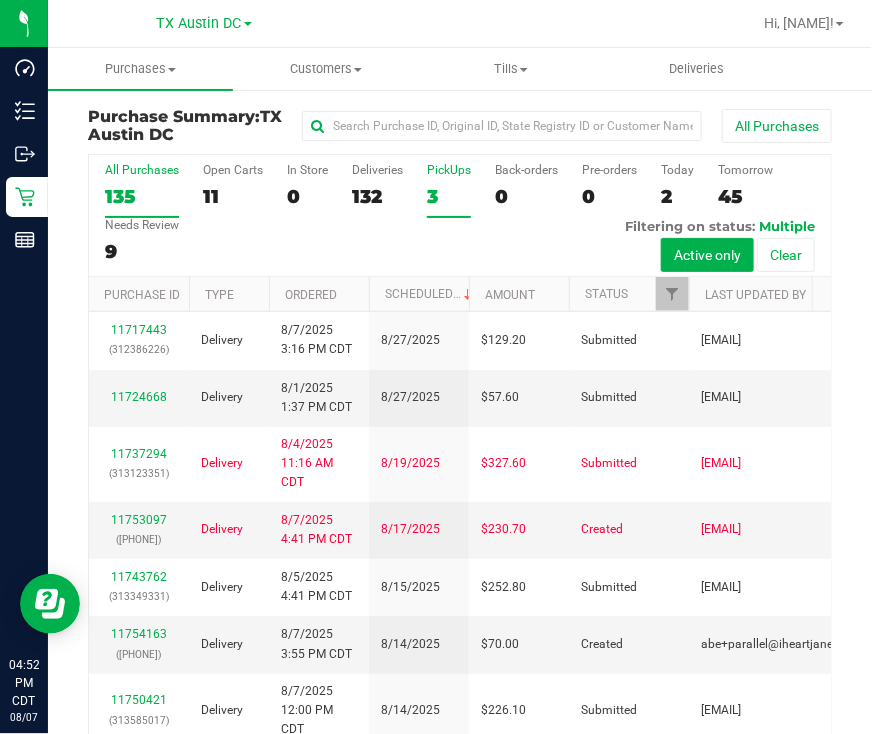 click on "3" at bounding box center (449, 196) 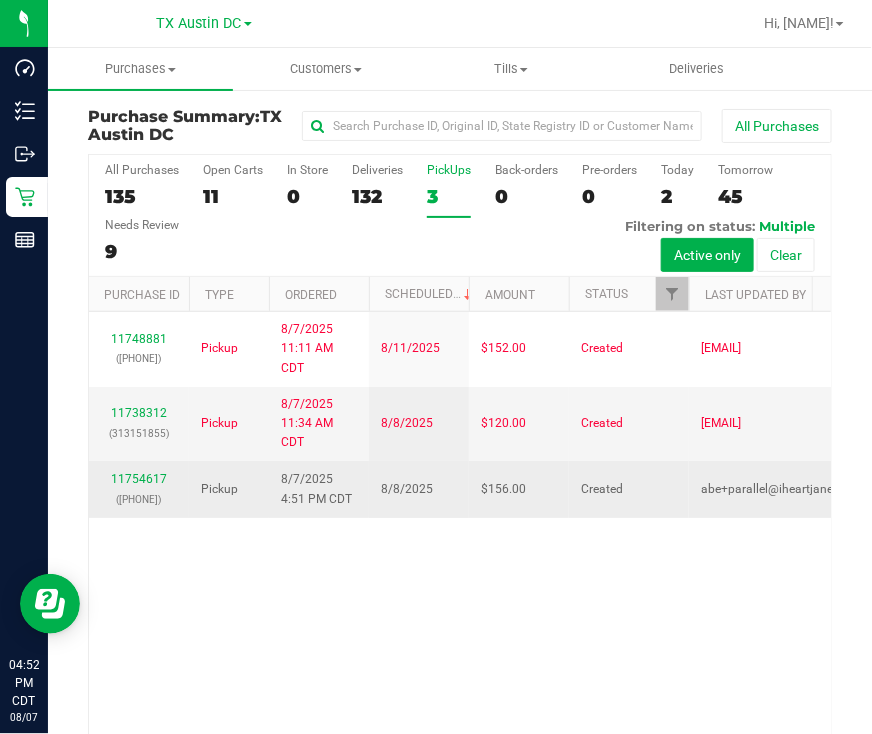 click on "([PHONE])" at bounding box center [139, 499] 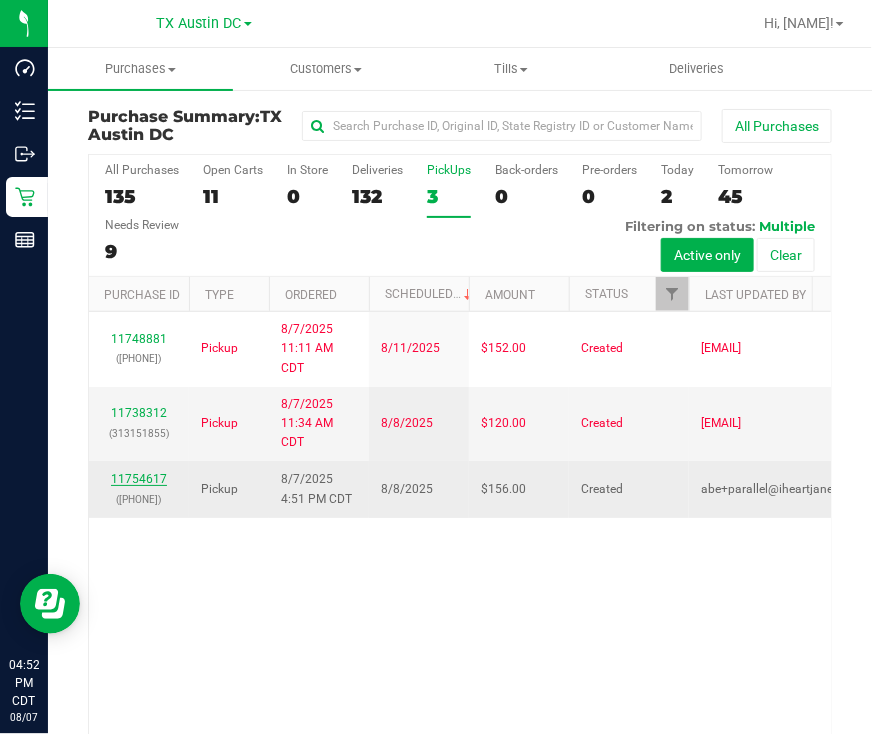 click on "11754617" at bounding box center [139, 479] 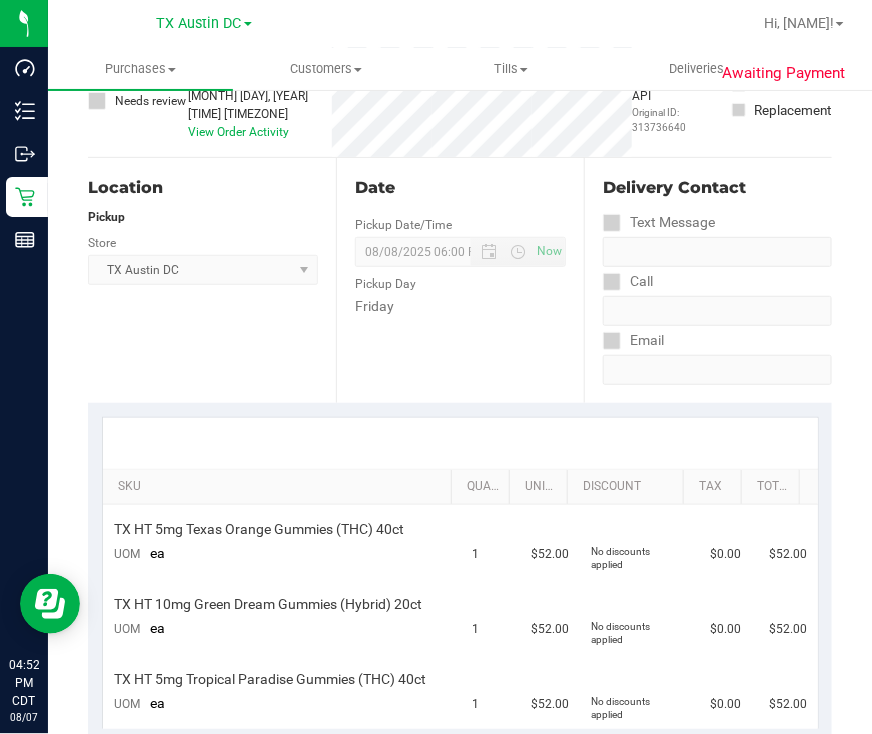 scroll, scrollTop: 0, scrollLeft: 0, axis: both 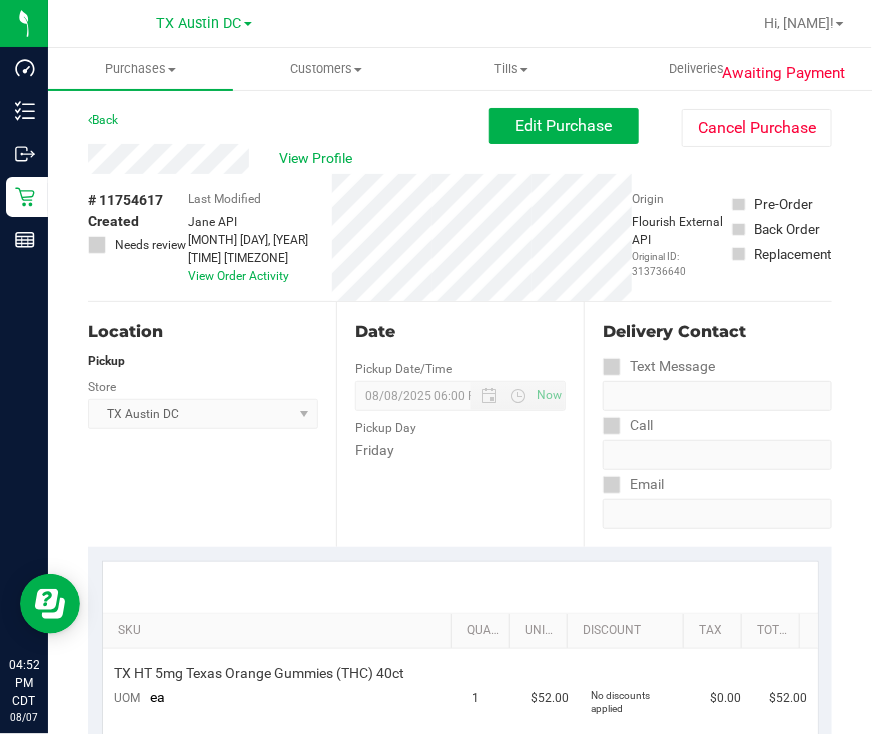 click on "Back
Edit Purchase
Cancel Purchase" at bounding box center (460, 126) 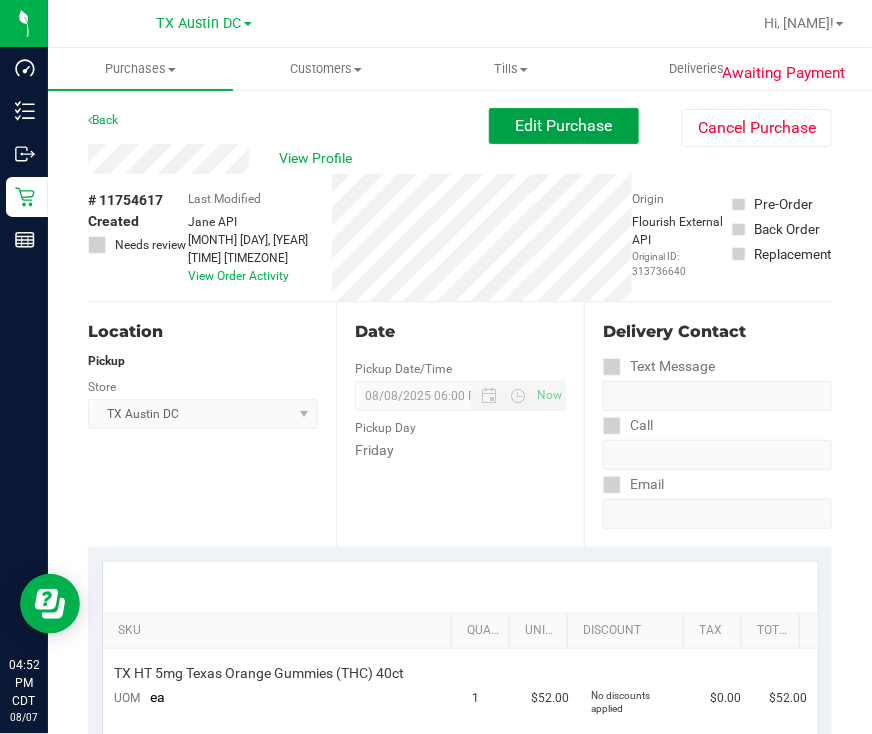 drag, startPoint x: 511, startPoint y: 119, endPoint x: 538, endPoint y: 145, distance: 37.48333 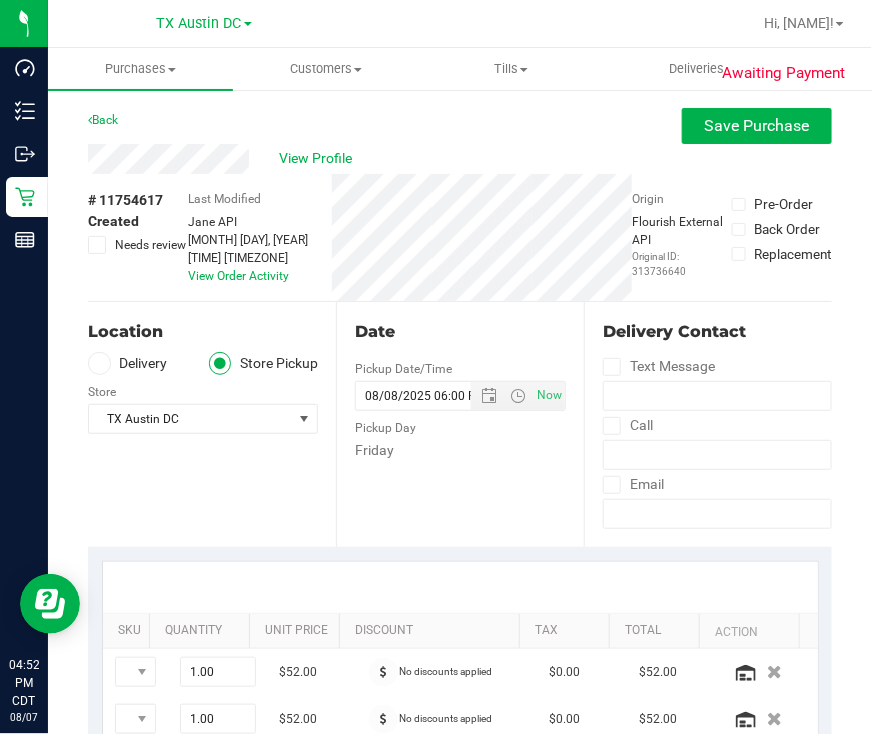 click on "Delivery" at bounding box center [128, 363] 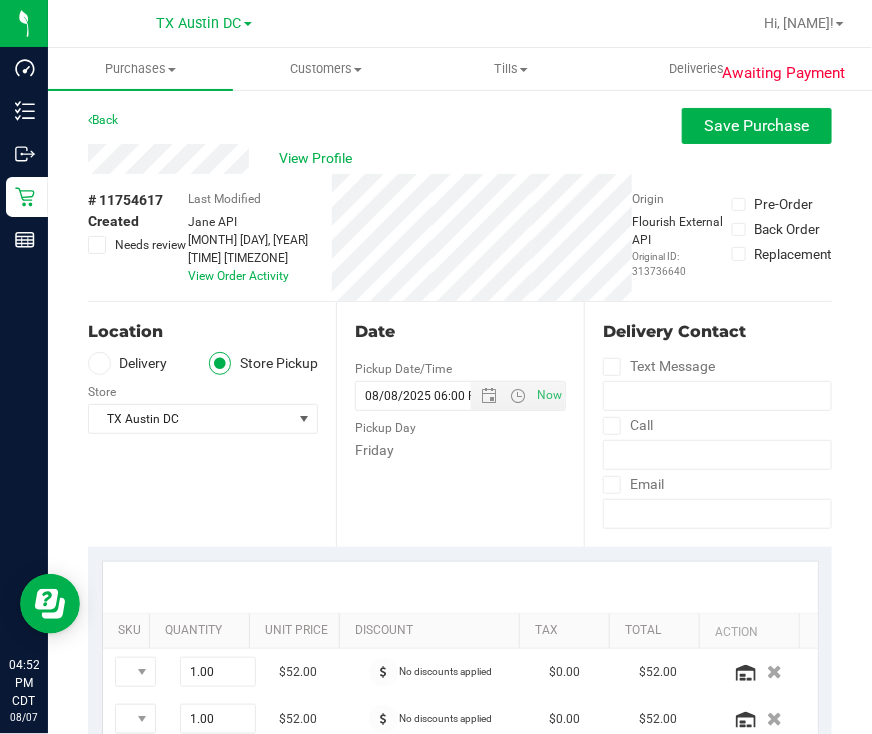 click on "Delivery" at bounding box center (0, 0) 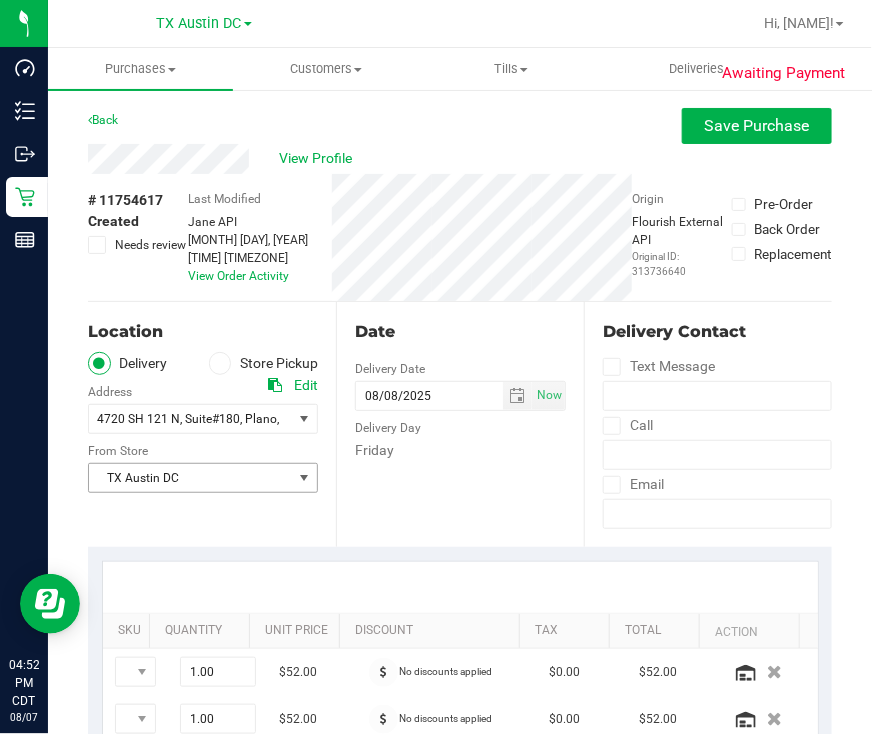 click on "TX Austin DC" at bounding box center [190, 478] 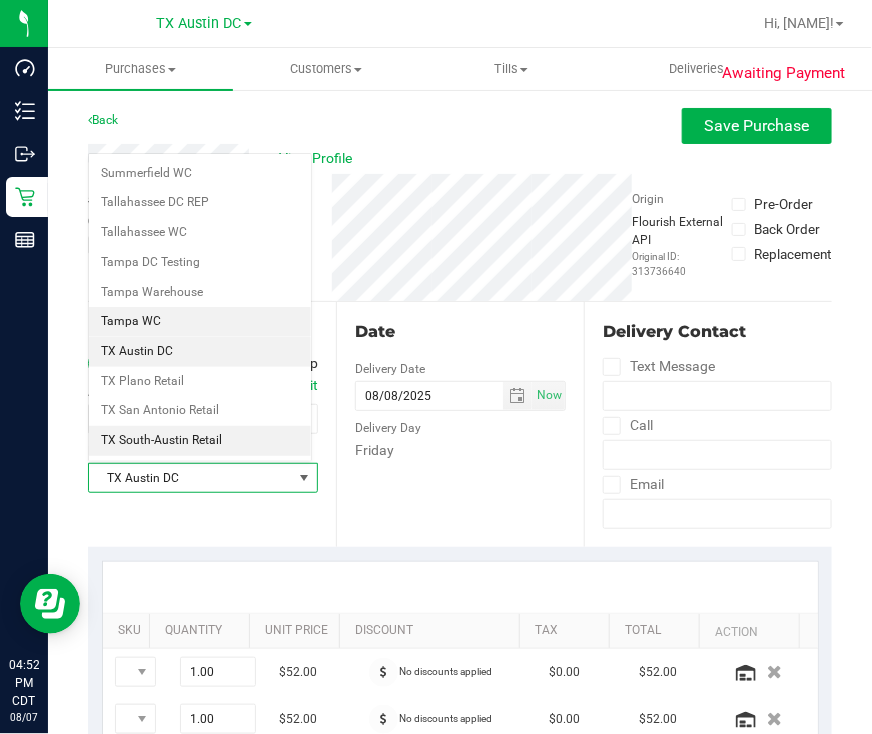 scroll, scrollTop: 1350, scrollLeft: 0, axis: vertical 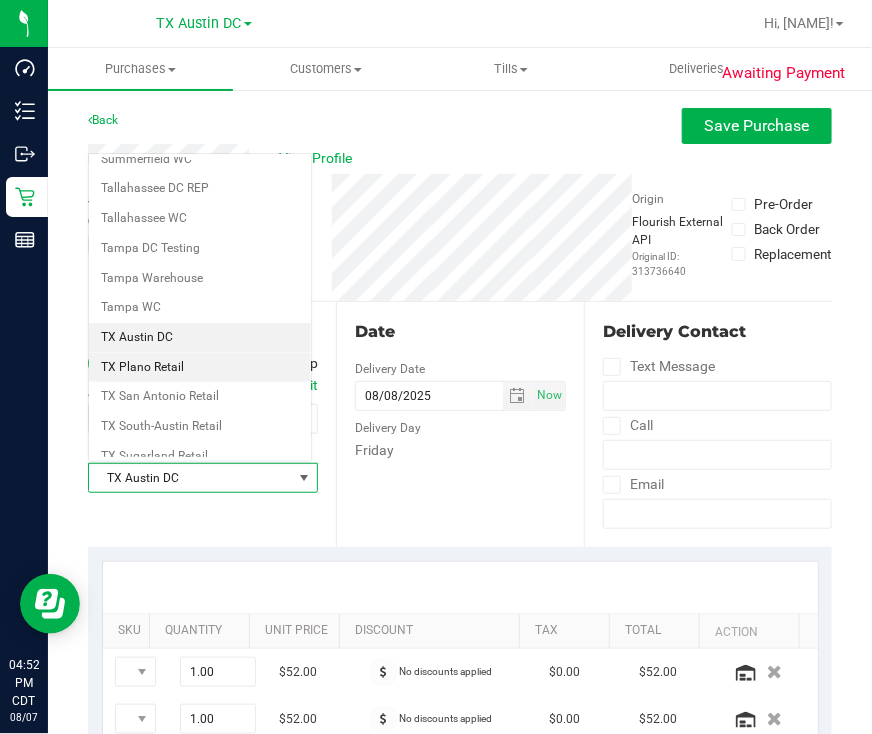 click on "TX Plano Retail" at bounding box center [200, 368] 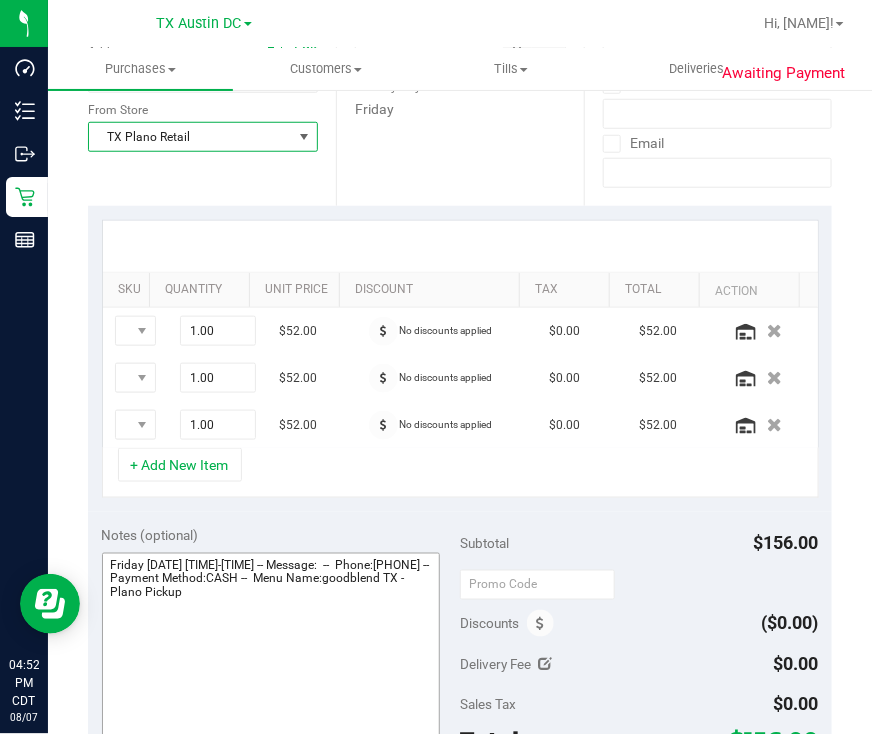 scroll, scrollTop: 375, scrollLeft: 0, axis: vertical 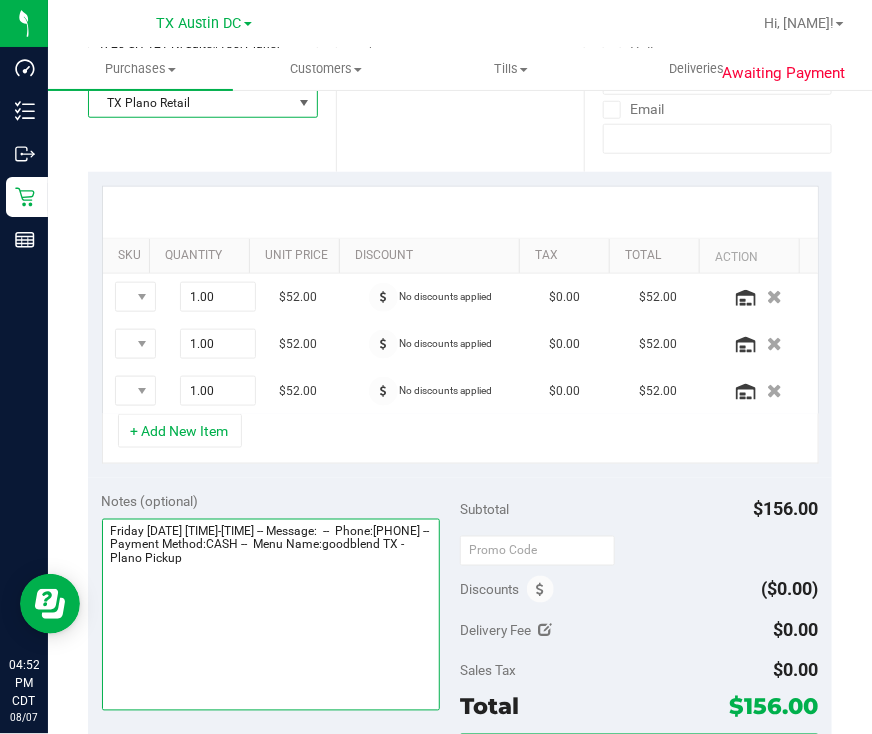 click at bounding box center [271, 615] 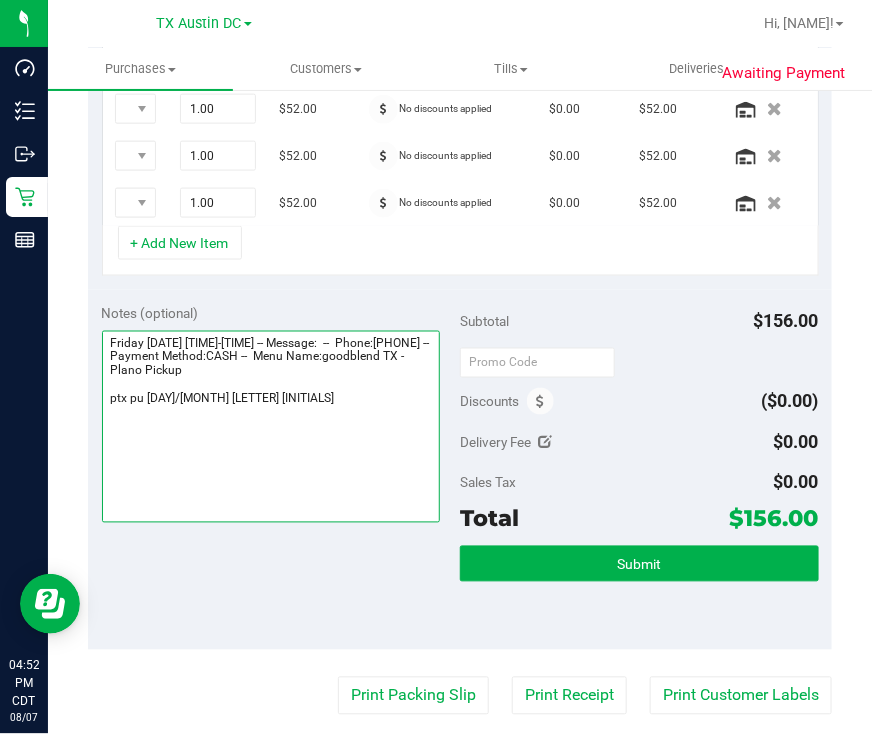 scroll, scrollTop: 625, scrollLeft: 0, axis: vertical 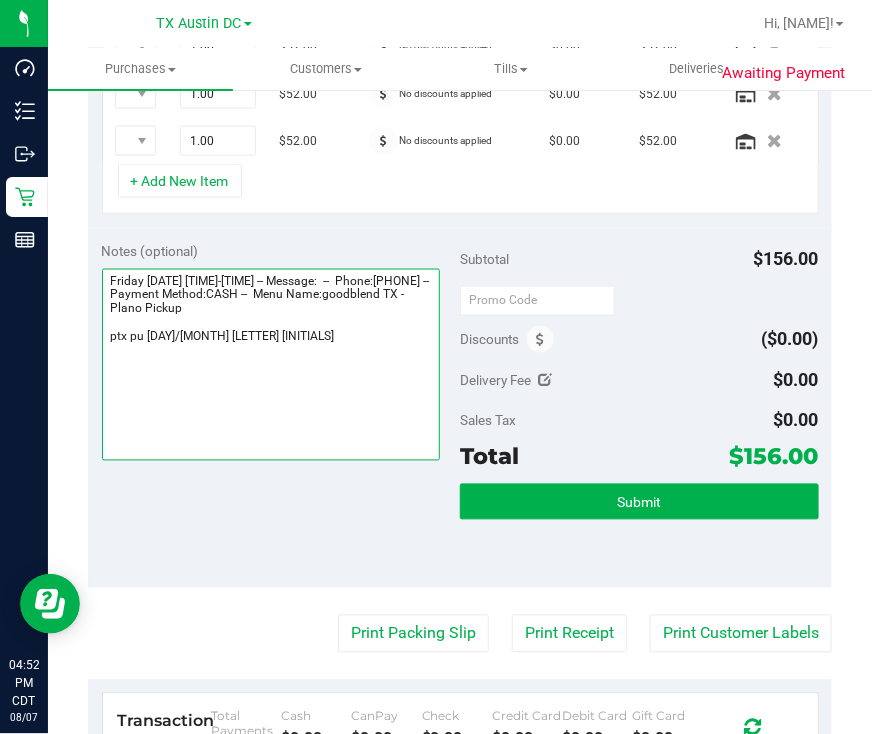 type on "Friday [DATE] [TIME]-[TIME] -- Message:  --  Phone:[PHONE] --  Payment Method:CASH --  Menu Name:goodblend TX - Plano Pickup
ptx pu [DAY]/[MONTH] [LETTER] [INITIALS]" 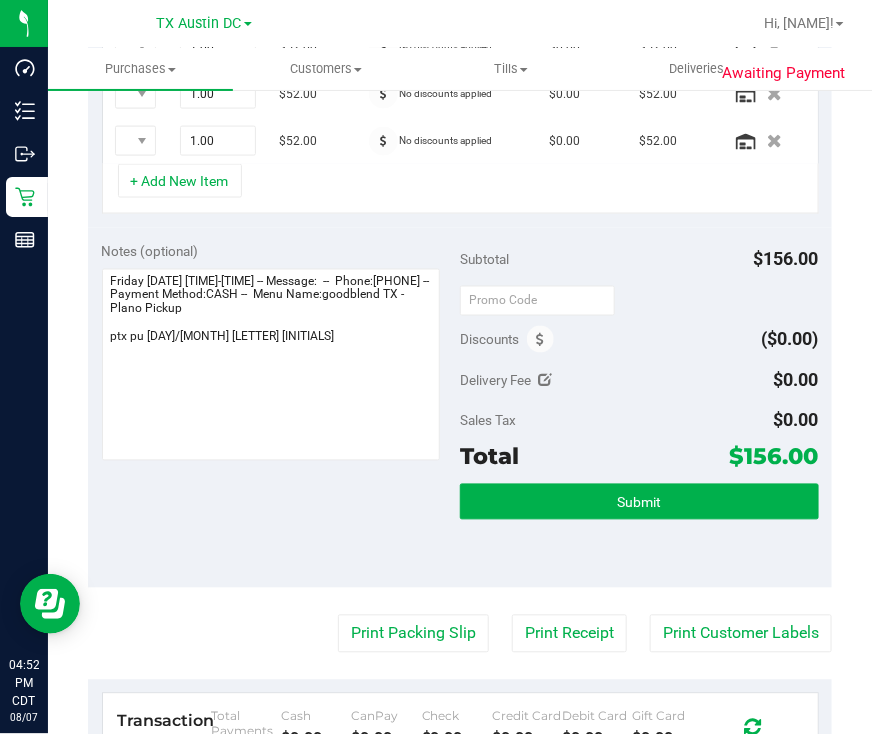 click on "Subtotal
$156.00
Discounts
($0.00)
Delivery Fee
$0.00
Sales Tax
$0.00
Total
$156.00
Submit" at bounding box center [639, 407] 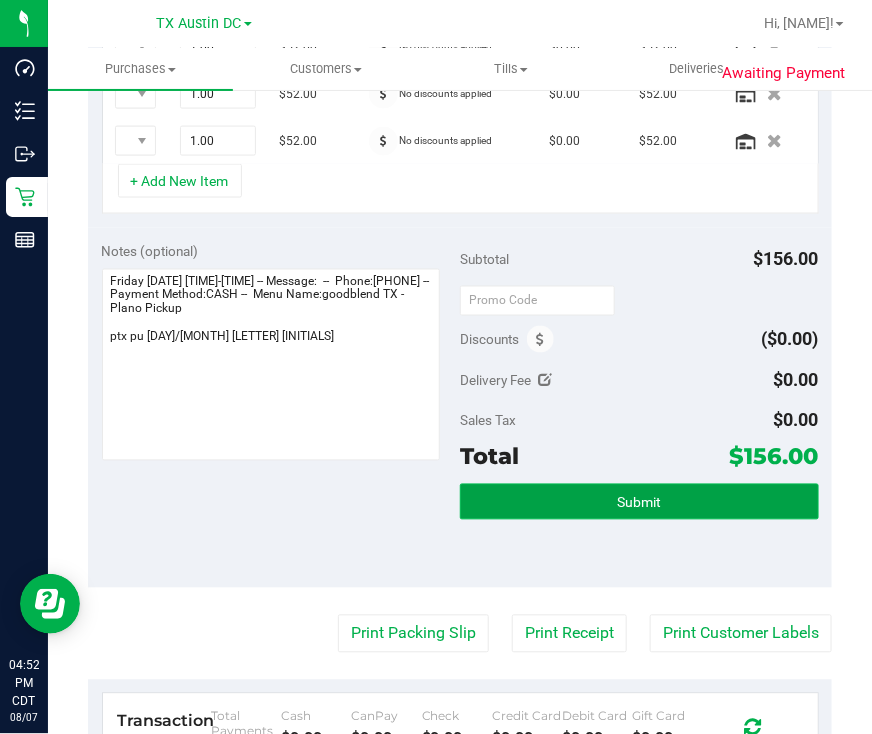 click on "Submit" at bounding box center (639, 503) 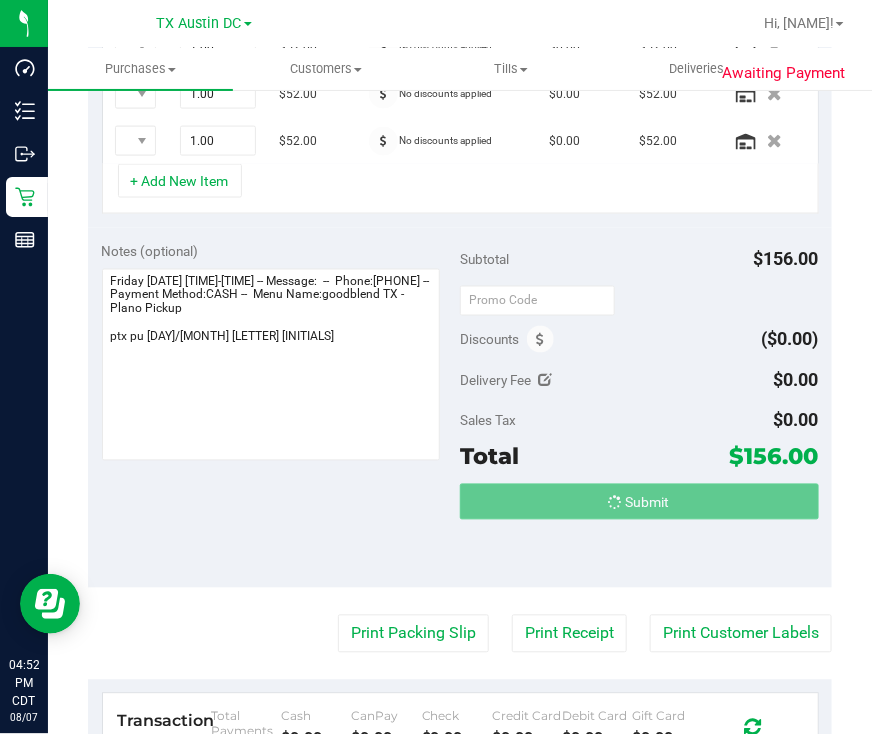 scroll, scrollTop: 593, scrollLeft: 0, axis: vertical 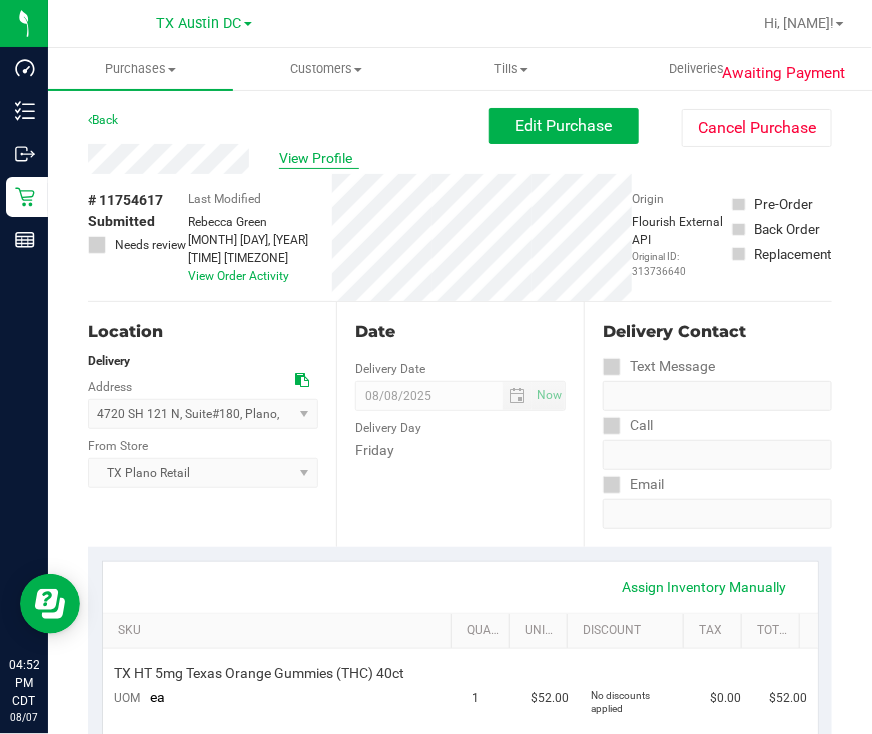click on "View Profile" at bounding box center (319, 158) 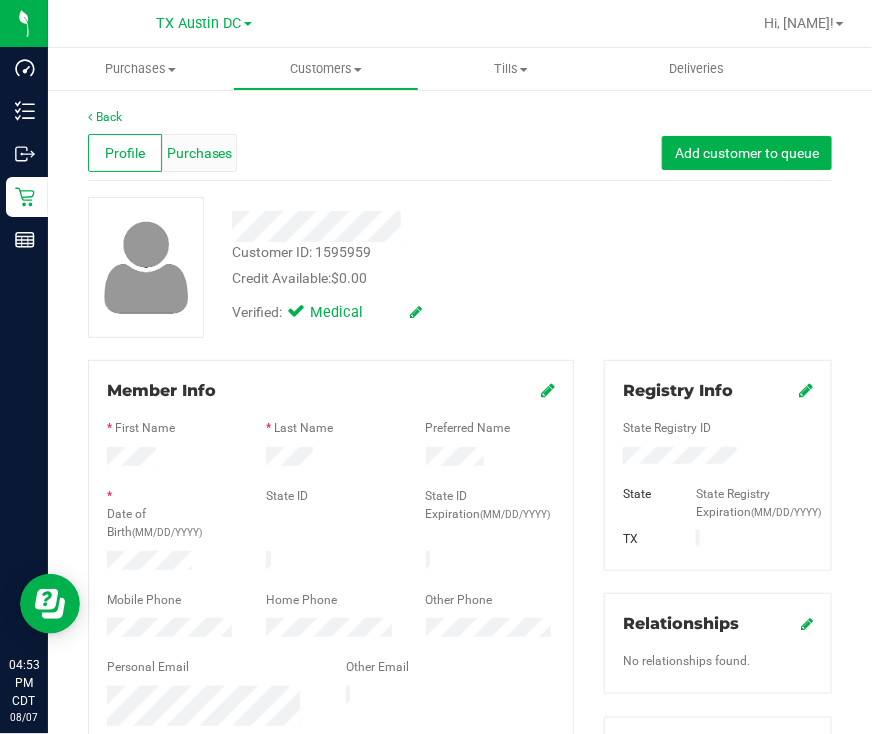 click on "Purchases" at bounding box center (200, 153) 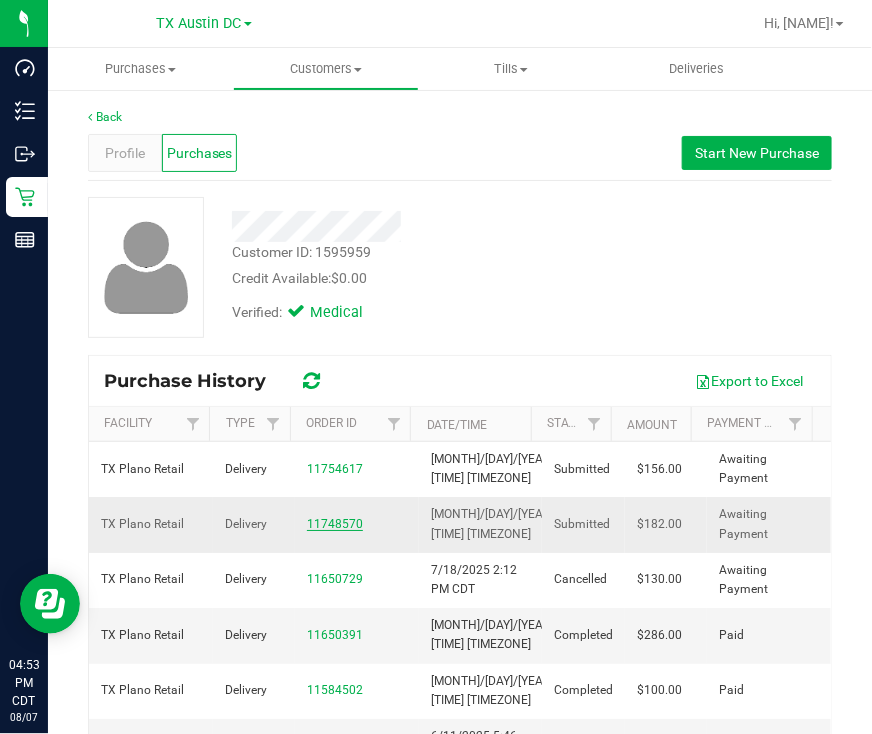 click on "11748570" at bounding box center (335, 524) 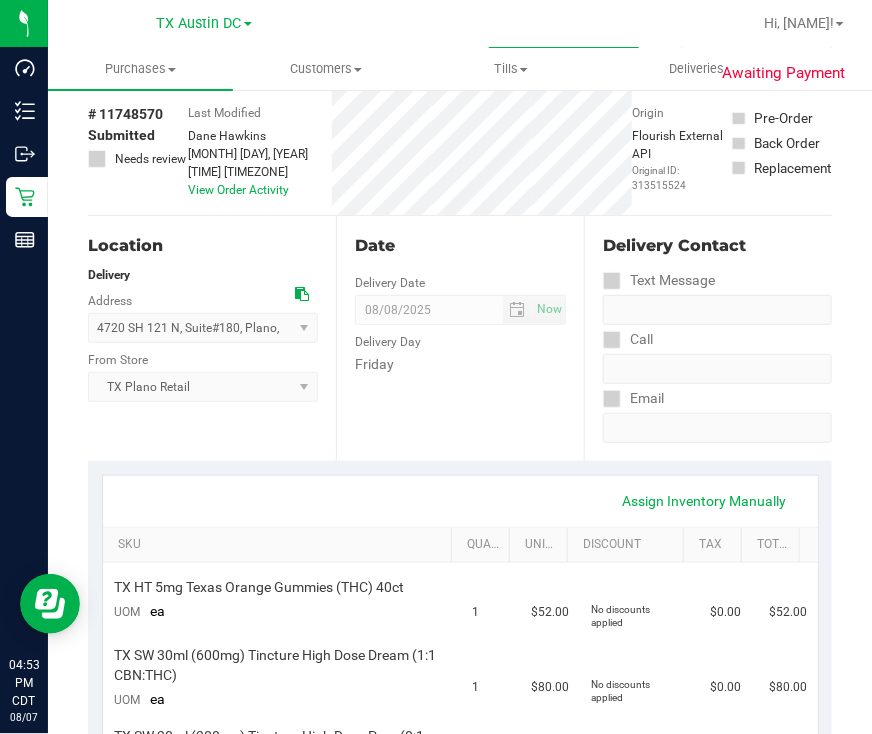 scroll, scrollTop: 124, scrollLeft: 0, axis: vertical 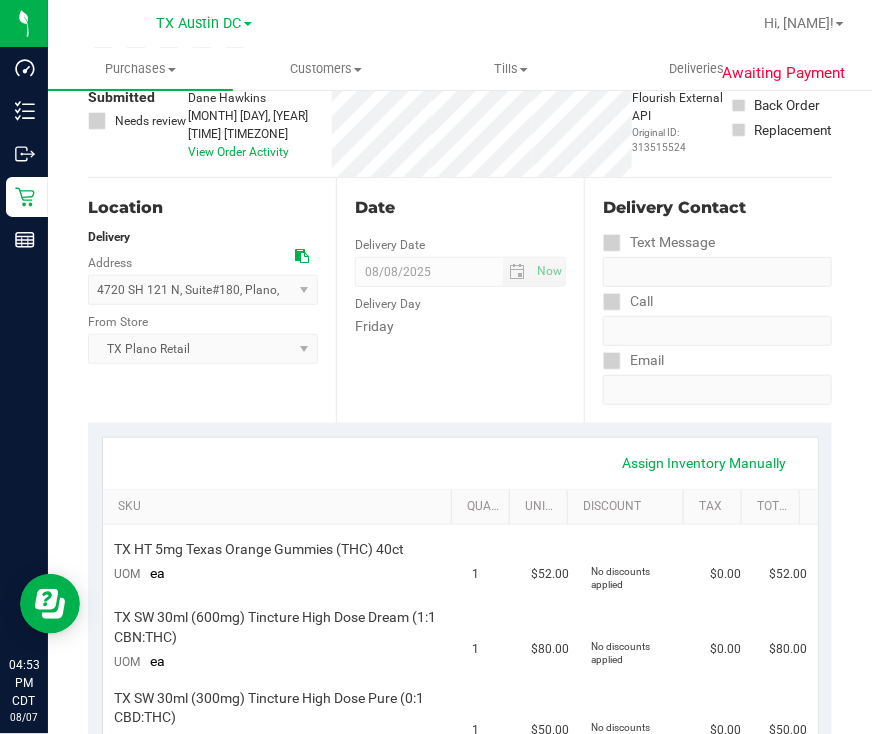 click on "Date
Delivery Date
08/08/2025
Now
08/08/2025 07:00 AM
Now
Delivery Day
Friday" at bounding box center (460, 300) 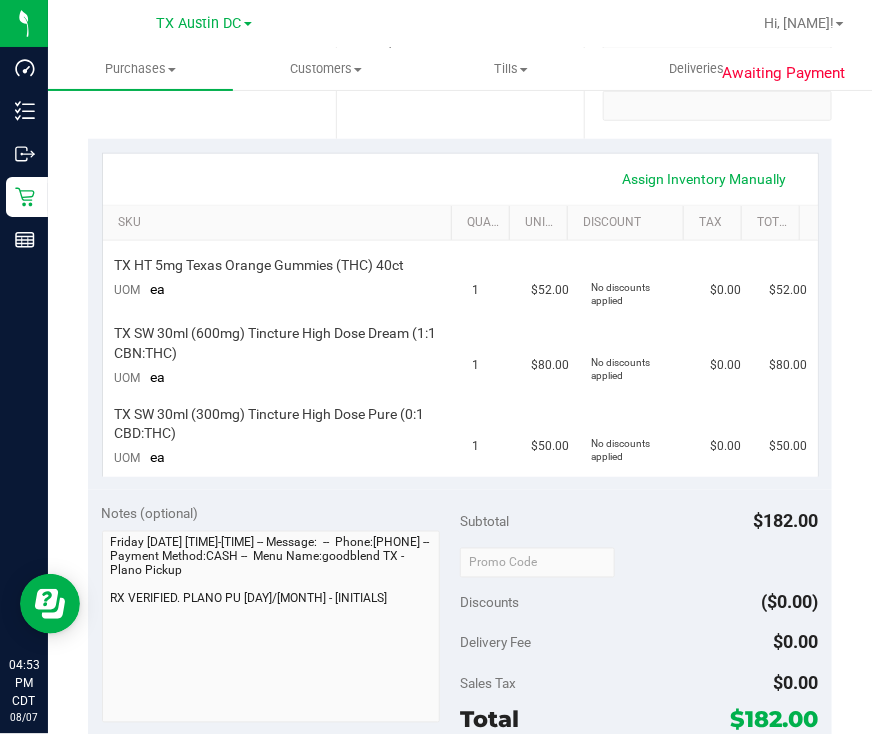 scroll, scrollTop: 0, scrollLeft: 0, axis: both 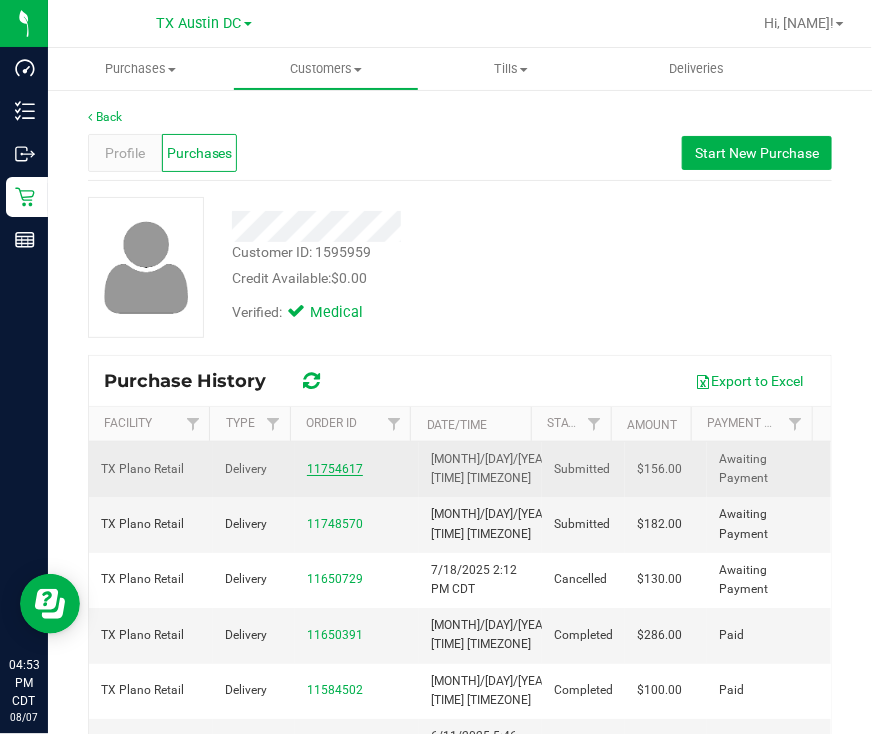 click on "11754617" at bounding box center (335, 469) 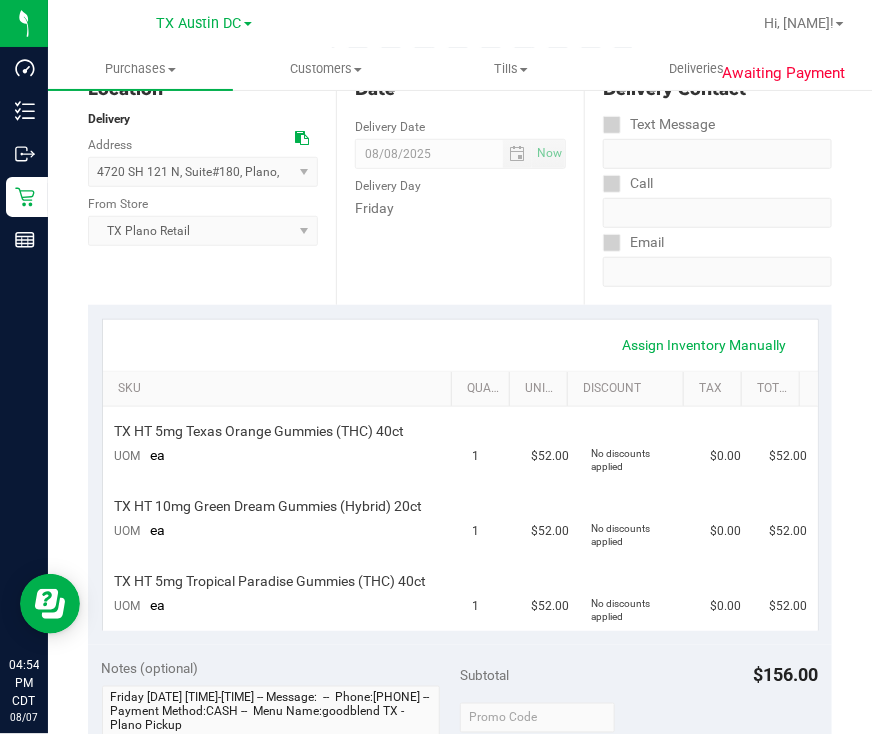 scroll, scrollTop: 0, scrollLeft: 0, axis: both 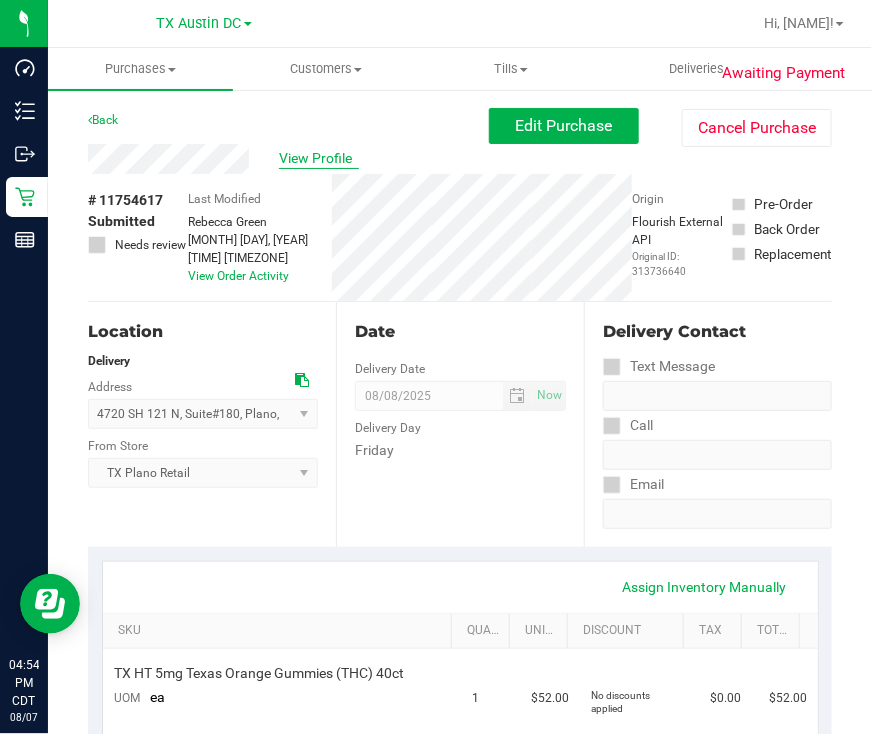 click on "View Profile" at bounding box center [319, 158] 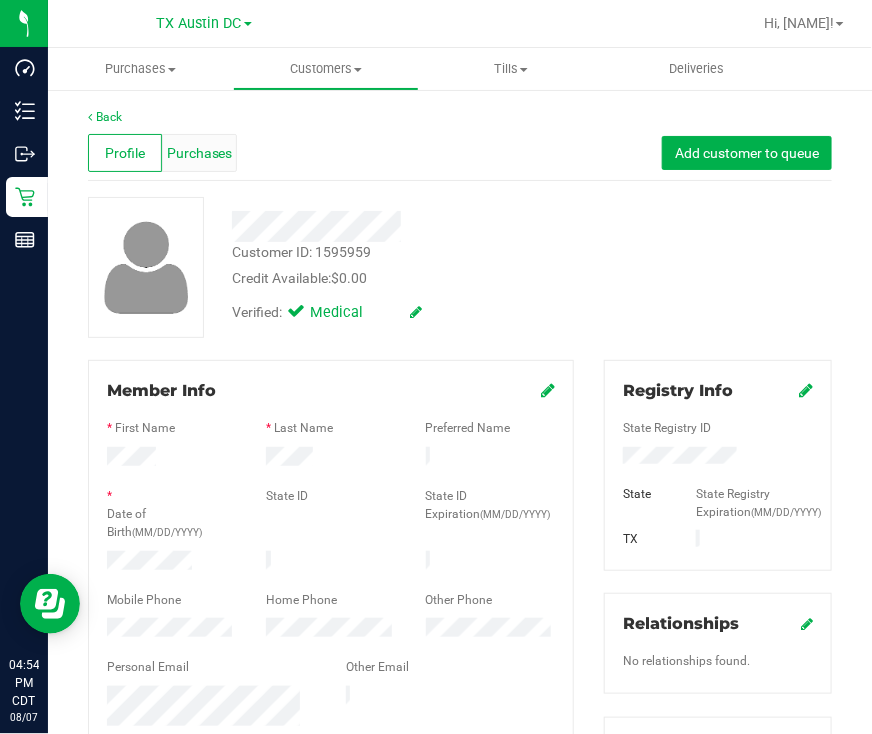 click on "Purchases" at bounding box center (200, 153) 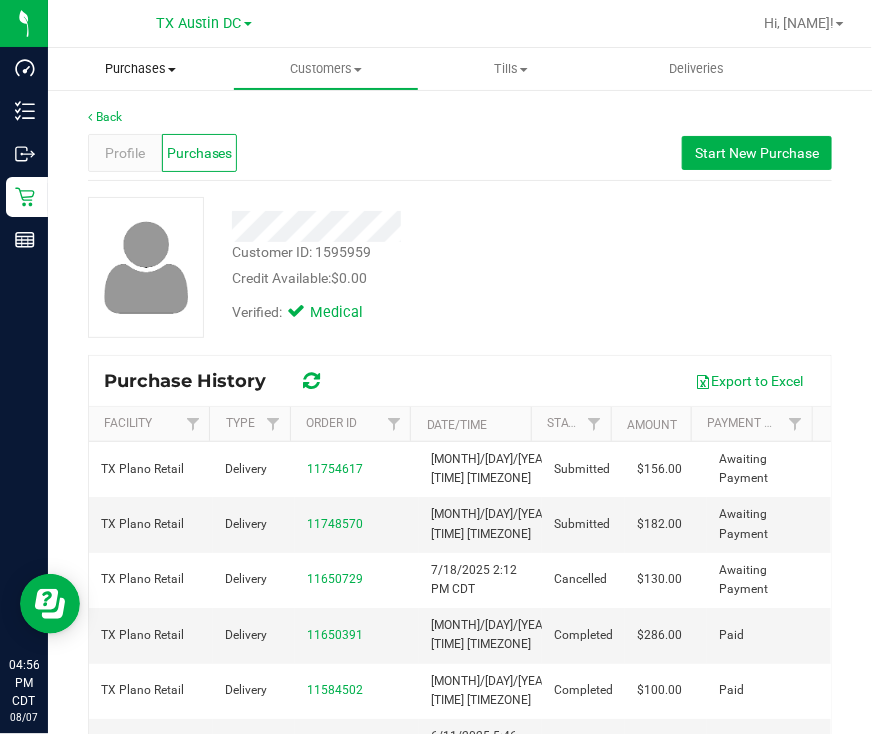 click on "Purchases
Summary of purchases
Fulfillment
All purchases" at bounding box center (140, 69) 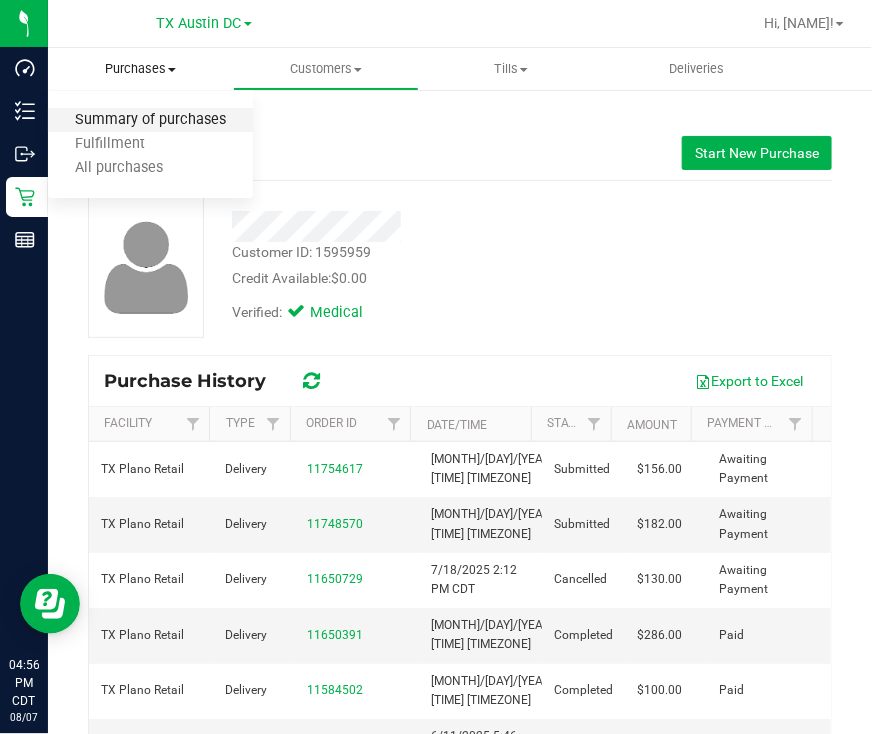 click on "Summary of purchases" at bounding box center [150, 120] 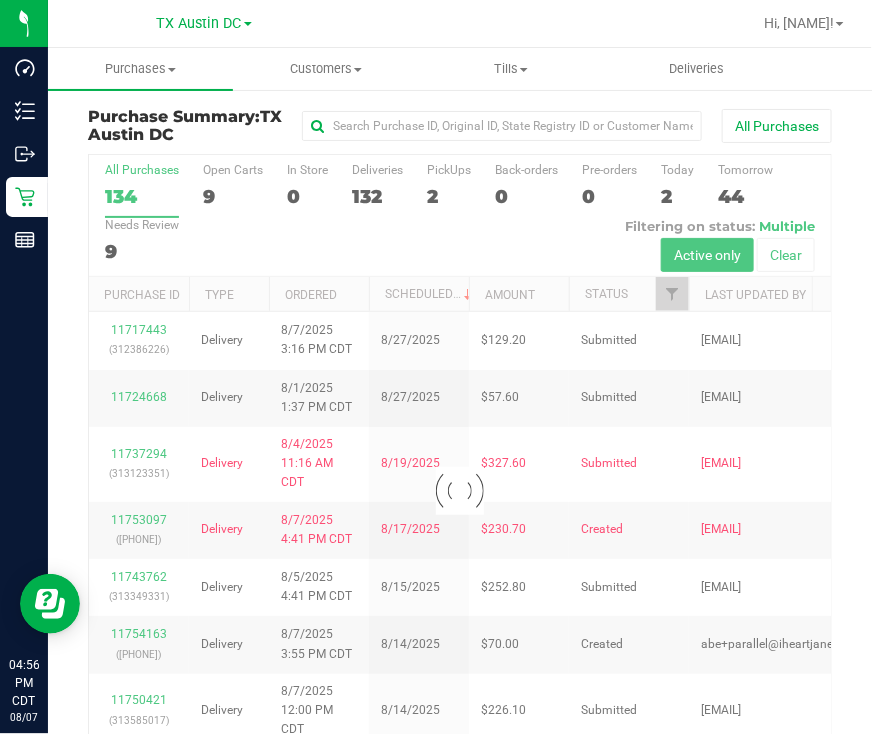click at bounding box center [460, 490] 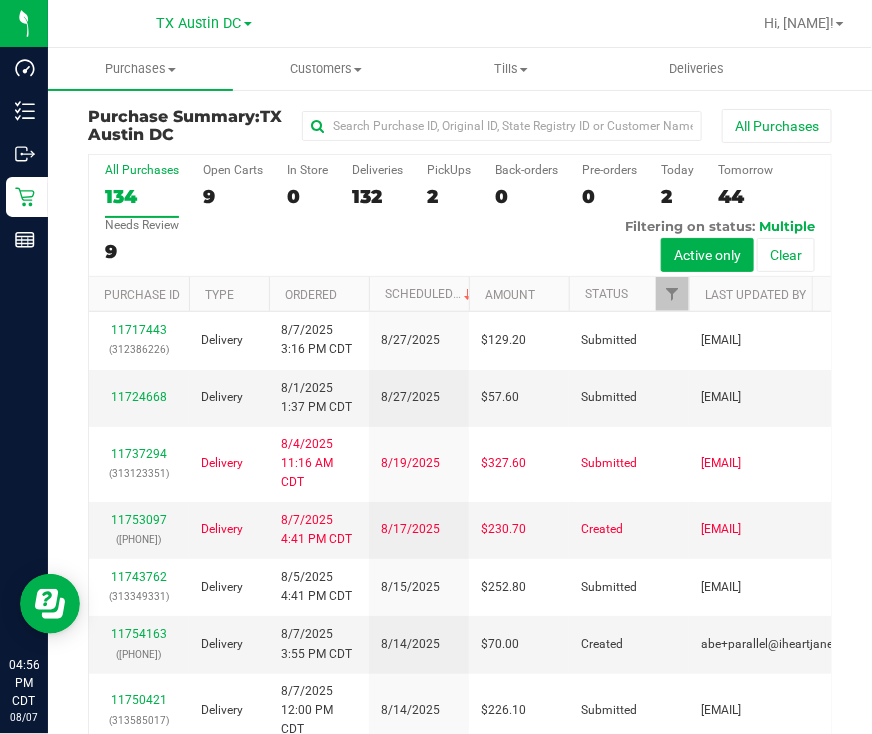 click on "2" at bounding box center (449, 196) 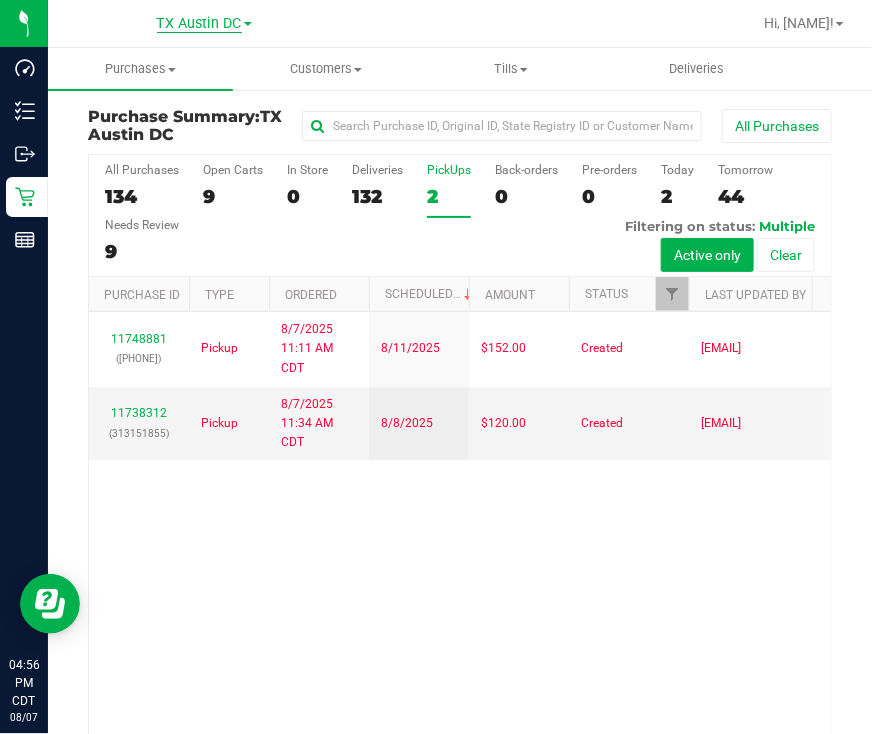 click on "TX Austin DC" at bounding box center [199, 24] 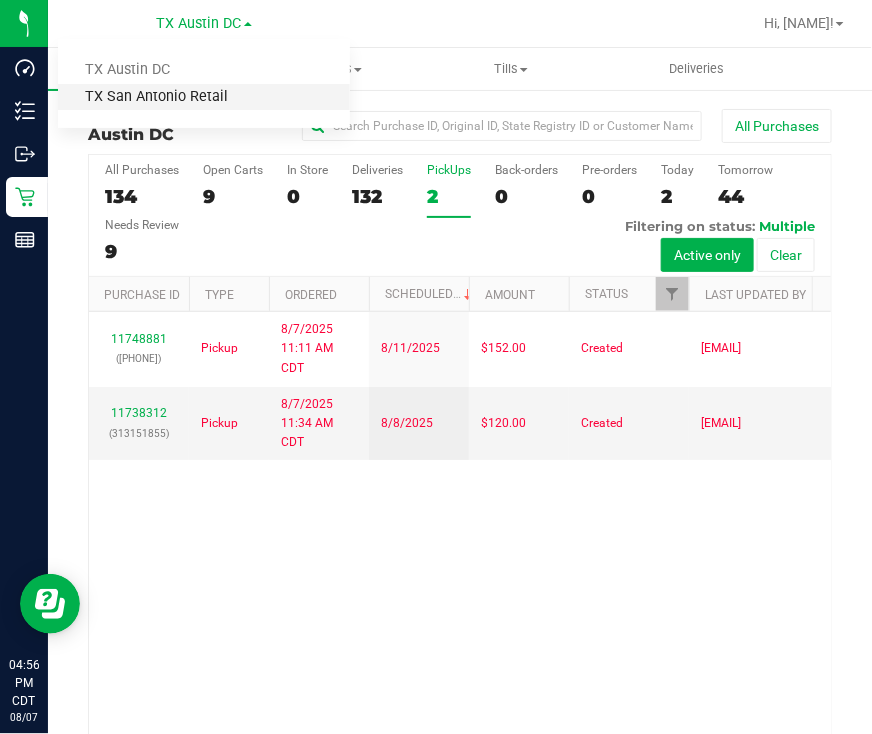 click on "TX San Antonio Retail" at bounding box center [204, 97] 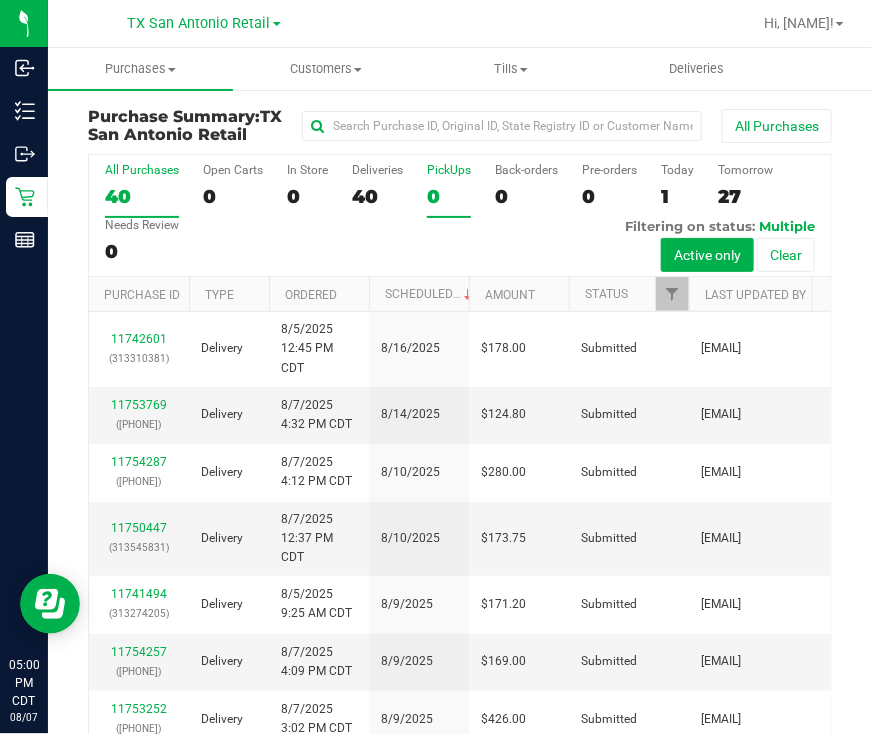 click on "PickUps" at bounding box center (449, 170) 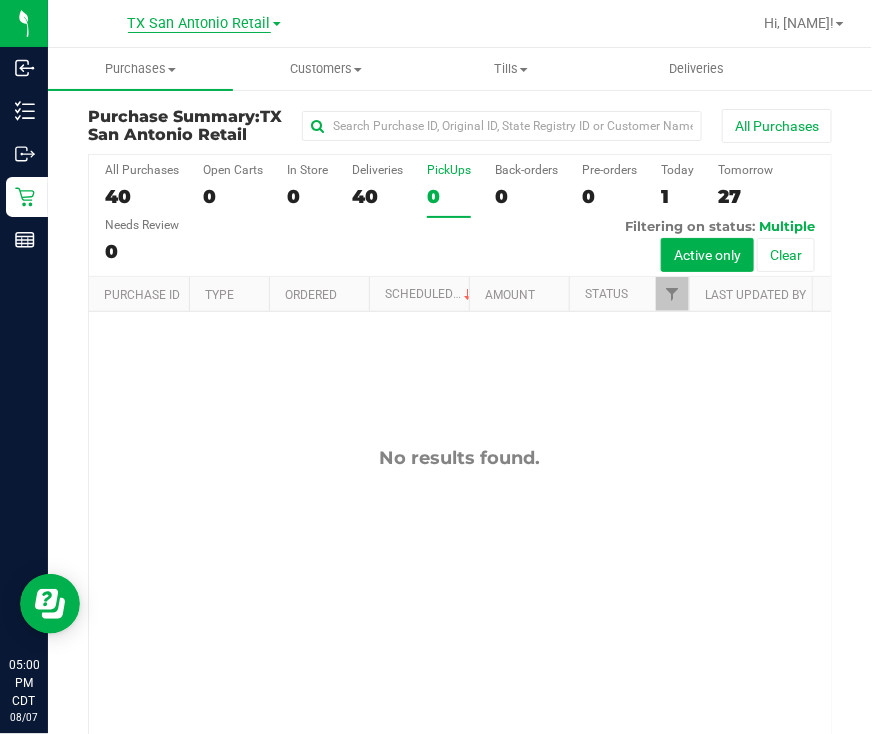 click on "TX San Antonio Retail" at bounding box center [199, 24] 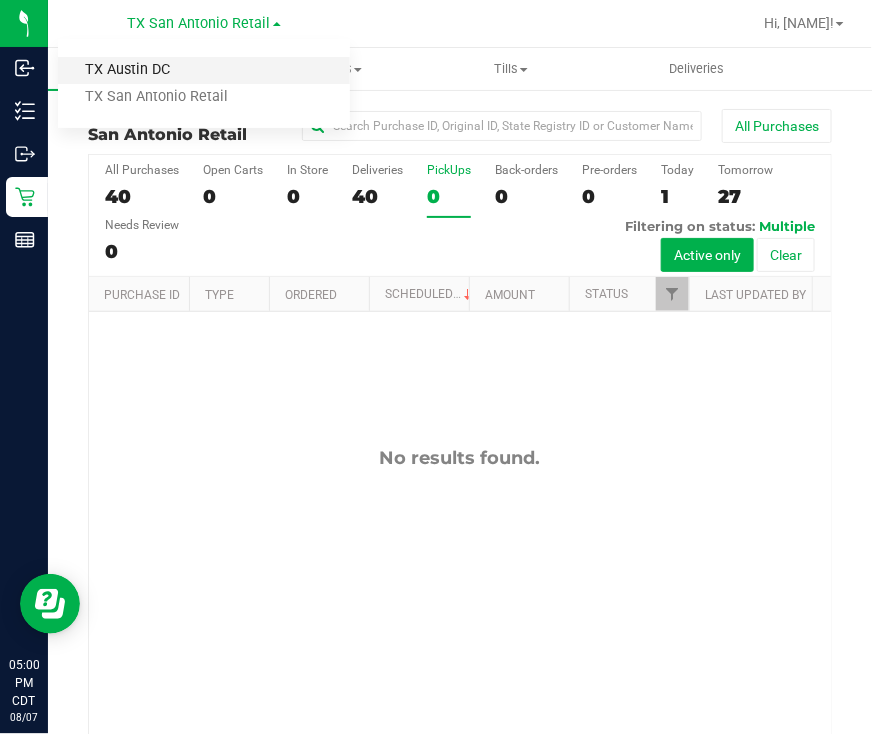 click on "TX Austin DC" at bounding box center [204, 70] 